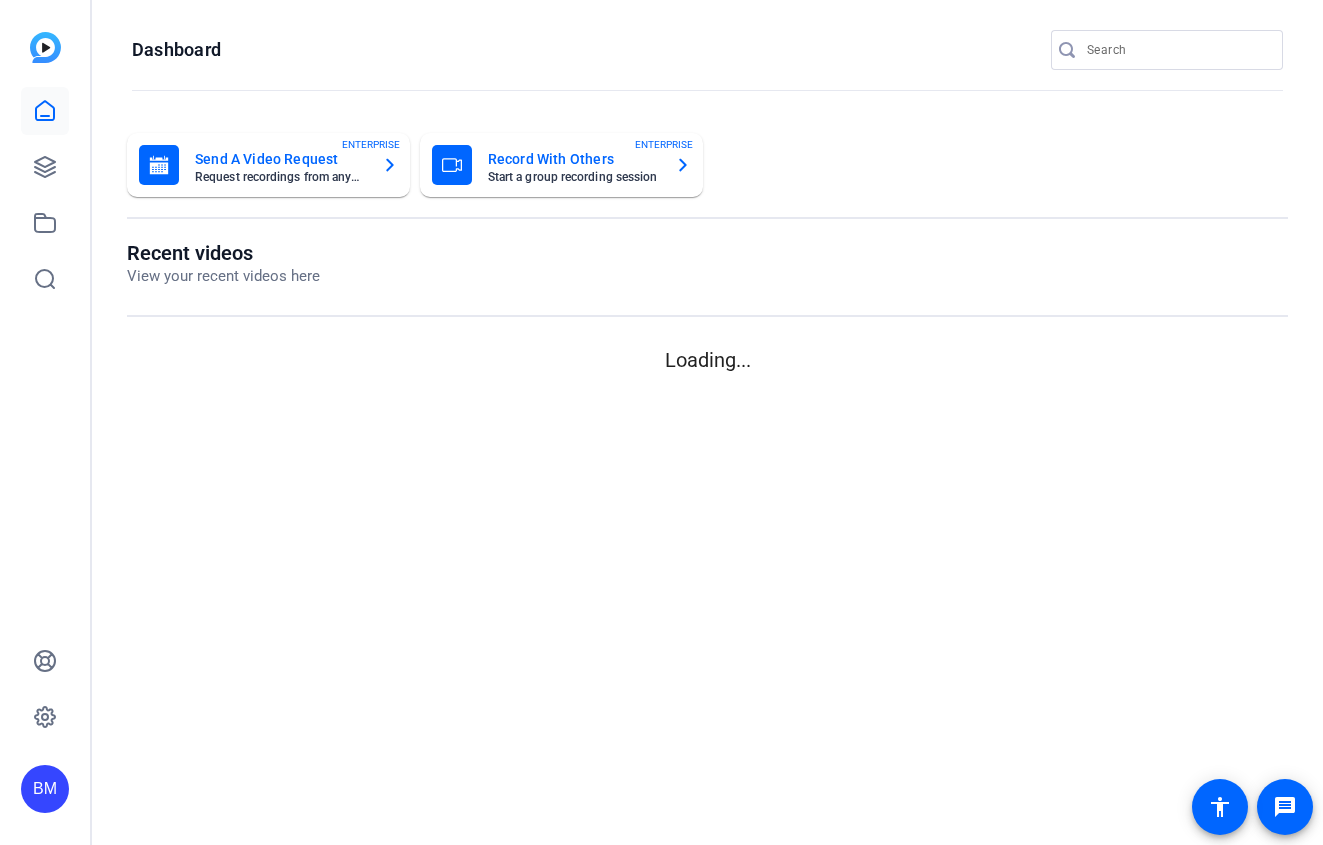 scroll, scrollTop: 0, scrollLeft: 0, axis: both 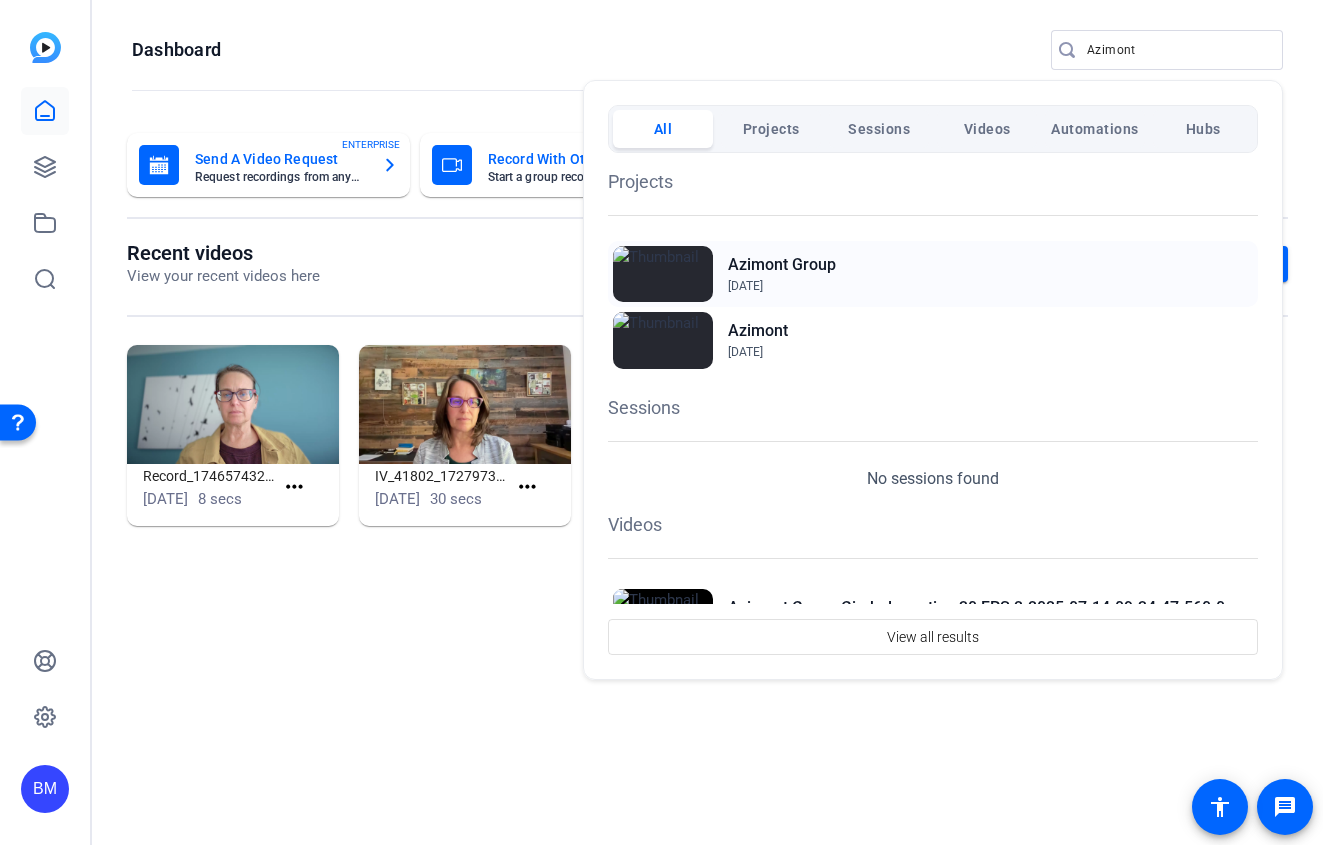 click on "Azimont Group" at bounding box center (782, 265) 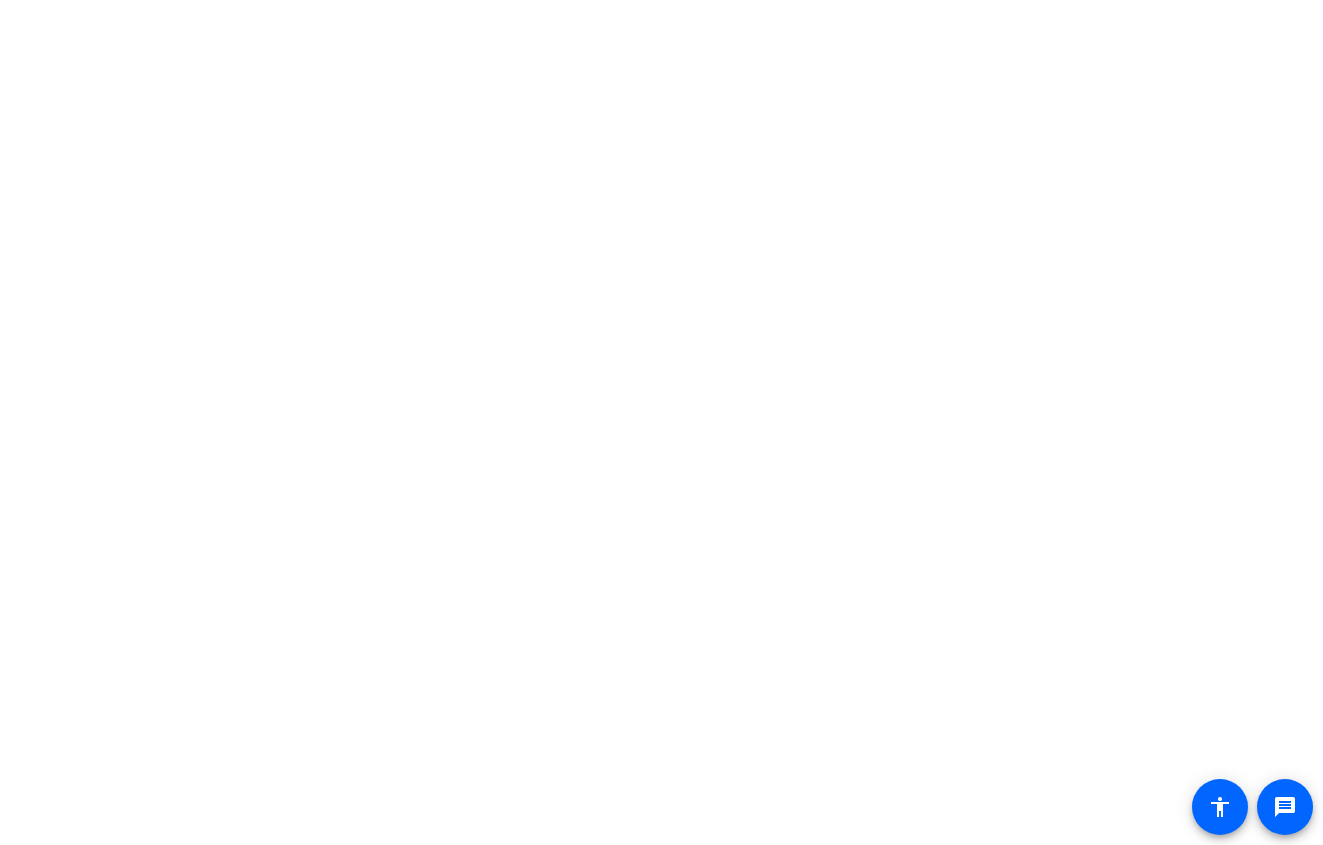 scroll, scrollTop: 0, scrollLeft: 0, axis: both 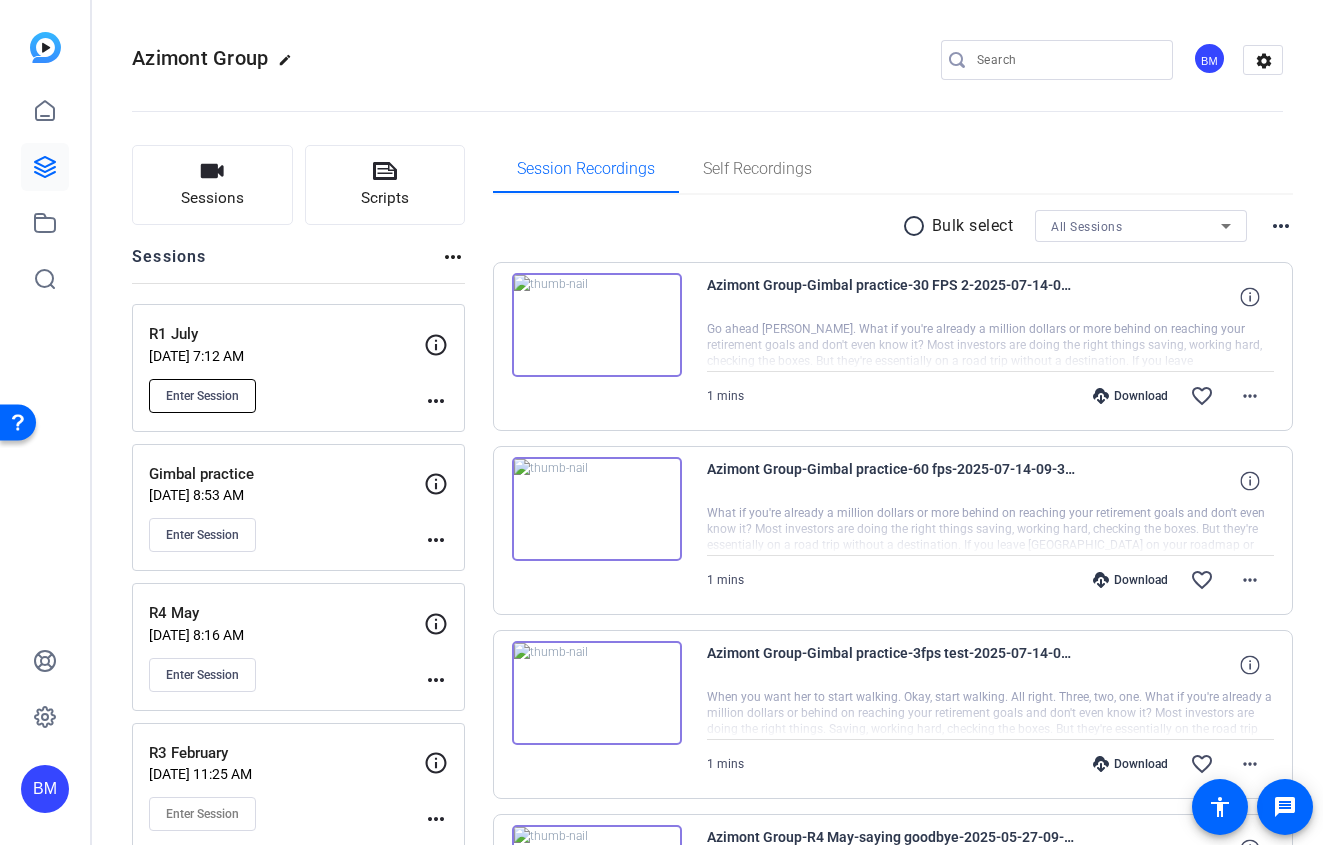 click on "Enter Session" 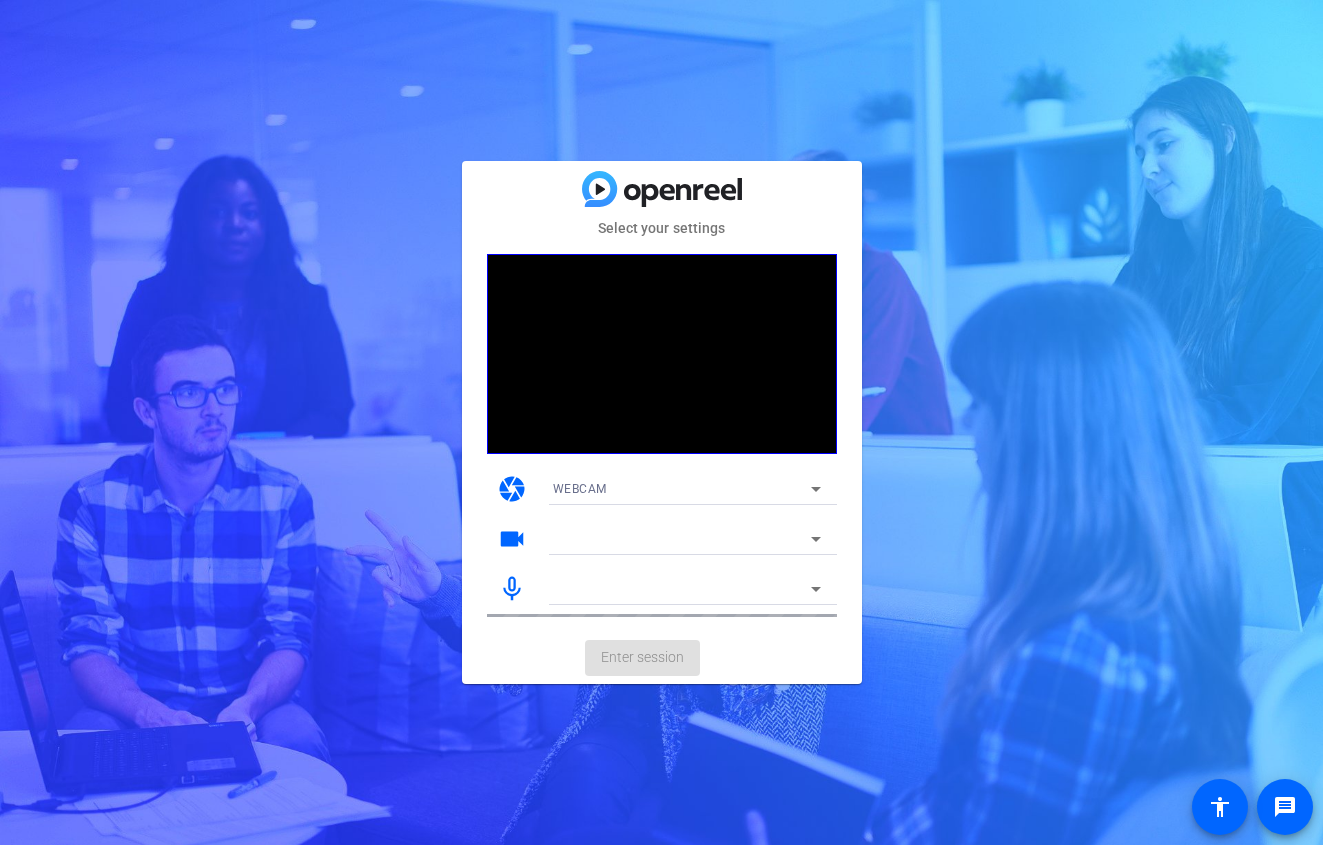 scroll, scrollTop: 0, scrollLeft: 0, axis: both 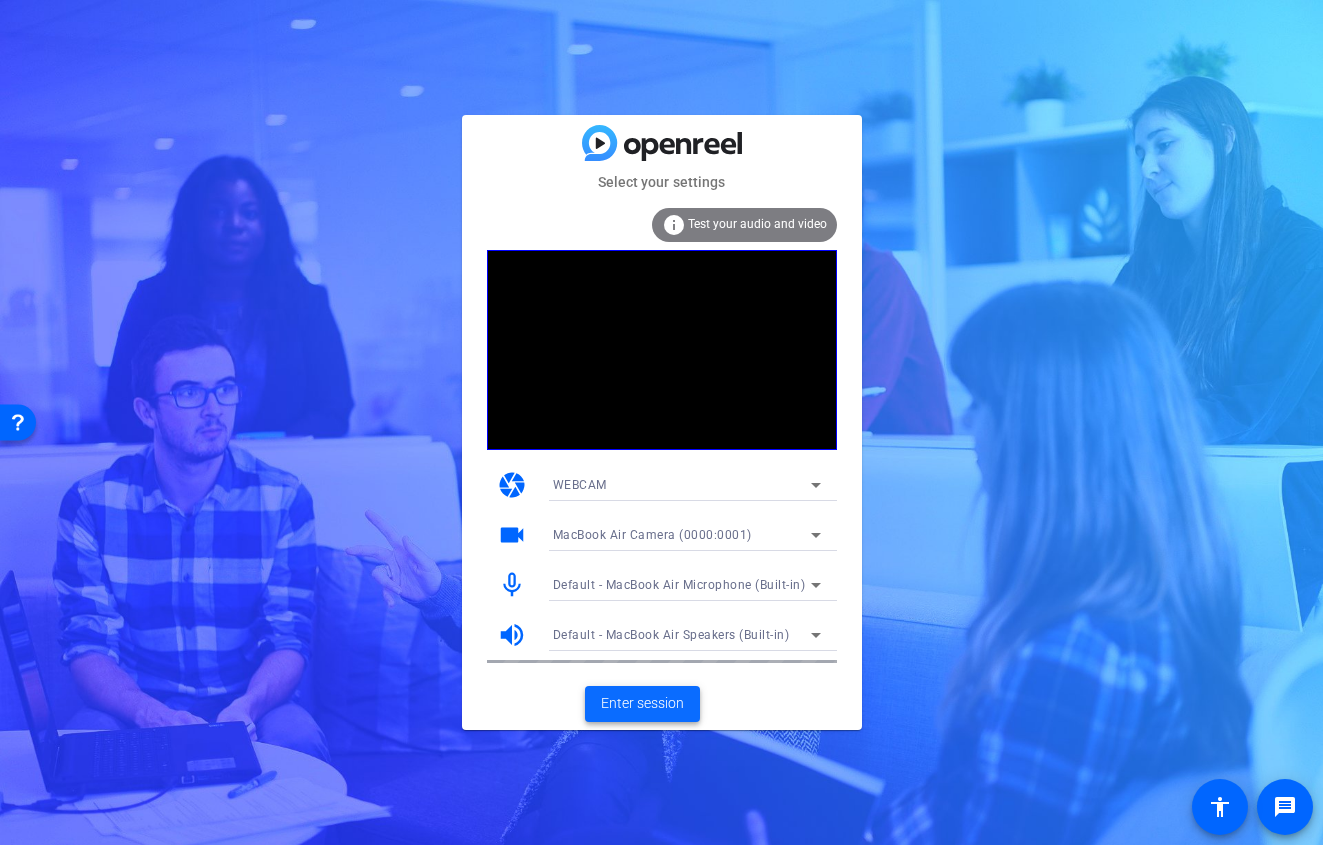 click on "Enter session" 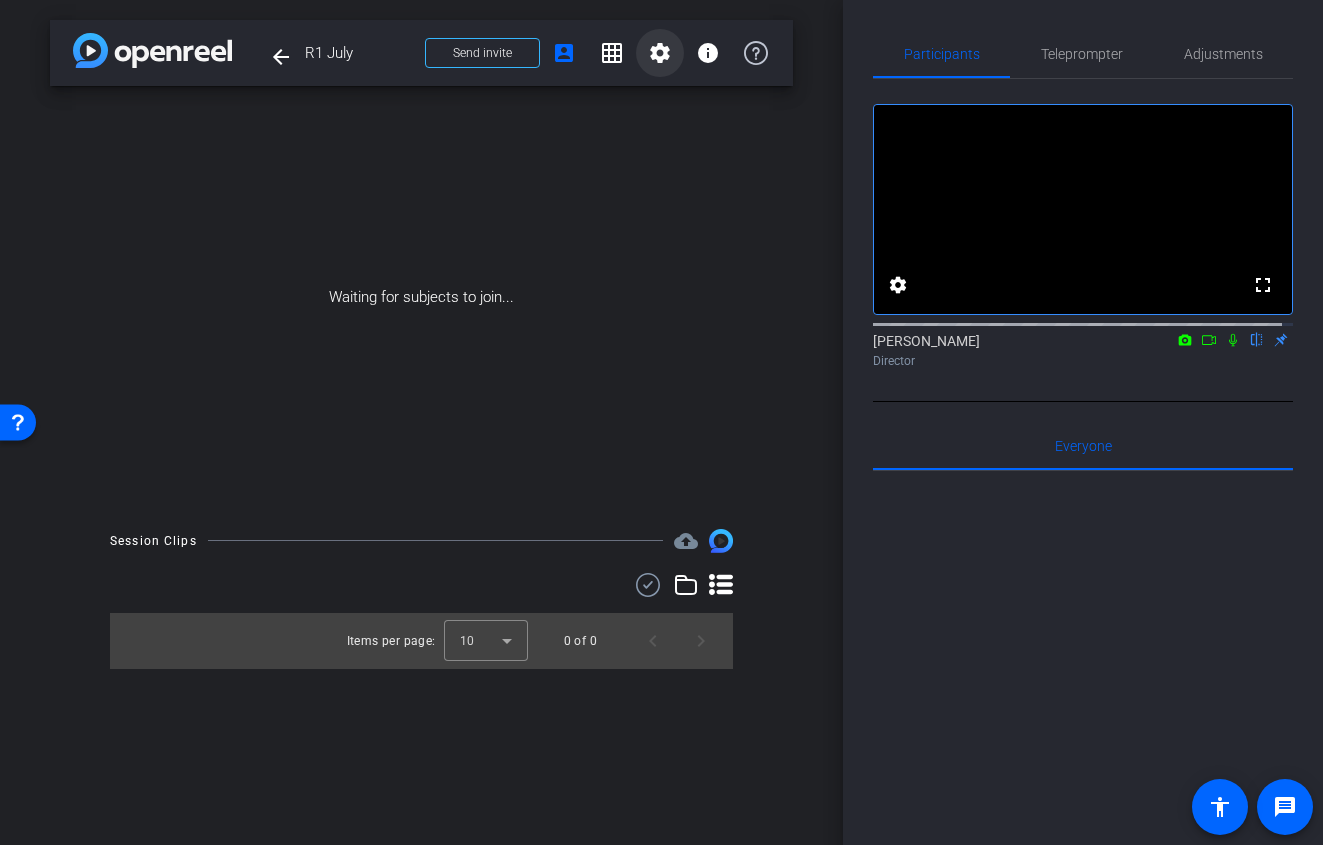 click on "settings" at bounding box center [660, 53] 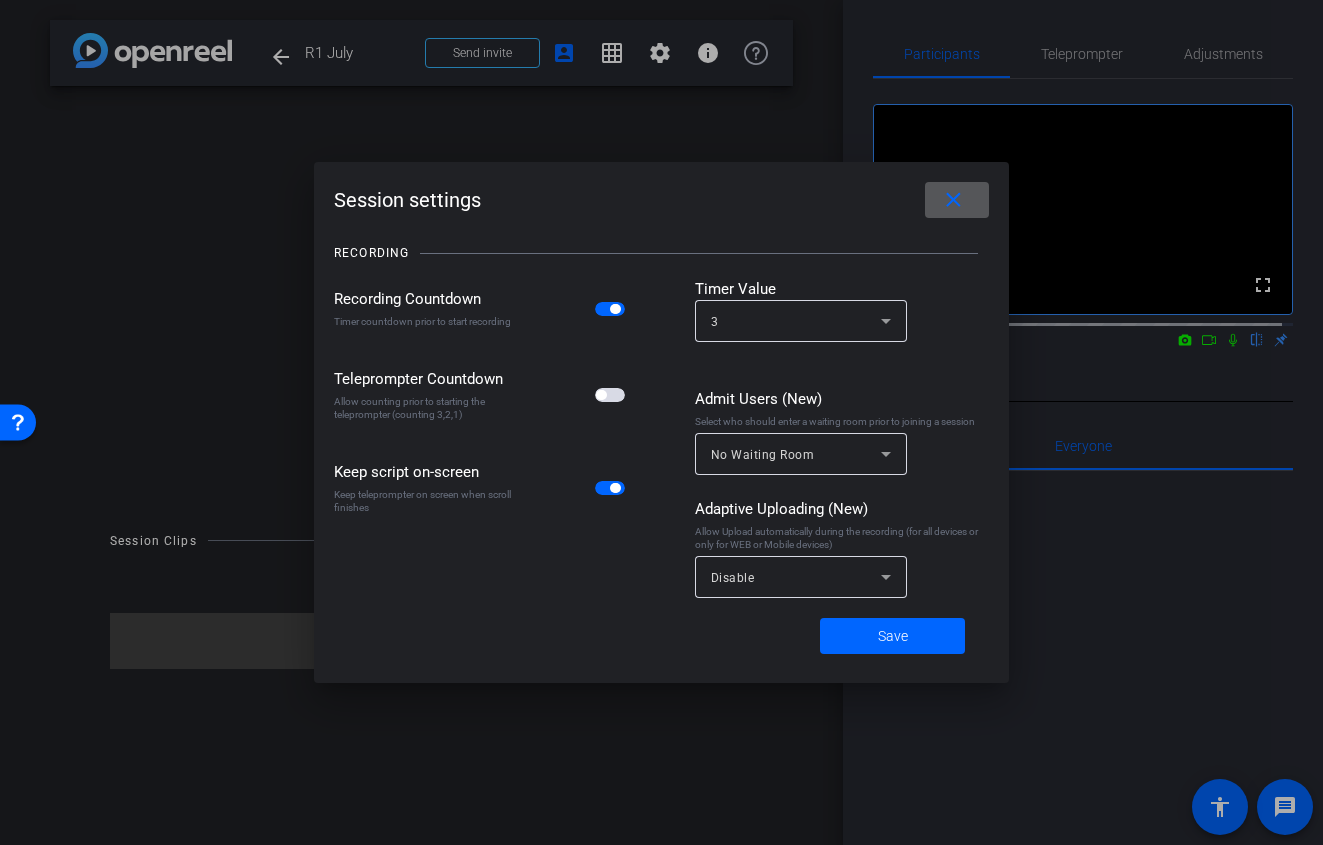 click at bounding box center [610, 395] 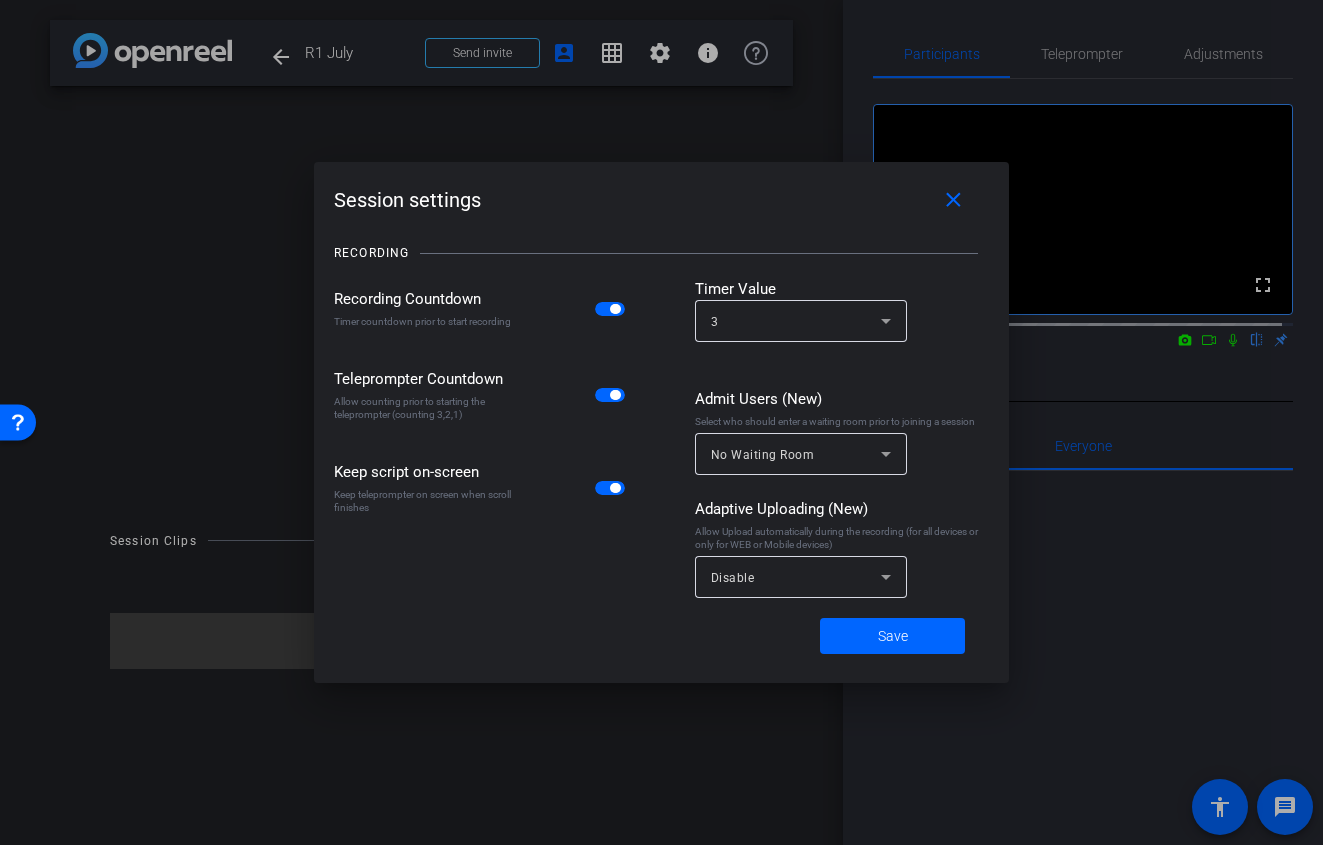click on "Save" at bounding box center (661, 635) 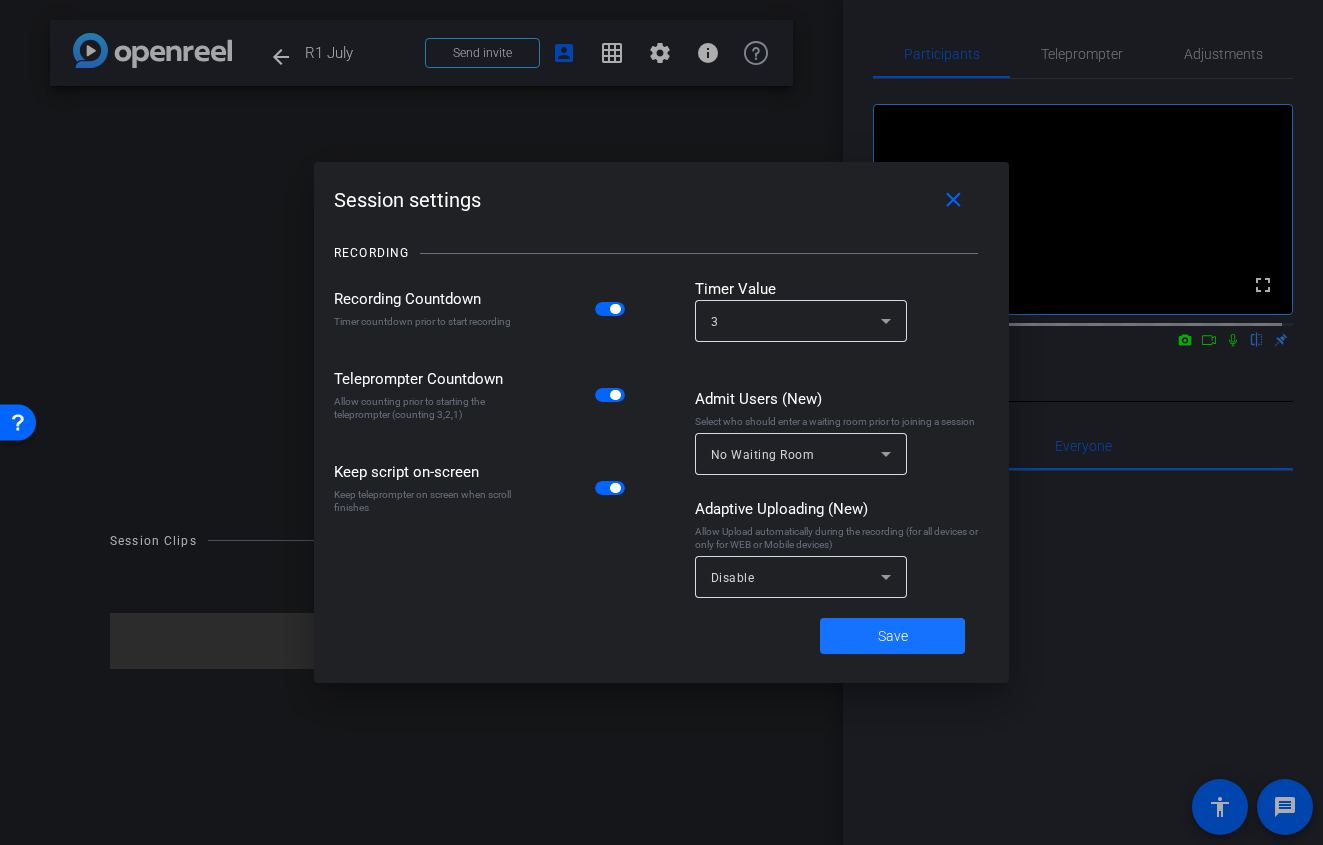 click at bounding box center (892, 636) 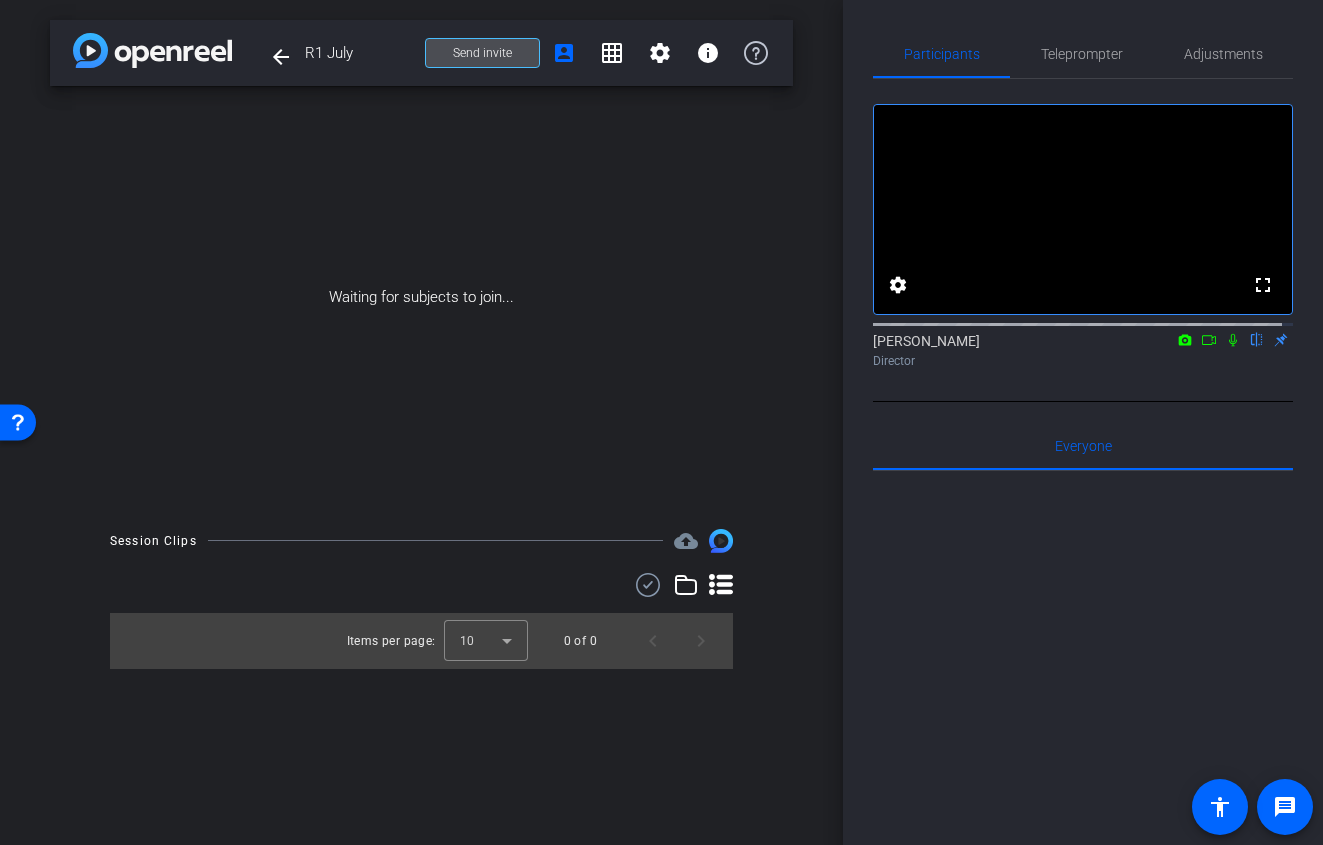 click on "Send invite" at bounding box center [482, 53] 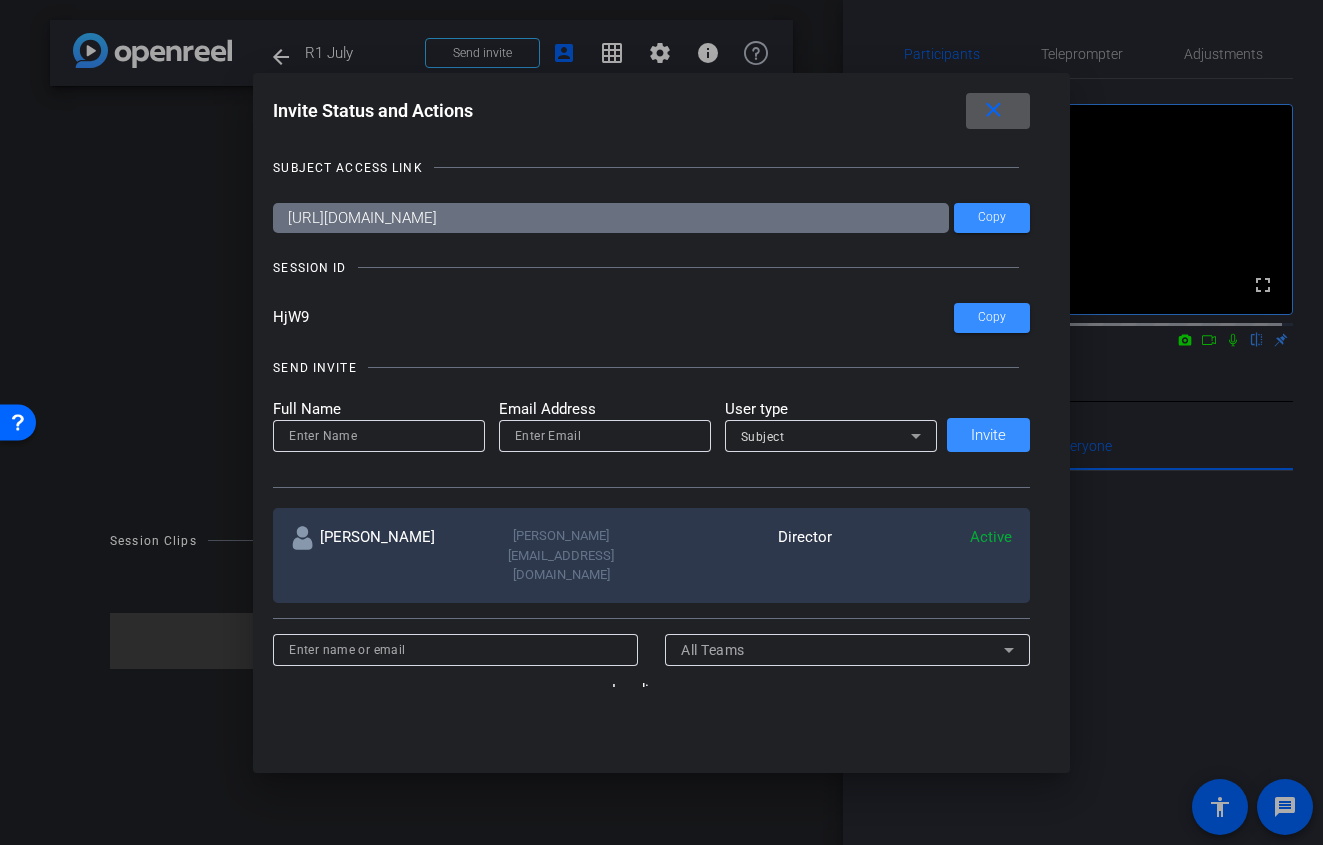 click on "HjW9" at bounding box center (613, 318) 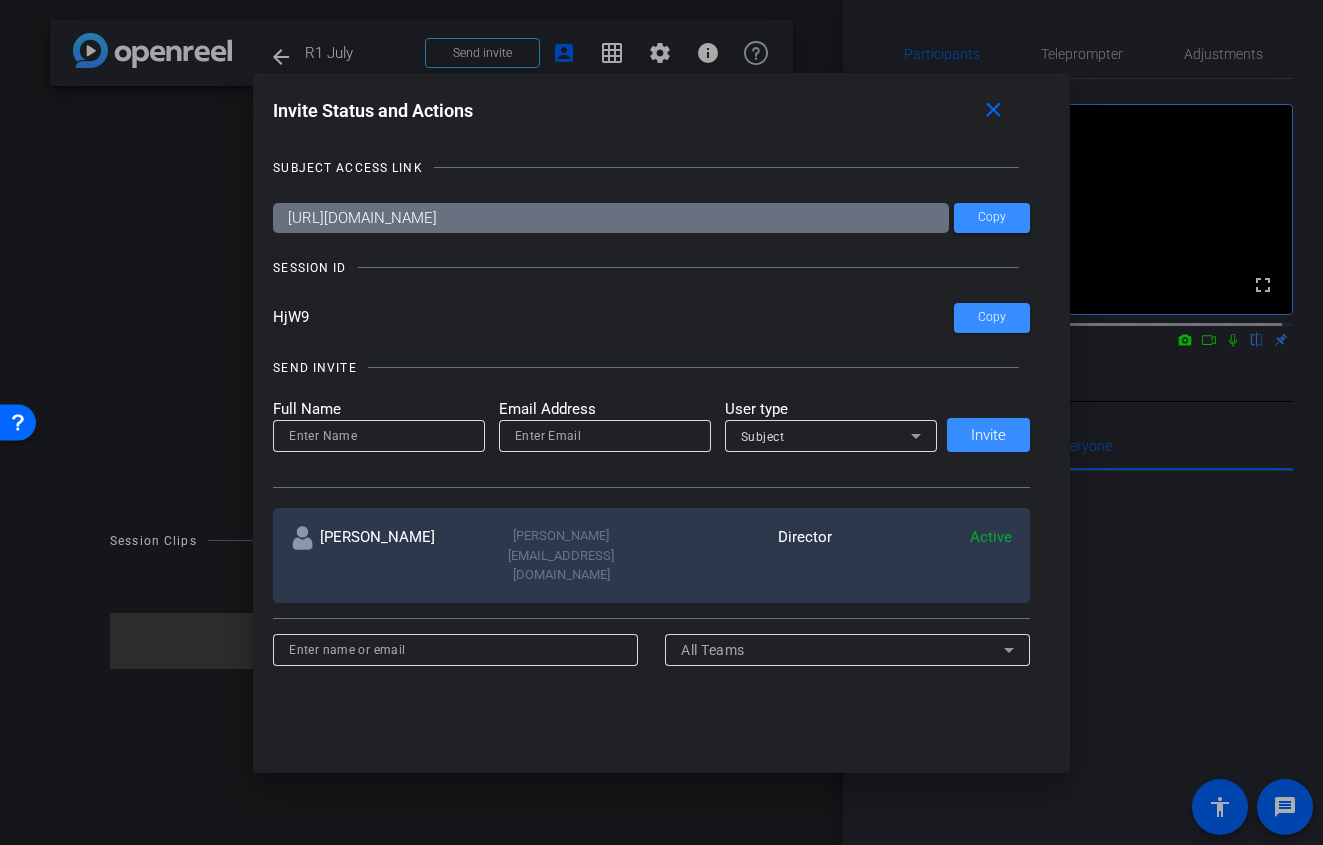 click on "SUBJECT ACCESS LINK     https://capture.openreel.com/subject/MODE_OTP?otp=HjW9  Copy   SESSION ID     HjW9  Copy   SEND INVITE     Full Name Email Address User type Subject  Invite
Betsy Mugavero   betsy@ideadecanter.com   Director   Active  All Teams  AL  Audrey Lee Director add  Add   BM  Betsy Mugavero Director check  Added   LG  Laura Garfield Director add  Add   MR  Molly Roland Director add  Add   SH  Sam Hale Director add  Add   SG  Sharon Gottula Director add  Add   TS  Tracy Shaw Director add  Add" at bounding box center [661, 412] 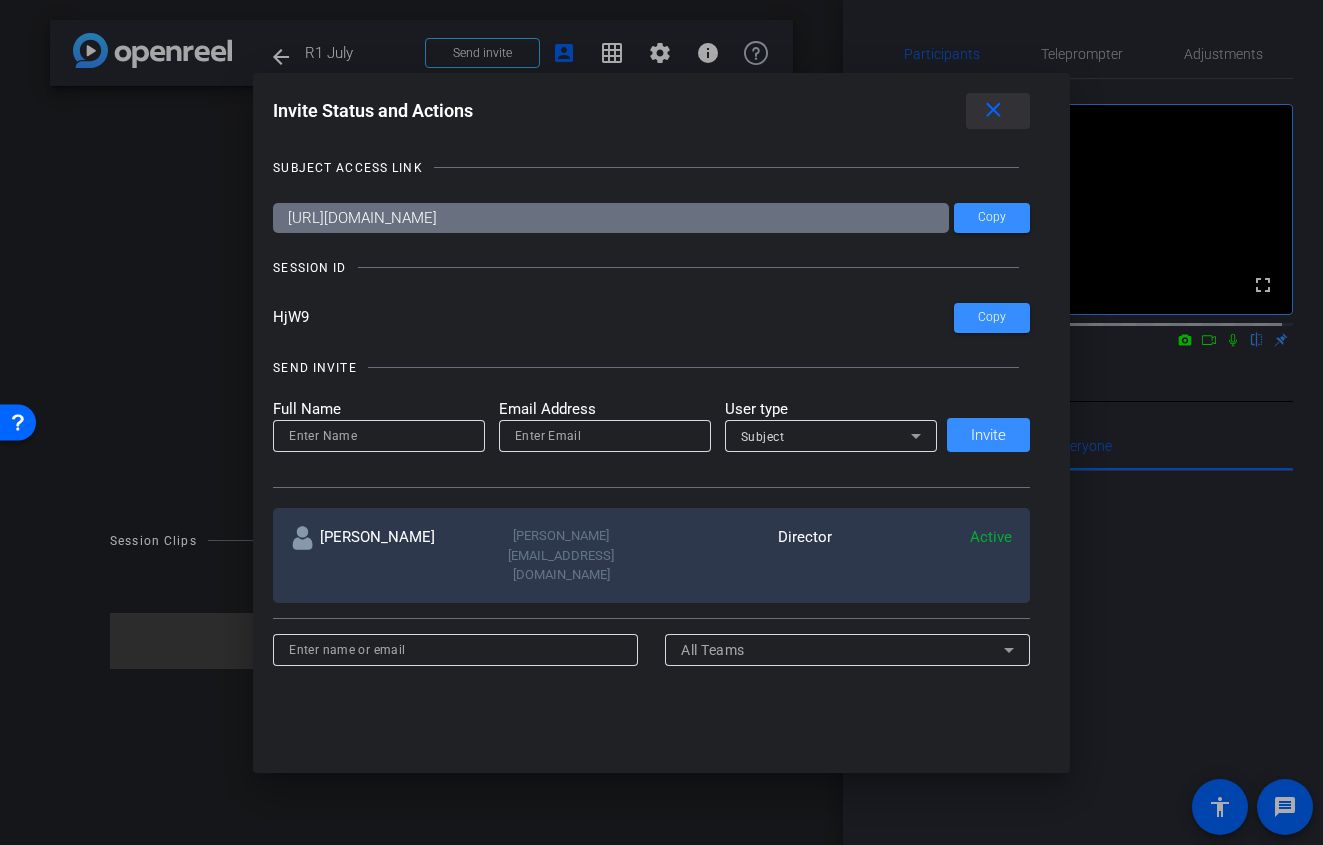 click on "close" at bounding box center [993, 110] 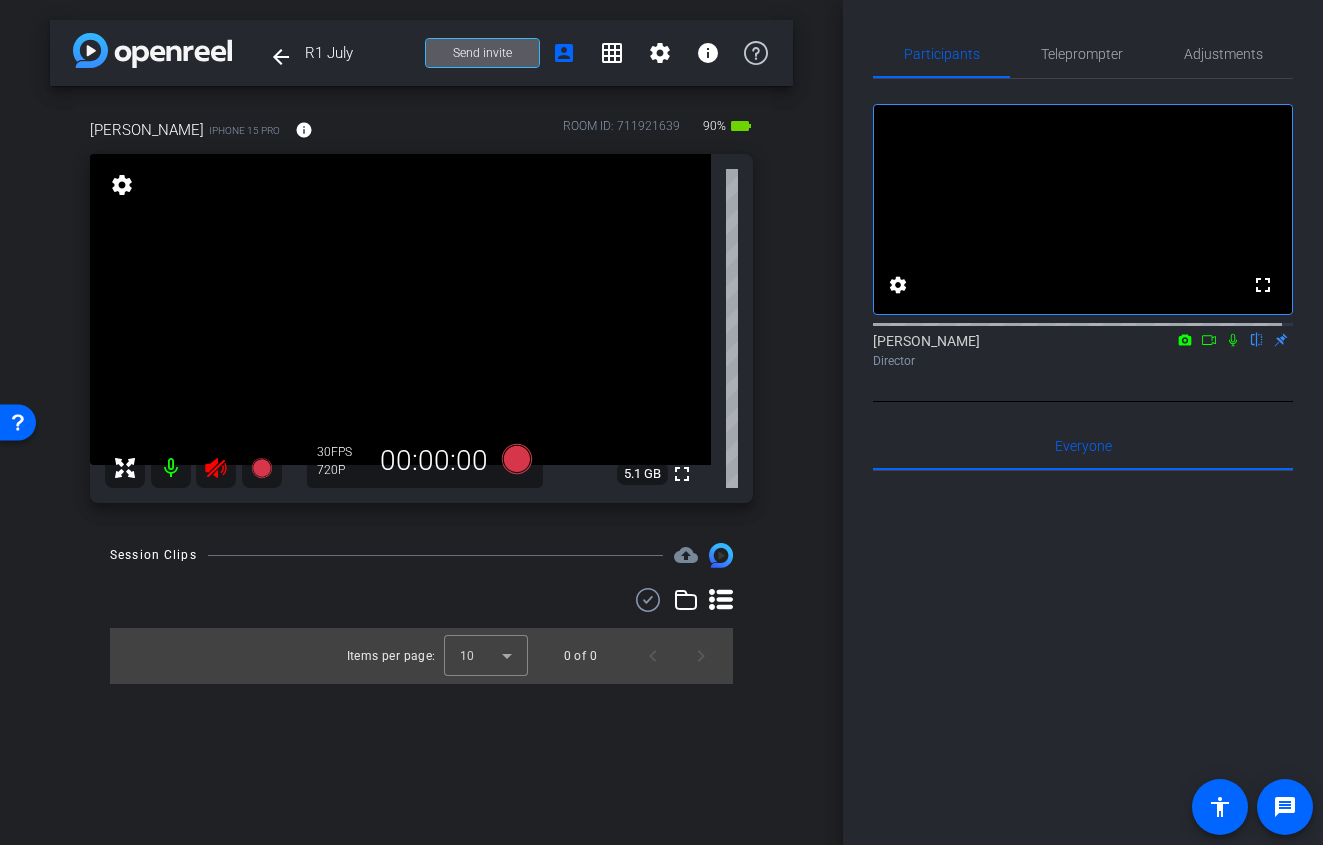 click 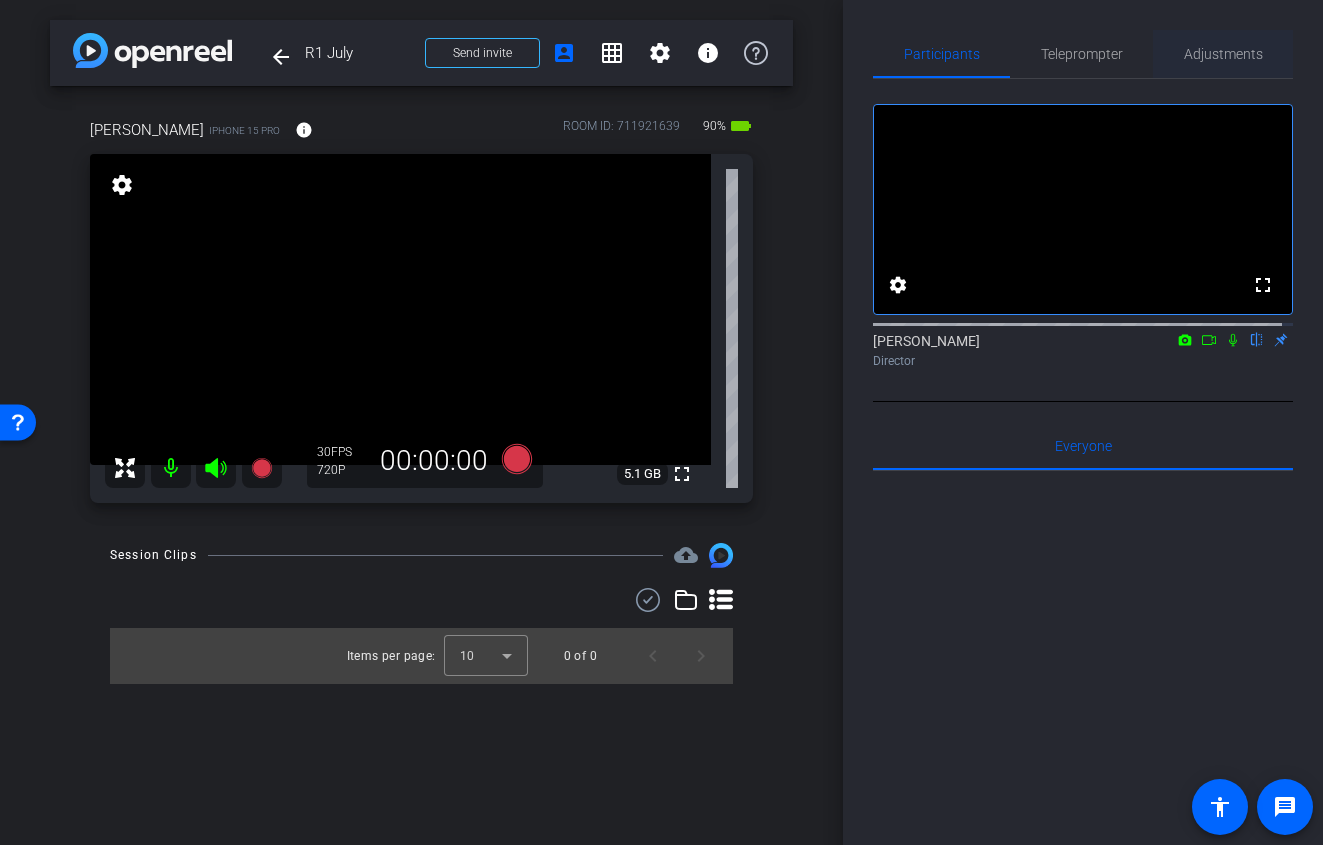 click on "Adjustments" at bounding box center [1223, 54] 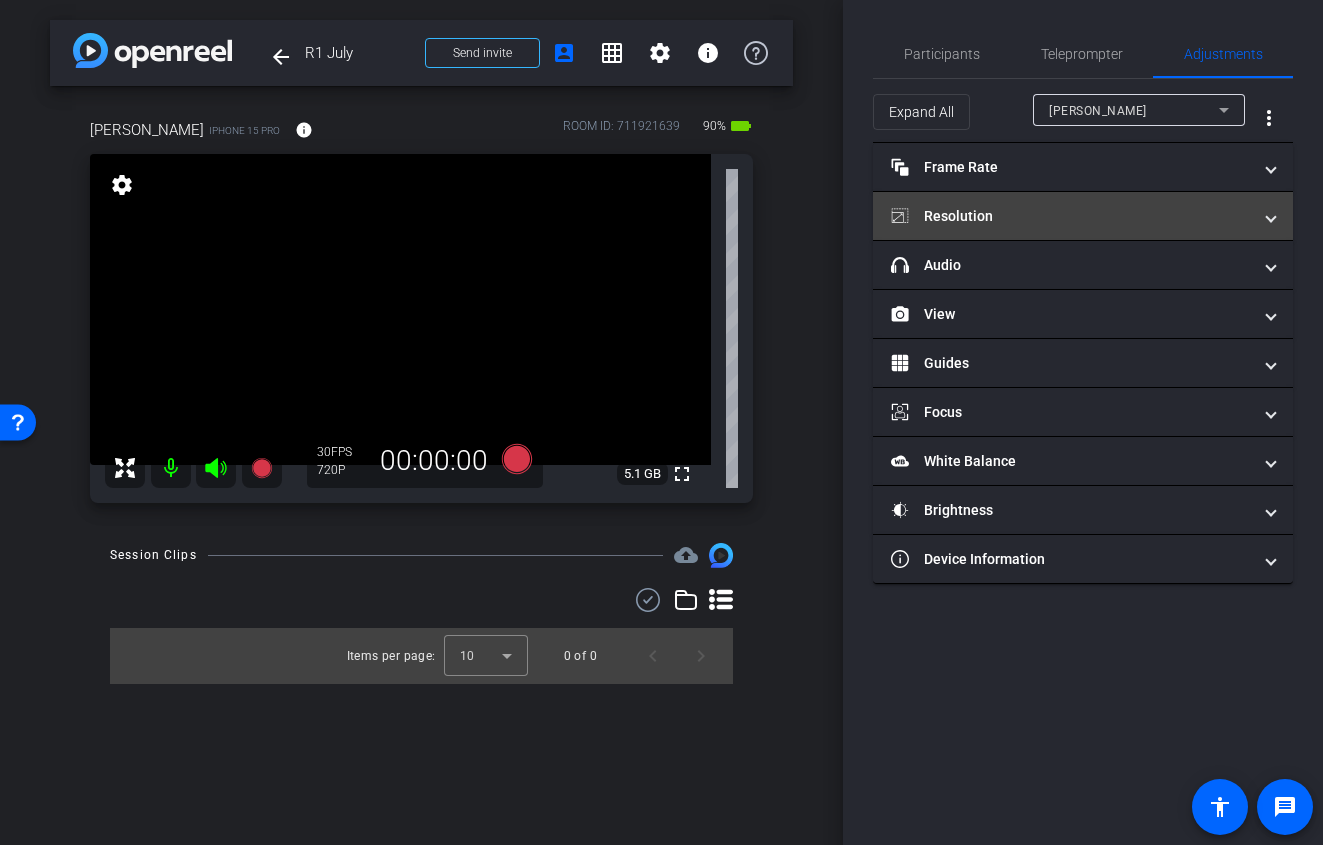 click on "Resolution" at bounding box center (1071, 216) 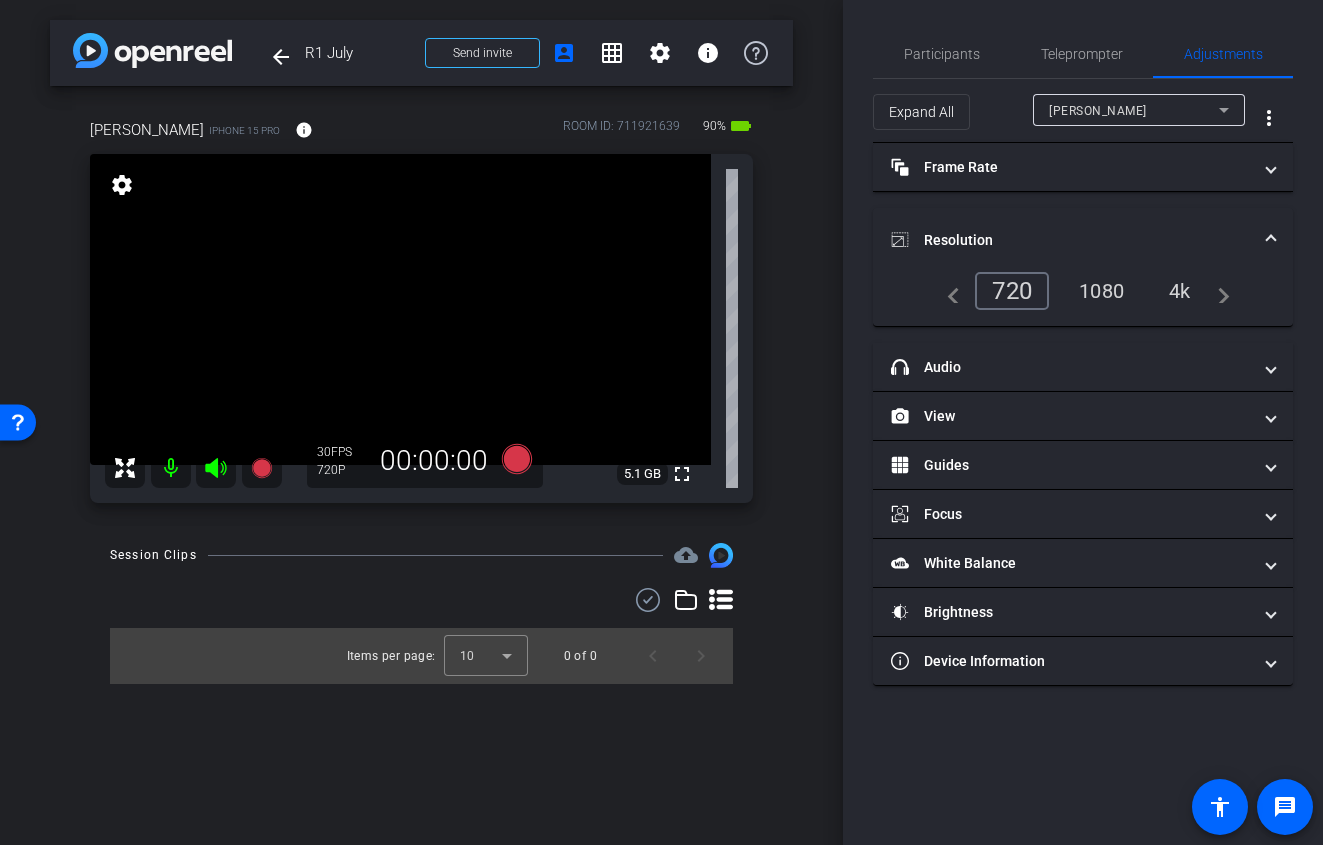 click on "1080" at bounding box center [1101, 291] 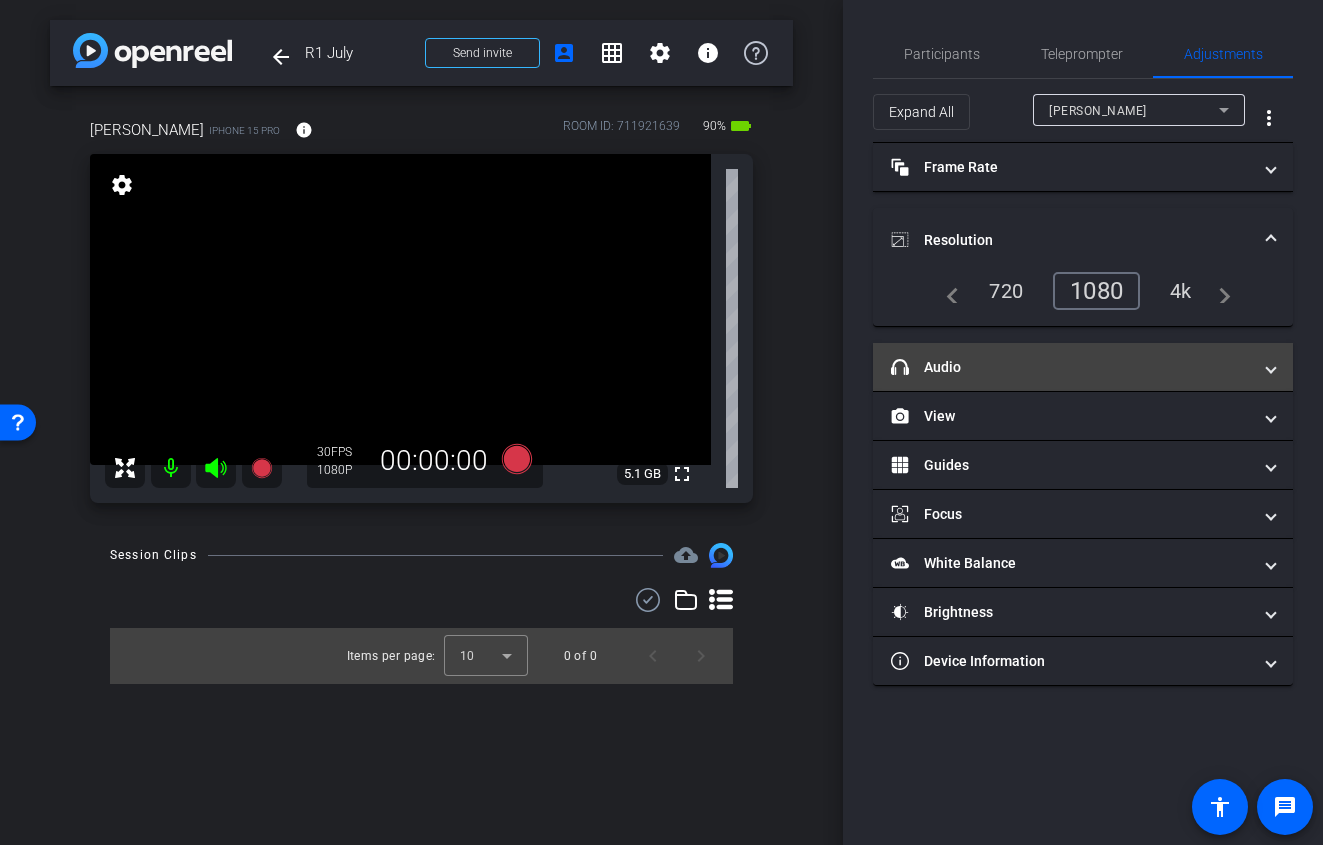 click on "headphone icon
Audio" at bounding box center (1071, 367) 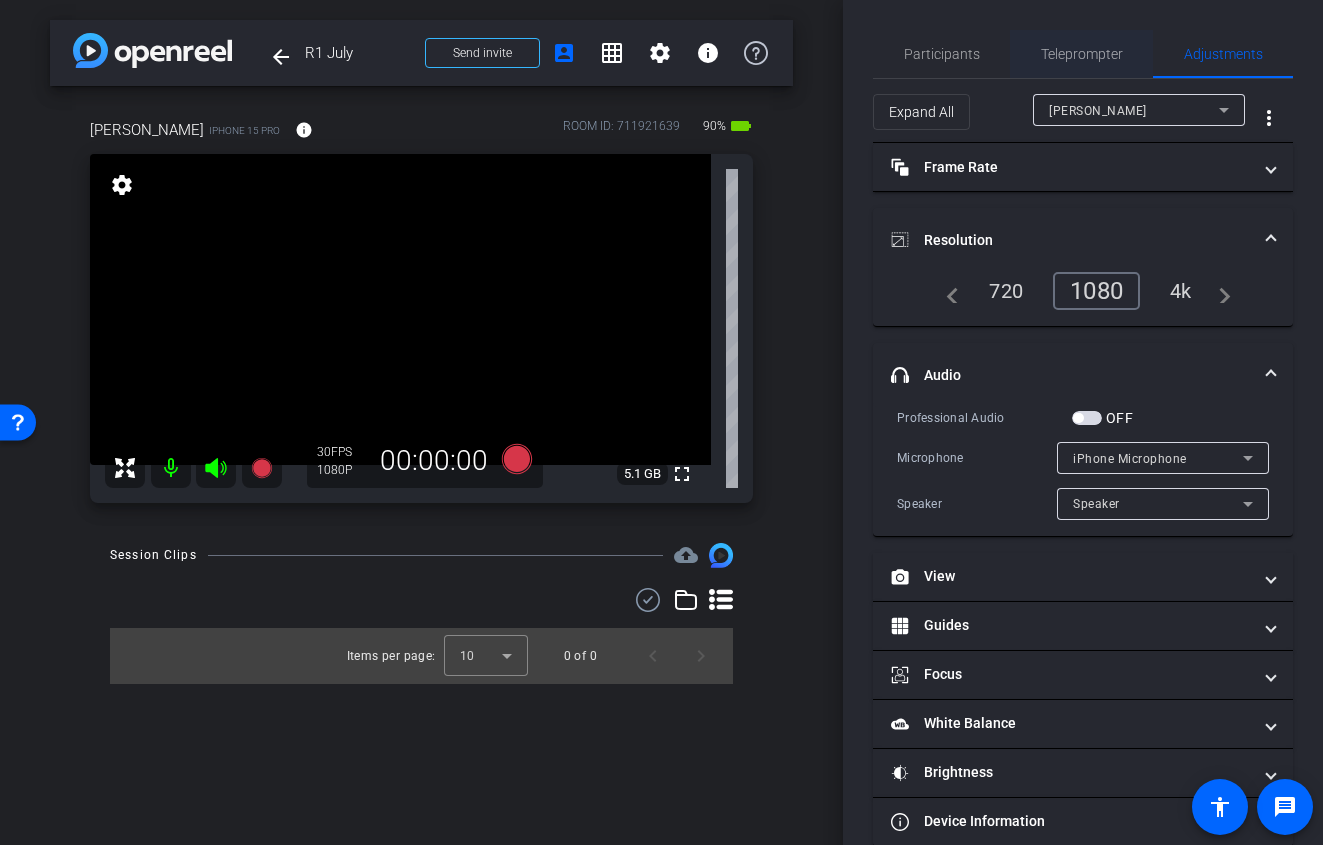 click on "Teleprompter" at bounding box center [1082, 54] 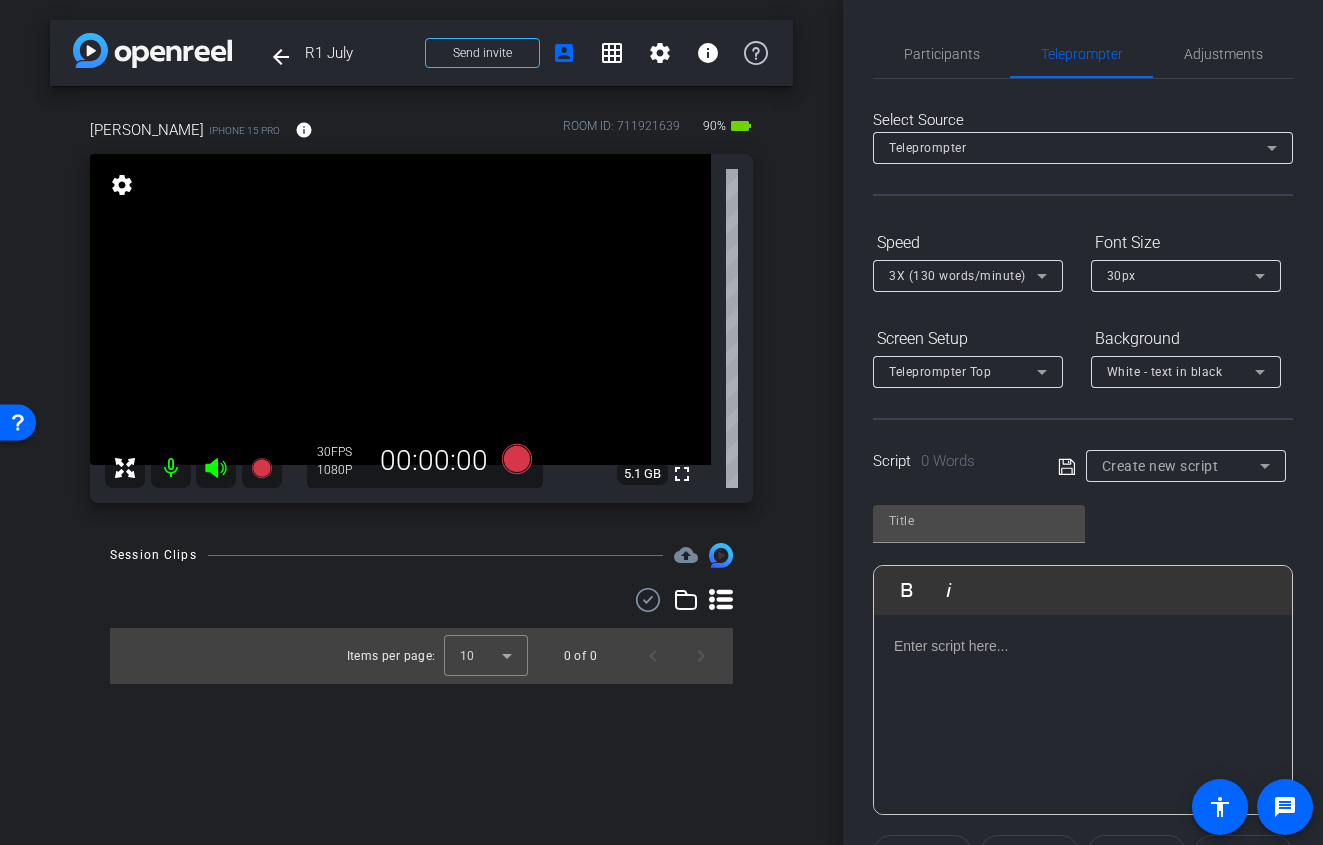 click on "Create new script" at bounding box center [1160, 466] 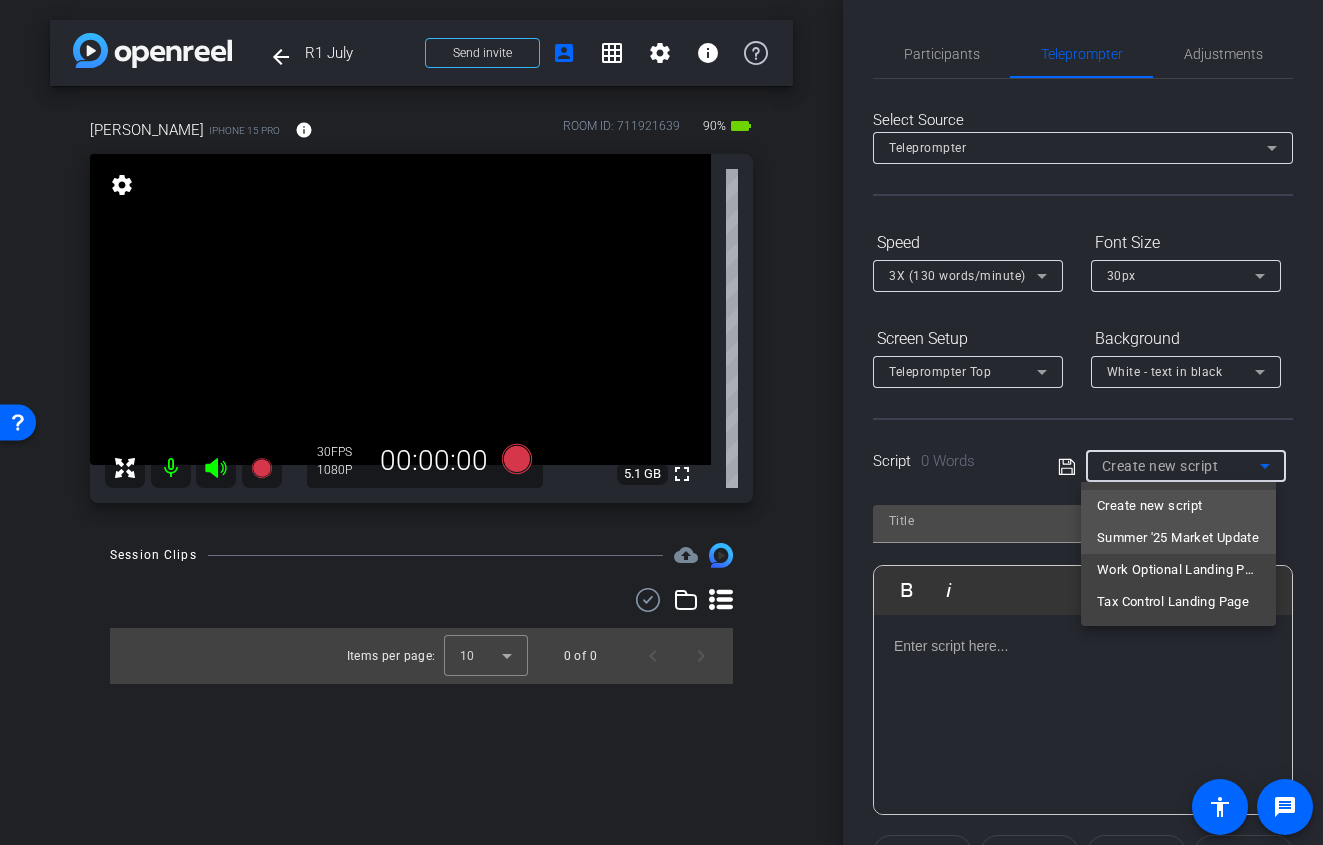 click on "Summer '25 Market Update" at bounding box center [1178, 538] 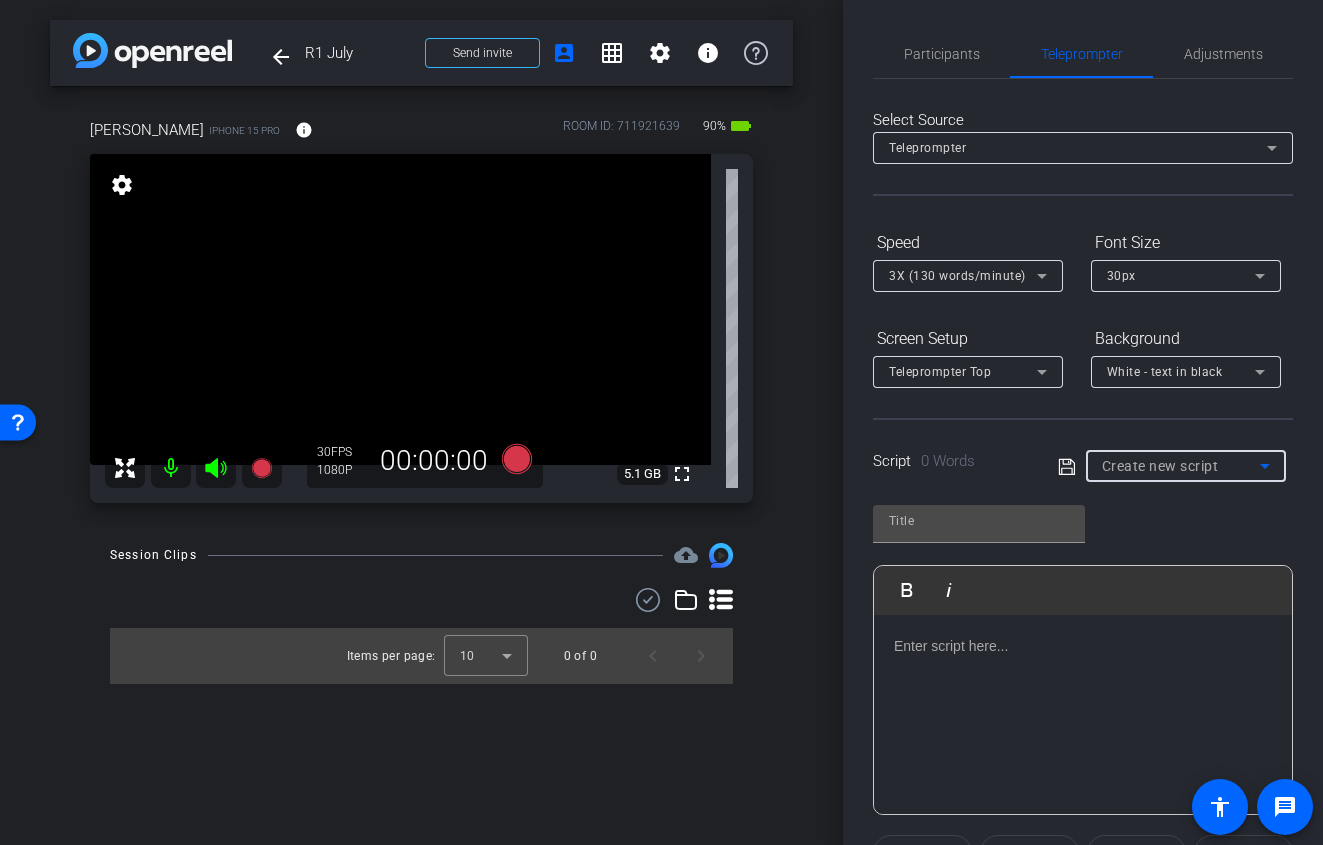 type on "Summer '25 Market Update" 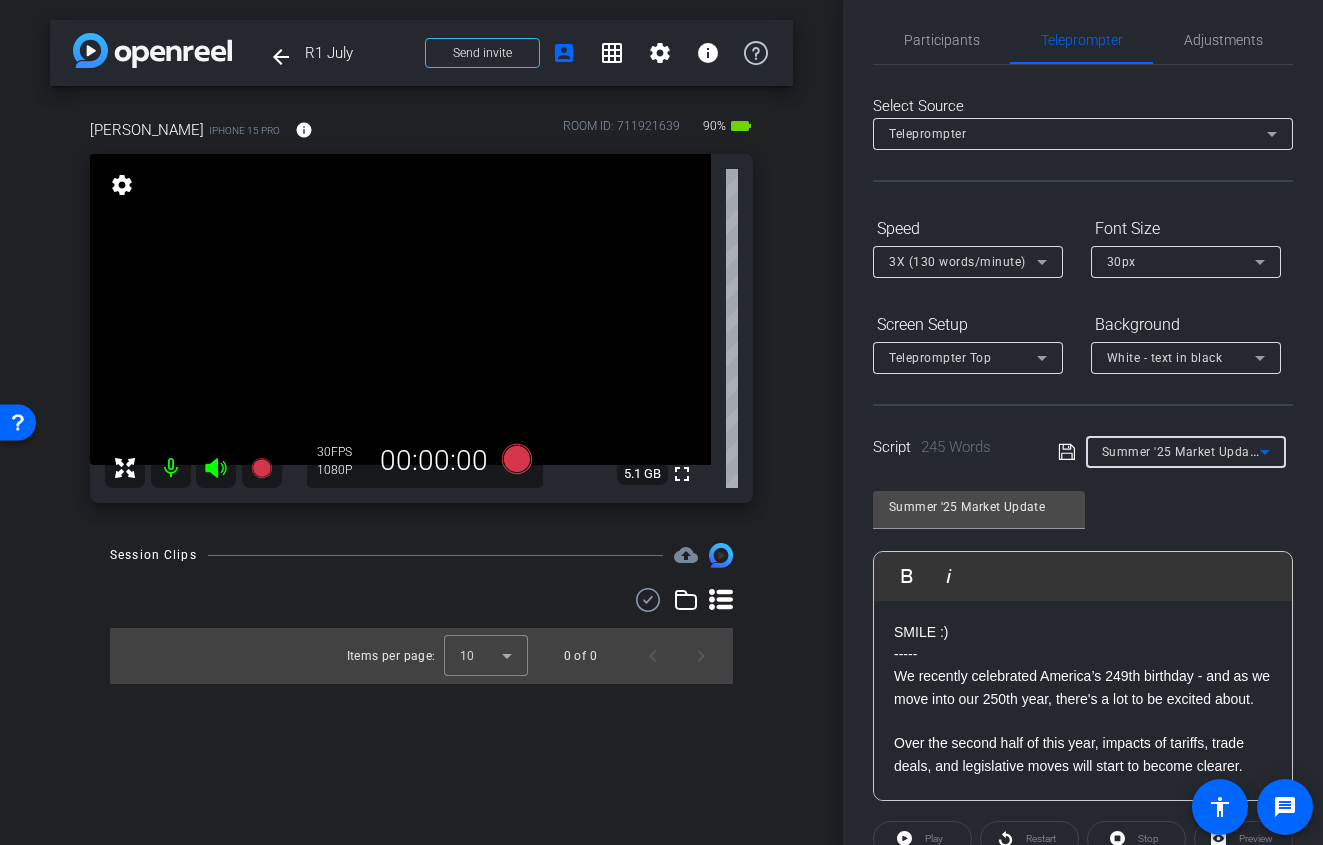 scroll, scrollTop: 112, scrollLeft: 0, axis: vertical 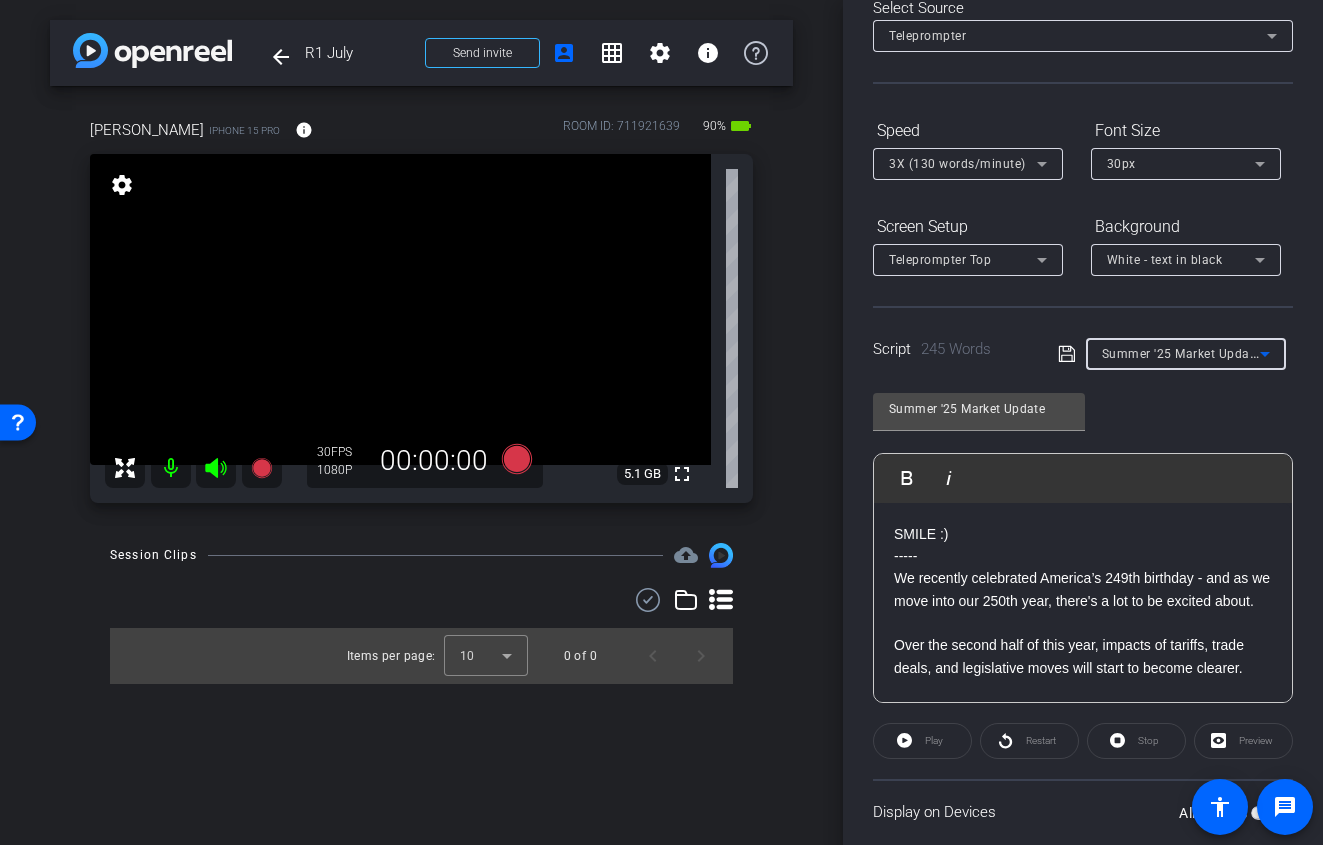 click on "White - text in black" at bounding box center [1165, 260] 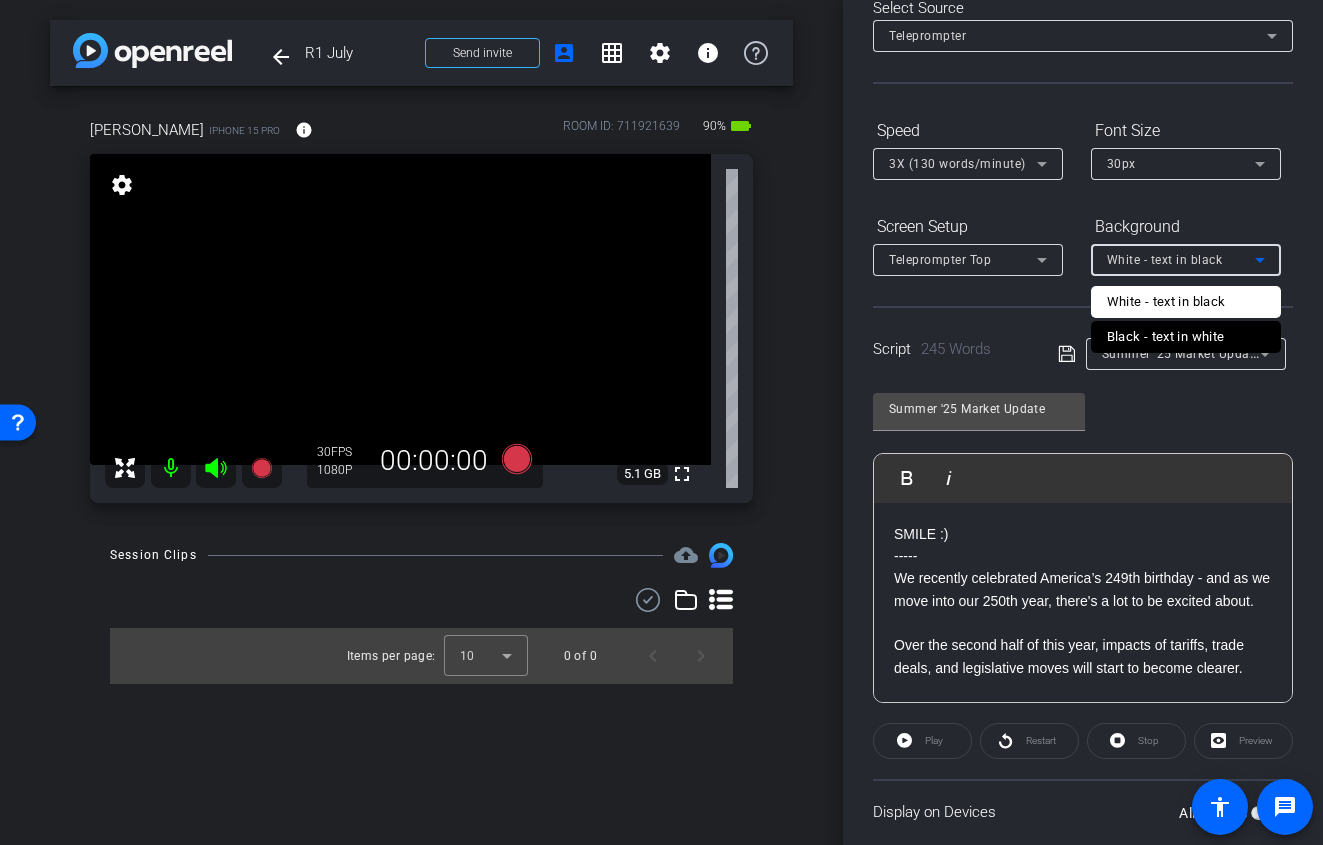 click on "Black - text in white" at bounding box center (1166, 337) 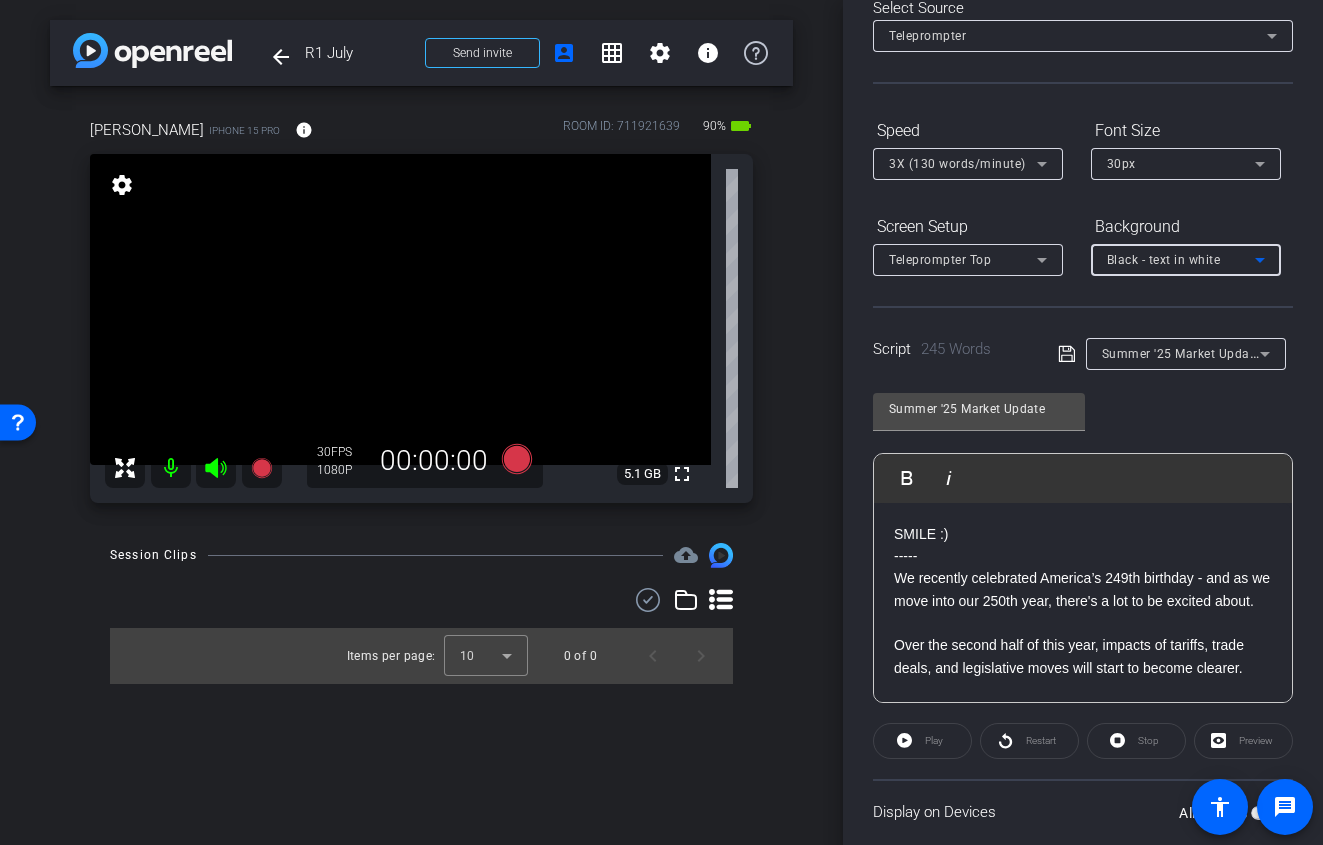 click on "Teleprompter Top" at bounding box center [940, 260] 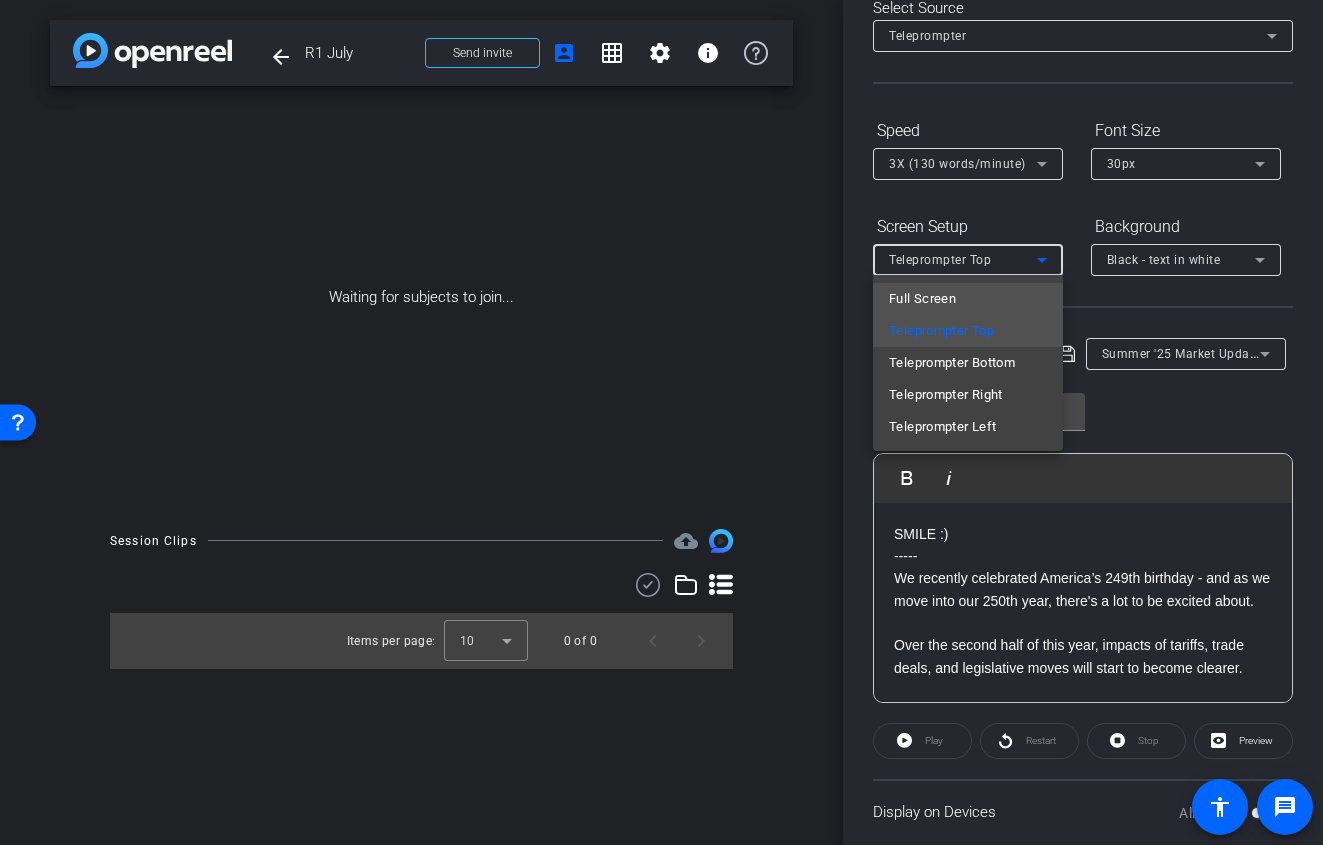 click on "Full Screen" at bounding box center [968, 299] 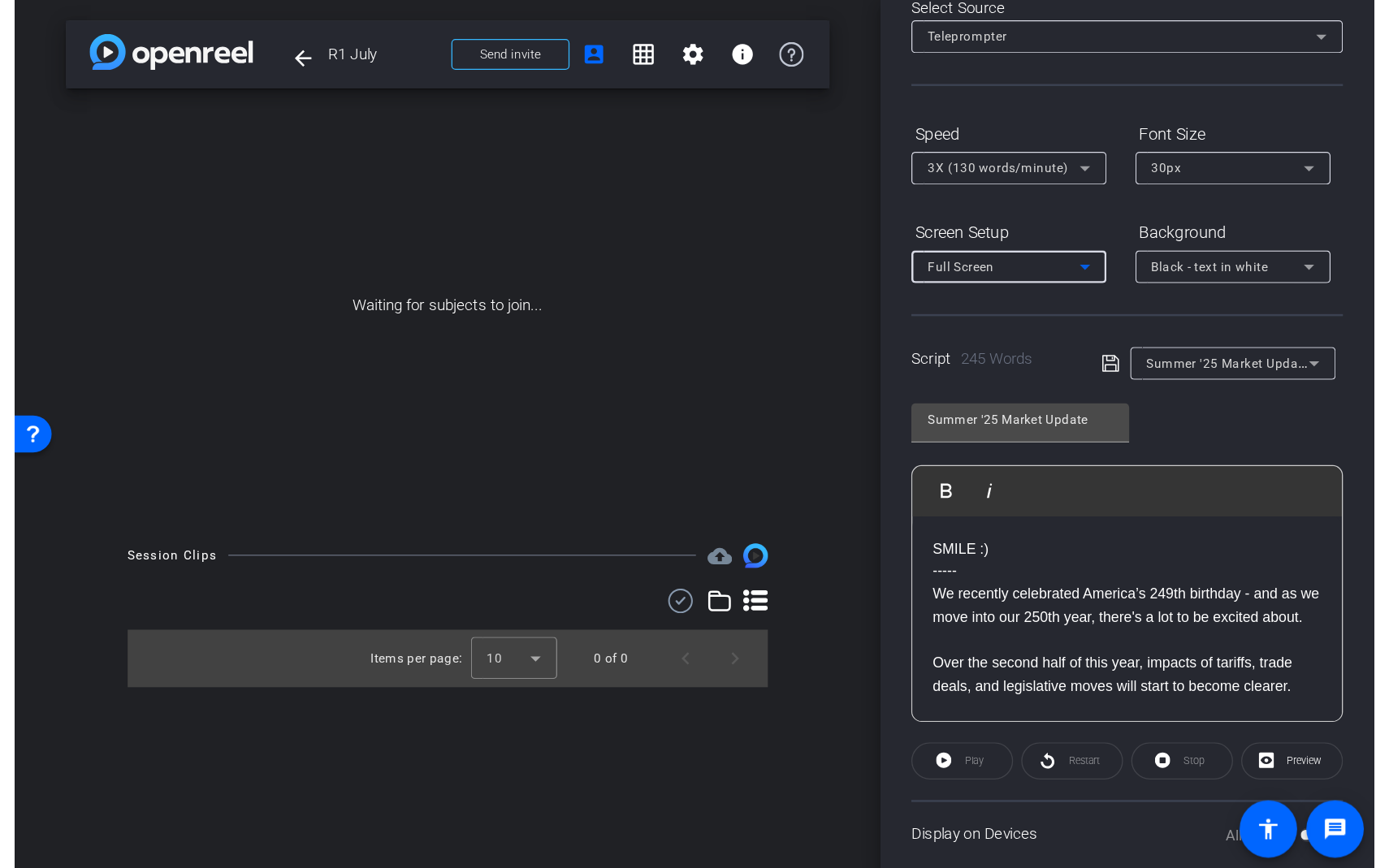 scroll, scrollTop: 88, scrollLeft: 0, axis: vertical 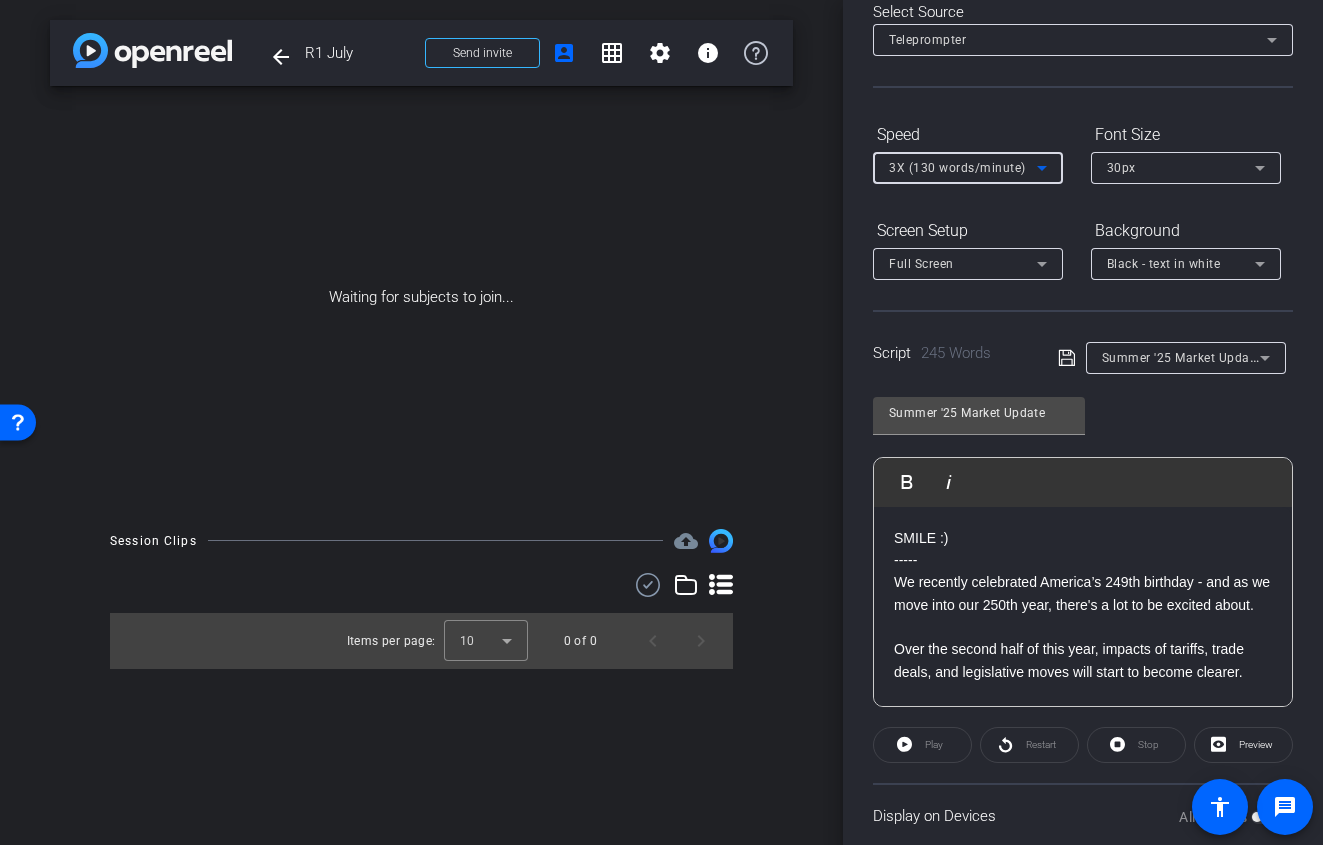 click on "3X (130 words/minute)" at bounding box center [957, 168] 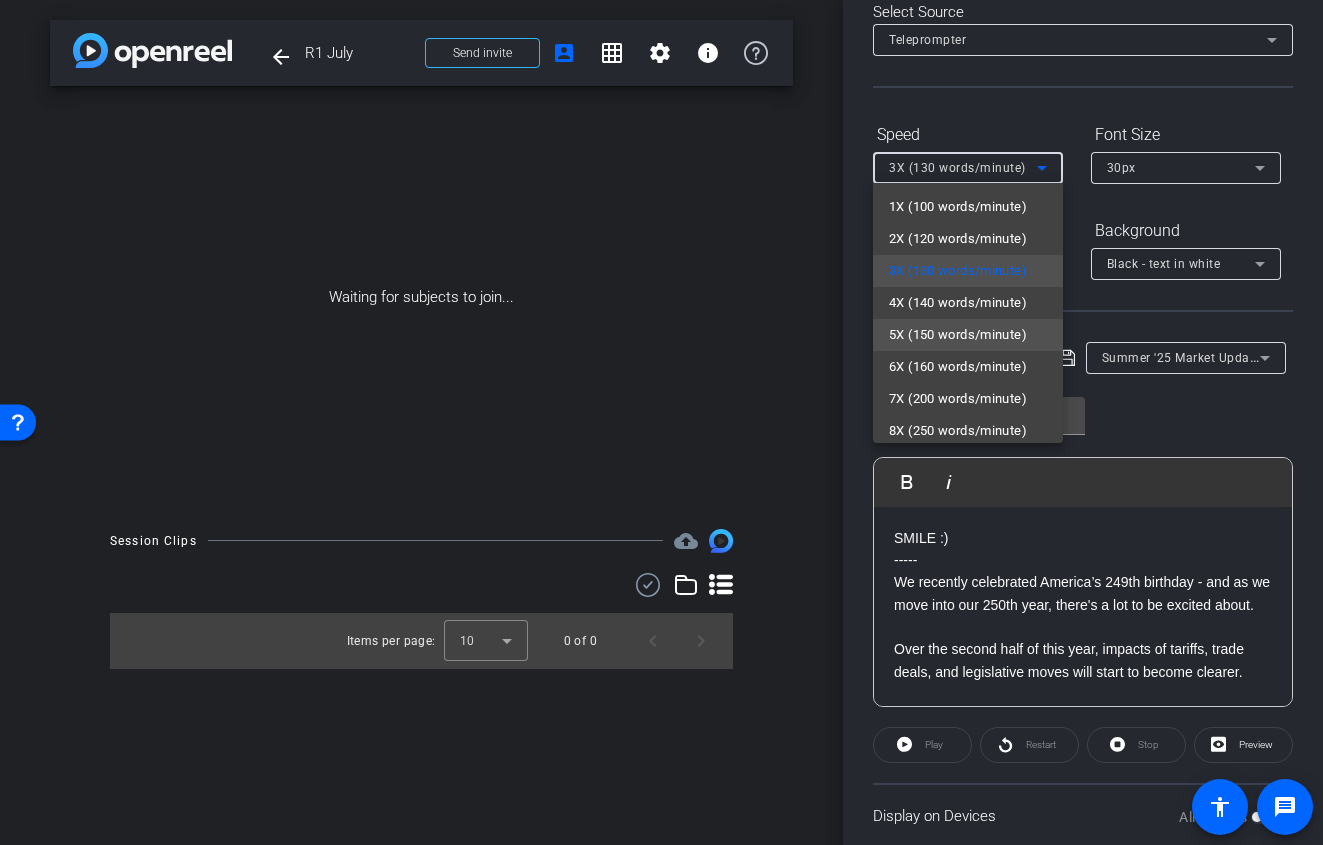 click on "5X (150 words/minute)" at bounding box center [958, 335] 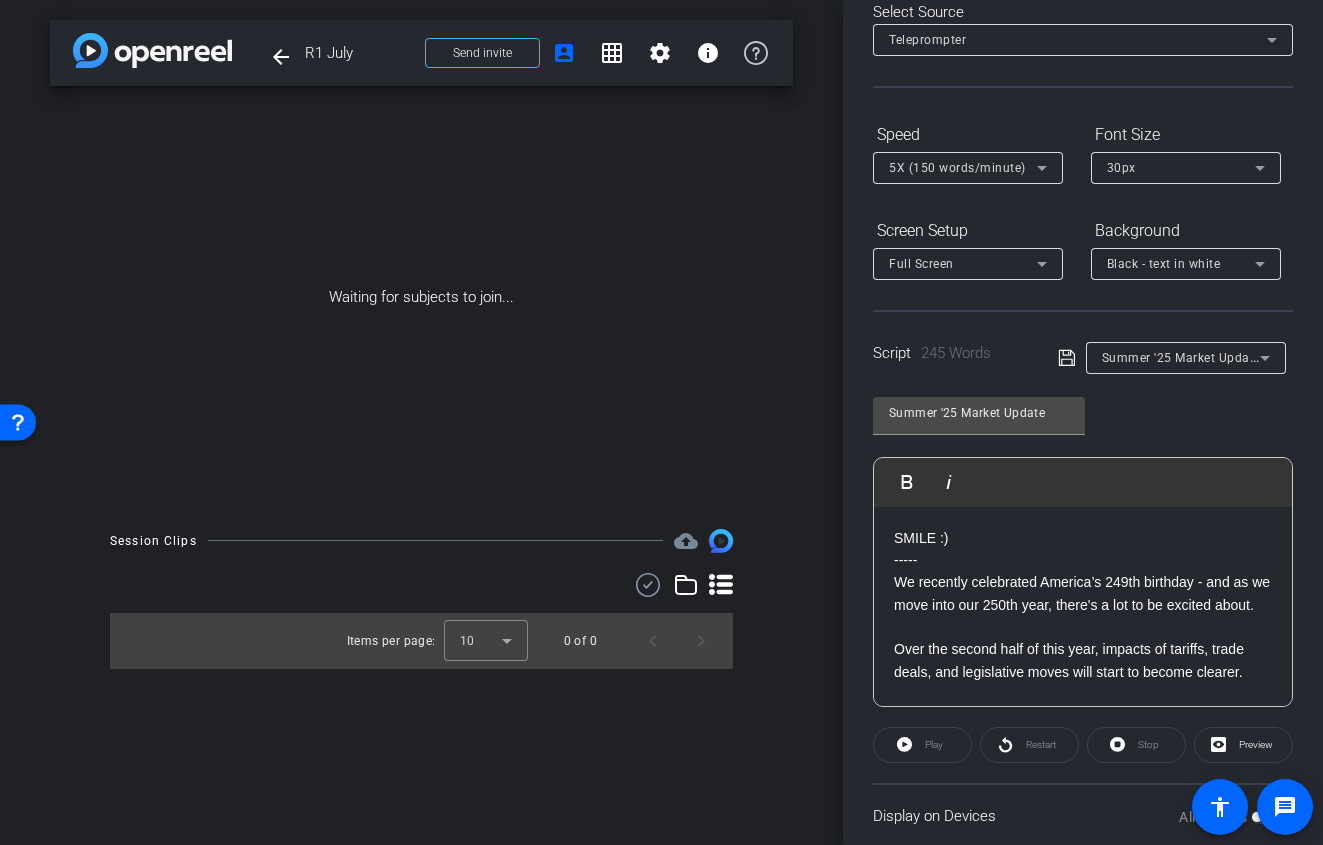 click on "arrow_back  R1 July   Back to project   Send invite  account_box grid_on settings info
Waiting for subjects to join...  Session Clips   cloud_upload
Items per page:  10  0 of 0" at bounding box center [421, 422] 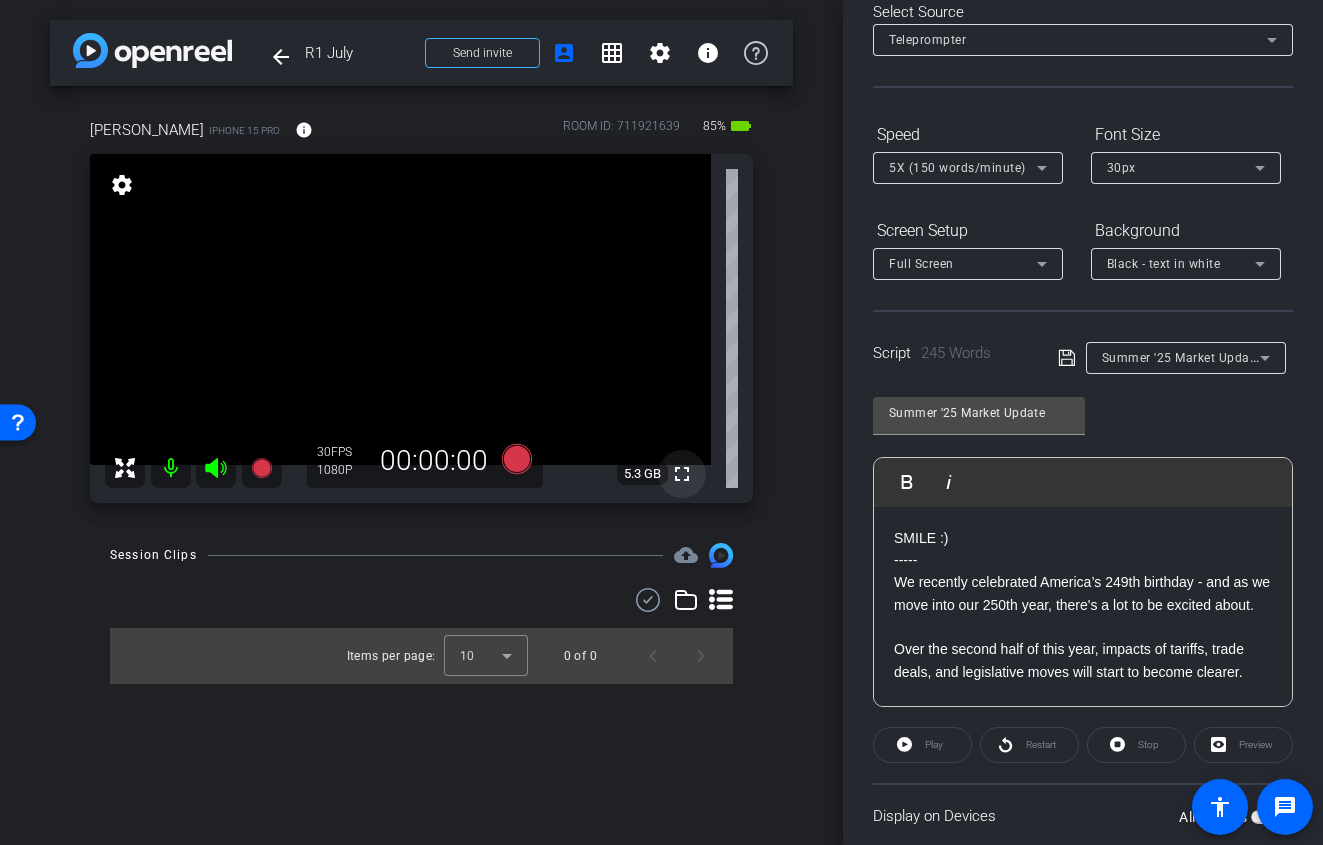 click on "fullscreen" at bounding box center (682, 474) 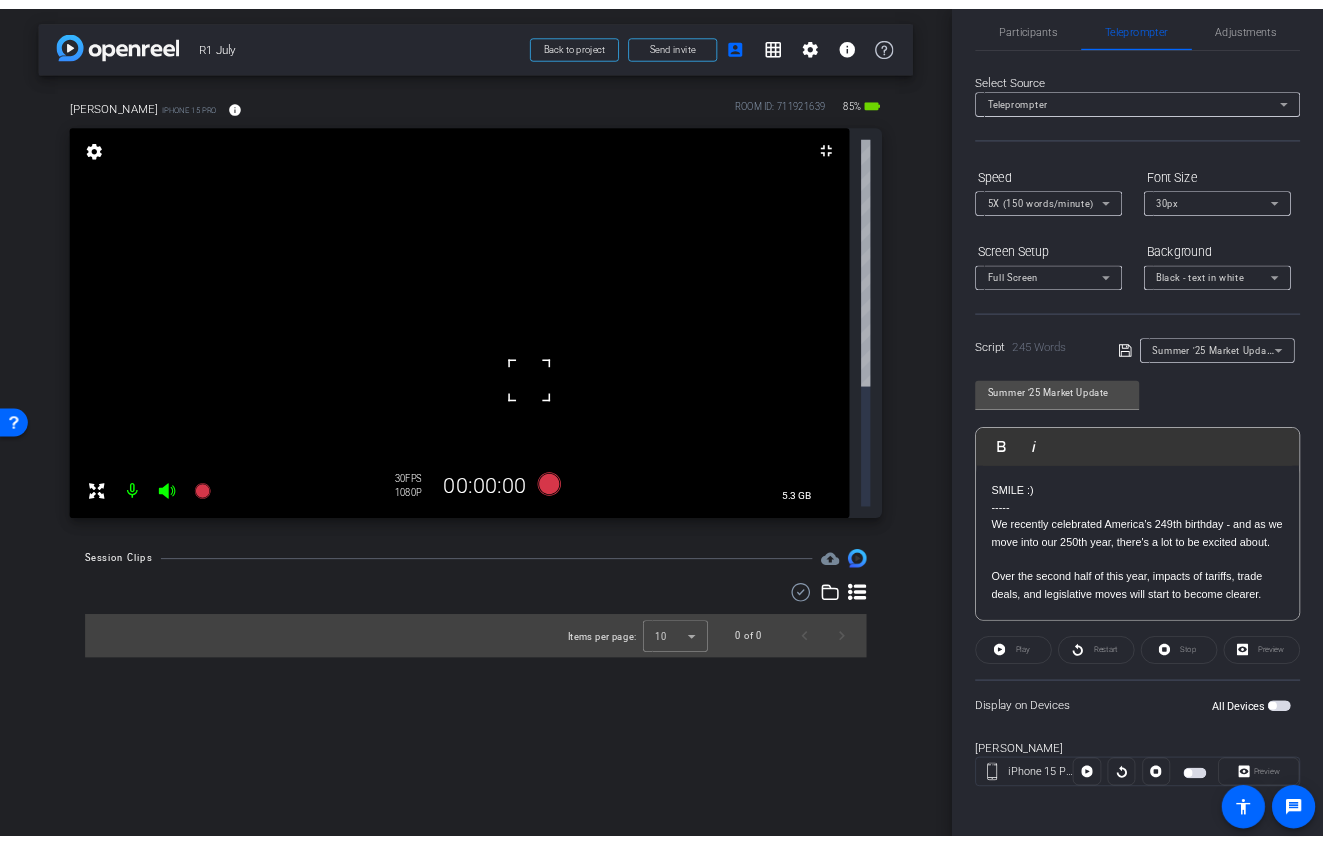 scroll, scrollTop: 24, scrollLeft: 0, axis: vertical 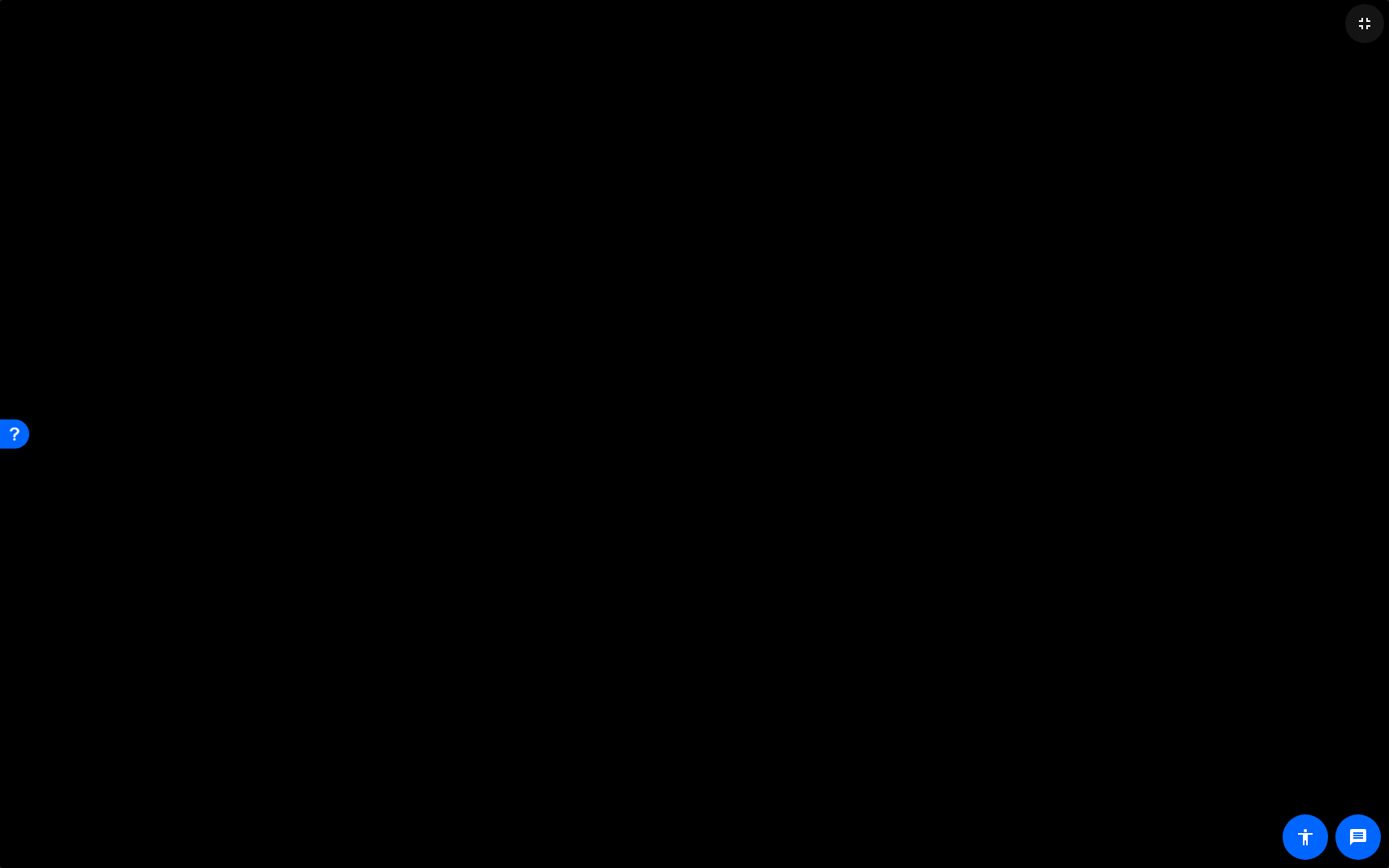click on "fullscreen_exit" at bounding box center [1365, 24] 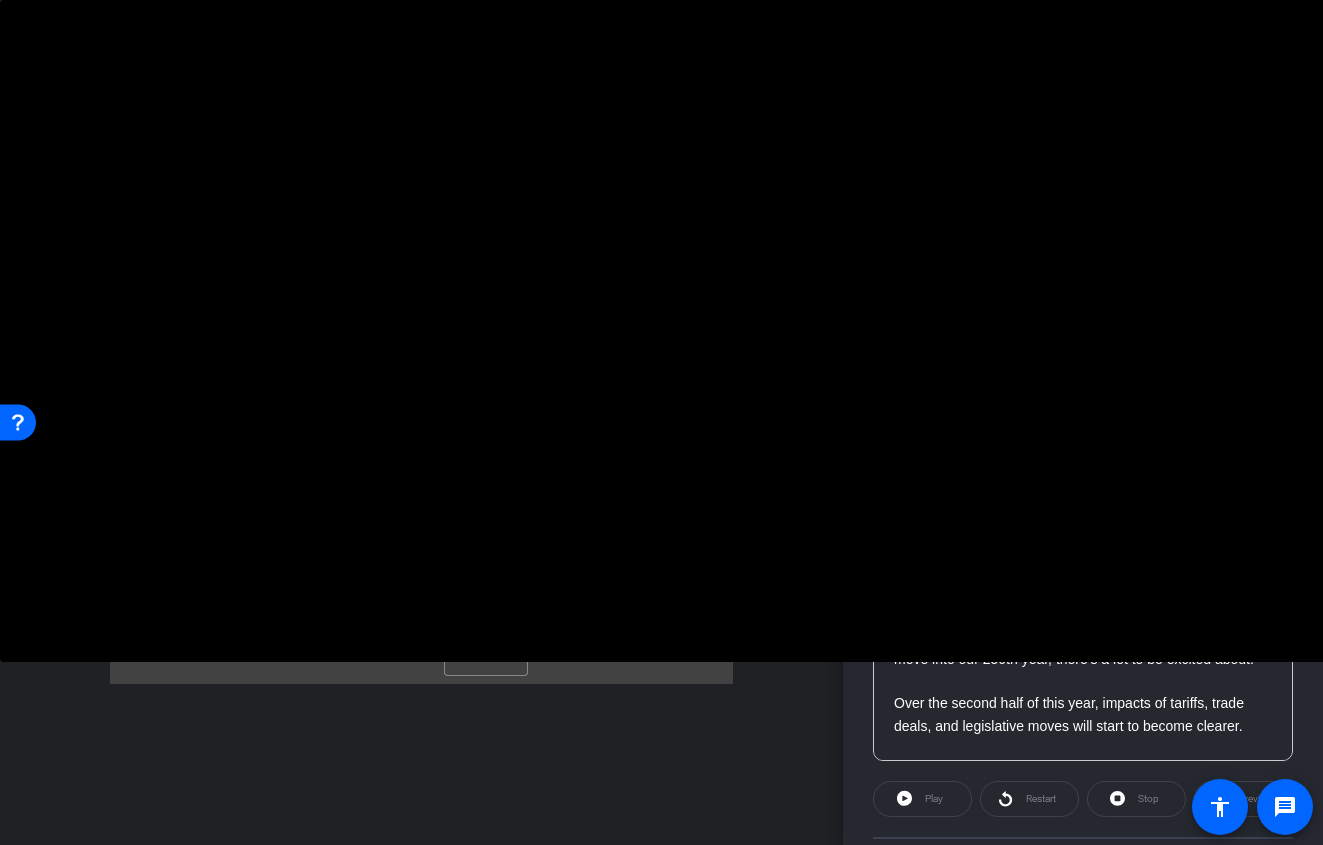 scroll, scrollTop: 0, scrollLeft: 0, axis: both 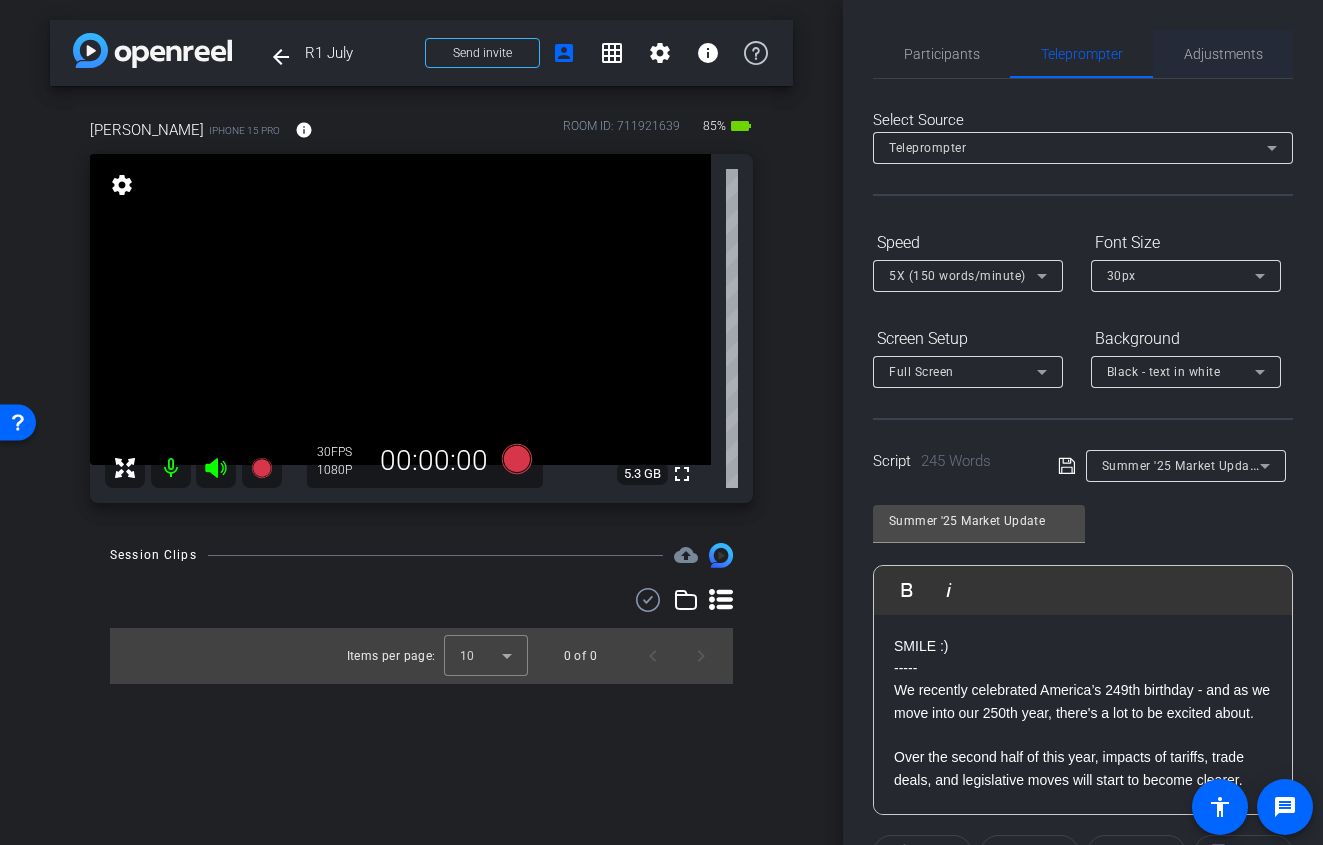 click on "Adjustments" at bounding box center (1223, 54) 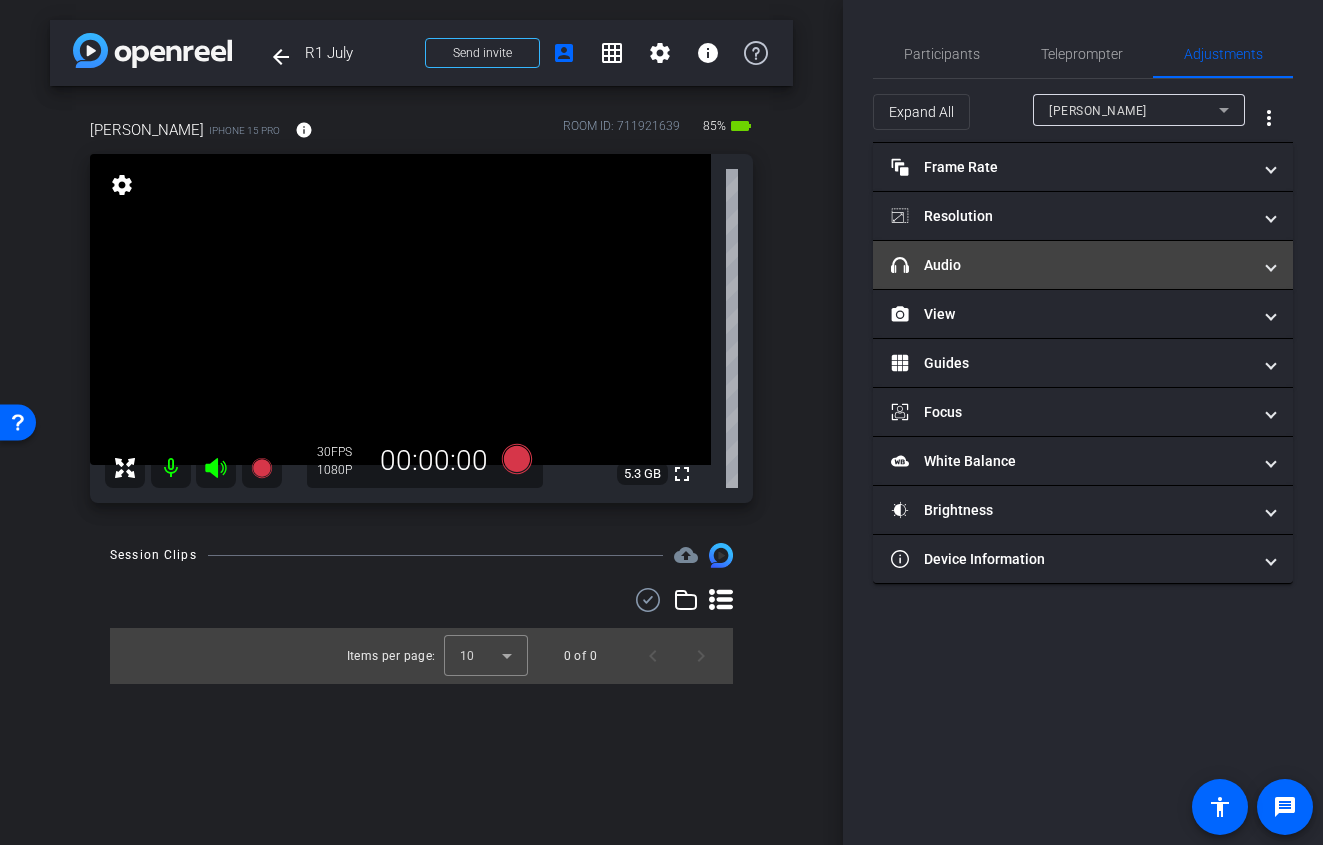 click on "headphone icon
Audio" at bounding box center (1083, 265) 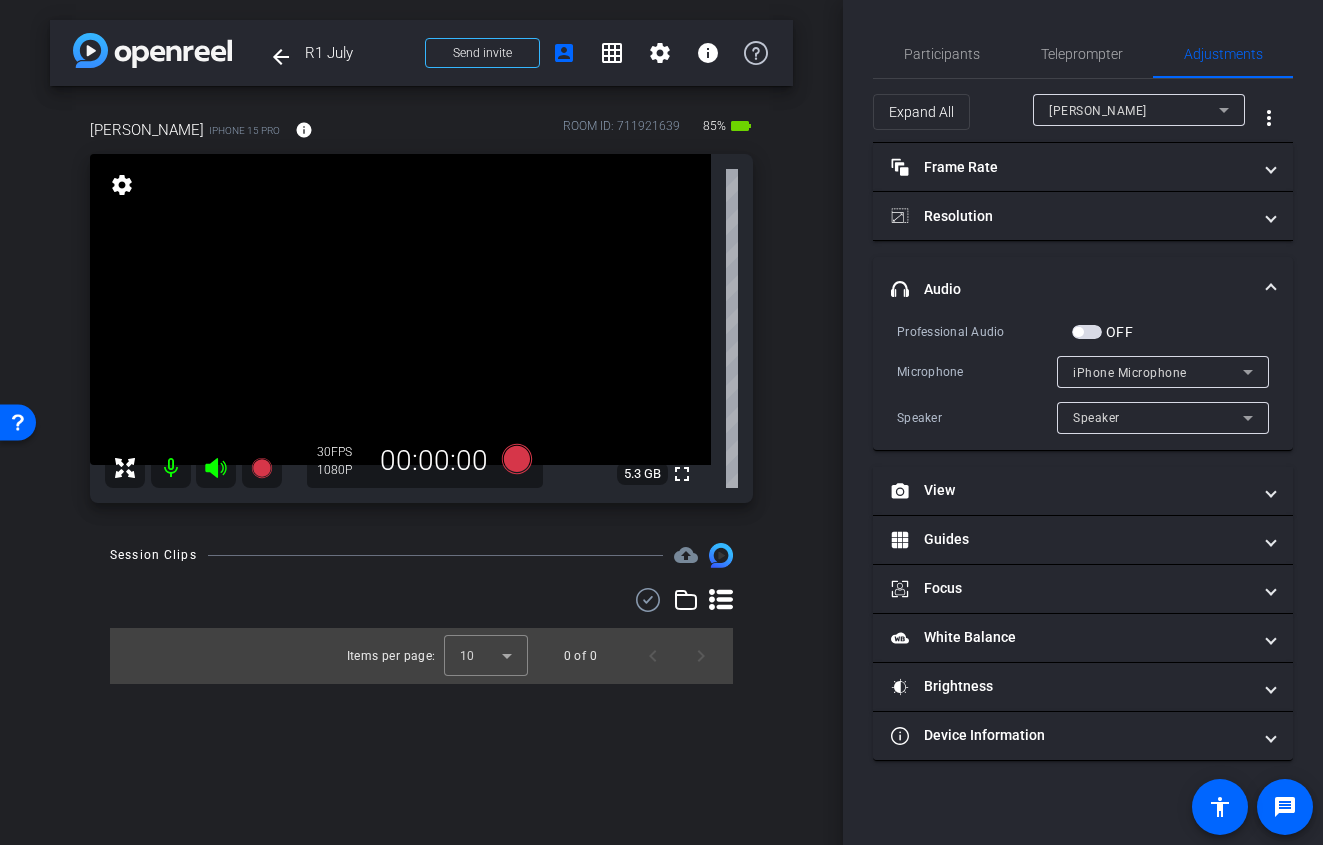 click on "iPhone Microphone" at bounding box center [1130, 373] 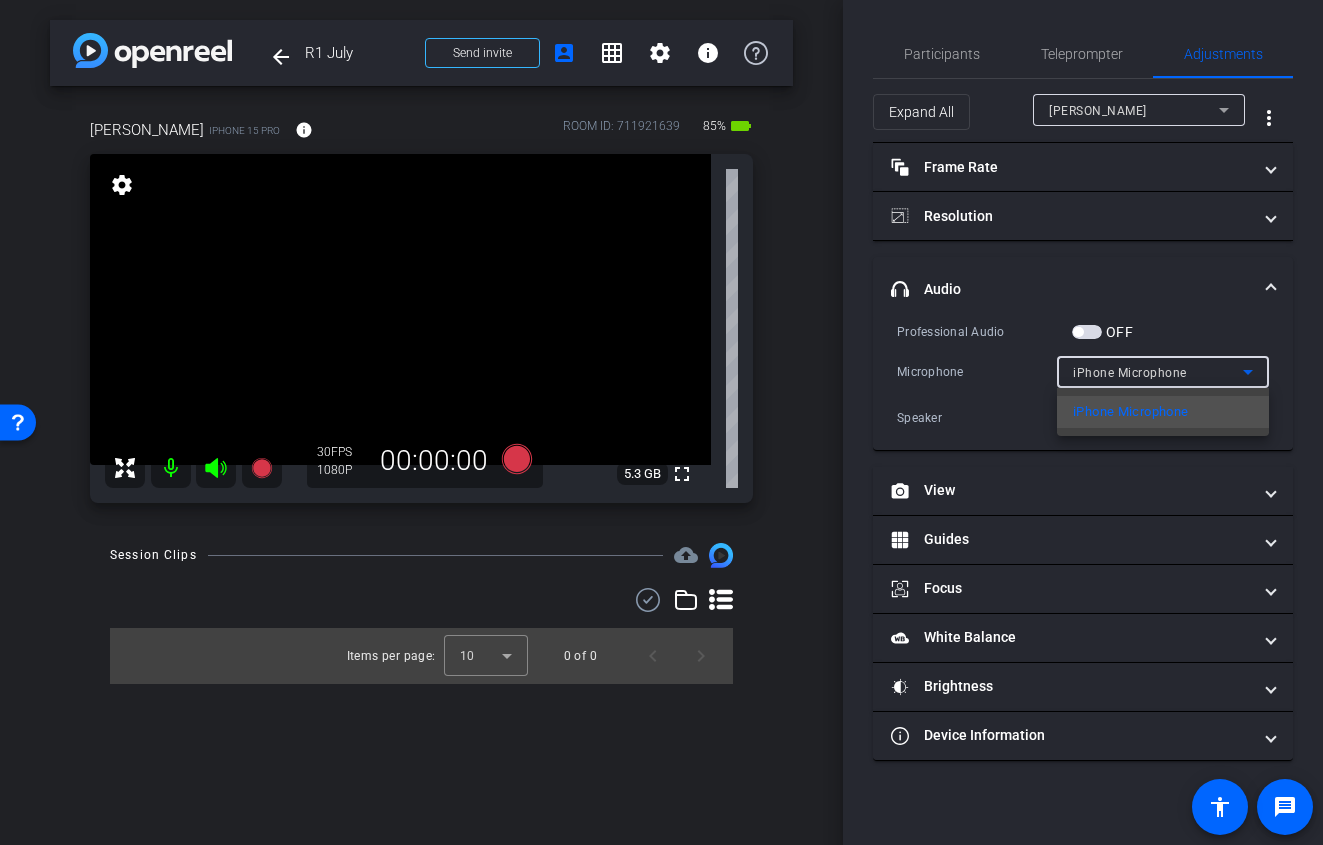 click at bounding box center [661, 422] 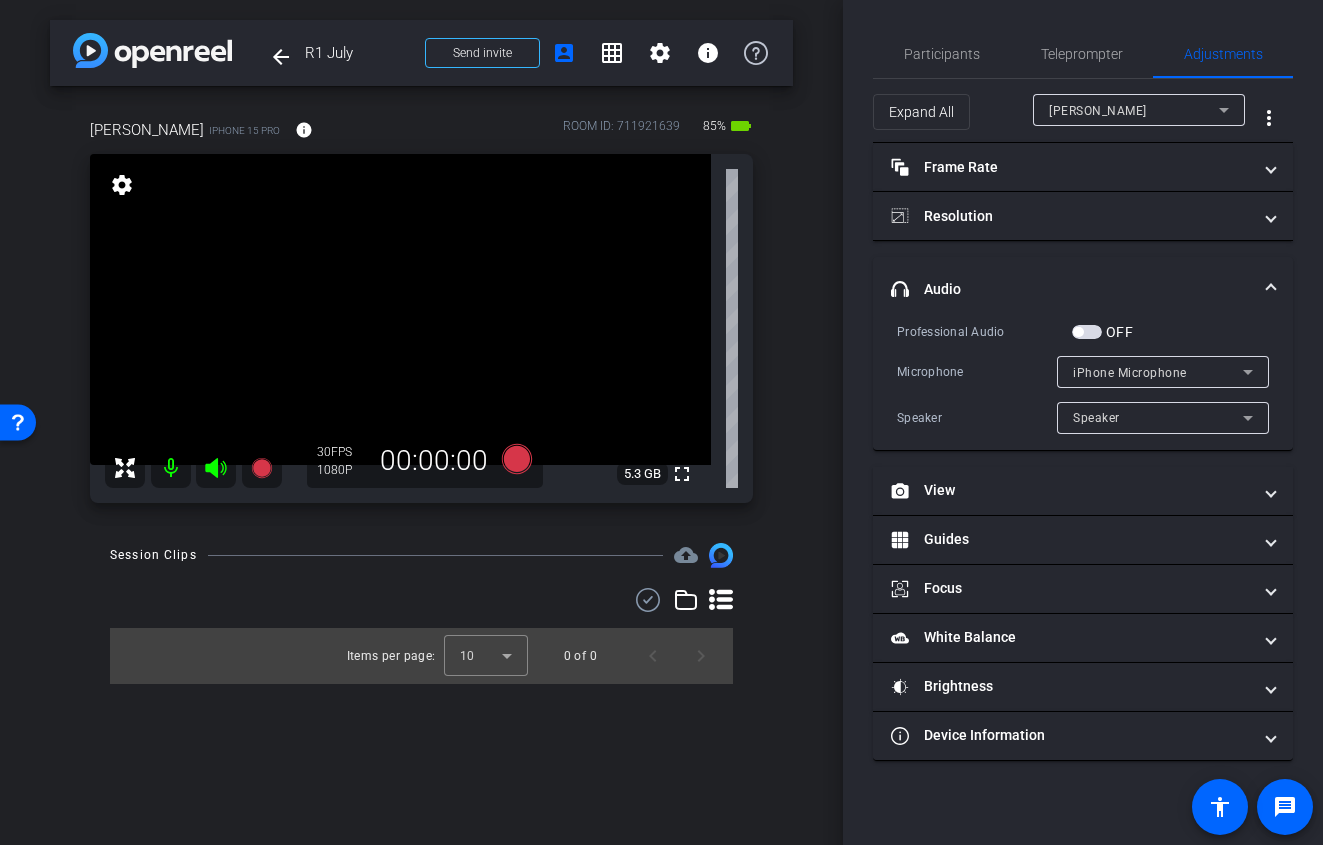 click on "OFF" at bounding box center (1117, 332) 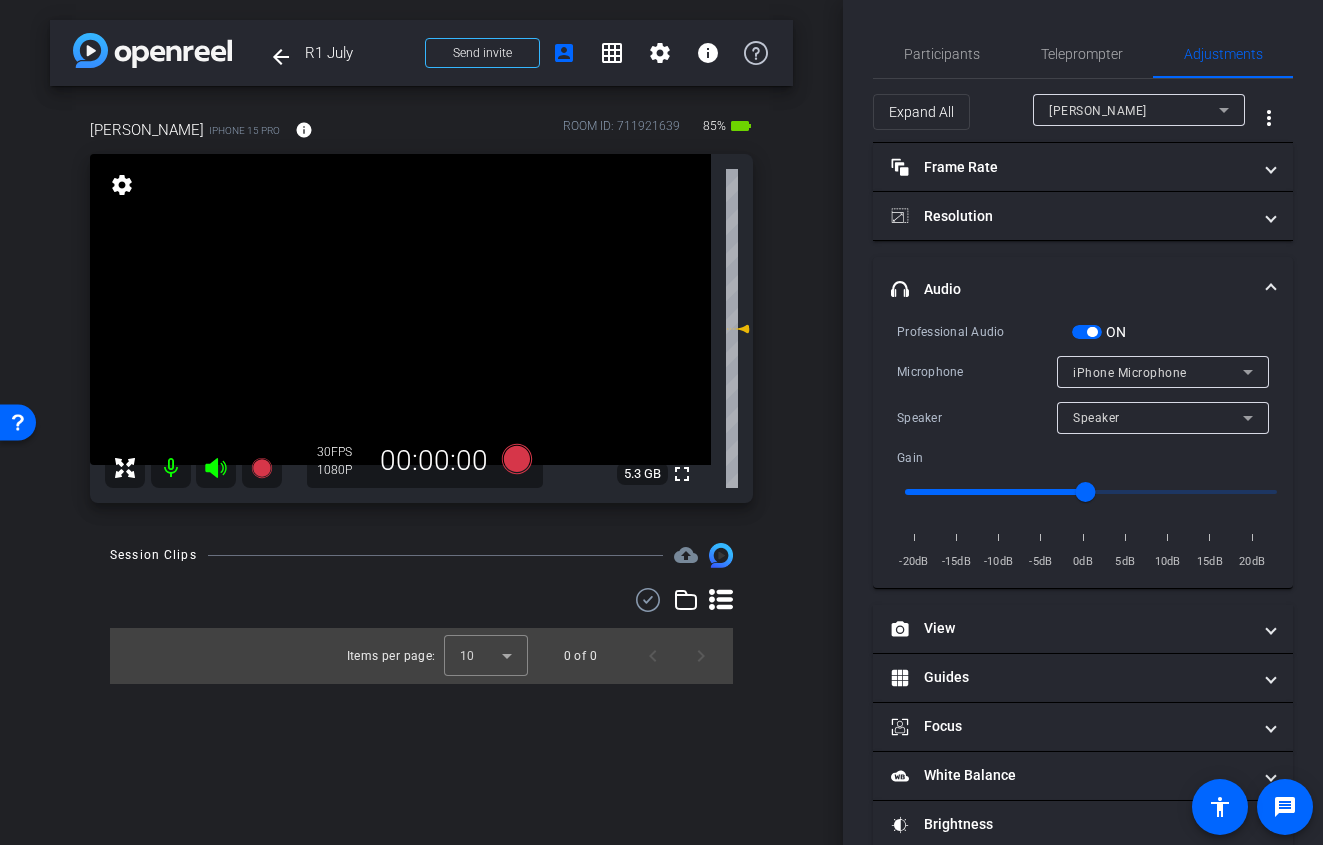 click on "iPhone Microphone" at bounding box center [1130, 373] 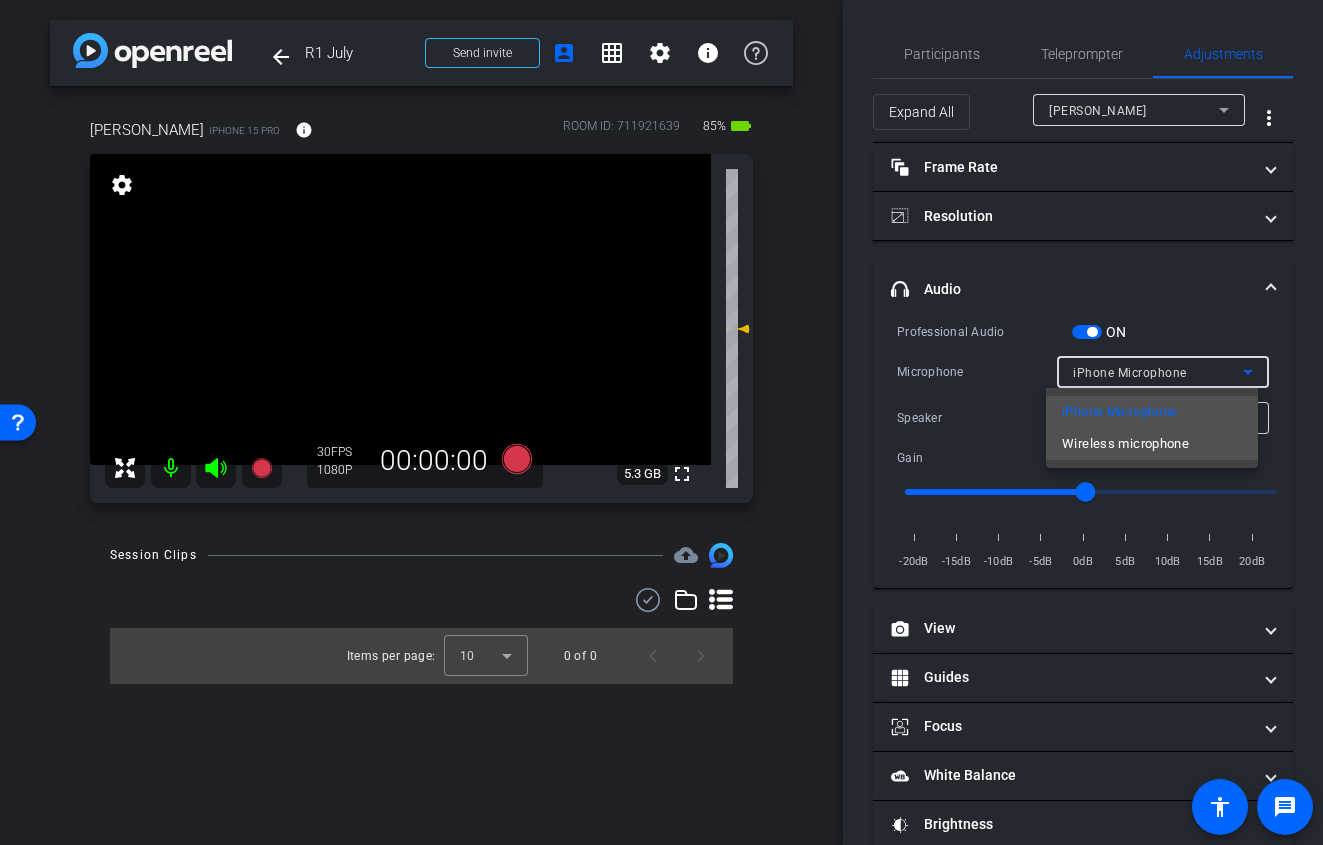 click on "Wireless microphone" at bounding box center [1125, 444] 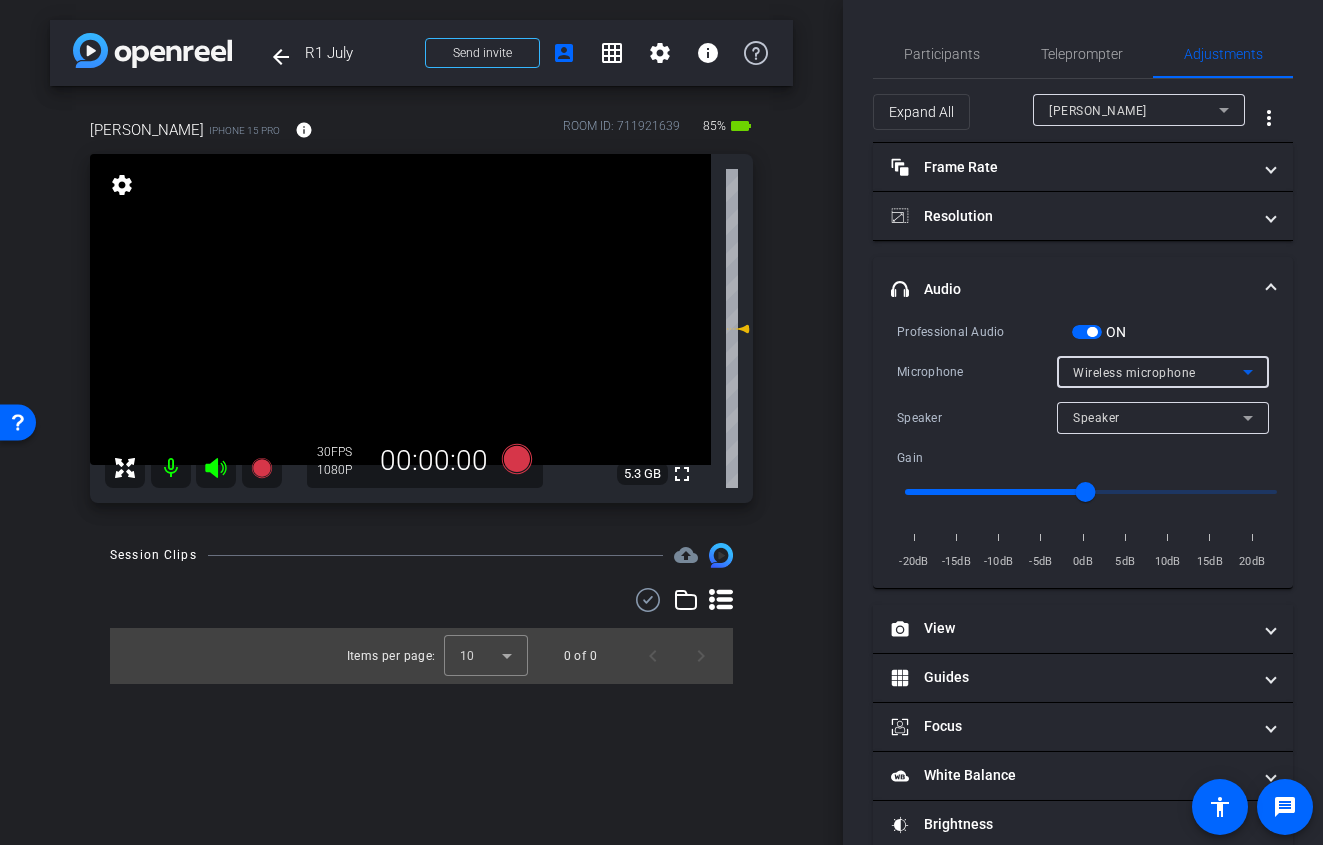 click on "Speaker" at bounding box center [1158, 417] 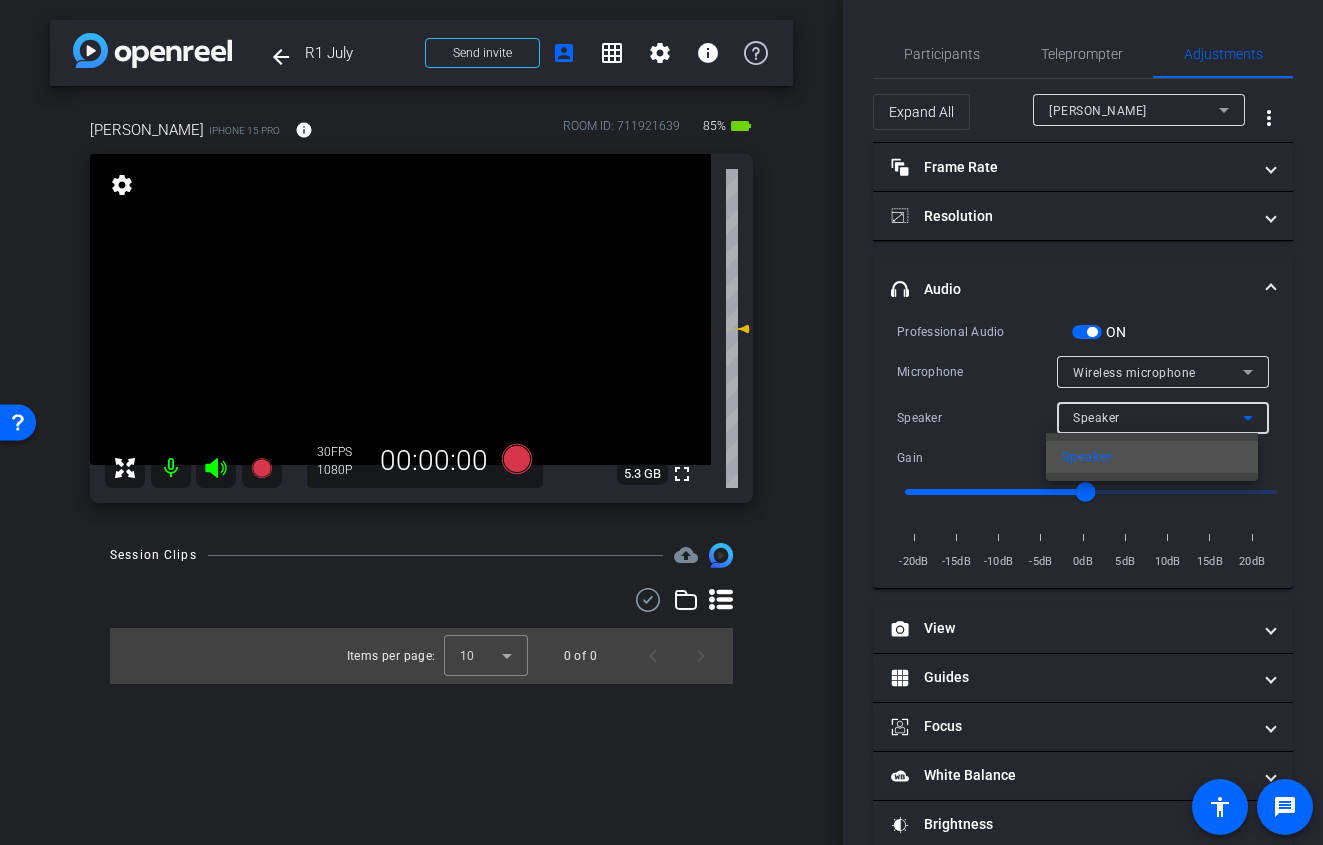 click at bounding box center [661, 422] 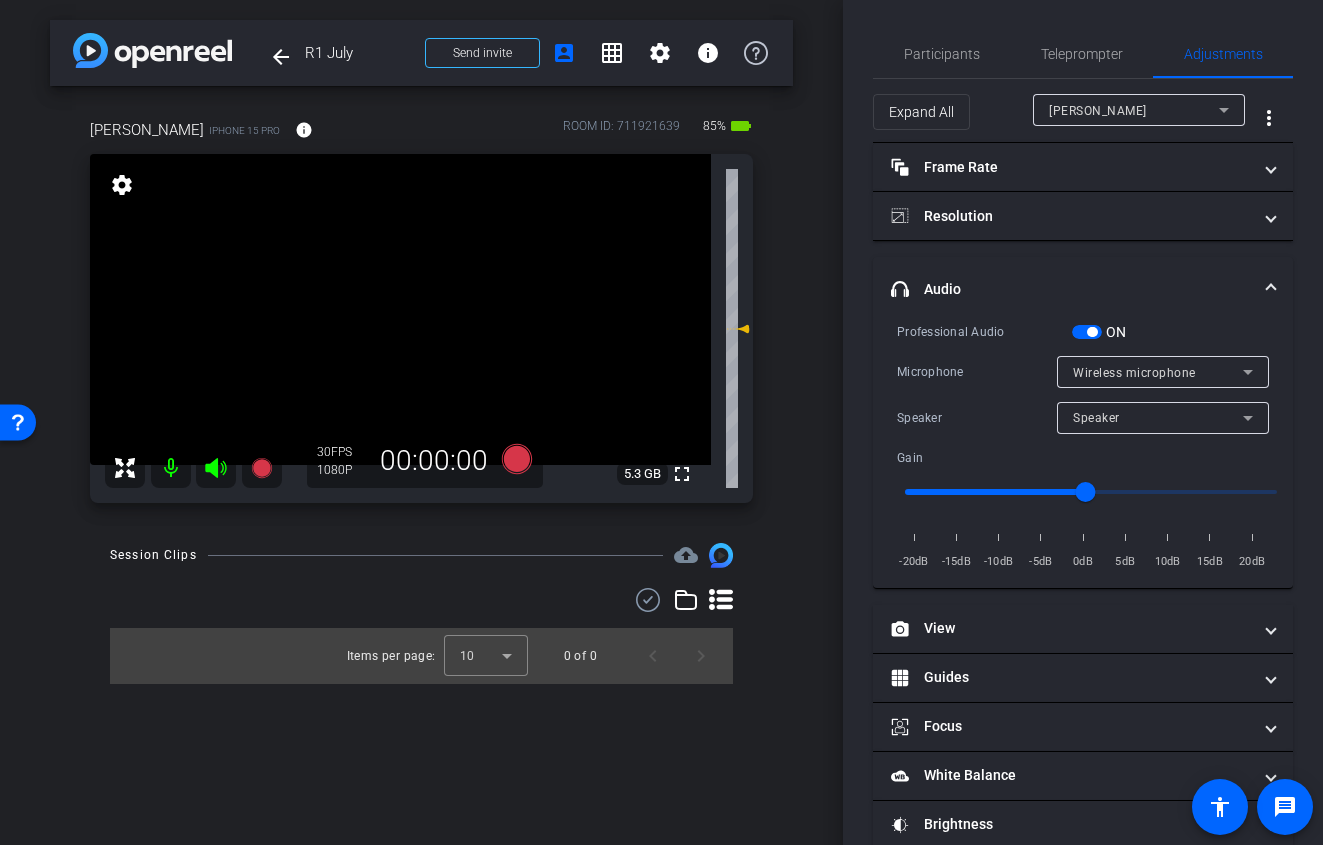 click at bounding box center (1087, 332) 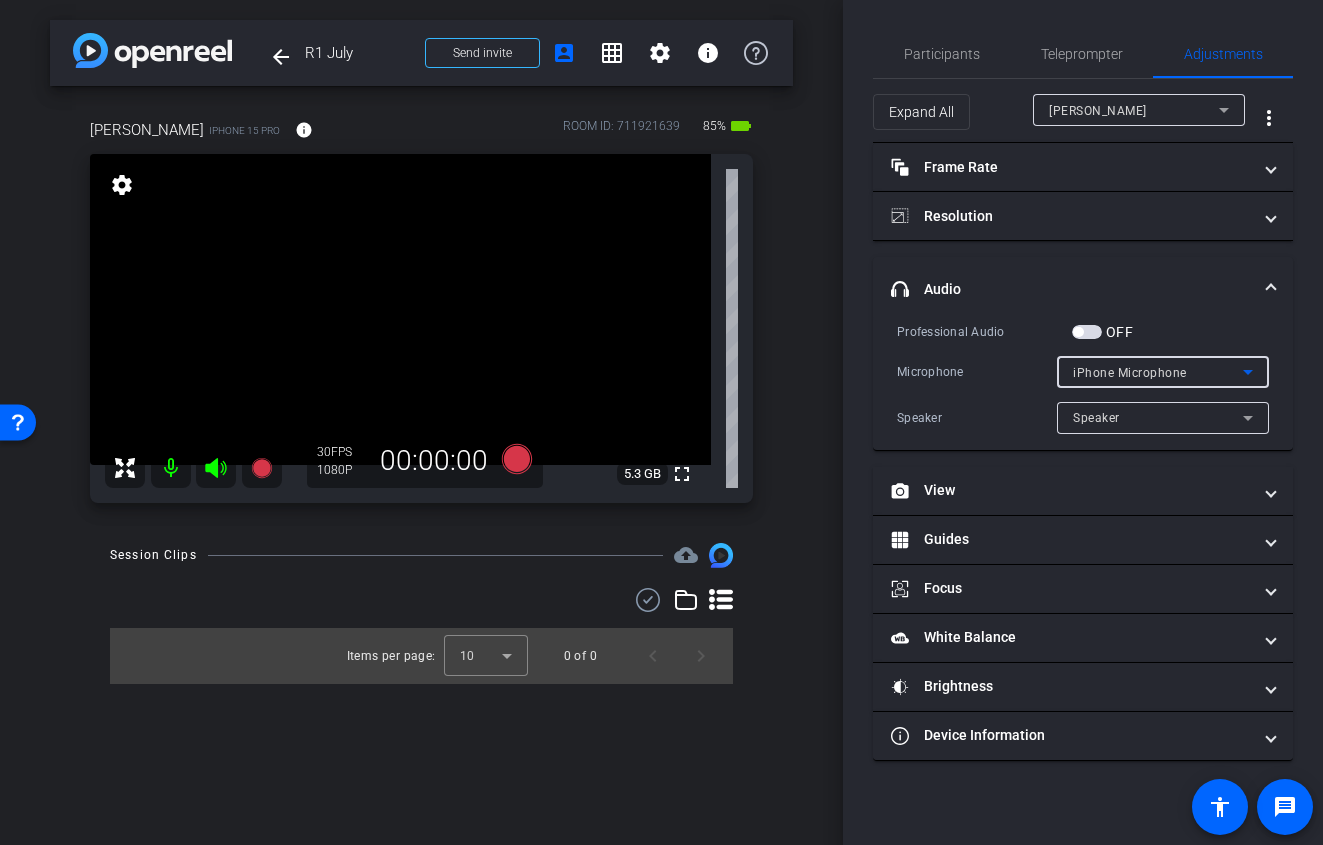 click on "iPhone Microphone" at bounding box center [1158, 372] 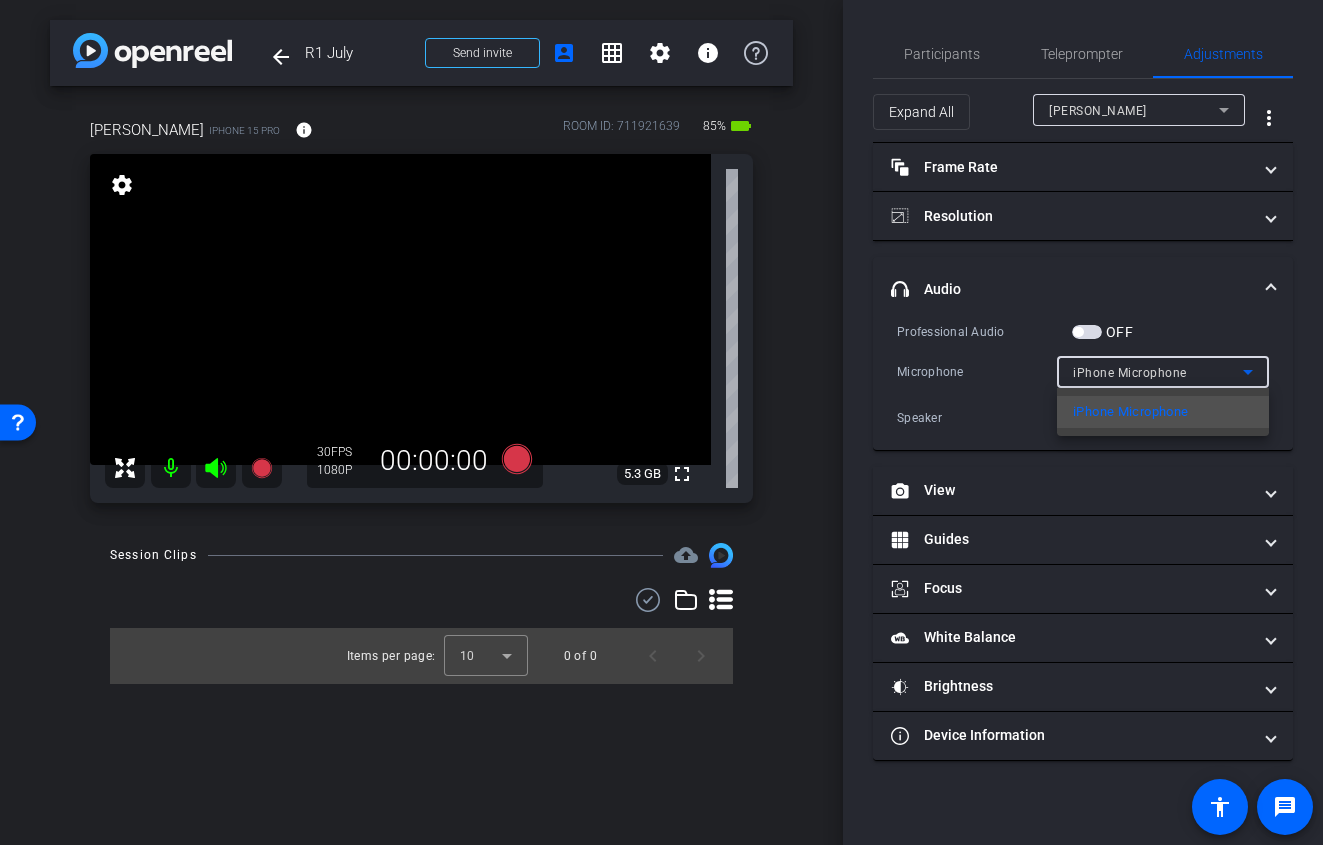 click at bounding box center (661, 422) 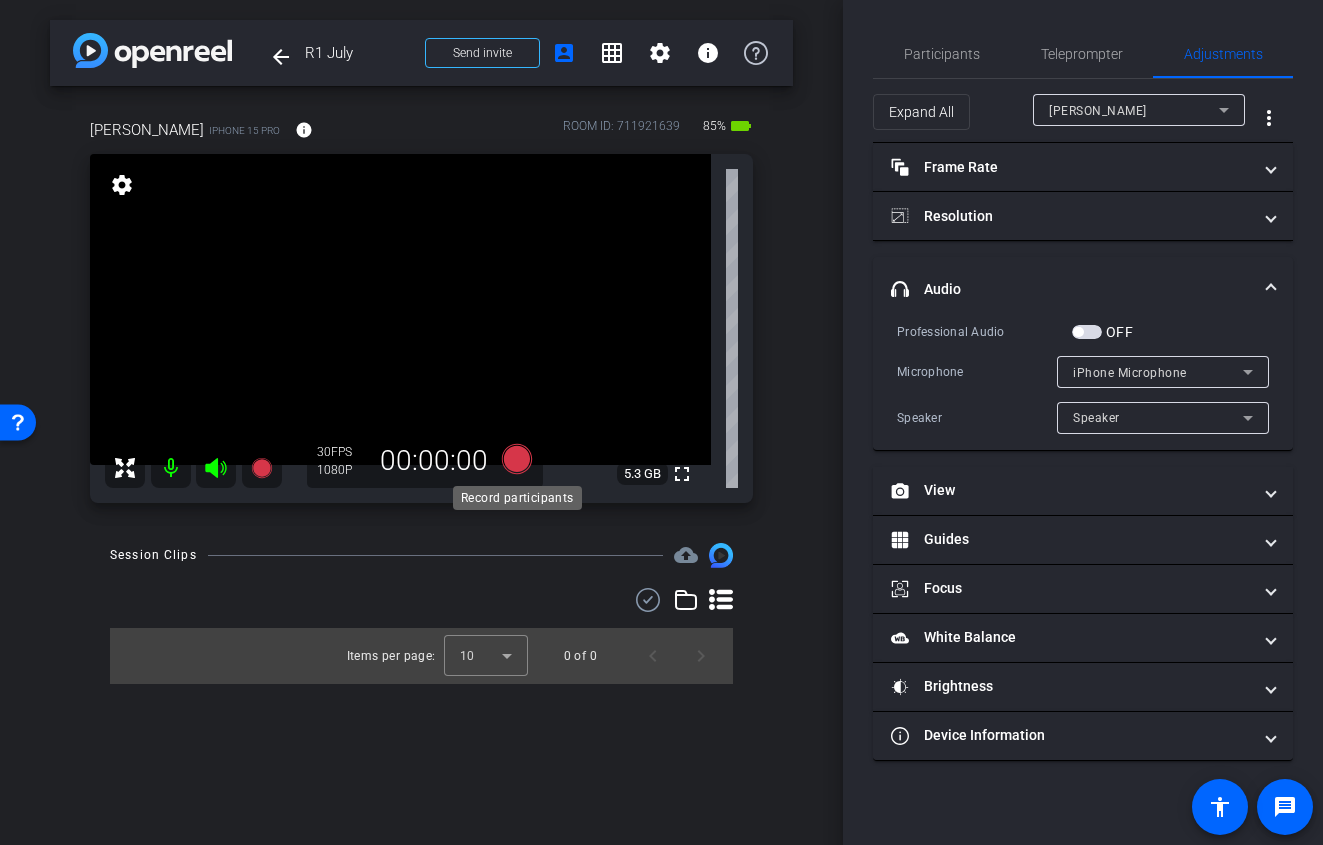 click 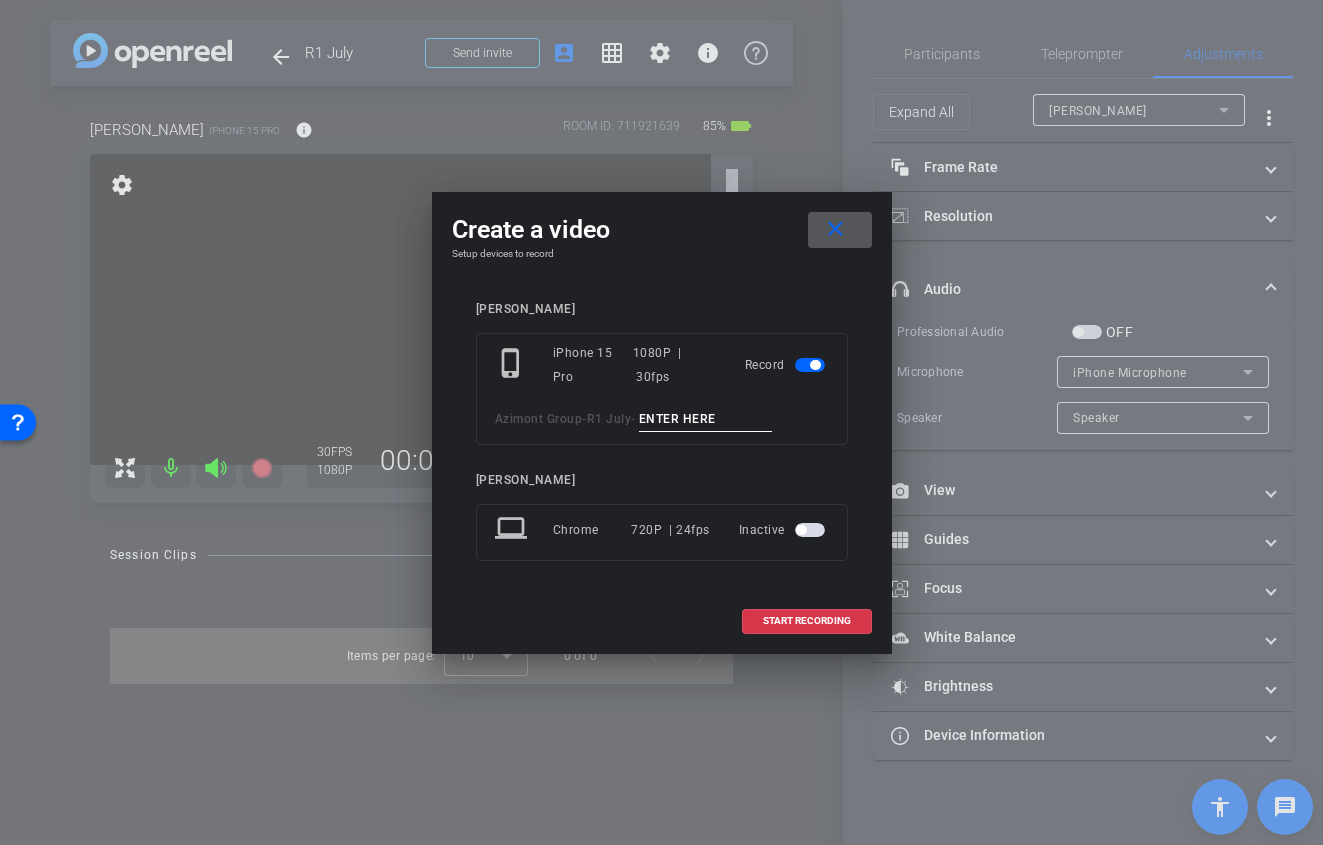 click on "close" at bounding box center [835, 229] 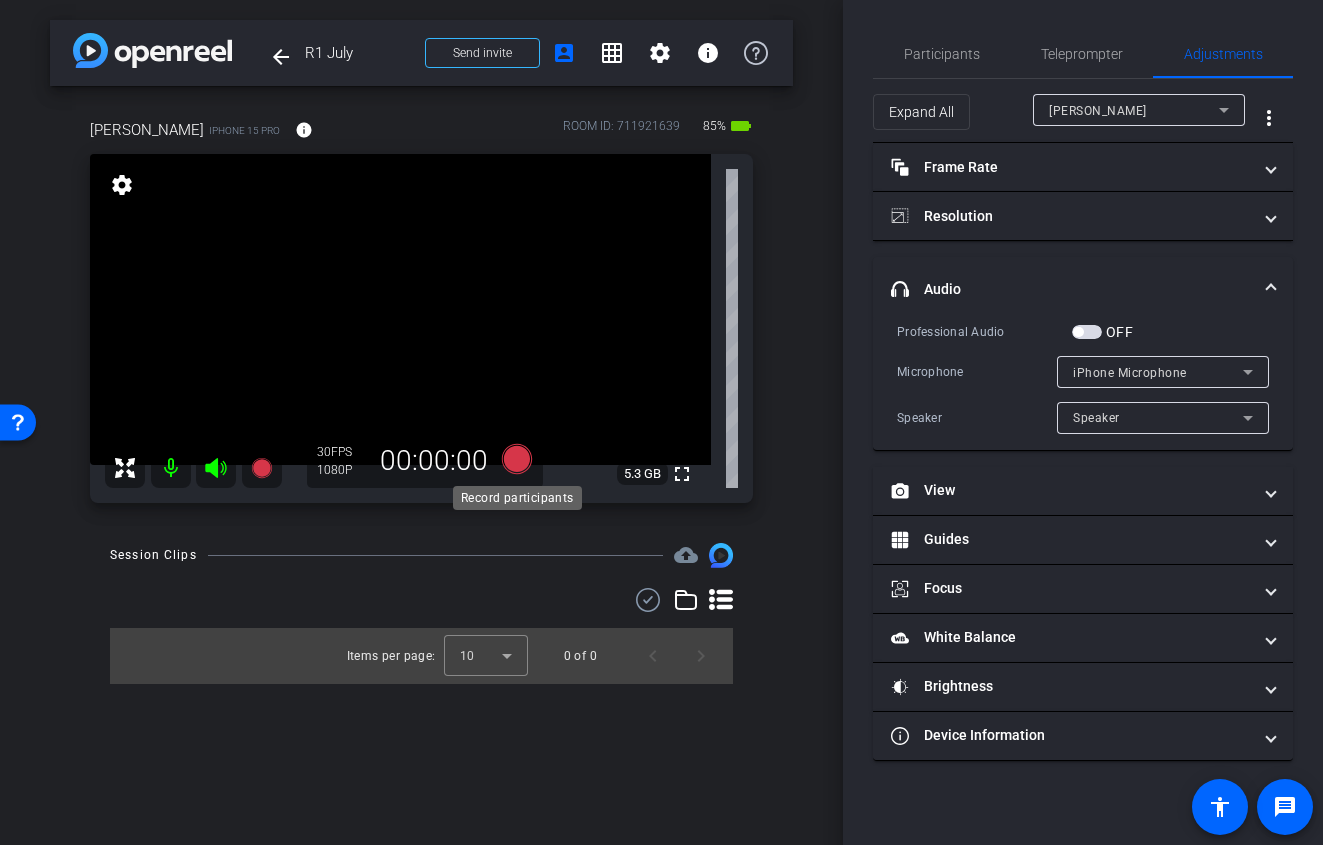 click 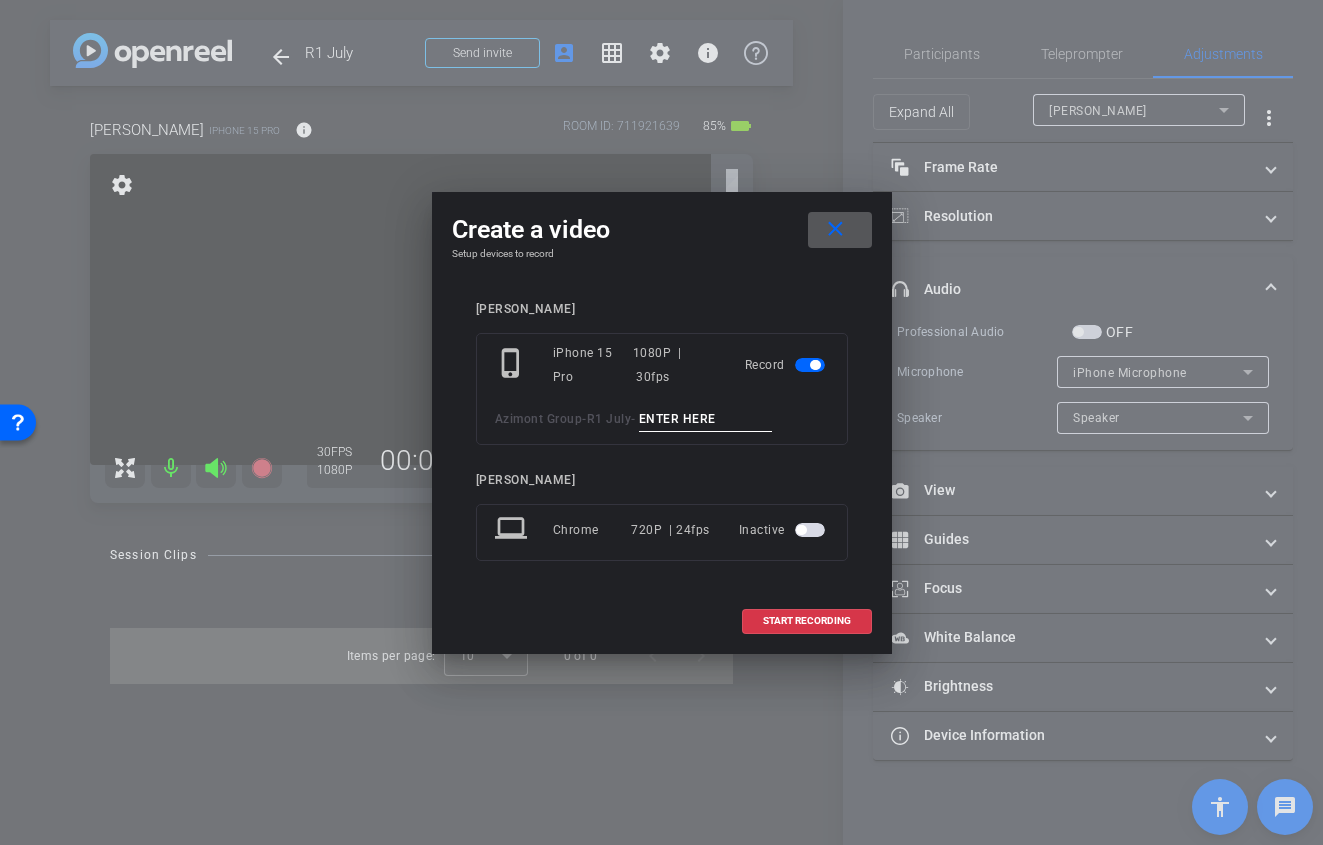 click at bounding box center (706, 419) 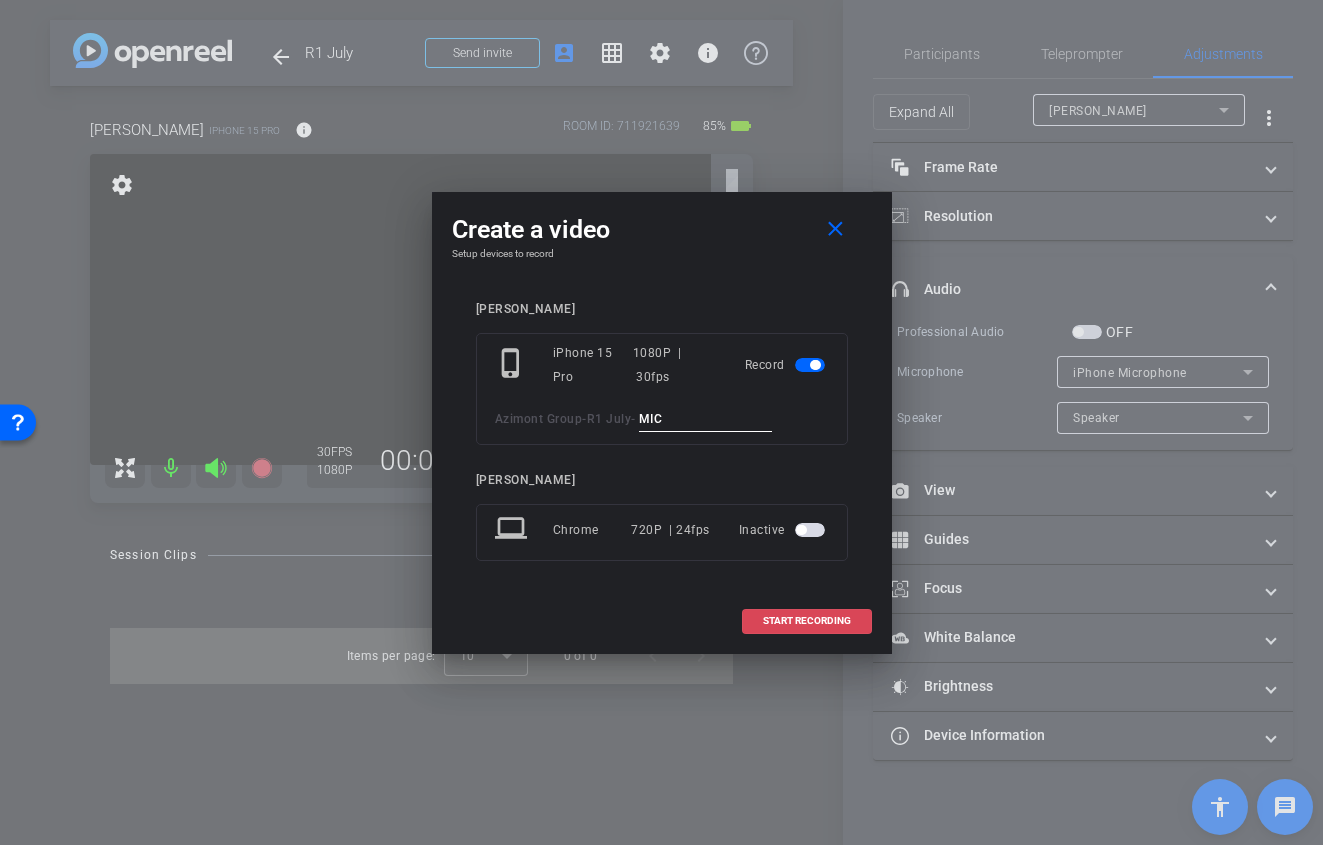 type on "MIC" 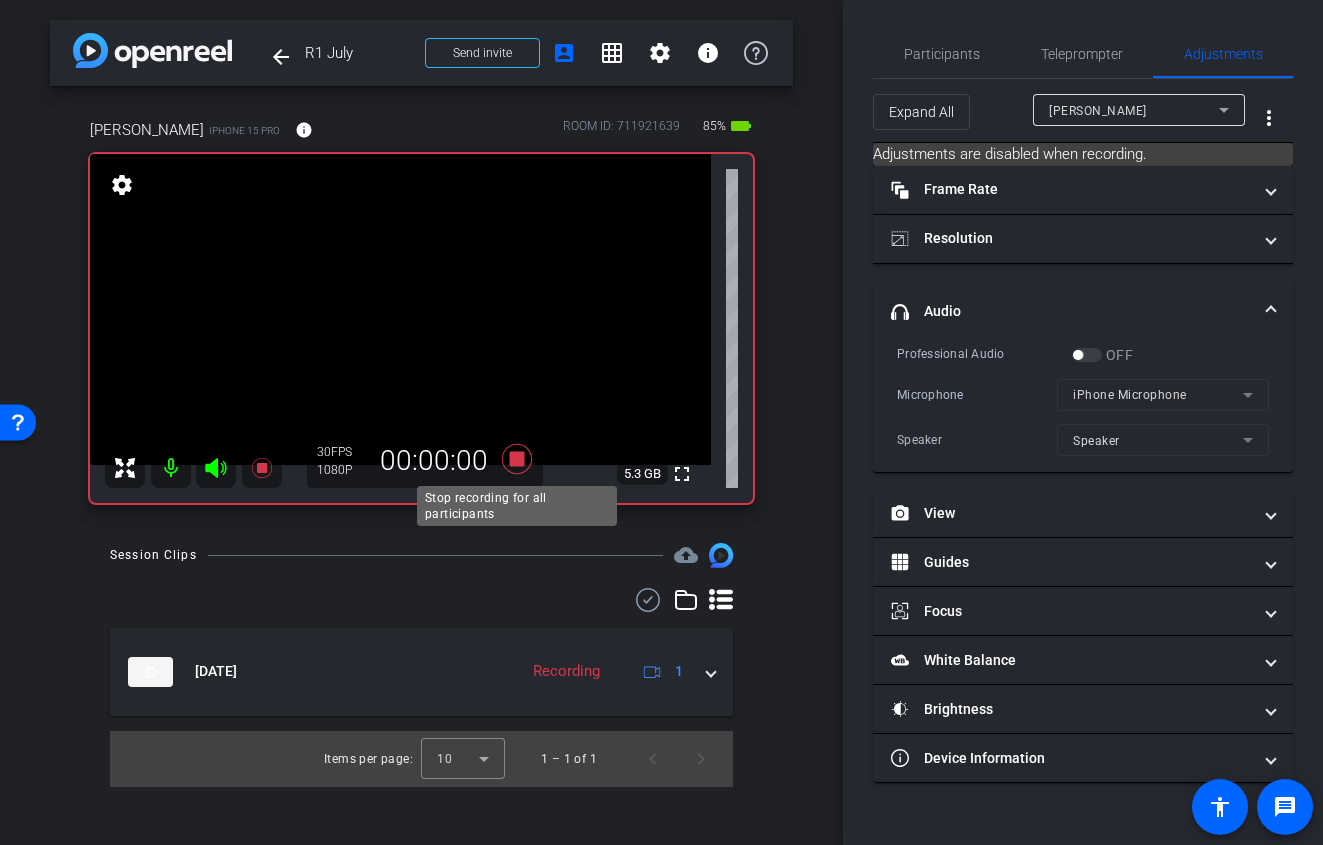 click 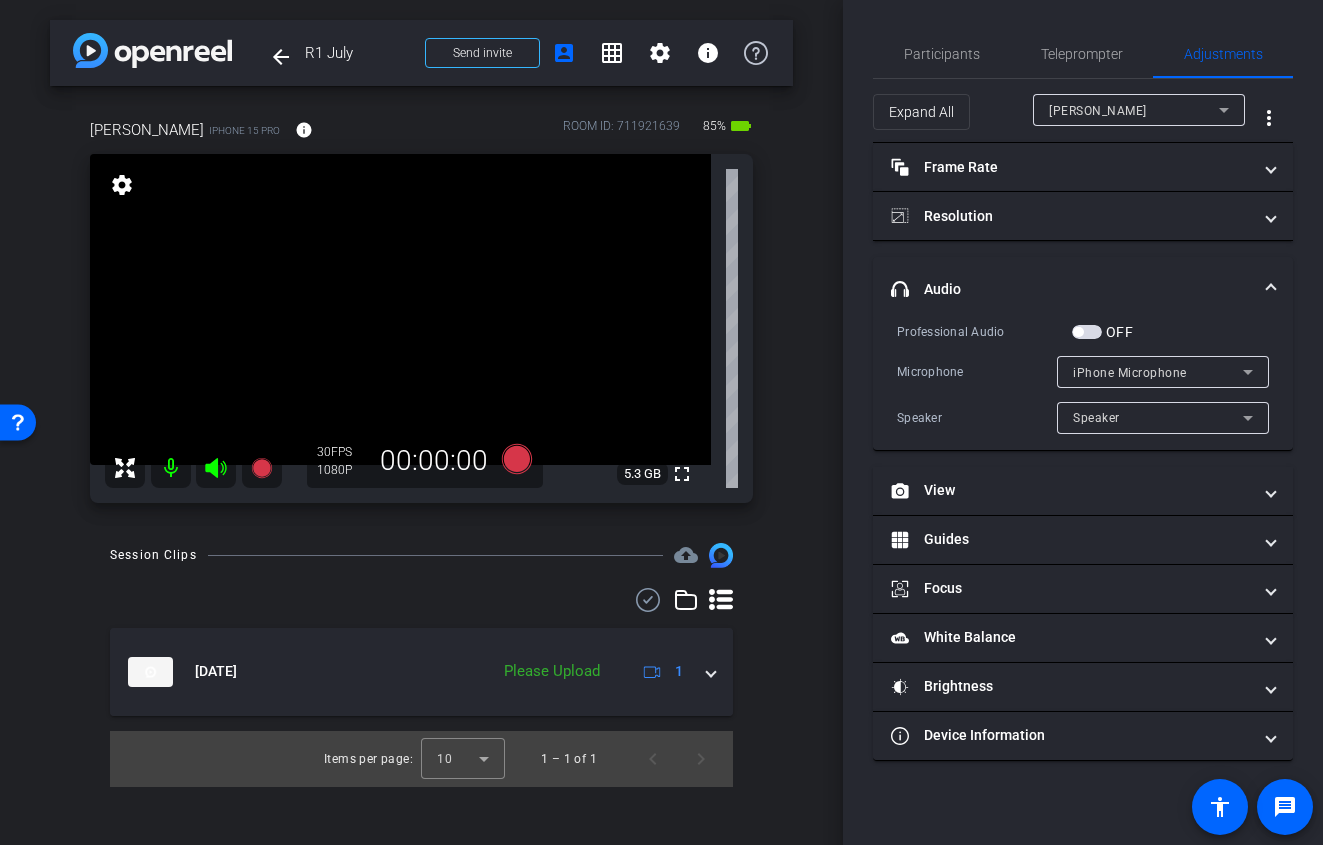click at bounding box center [1087, 332] 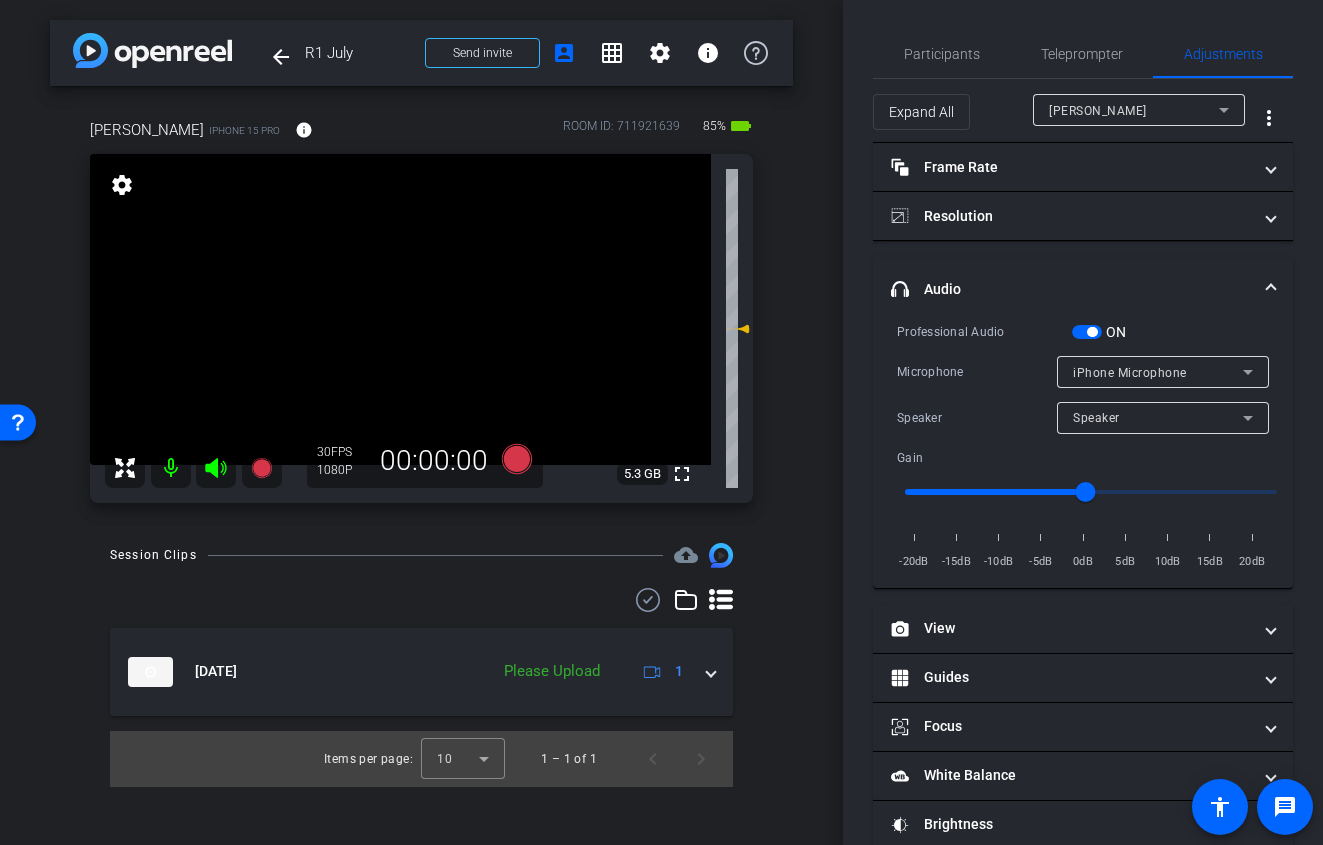 click on "iPhone Microphone" at bounding box center (1130, 373) 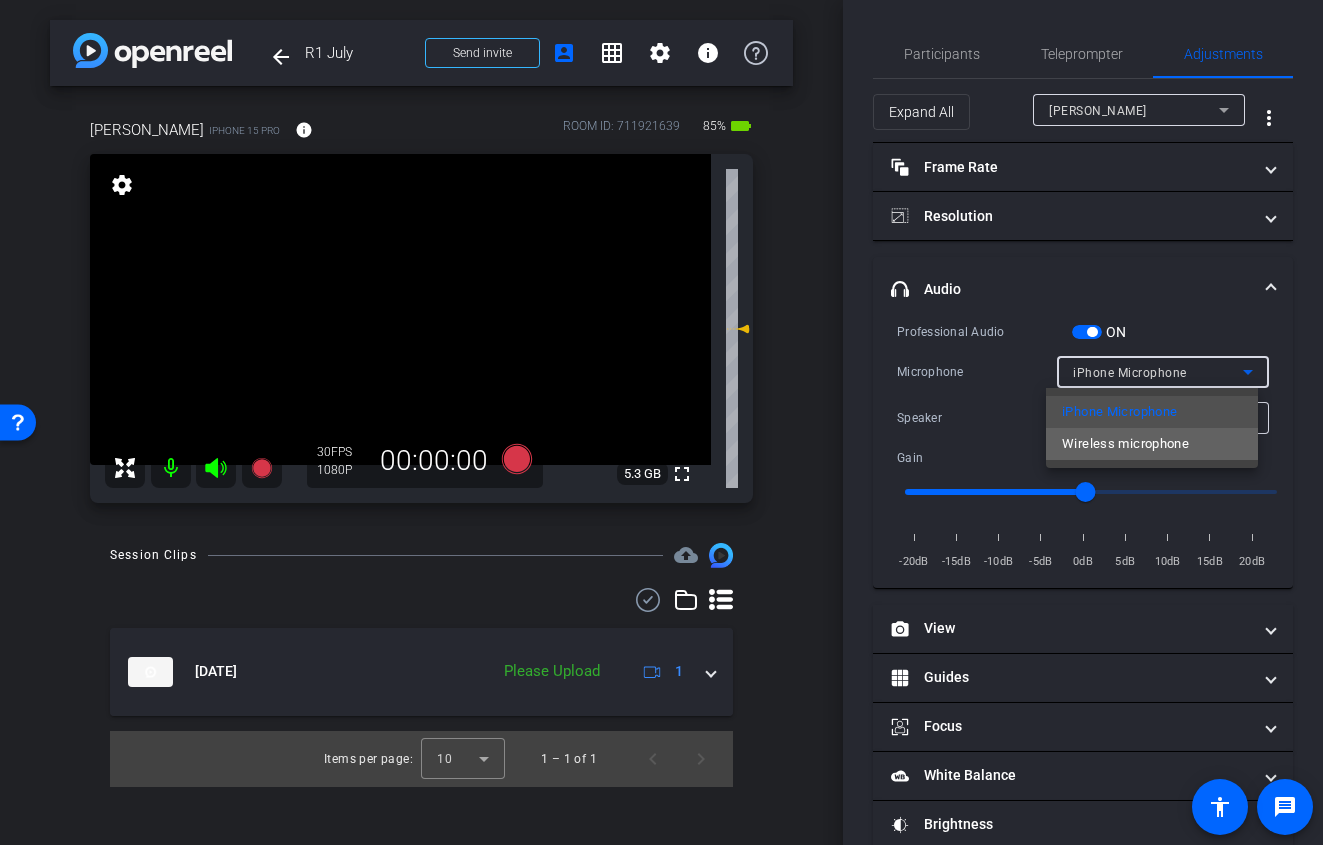 click on "Wireless microphone" at bounding box center (1125, 444) 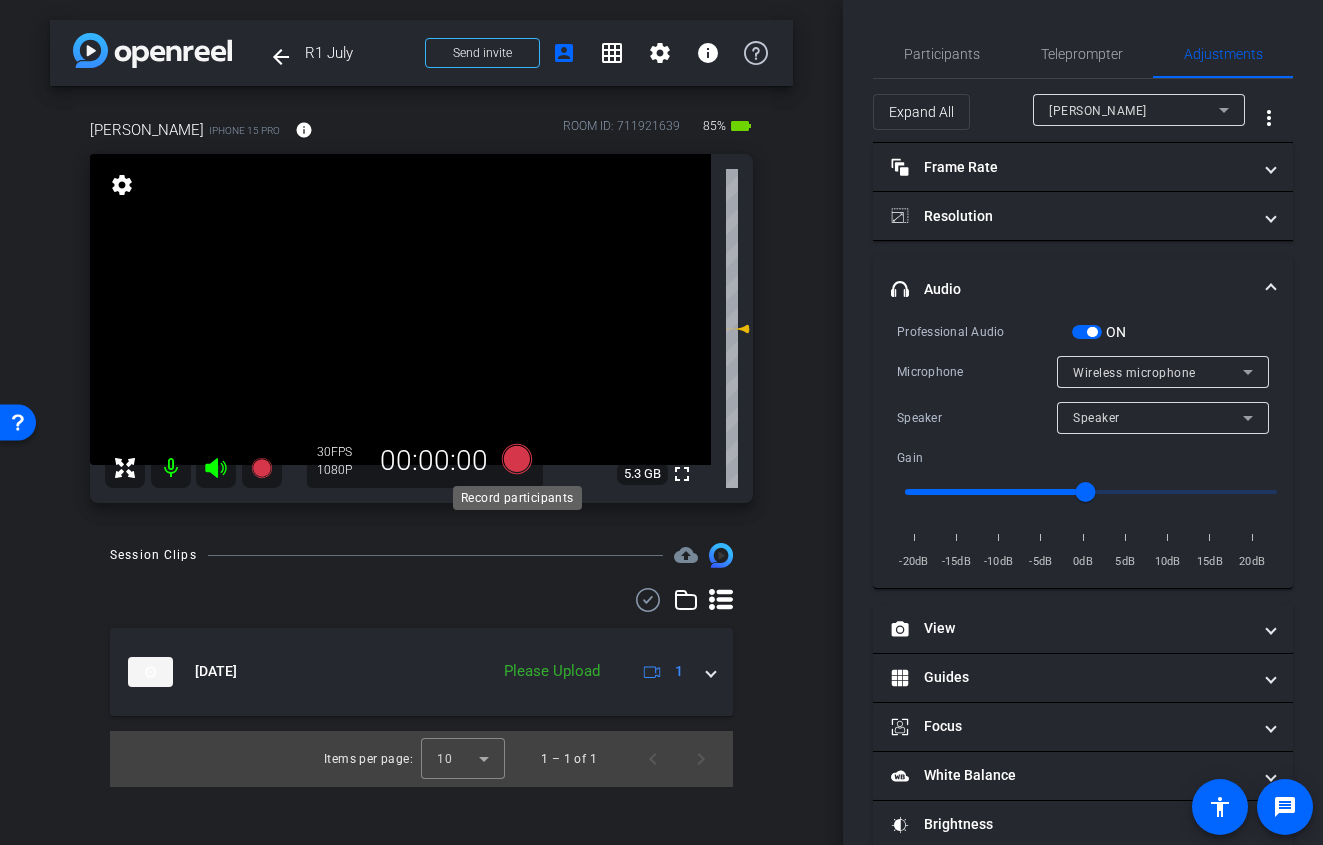 click 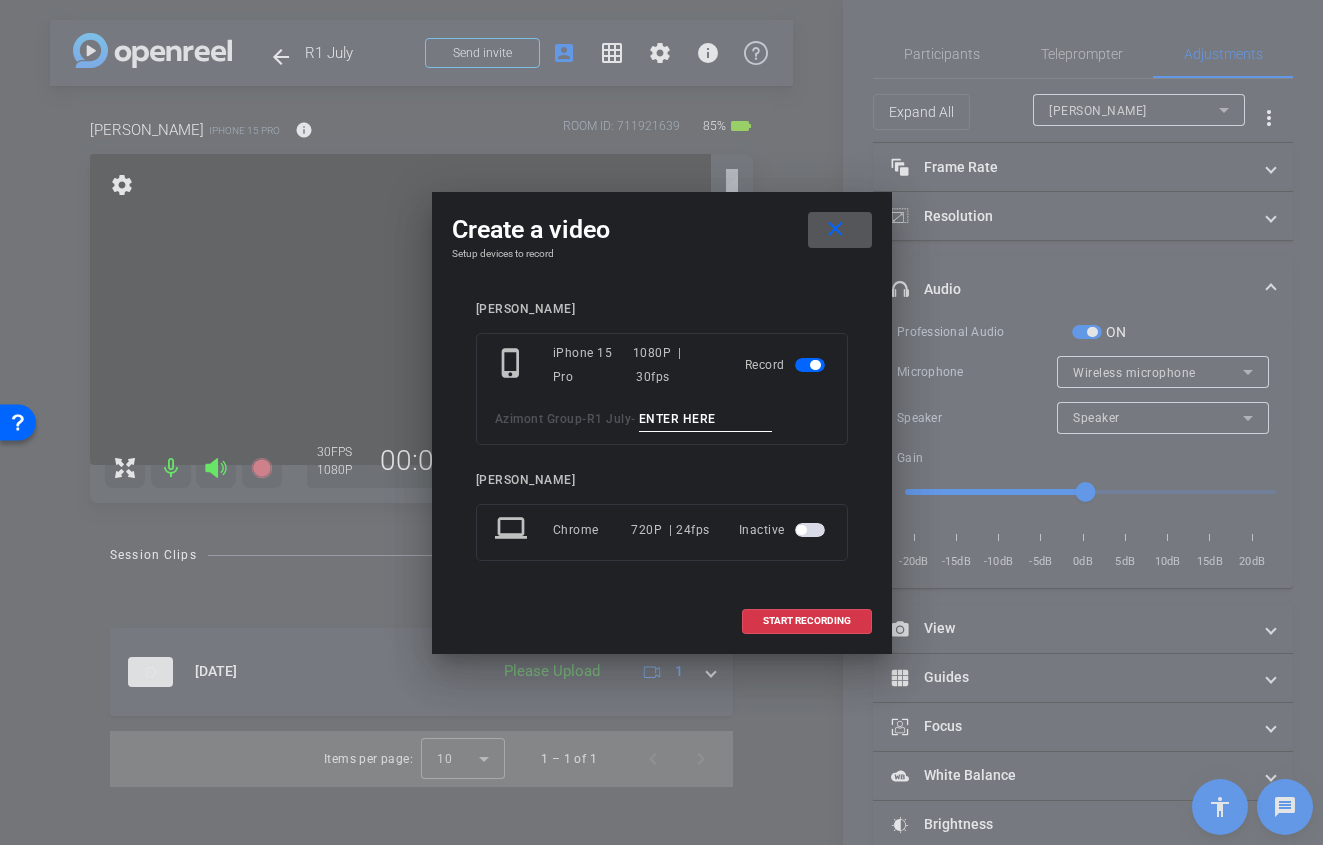 click at bounding box center (706, 419) 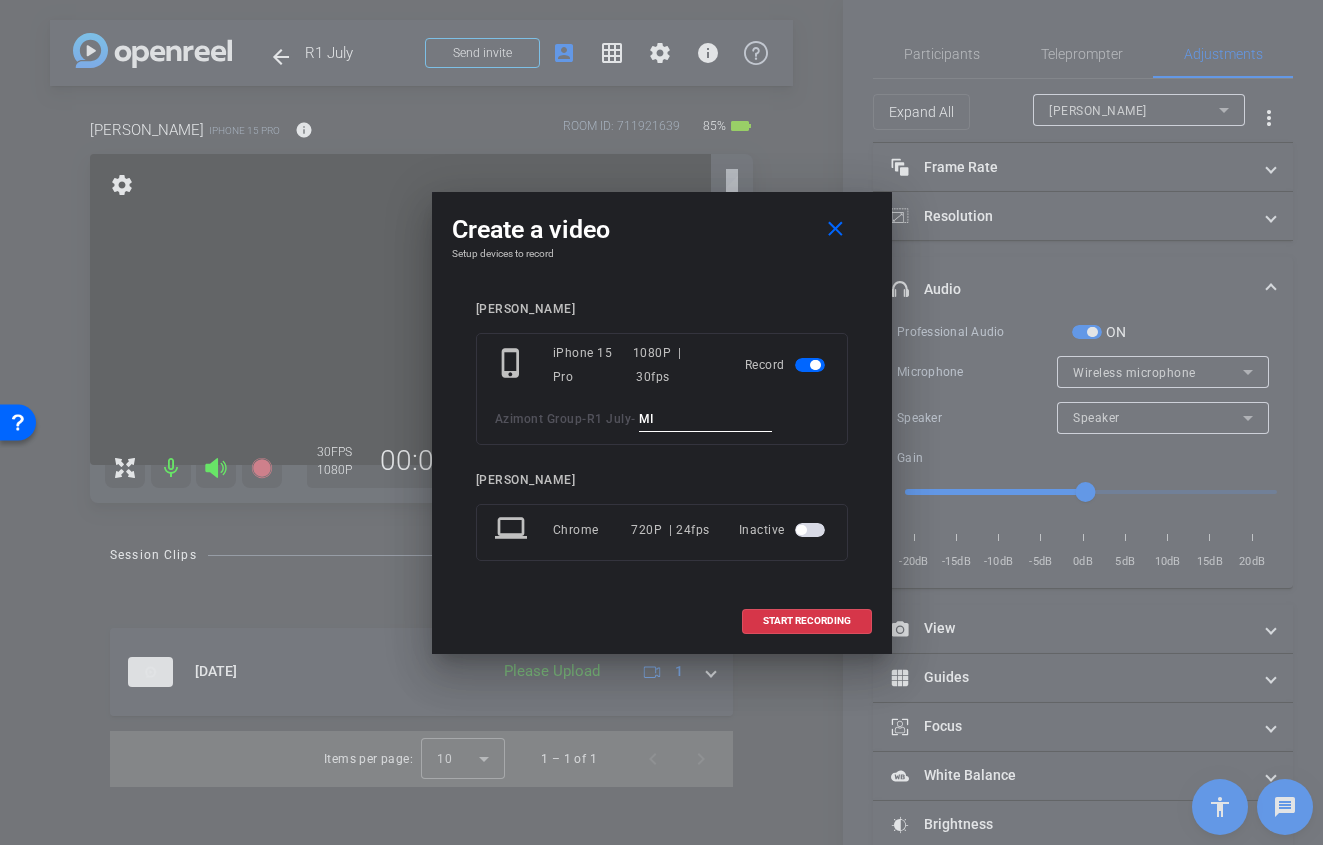 type on "M" 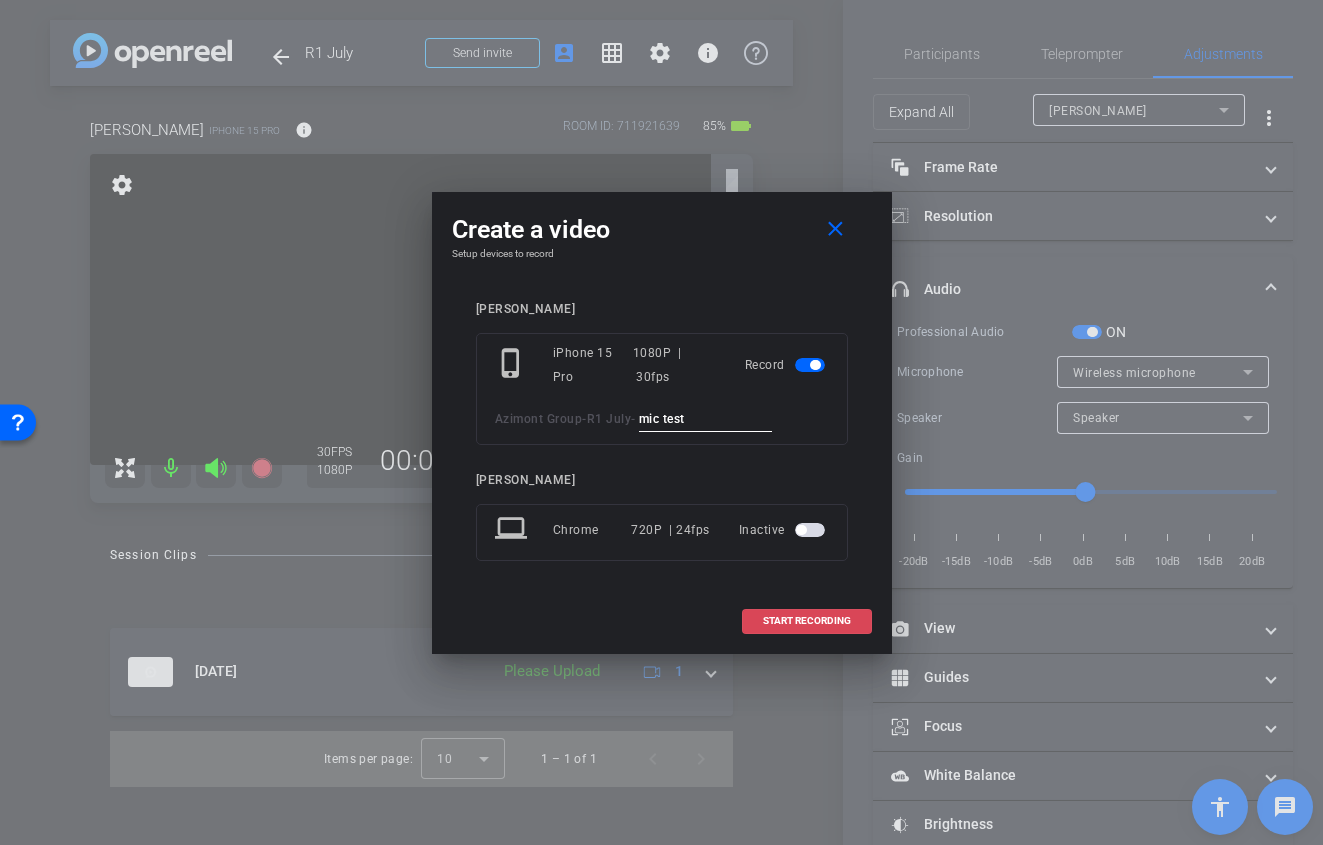 type on "mic test" 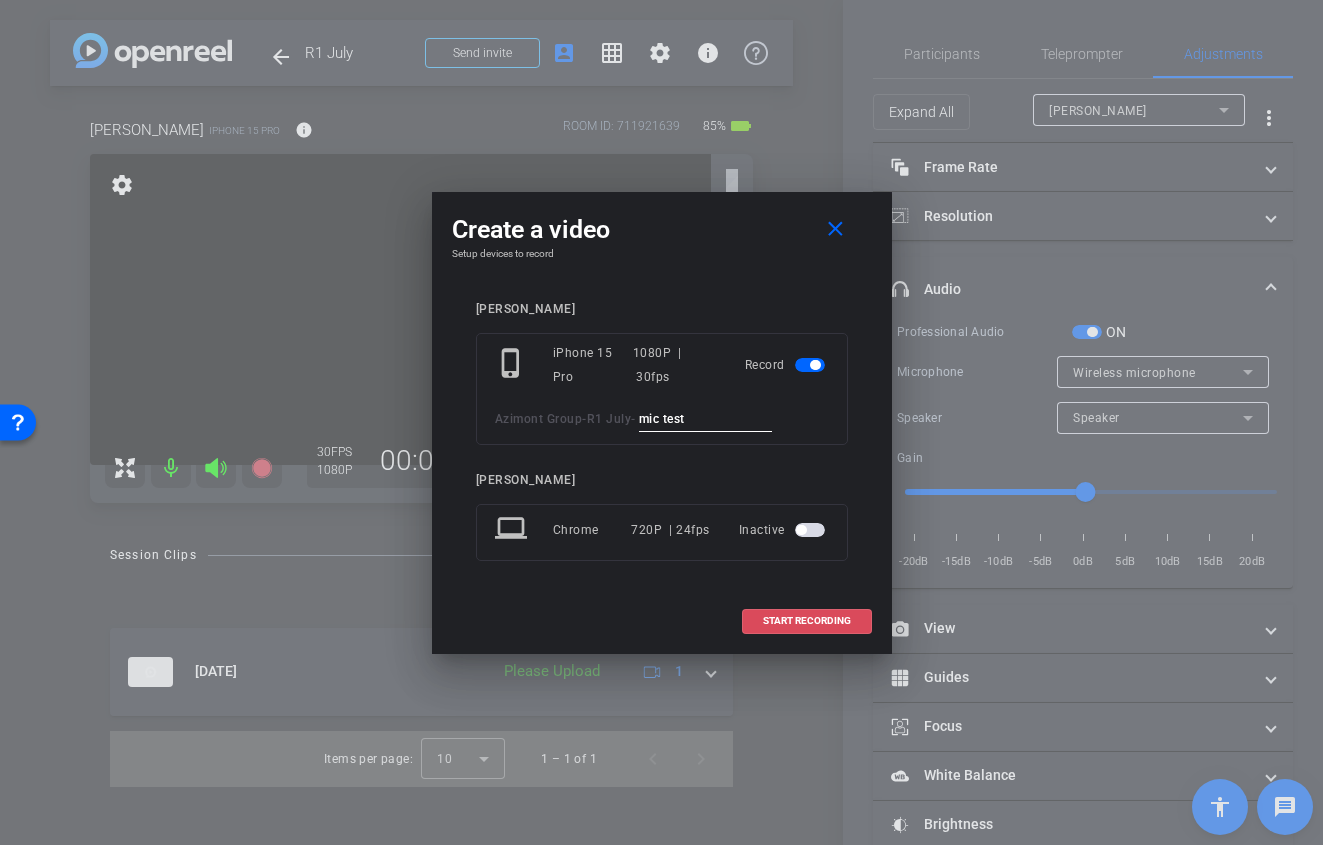 click at bounding box center [807, 621] 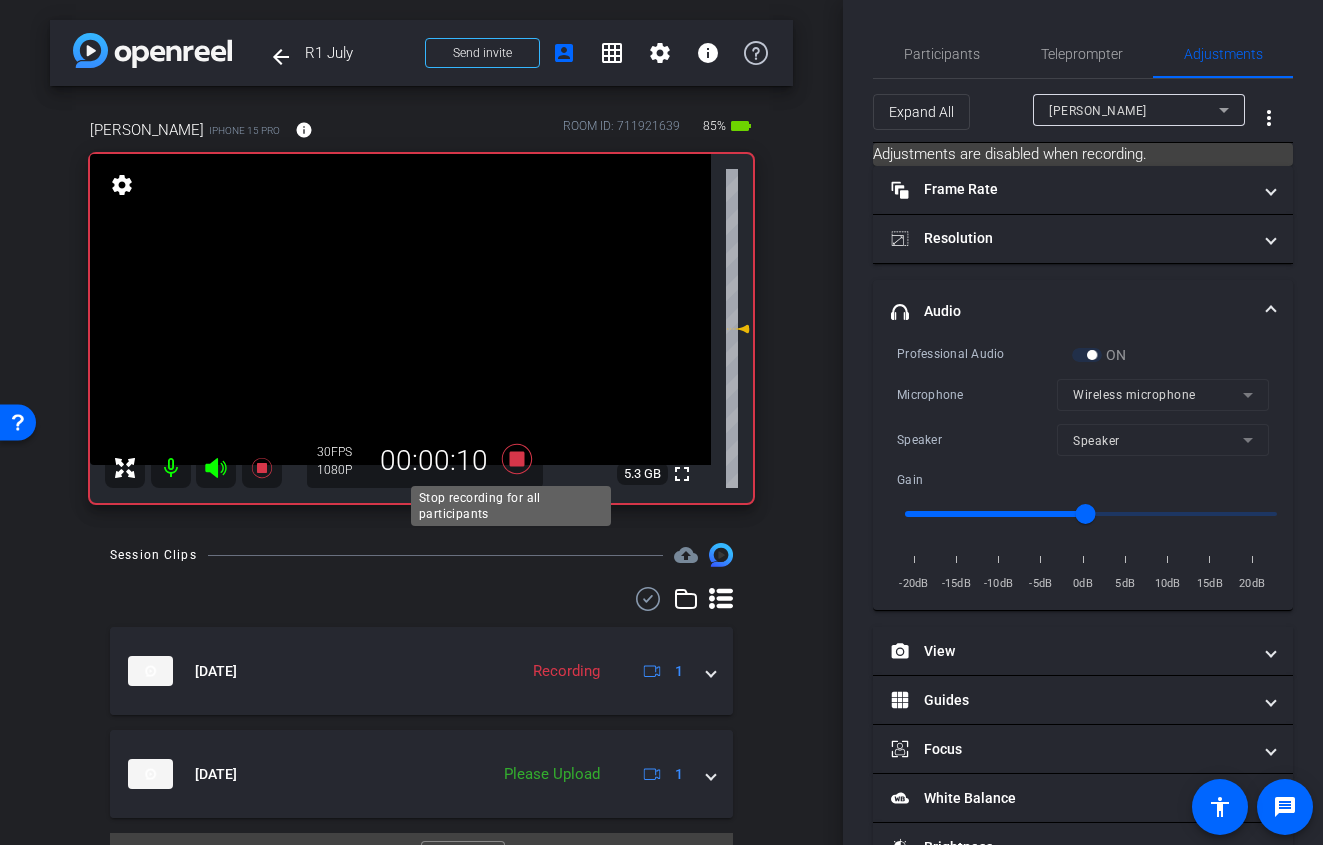 click 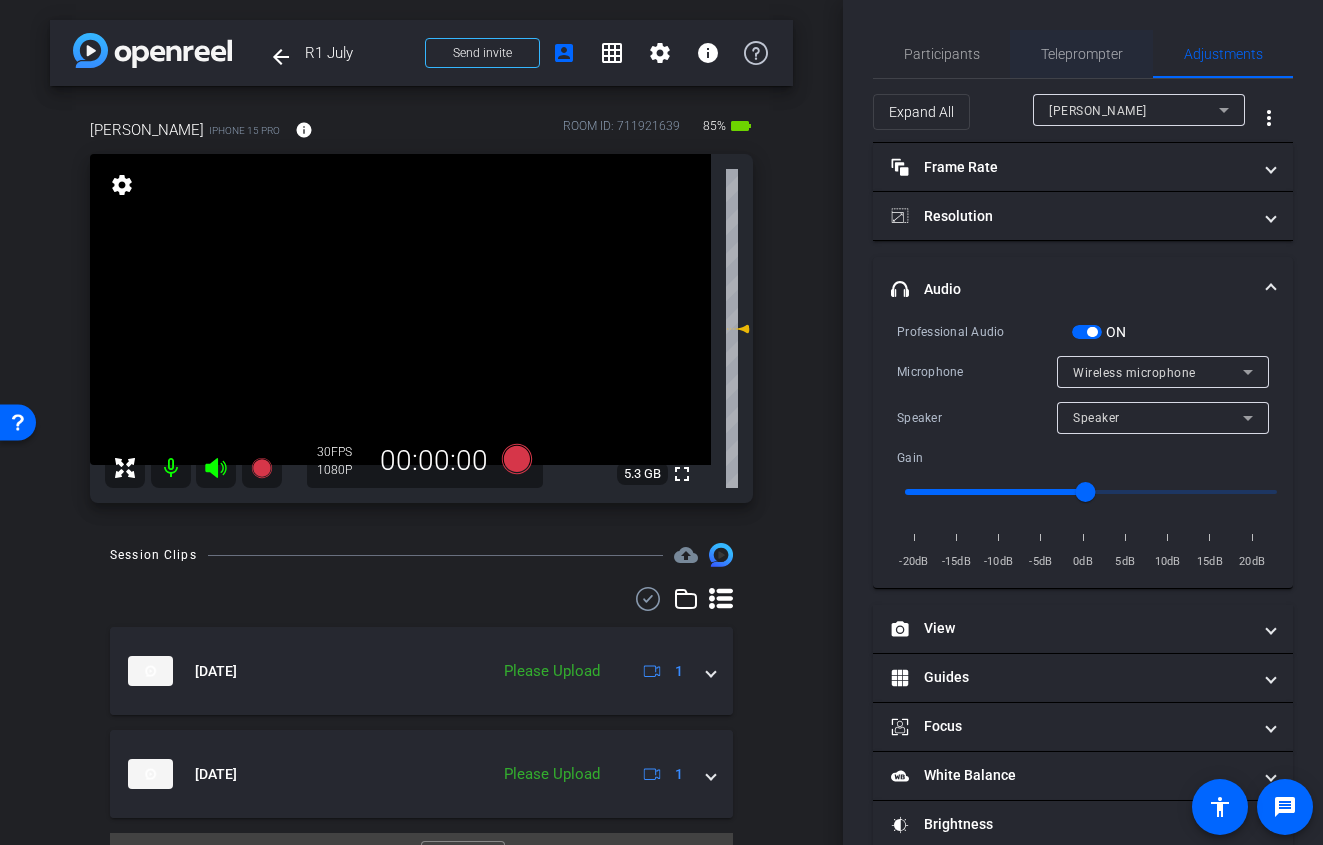 click on "Teleprompter" at bounding box center (1082, 54) 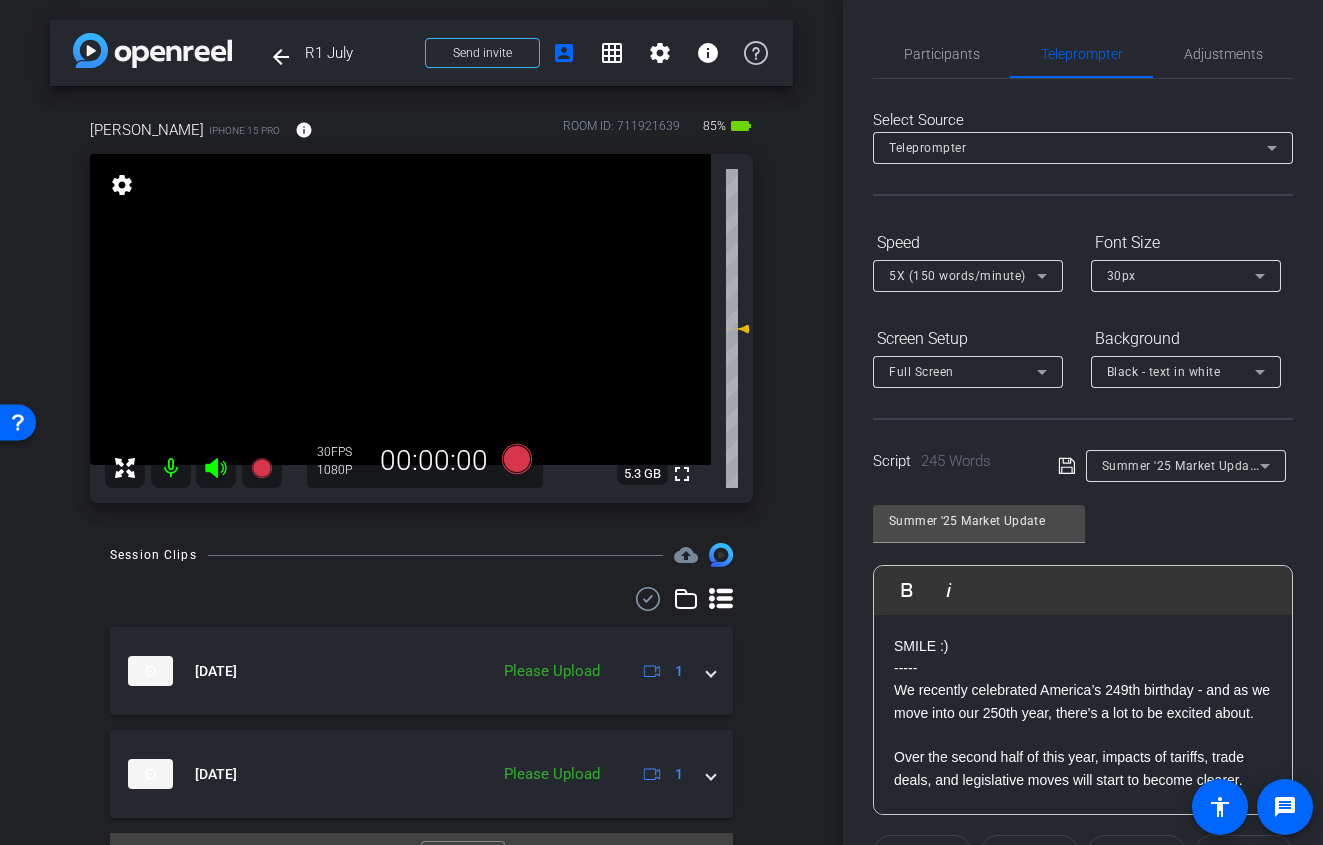 scroll, scrollTop: 135, scrollLeft: 0, axis: vertical 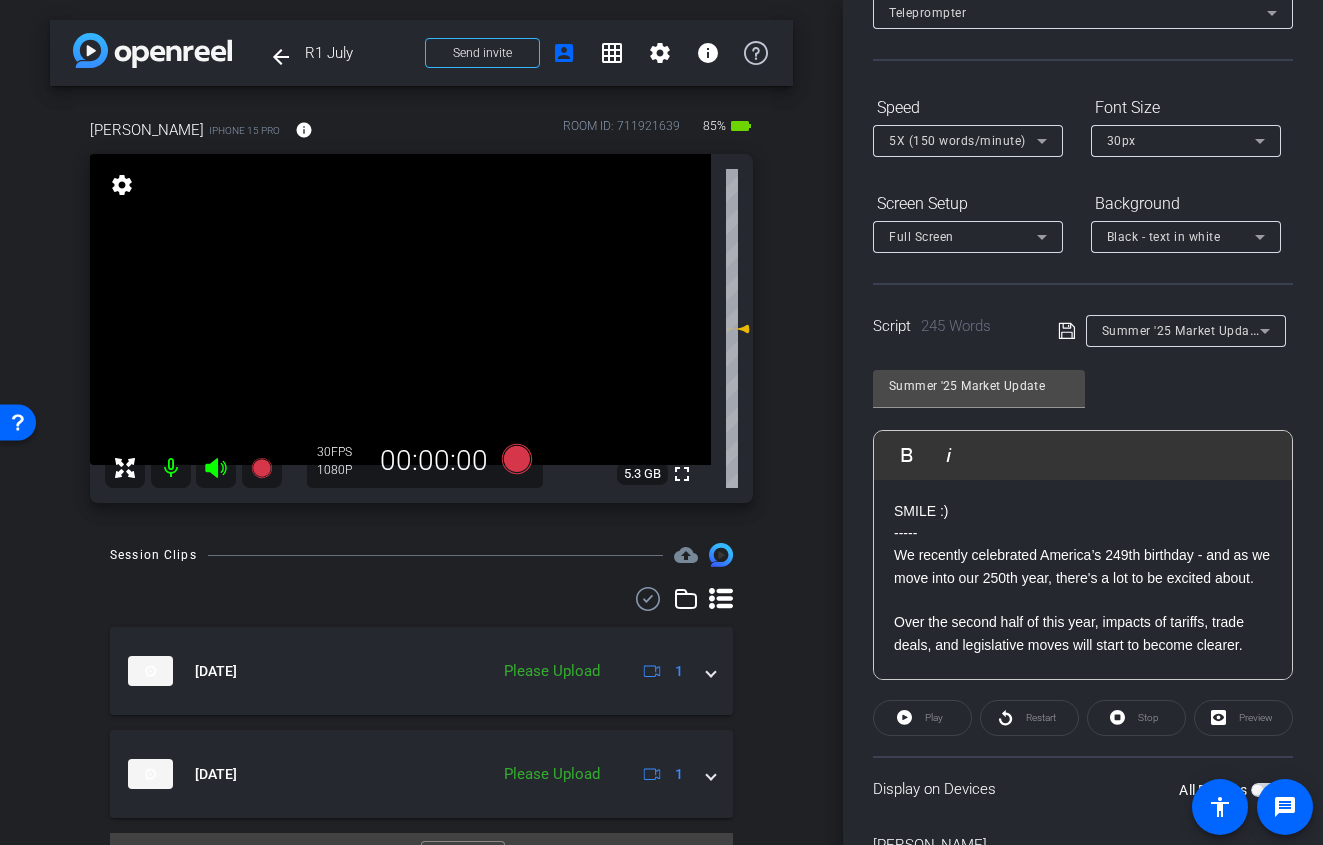 click on "Black - text in white" 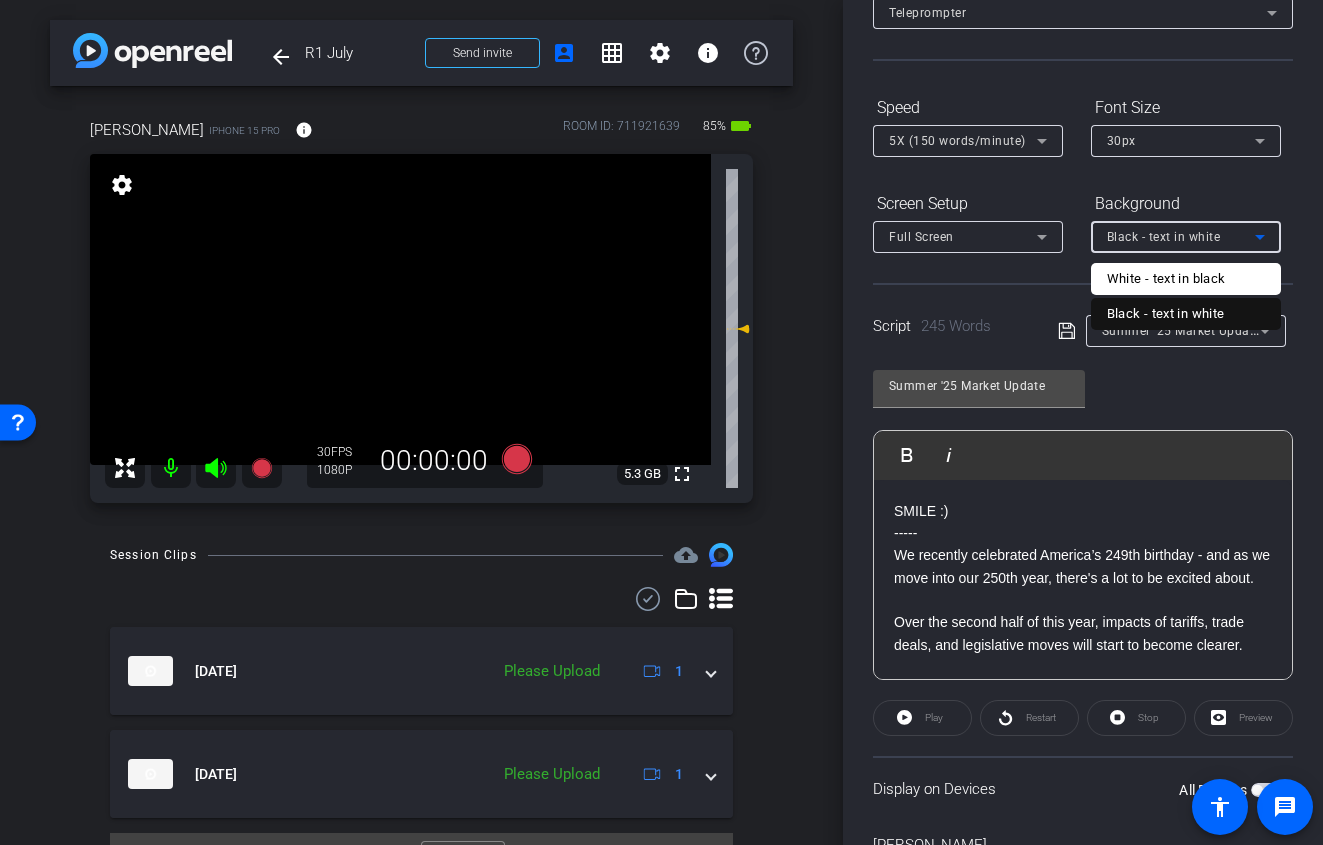 click on "Black - text in white" at bounding box center (1166, 314) 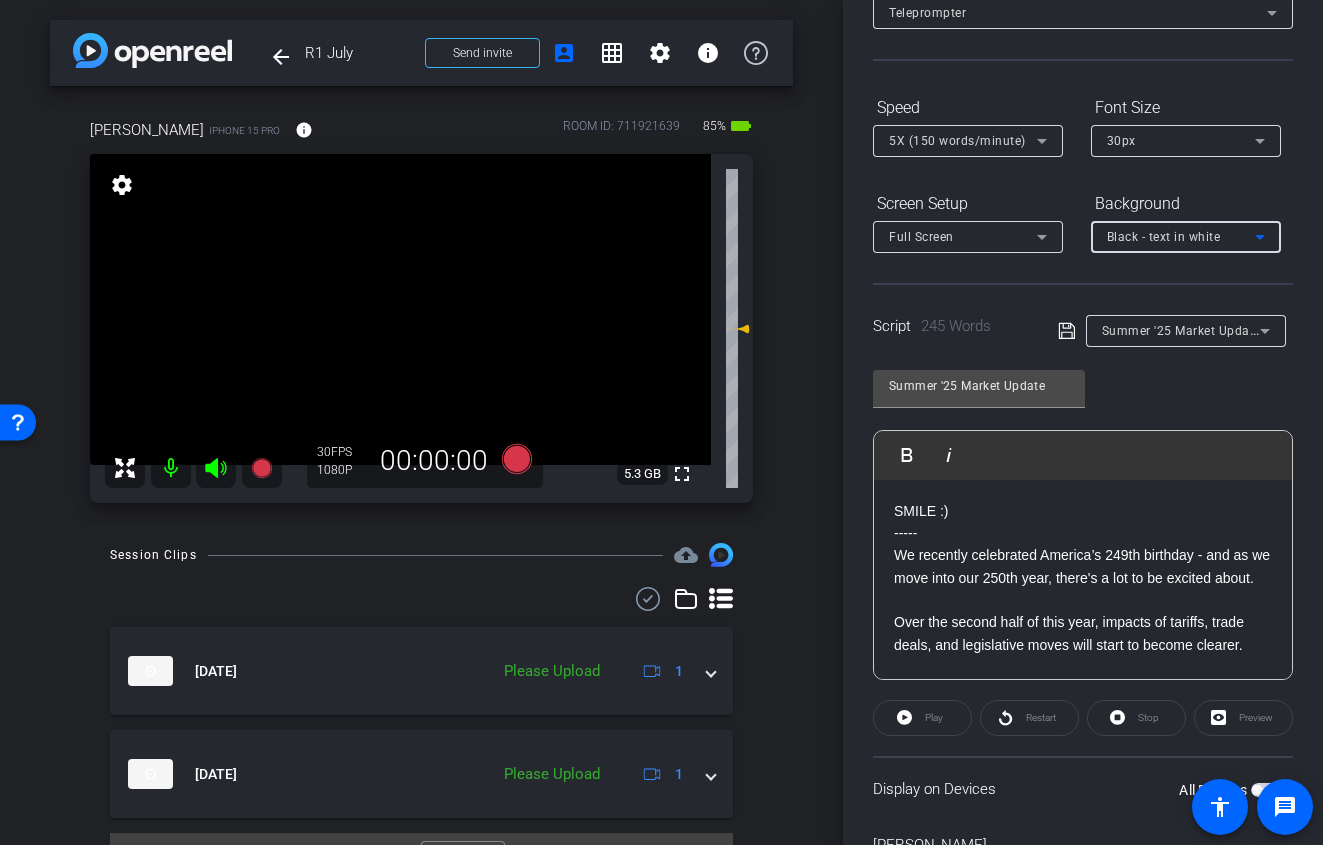 click on "Select Source Teleprompter Speed 5X (150 words/minute) Font Size 30px Screen Setup Full Screen Background Black - text in white  Script  245 Words
Summer '25 Market Update Summer '25 Market Update               Play        Play from this location               Play Selected        Play and display the selected text only Bold Italic SMILE :) ----- We recently celebrated America’s 249th birthday - and as we move into our 250th year, there's a lot to be excited about. Over the second half of this year, impacts of tariffs, trade deals, and legislative moves will start to become clearer.  Coming into this summer, we were already seeing a strong outlook – with record-high earnings across the S&P and NASDAQ, and projections for the next three years close to double digits.  …and many analysts projecting strong growth over the next 3 years.  Corporate America is in one of the best financial positions we’ve seen in decades, with real potential for growth. SMILE :)" 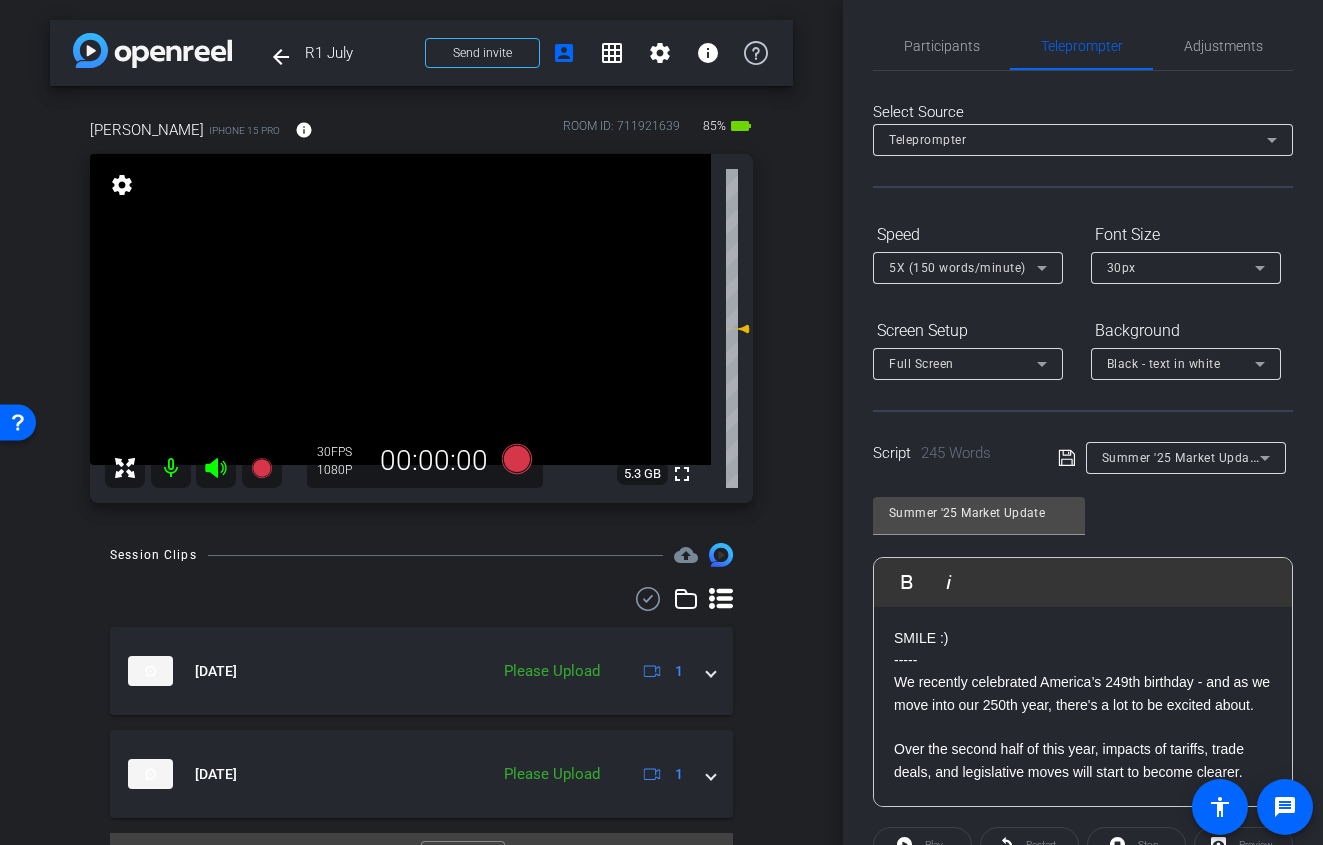 scroll, scrollTop: 248, scrollLeft: 0, axis: vertical 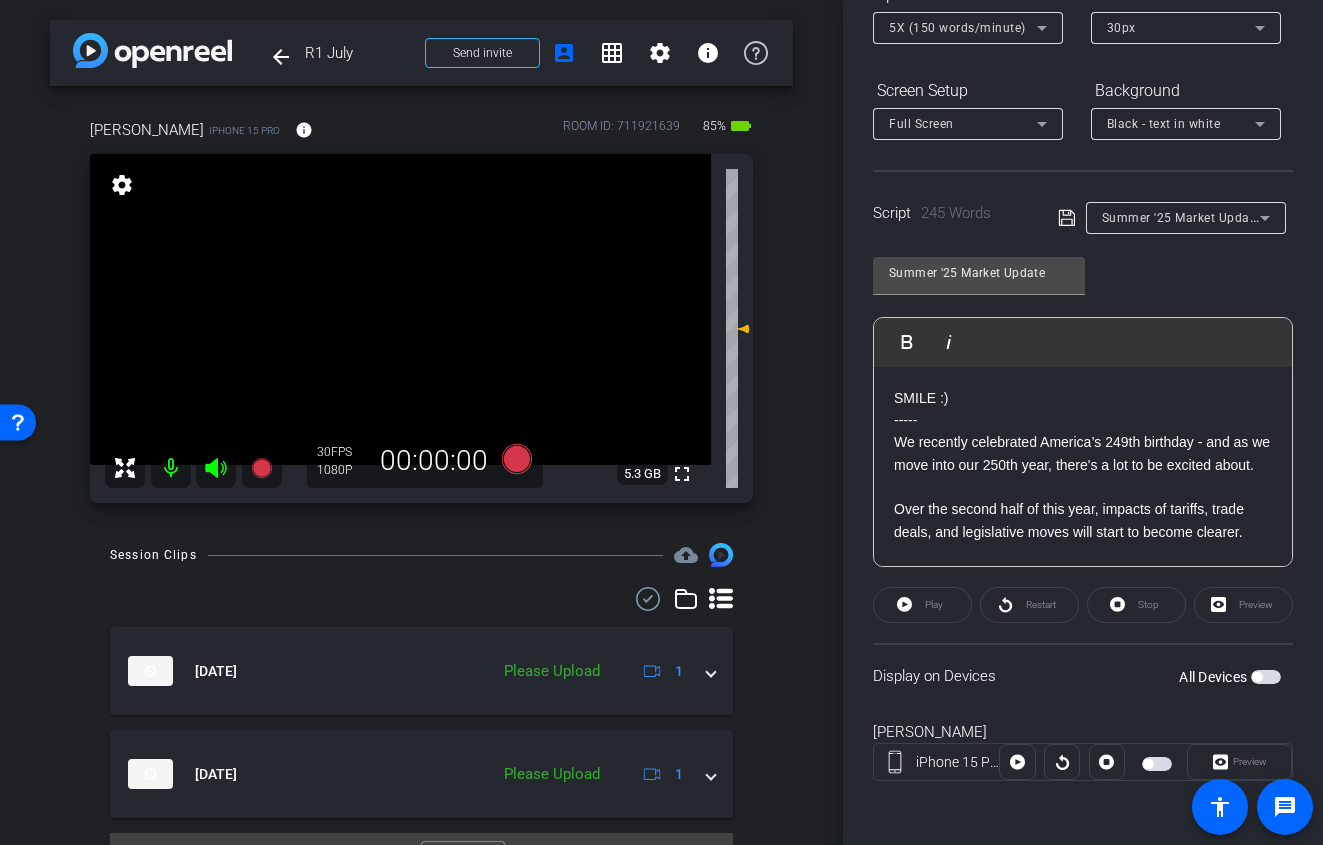 click at bounding box center [1266, 677] 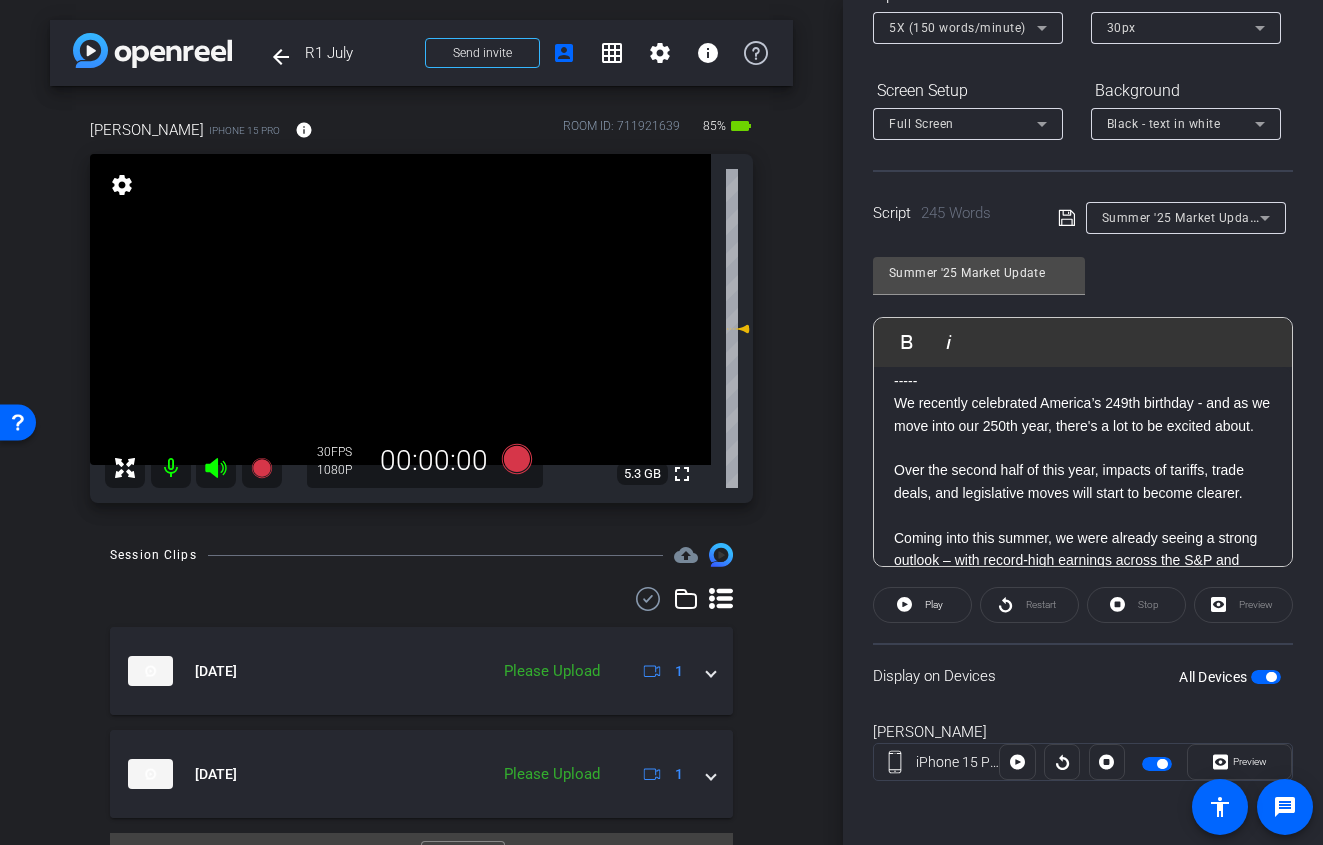 scroll, scrollTop: 24, scrollLeft: 0, axis: vertical 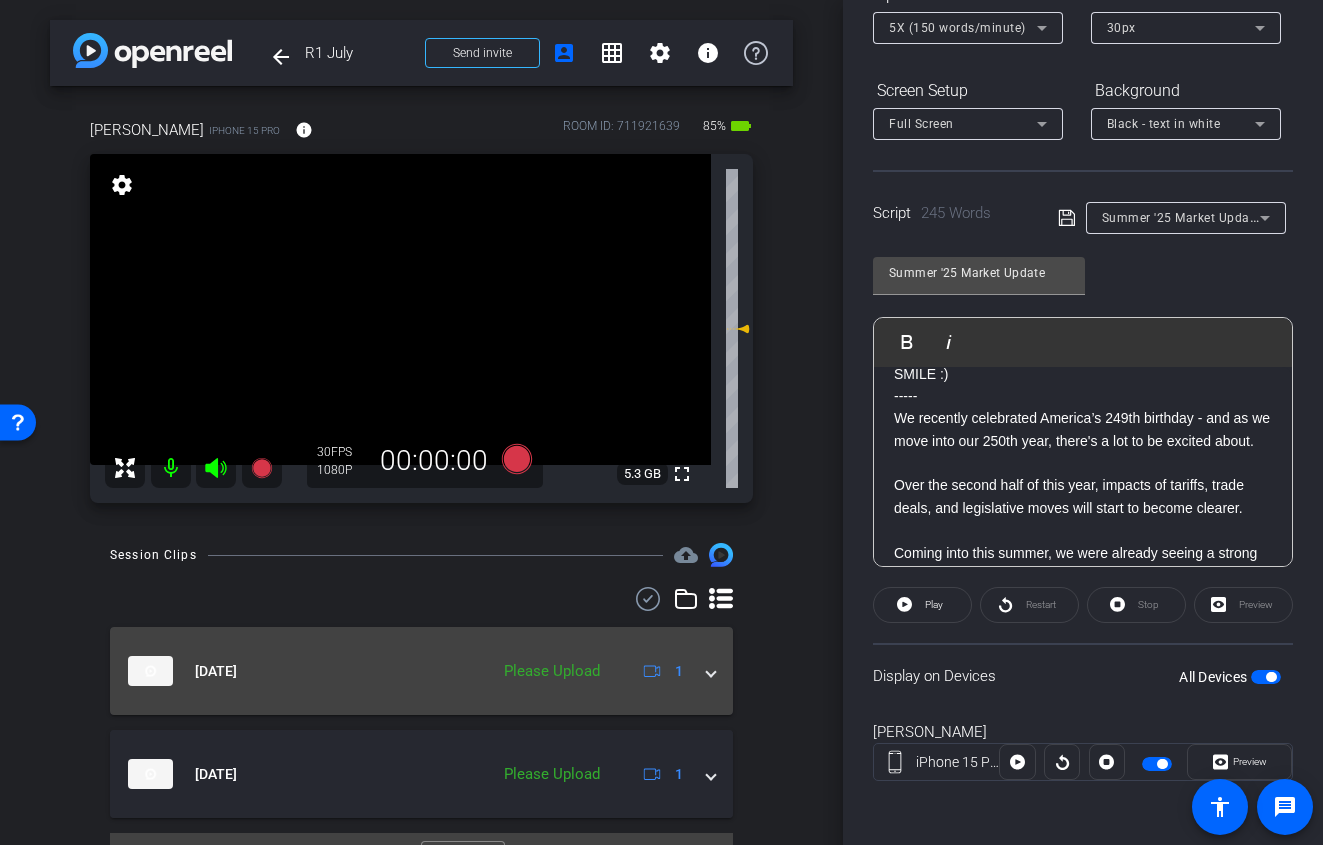click at bounding box center [711, 671] 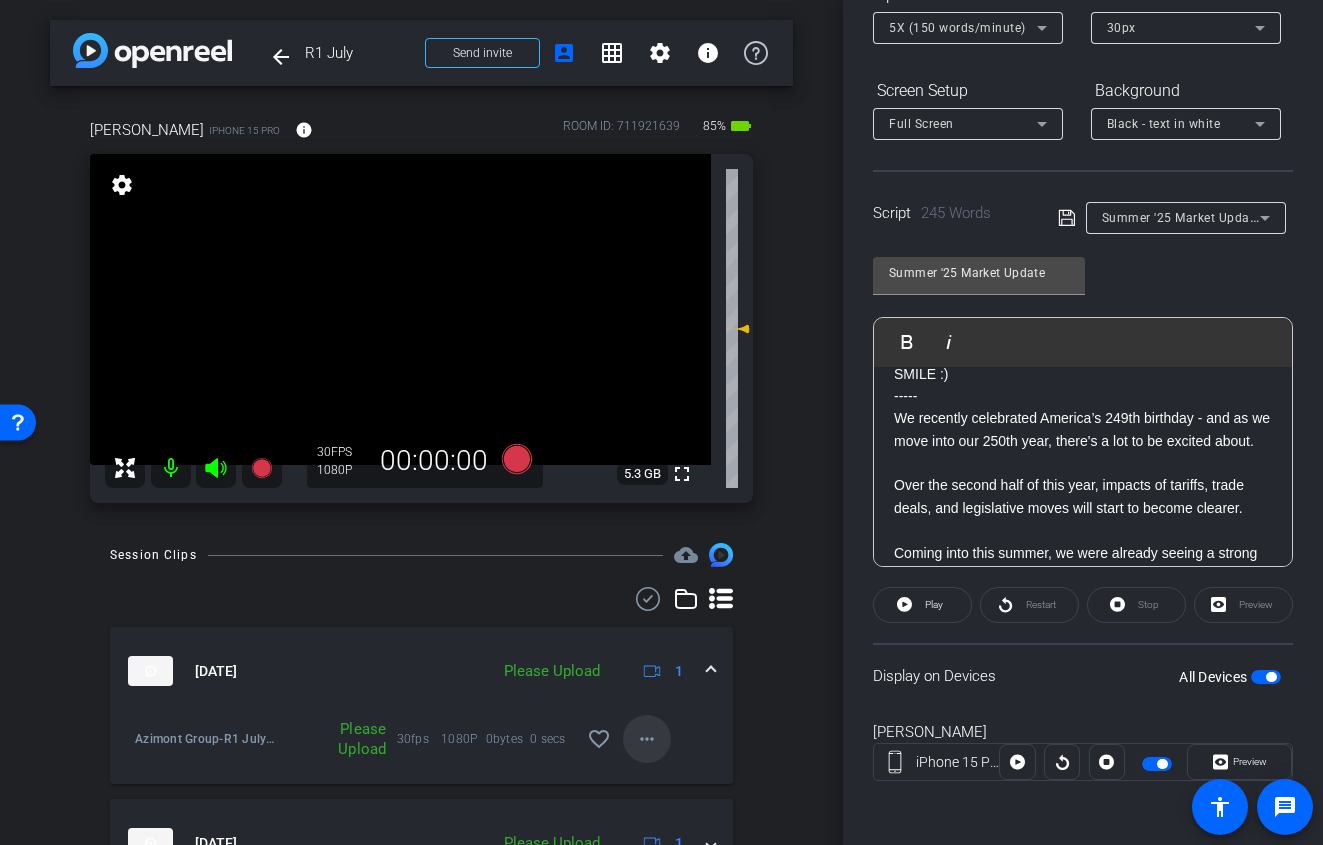 click on "more_horiz" at bounding box center [647, 739] 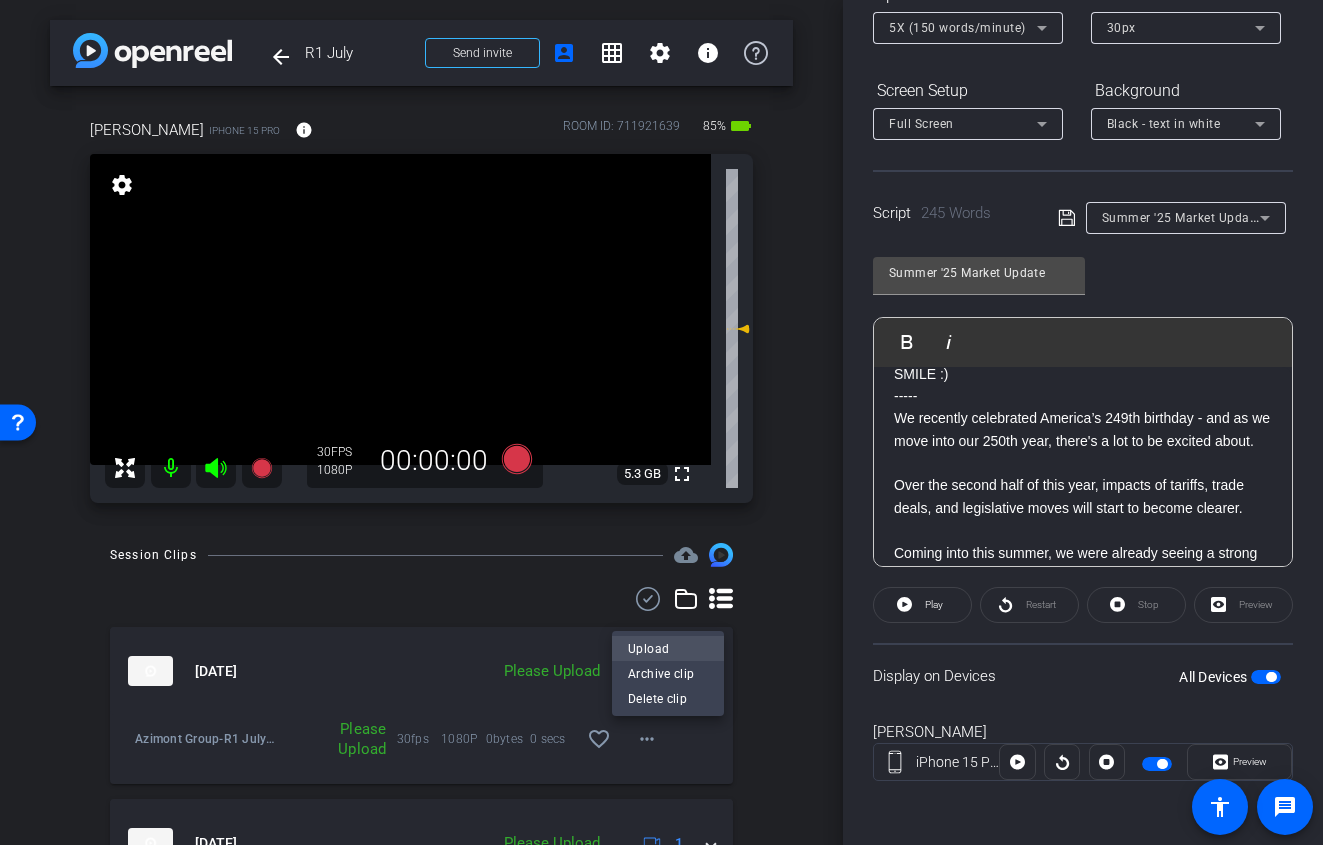 click on "Upload" at bounding box center (668, 648) 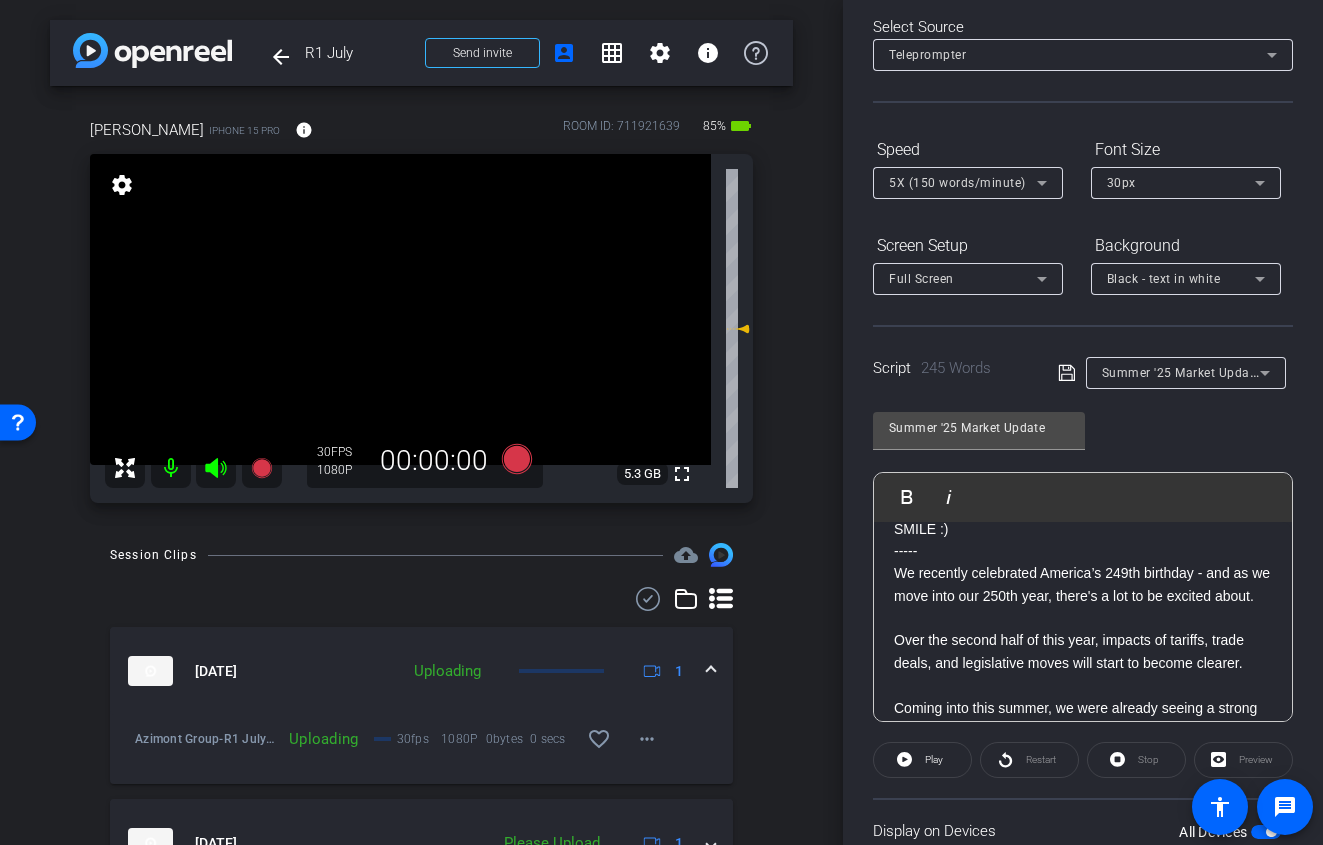 scroll, scrollTop: 0, scrollLeft: 0, axis: both 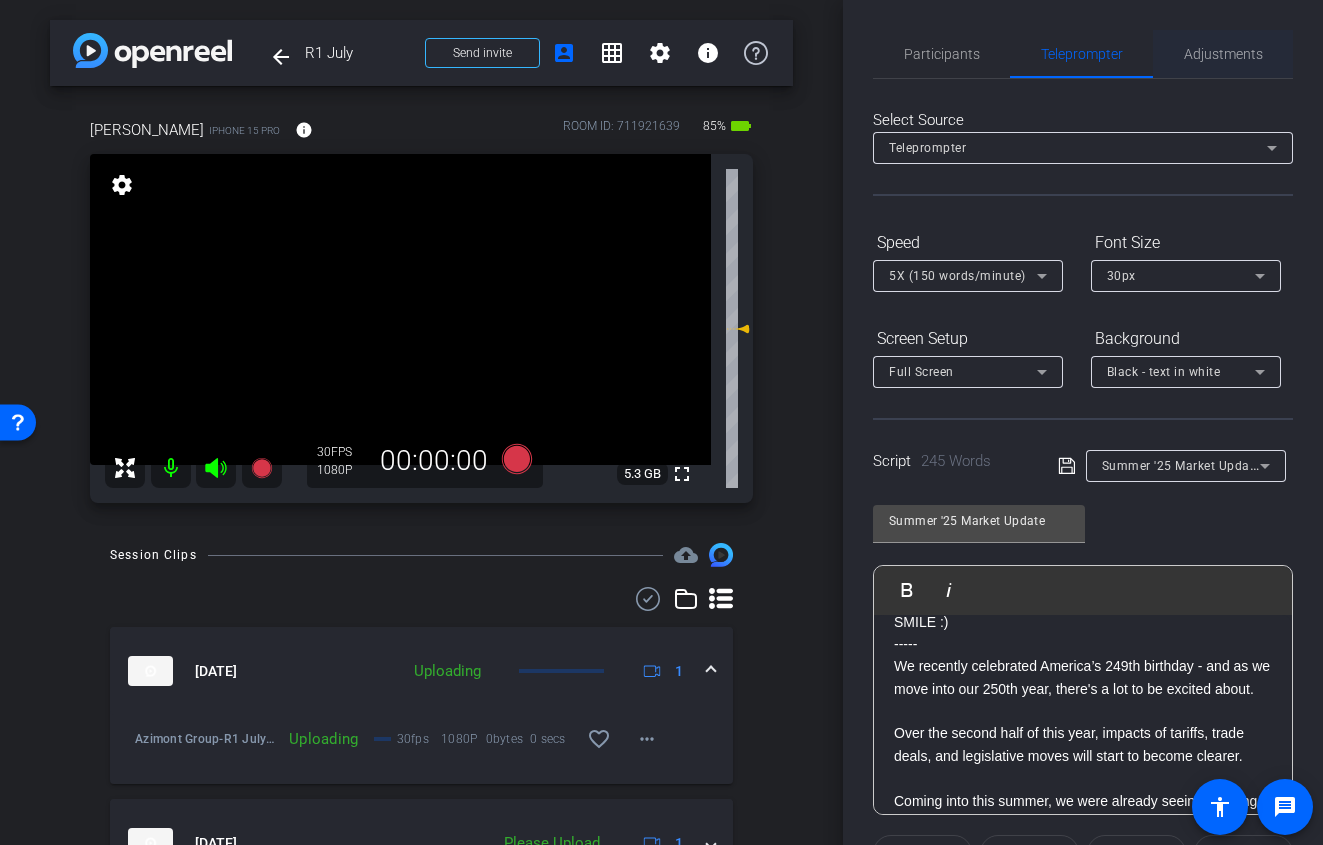 click on "Adjustments" at bounding box center [1223, 54] 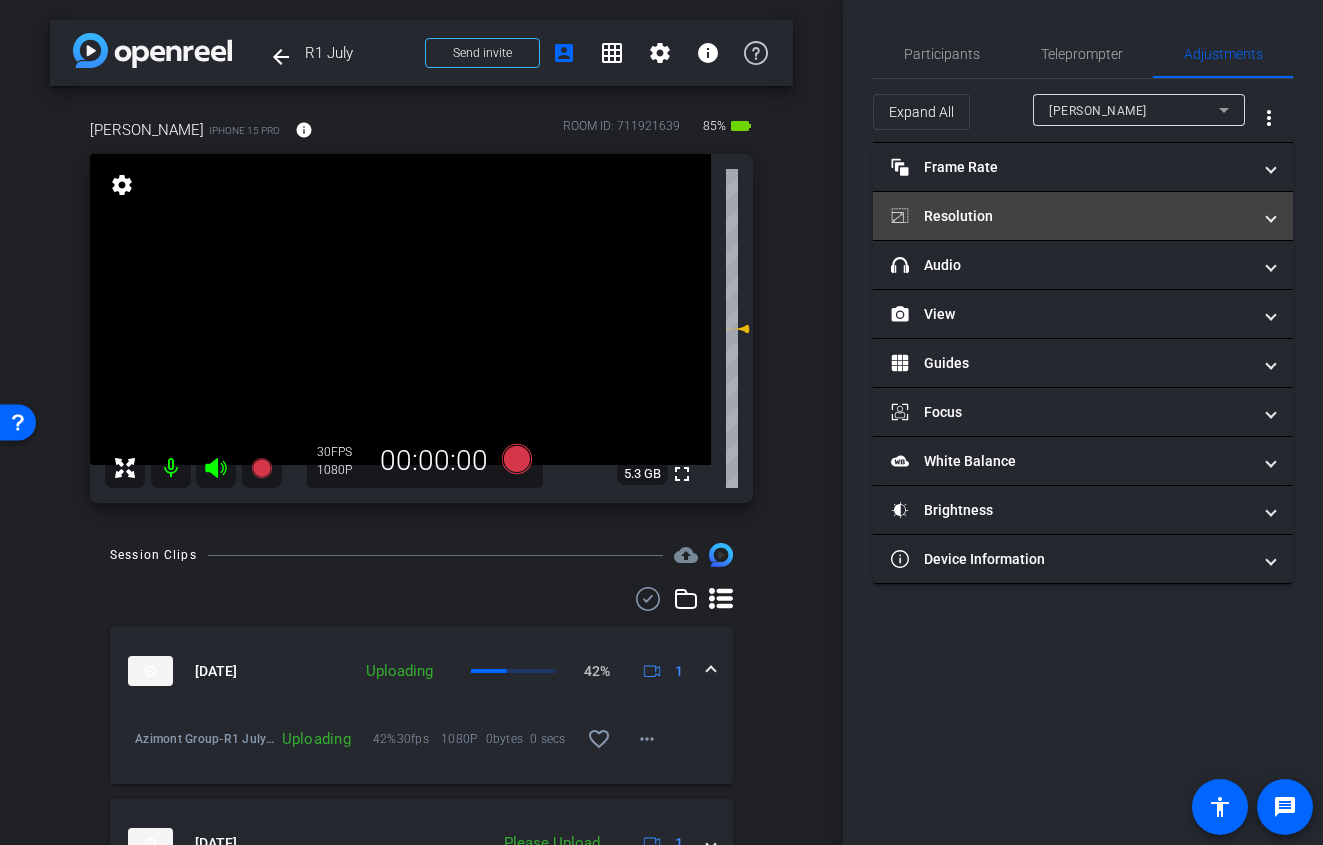 click on "Resolution" at bounding box center [1071, 216] 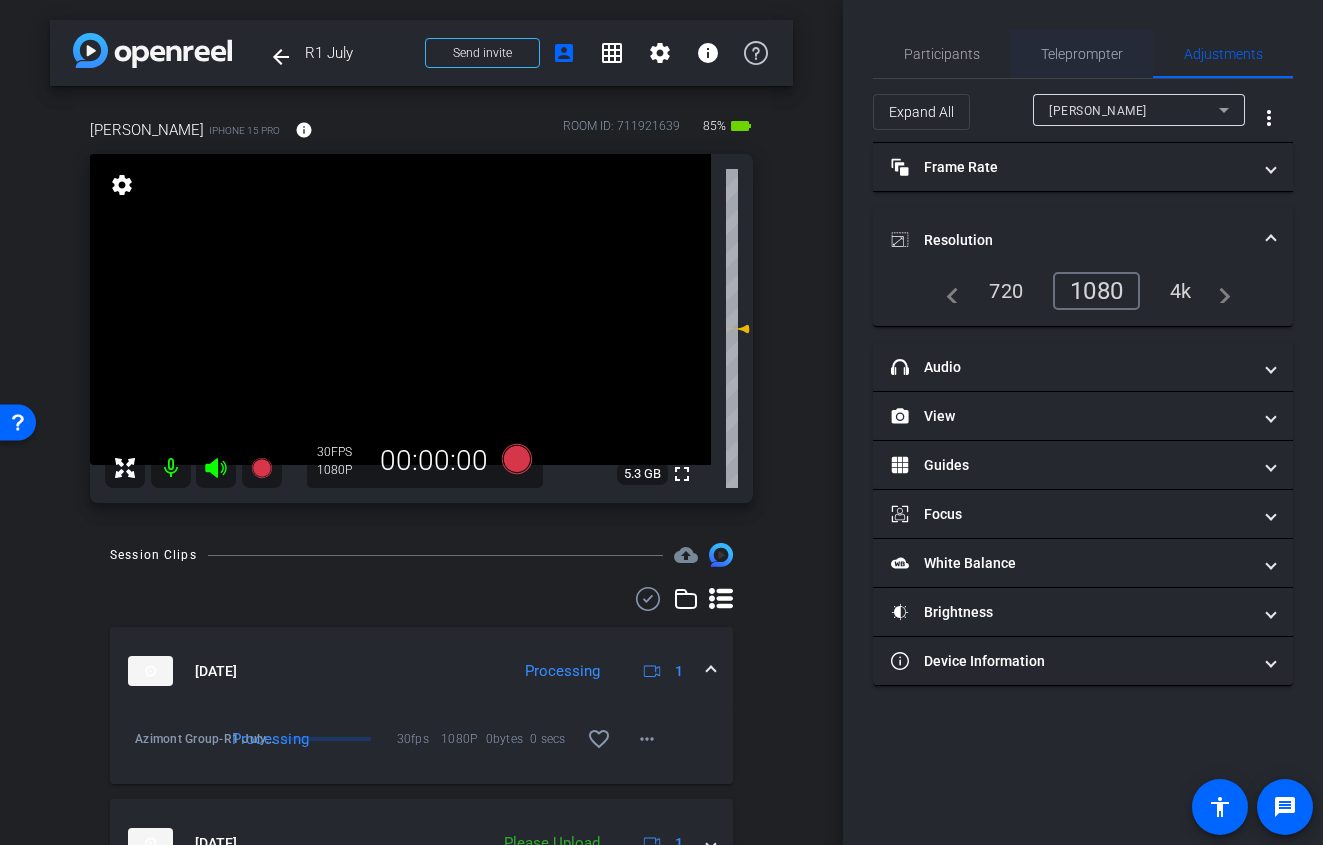 click on "Teleprompter" at bounding box center [1082, 54] 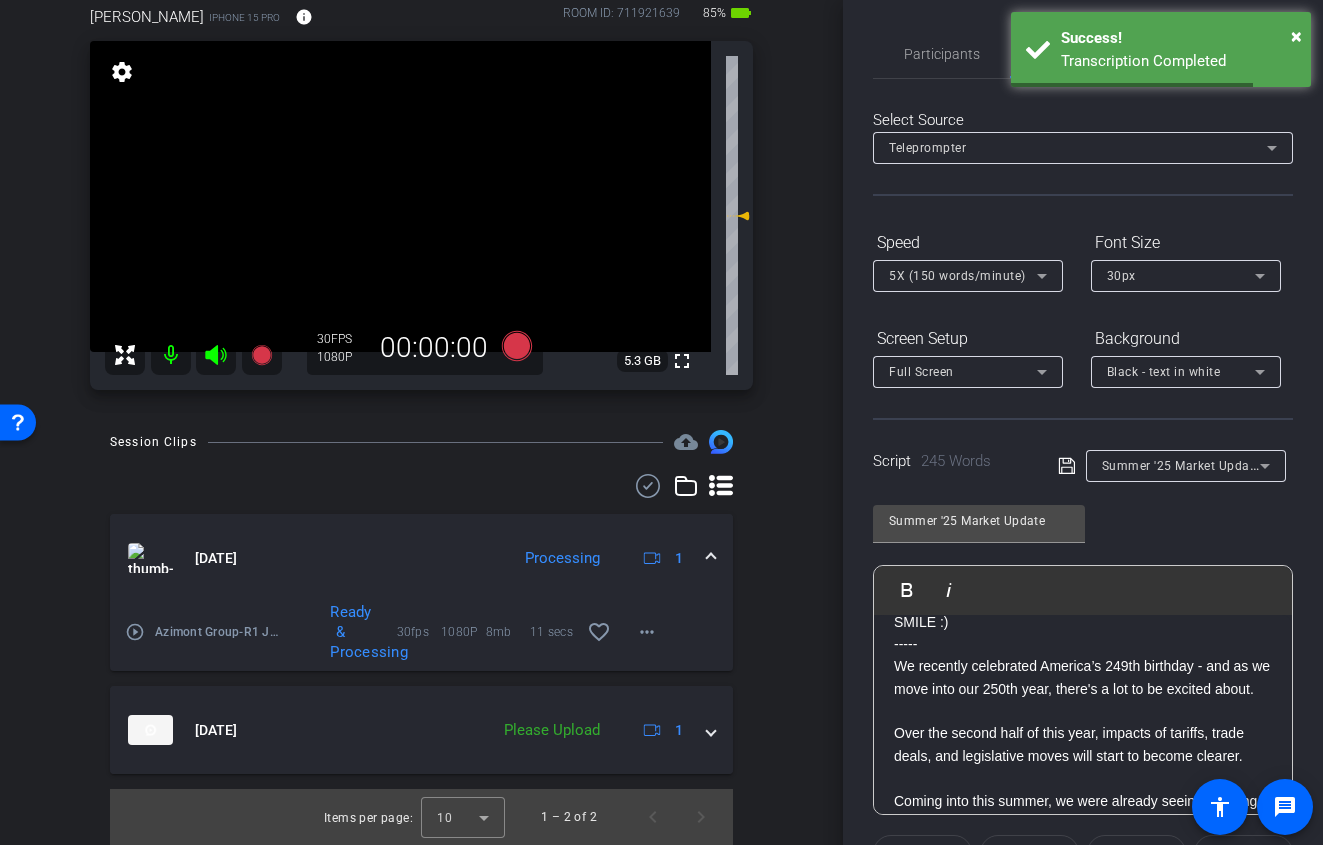 scroll, scrollTop: 124, scrollLeft: 0, axis: vertical 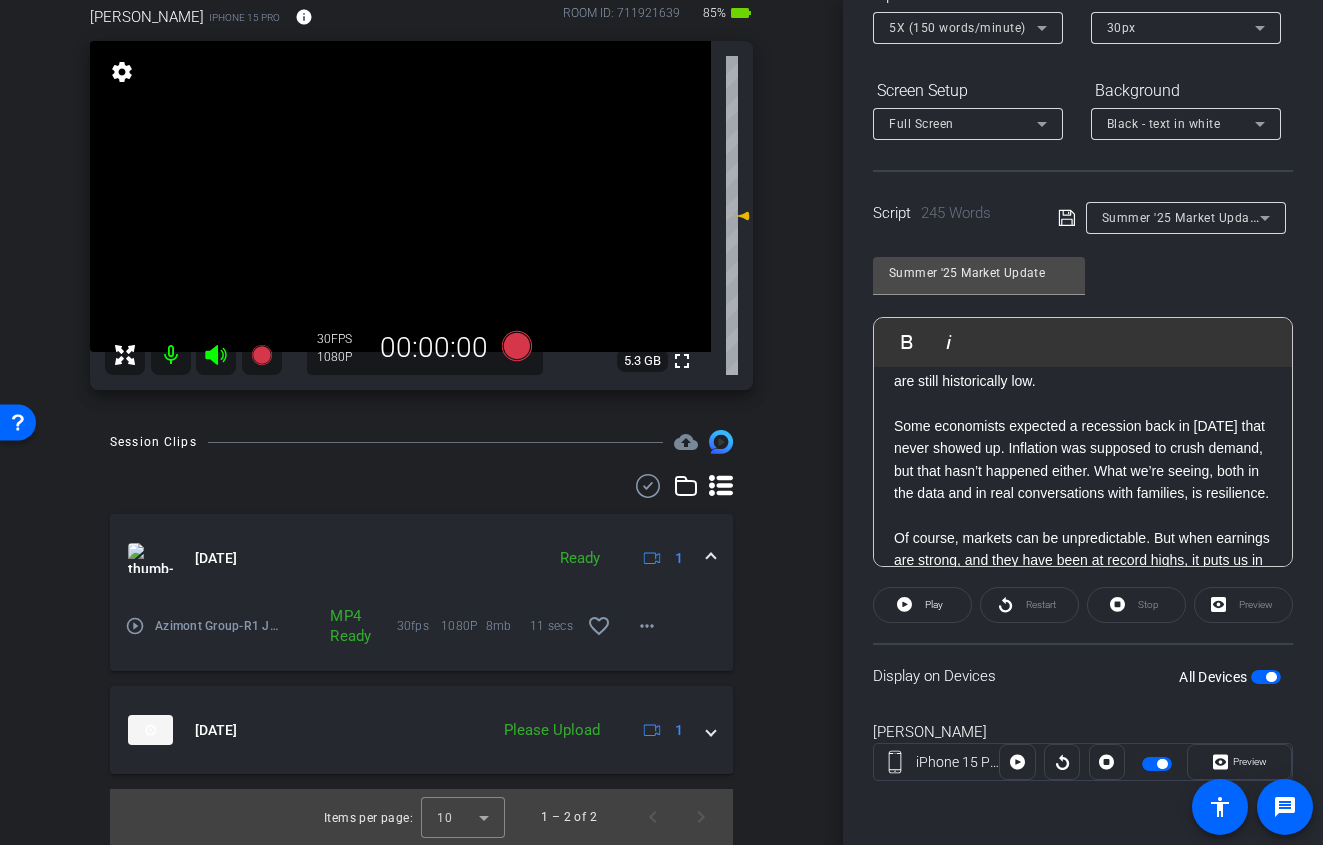 click on "All Devices" at bounding box center (1215, 677) 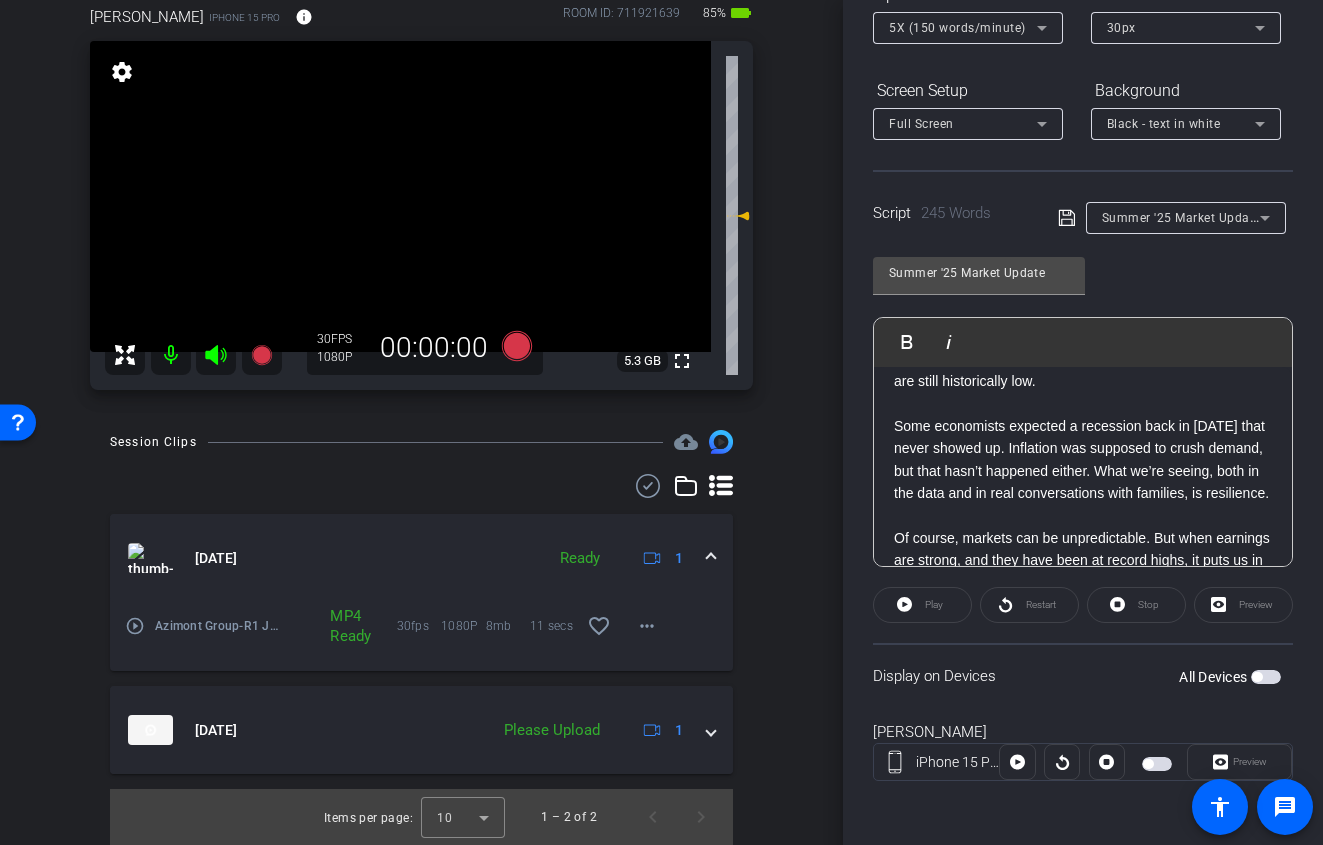 click at bounding box center (1266, 677) 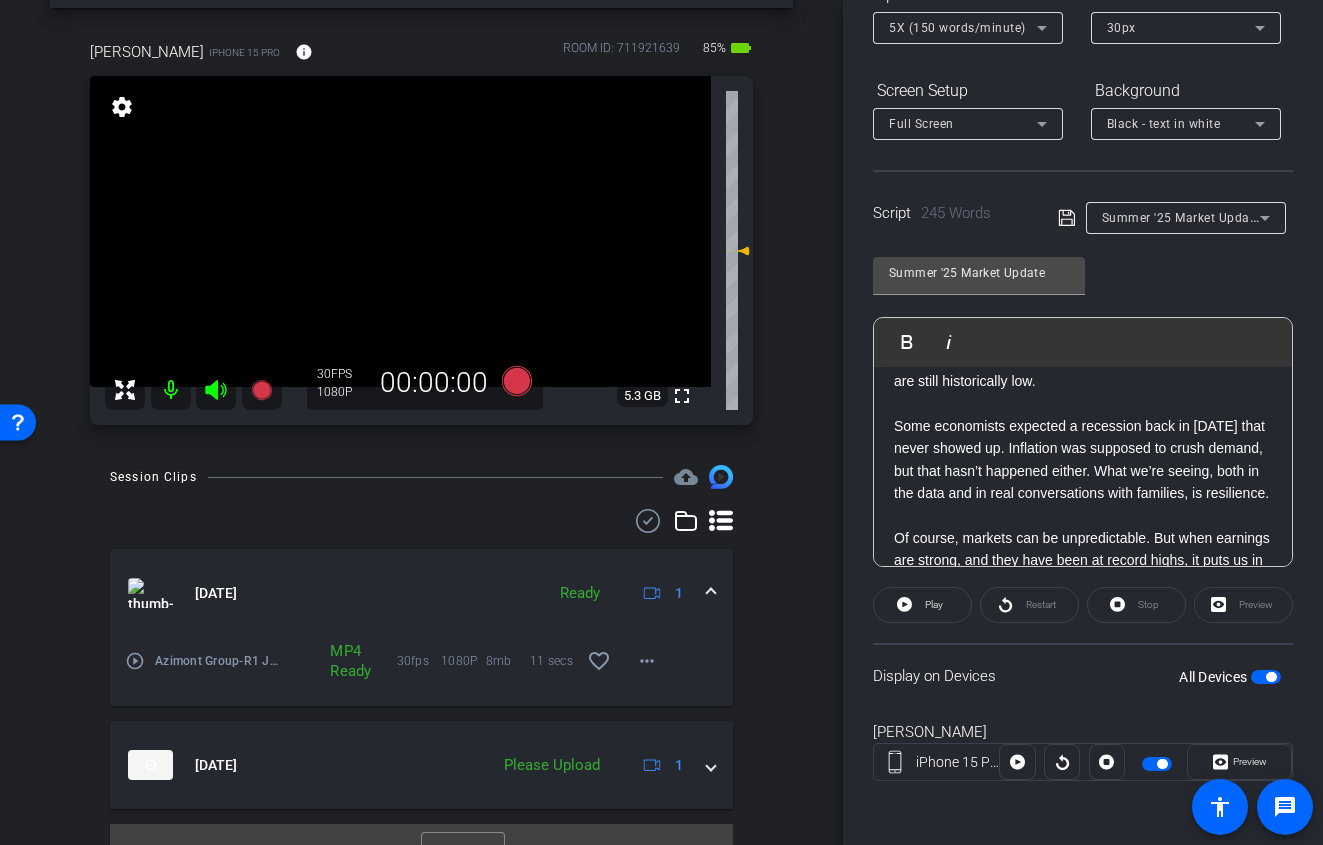 scroll, scrollTop: 0, scrollLeft: 0, axis: both 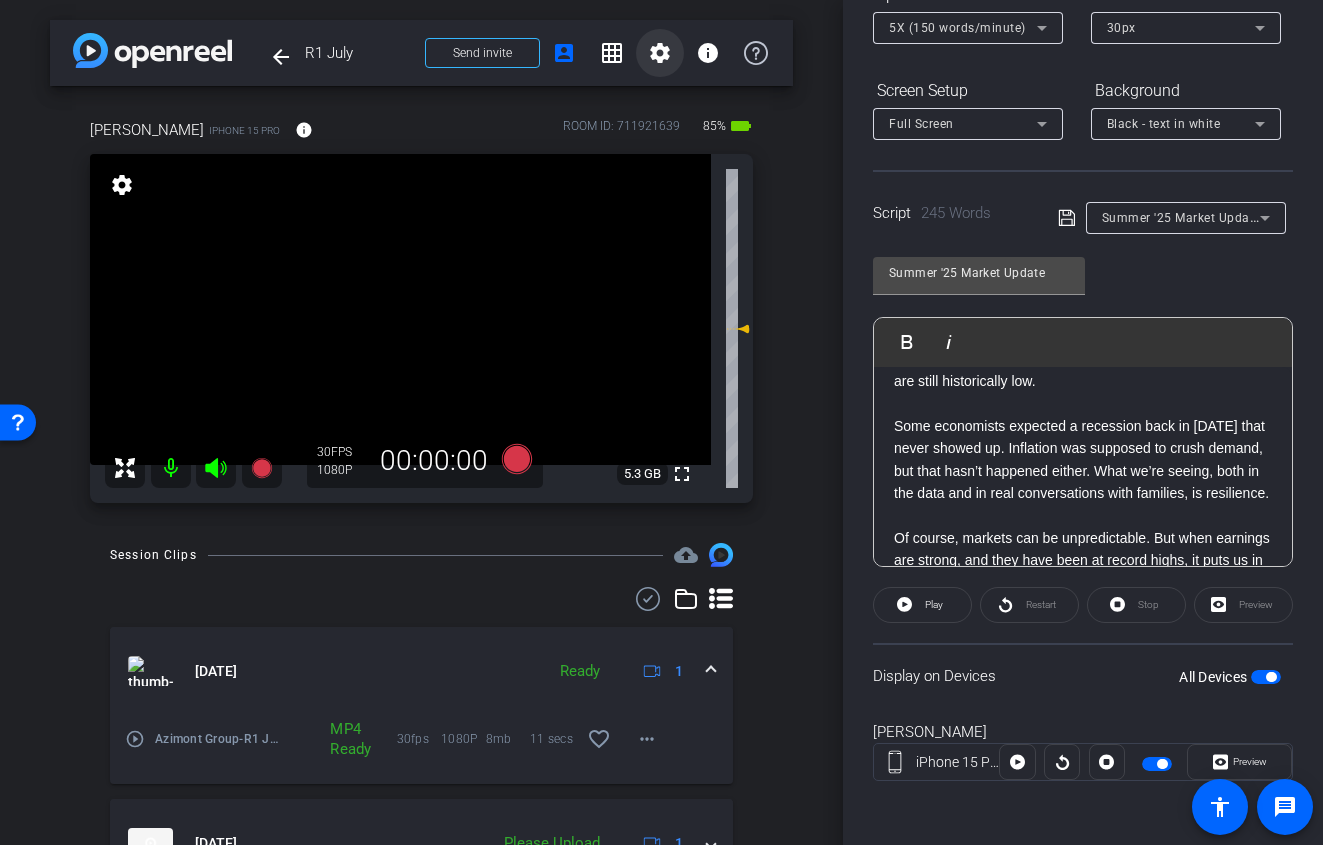 click on "settings" at bounding box center [660, 53] 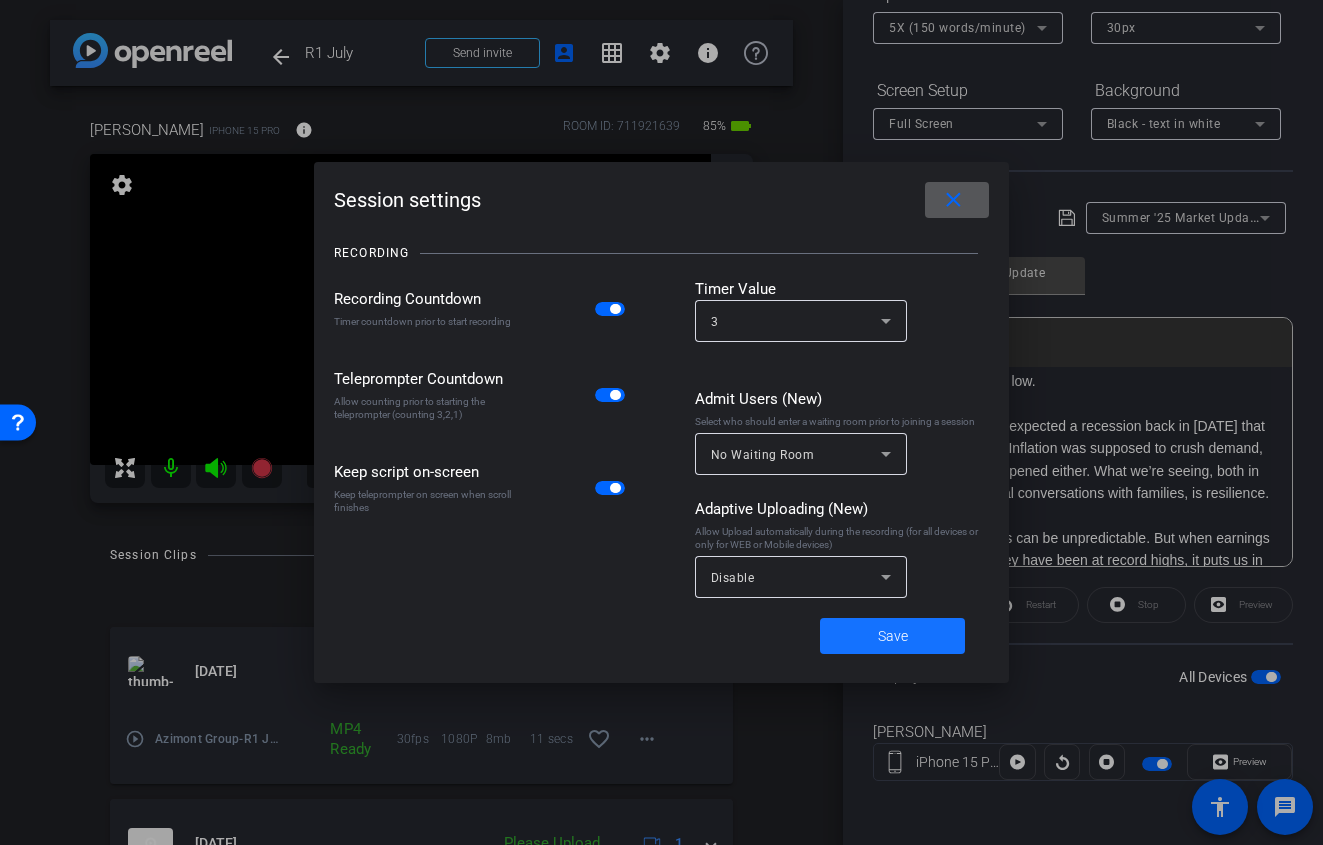 click at bounding box center (892, 636) 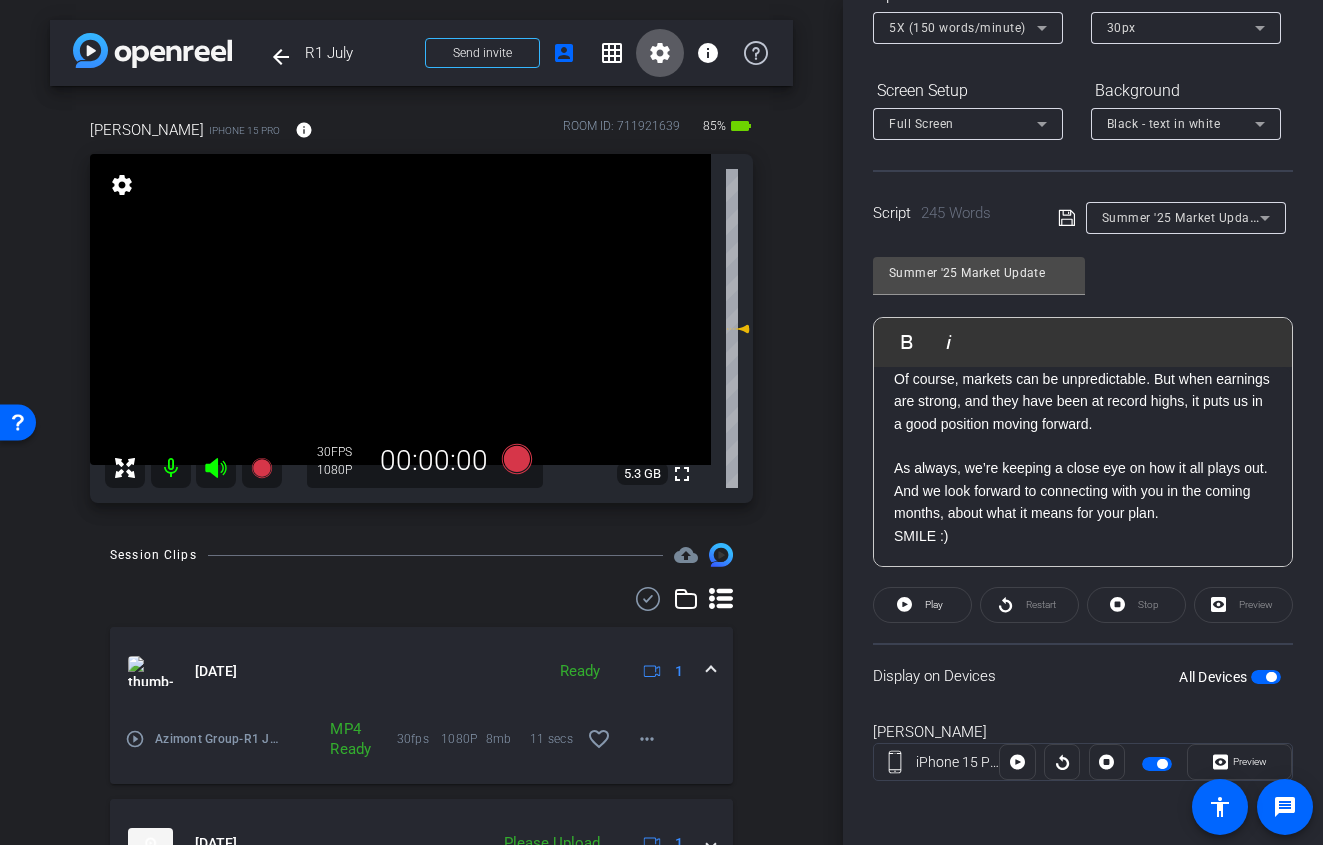 scroll, scrollTop: 736, scrollLeft: 0, axis: vertical 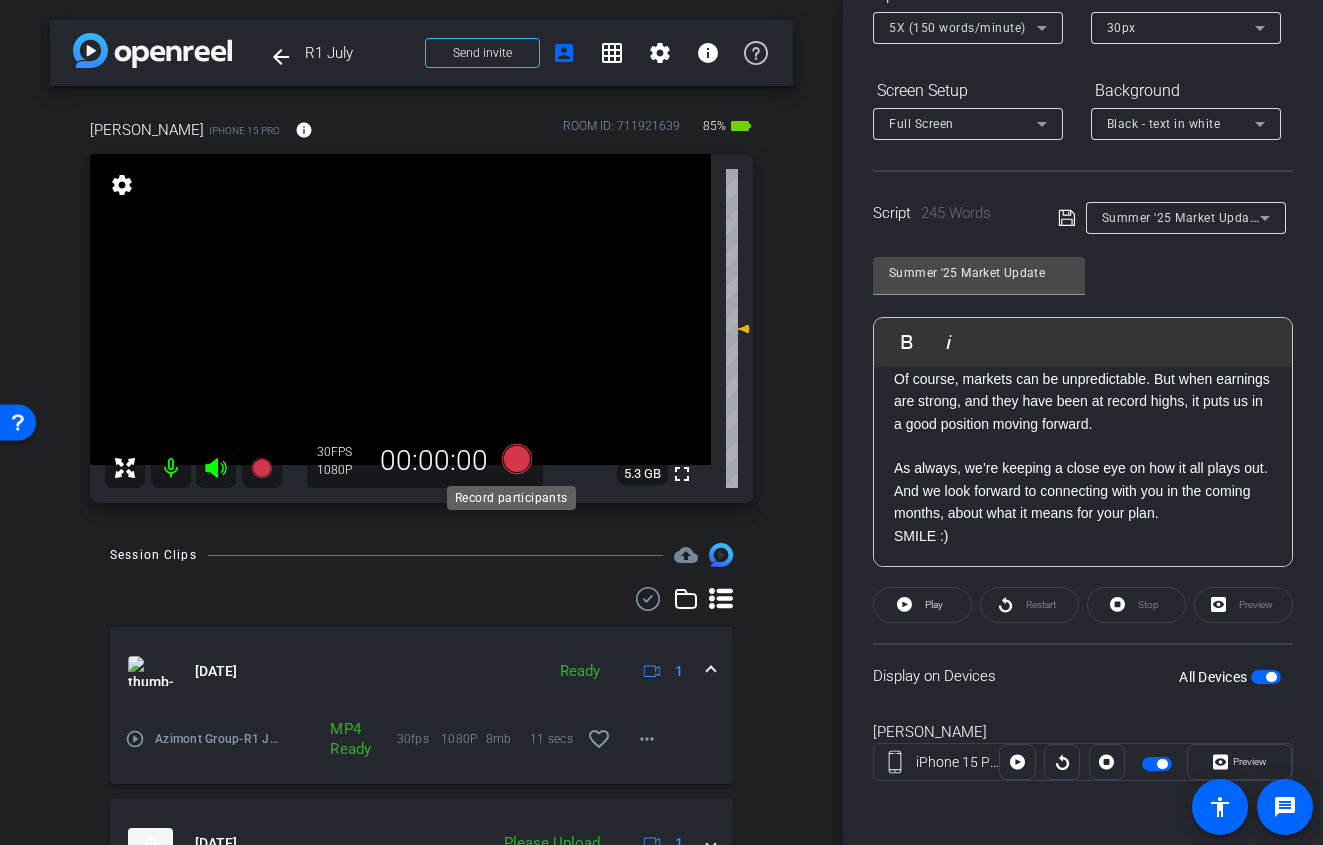 click 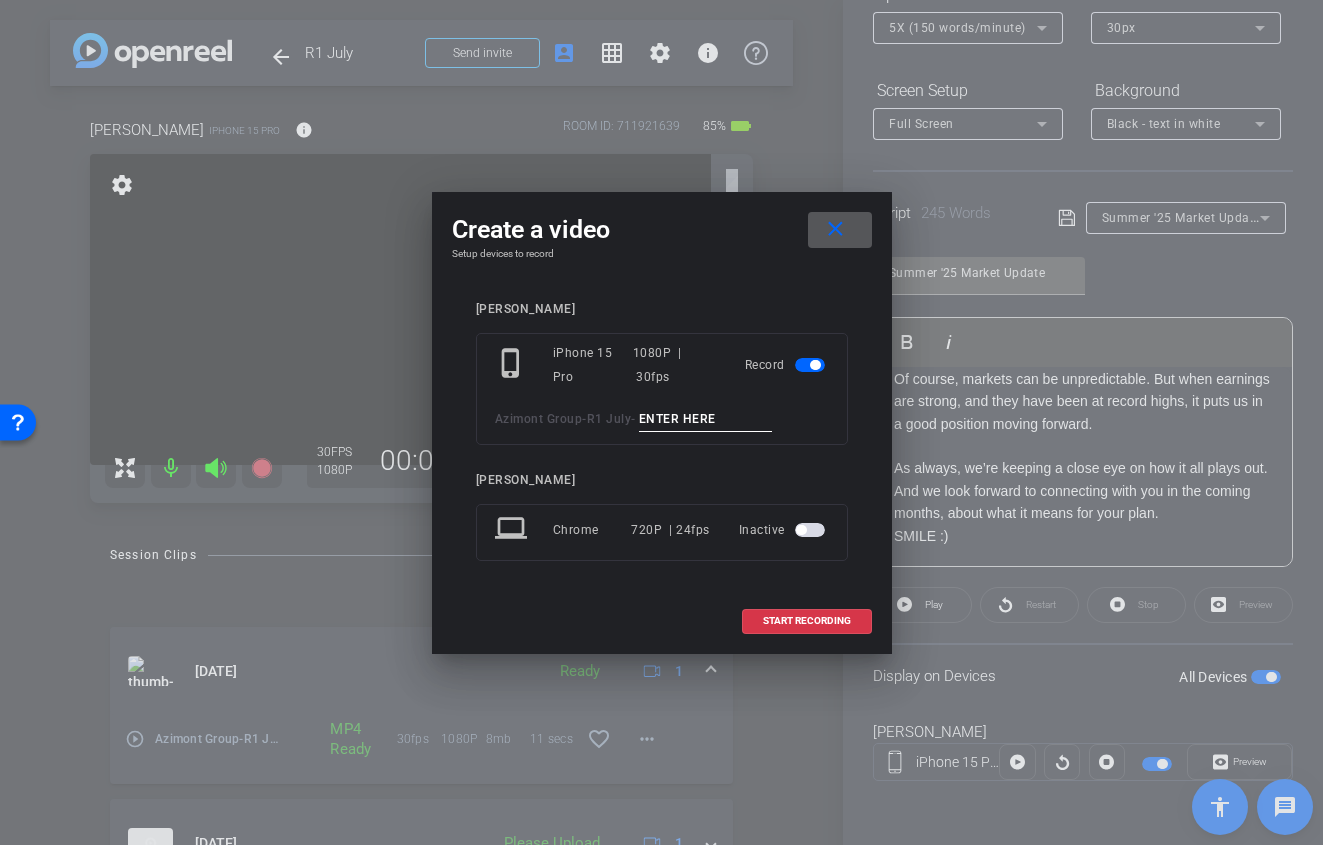 click at bounding box center (706, 419) 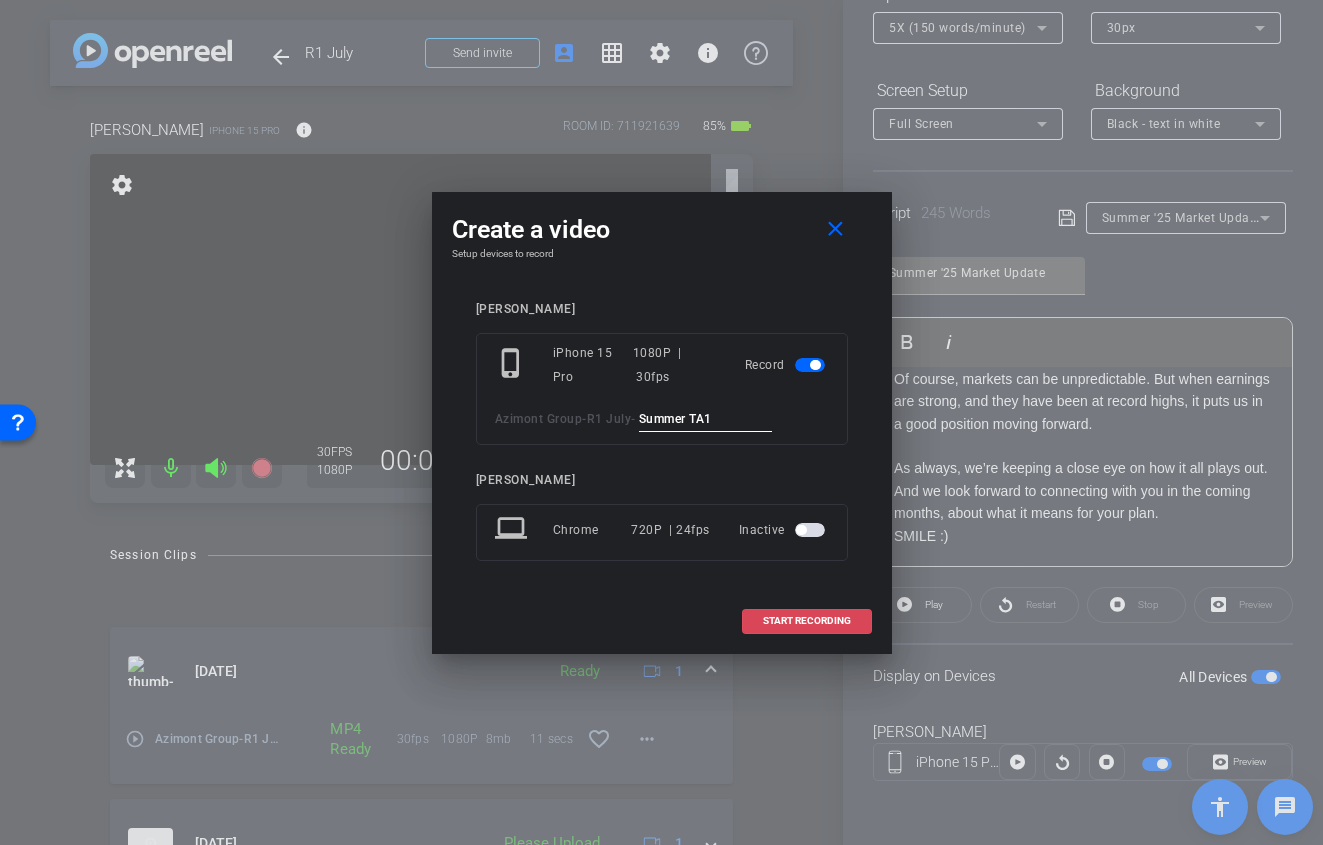 type on "Summer TA1" 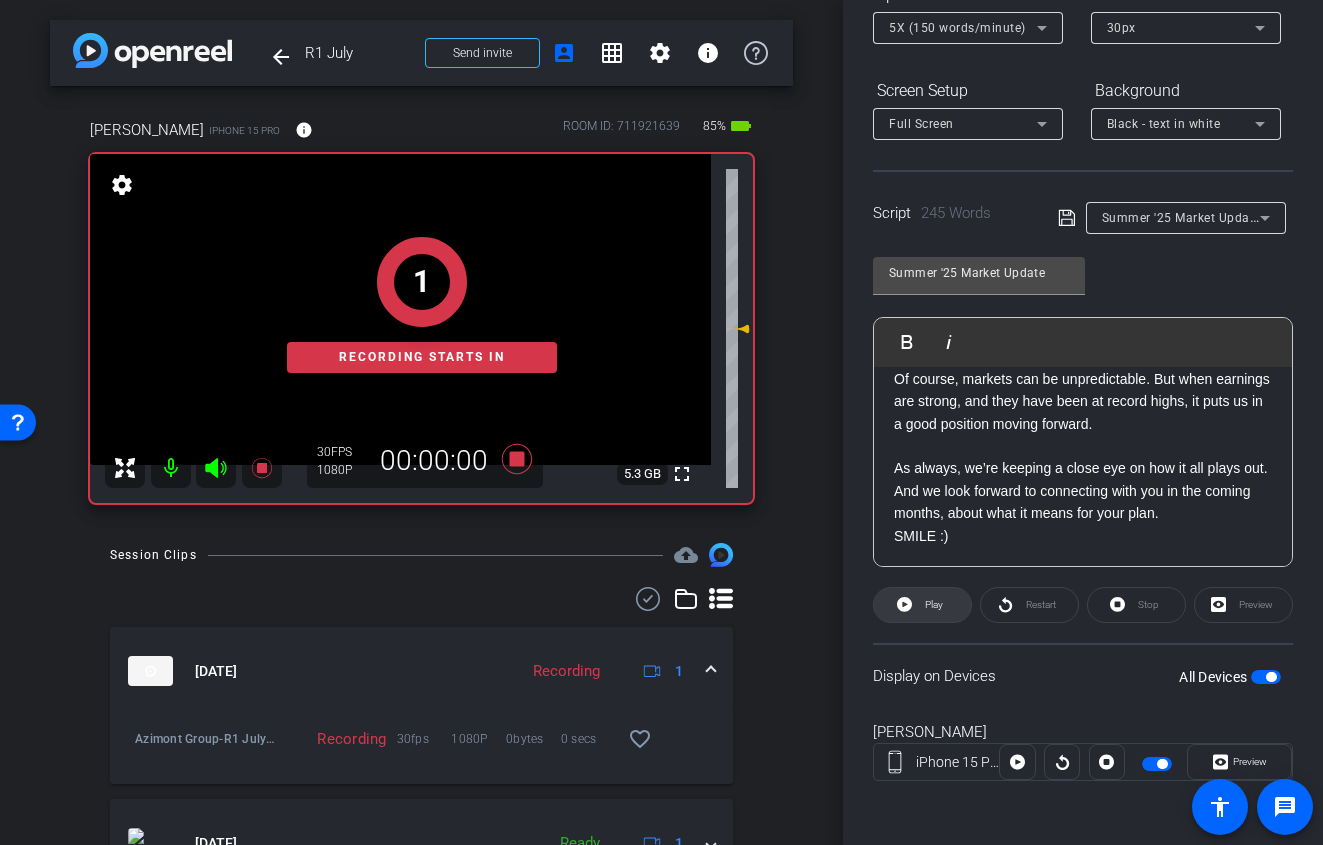 click on "Play" 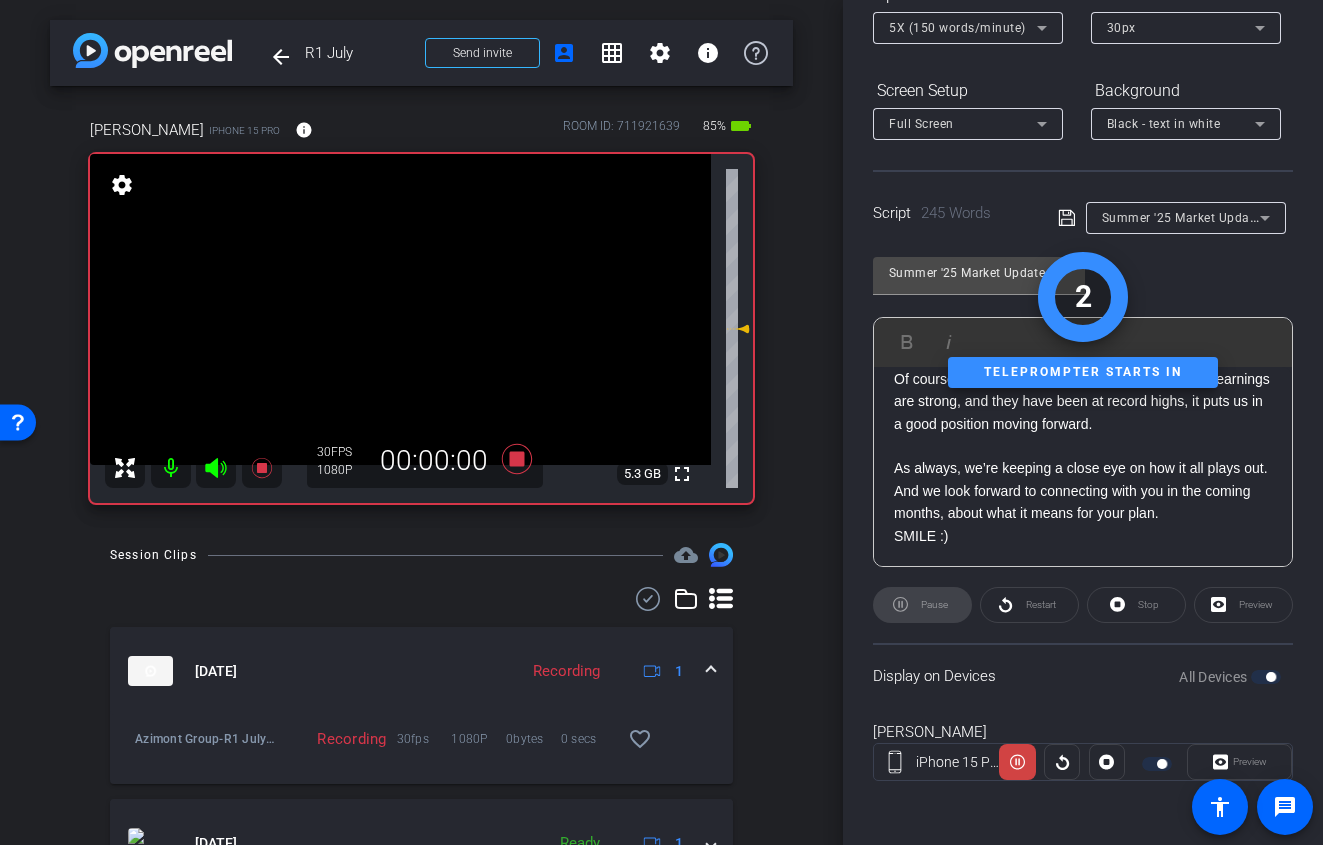 click 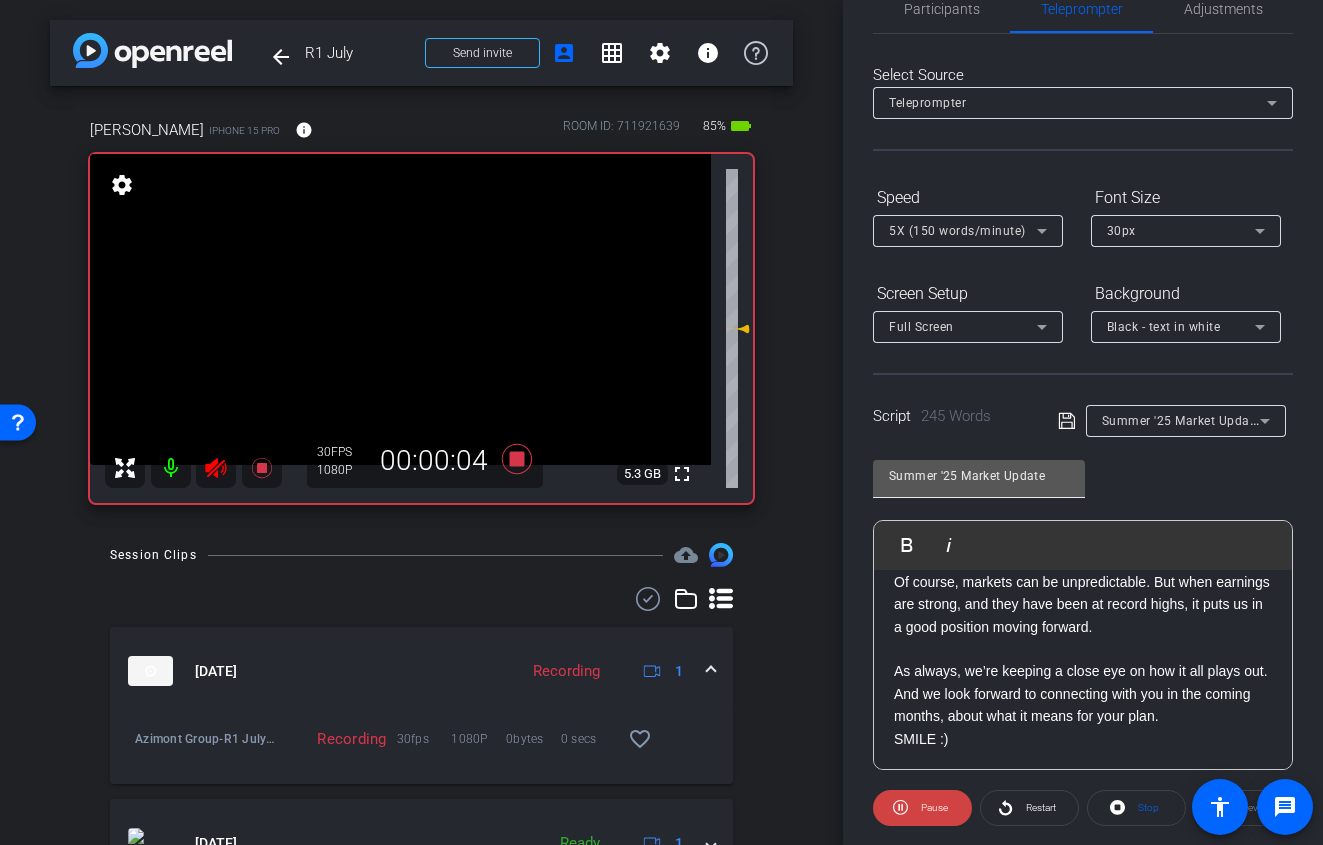 scroll, scrollTop: 131, scrollLeft: 0, axis: vertical 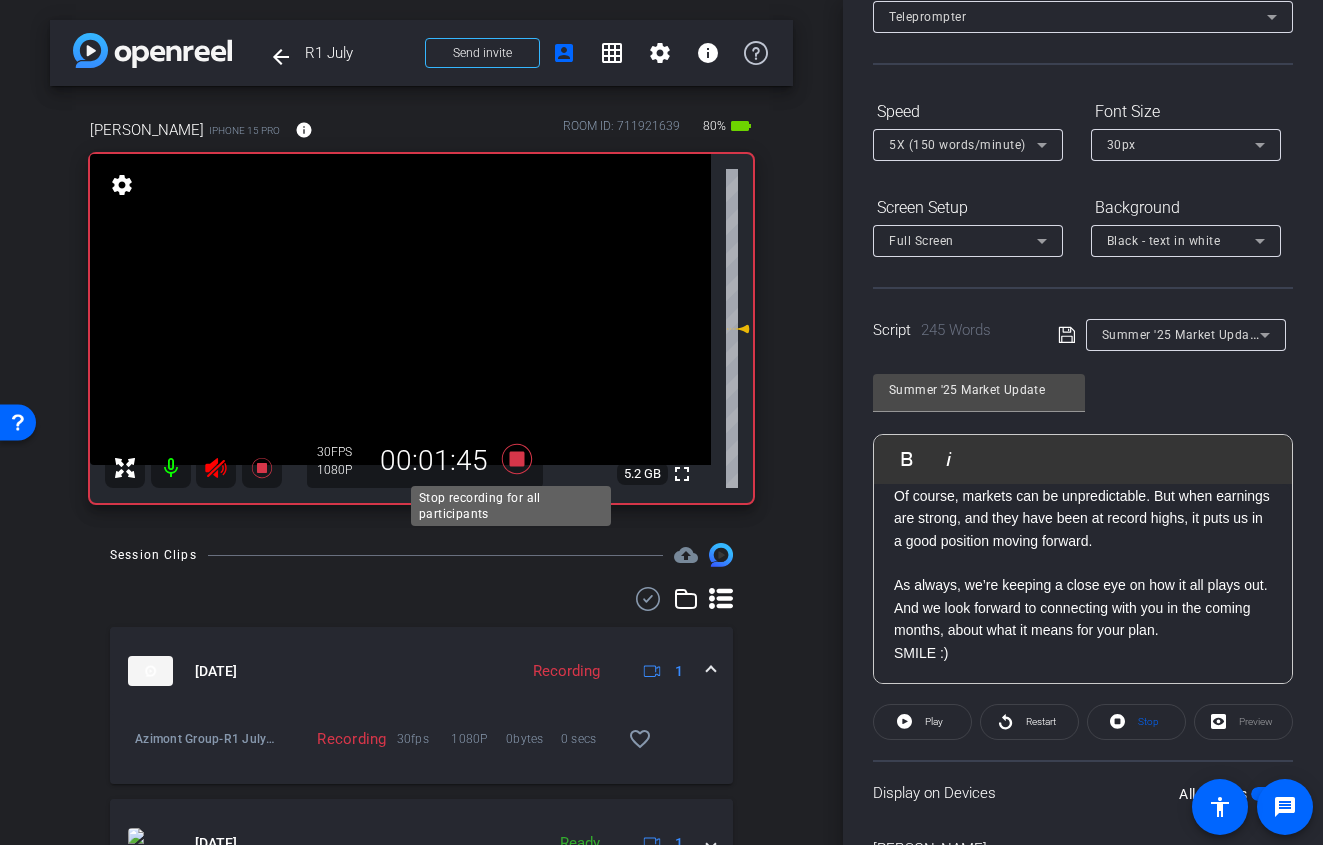 click 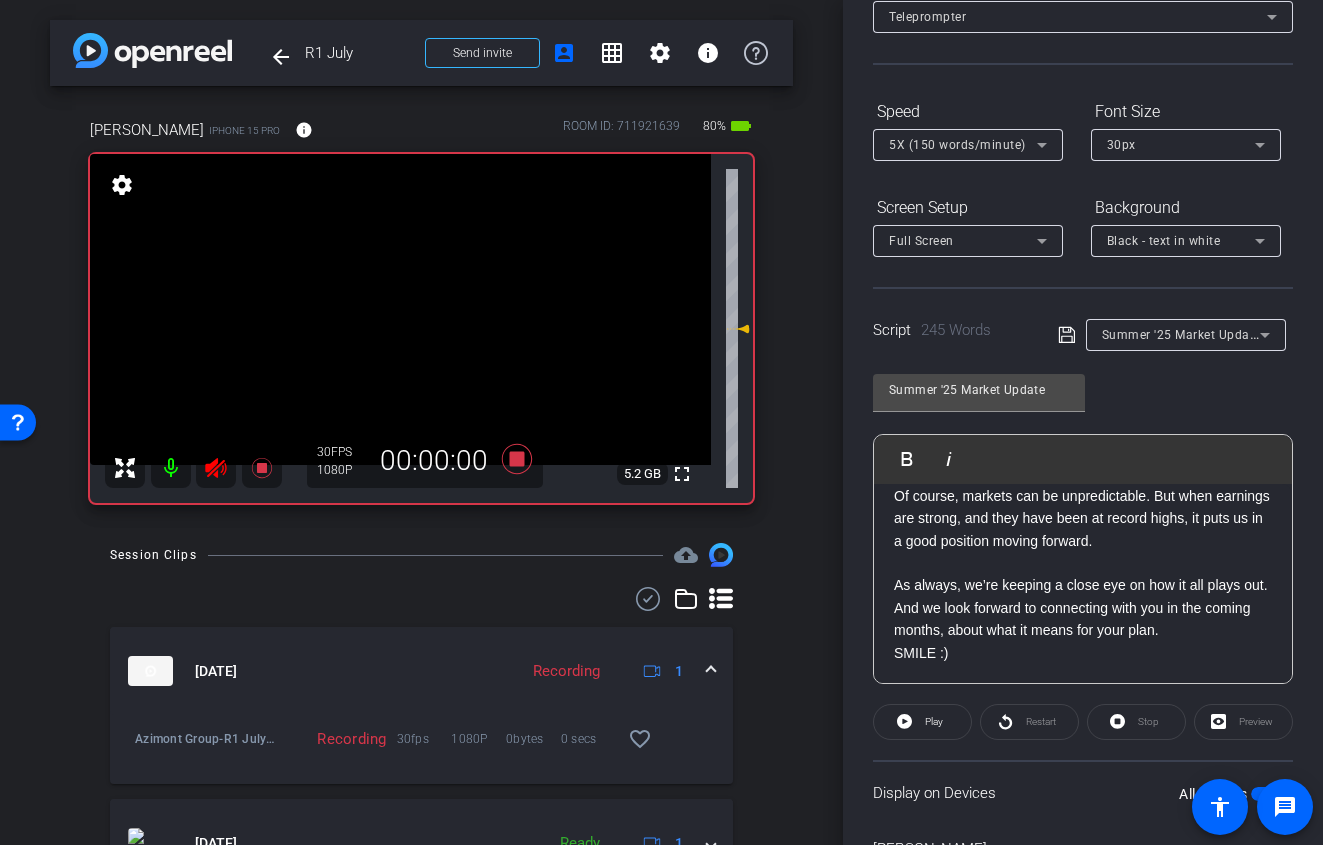 click 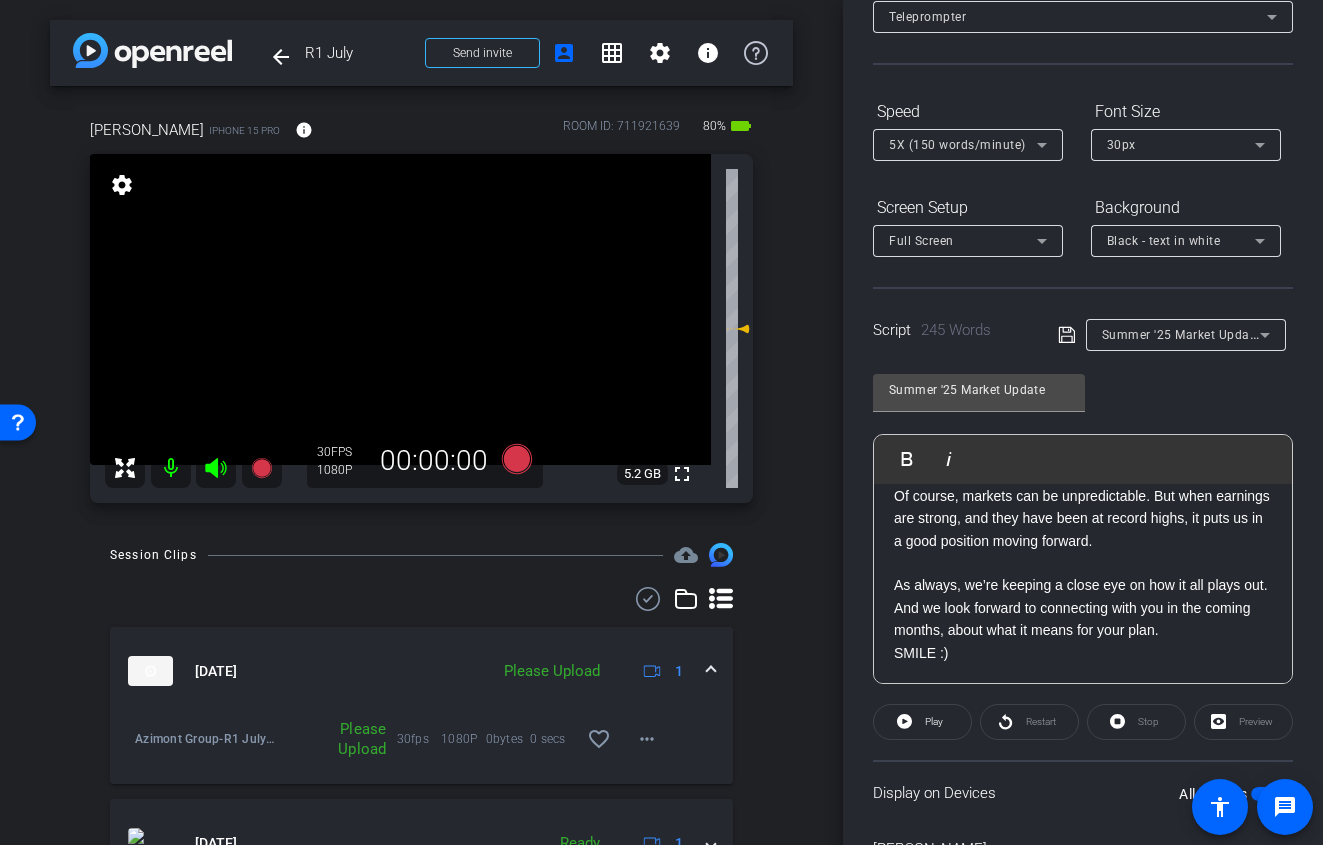 scroll, scrollTop: 85, scrollLeft: 0, axis: vertical 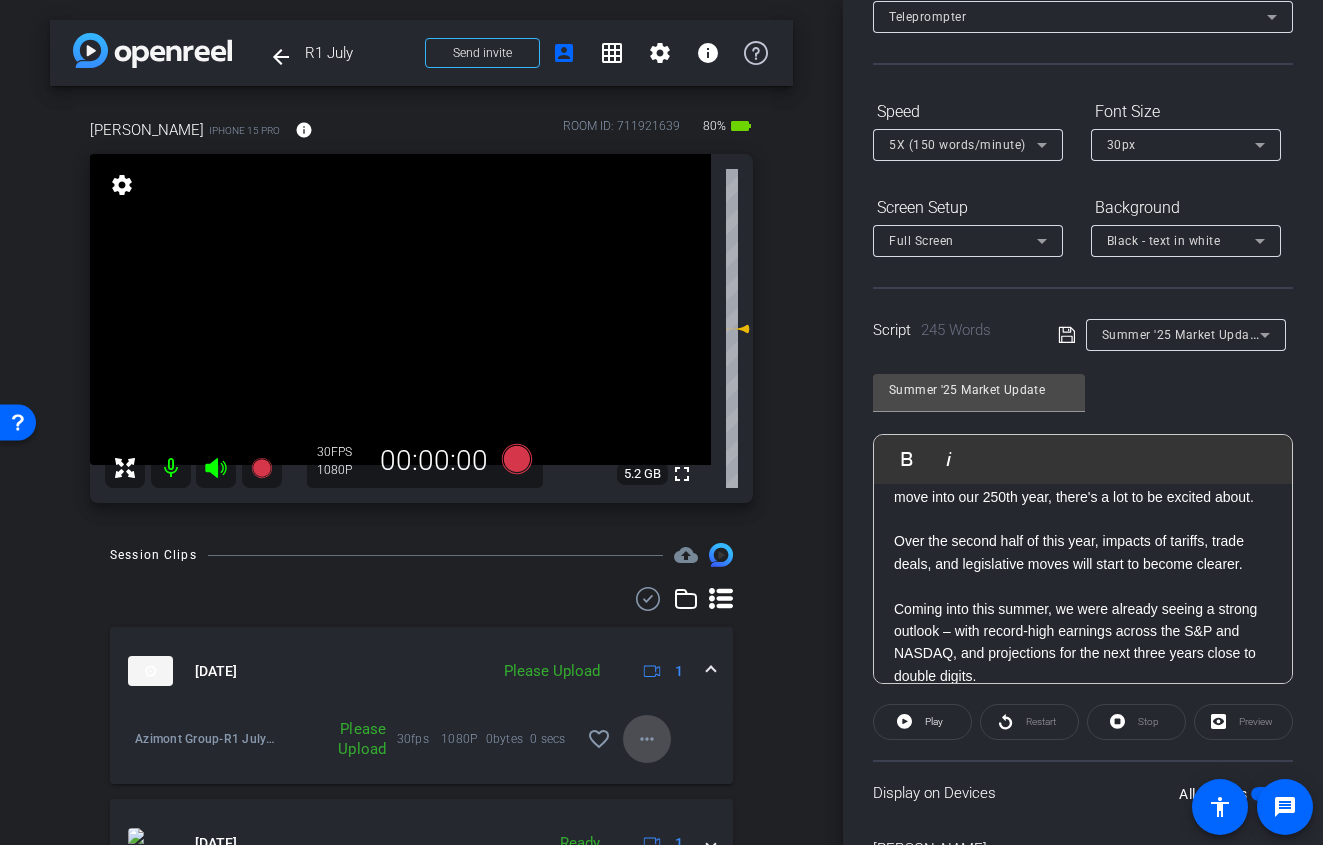 click on "more_horiz" at bounding box center [647, 739] 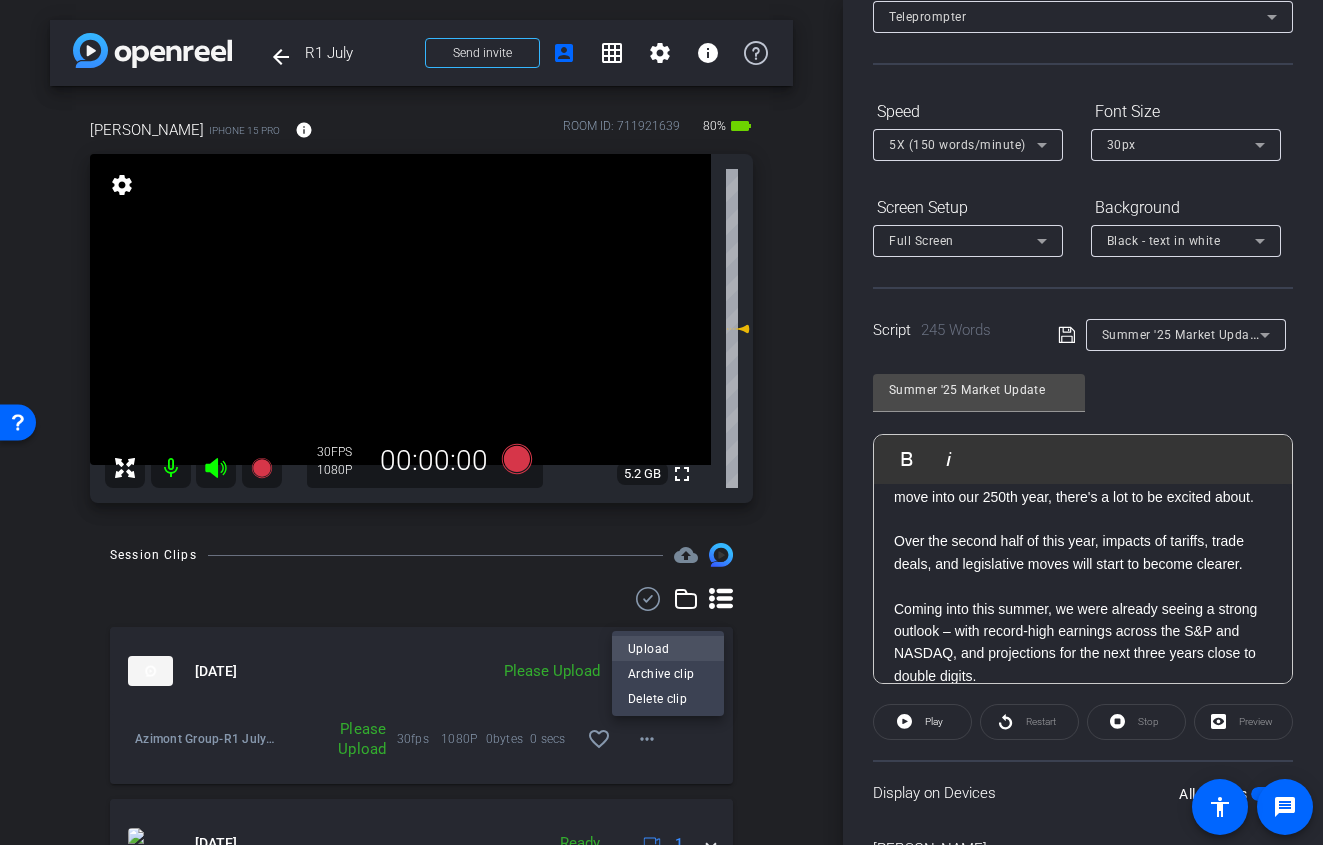 click on "Upload" at bounding box center (668, 648) 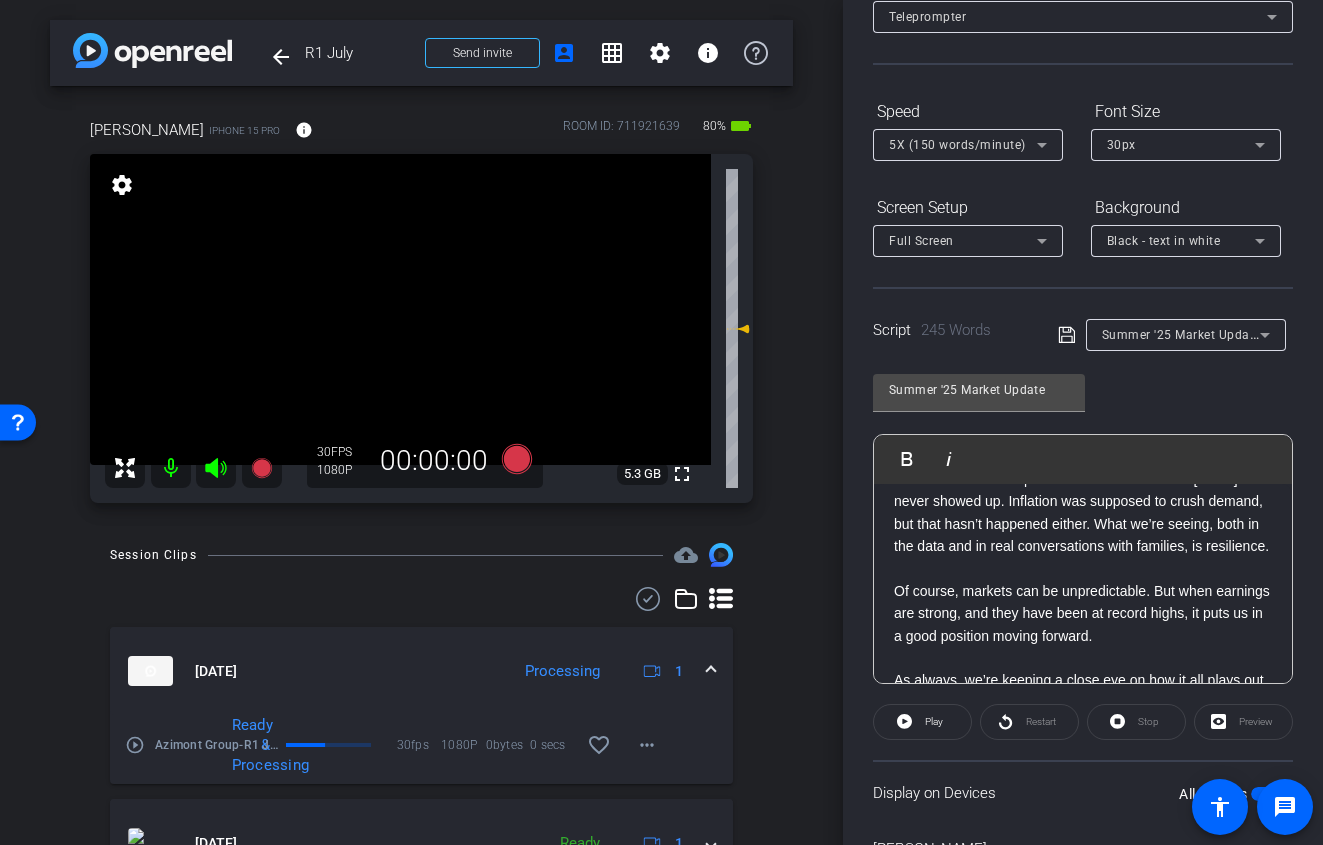 scroll, scrollTop: 0, scrollLeft: 0, axis: both 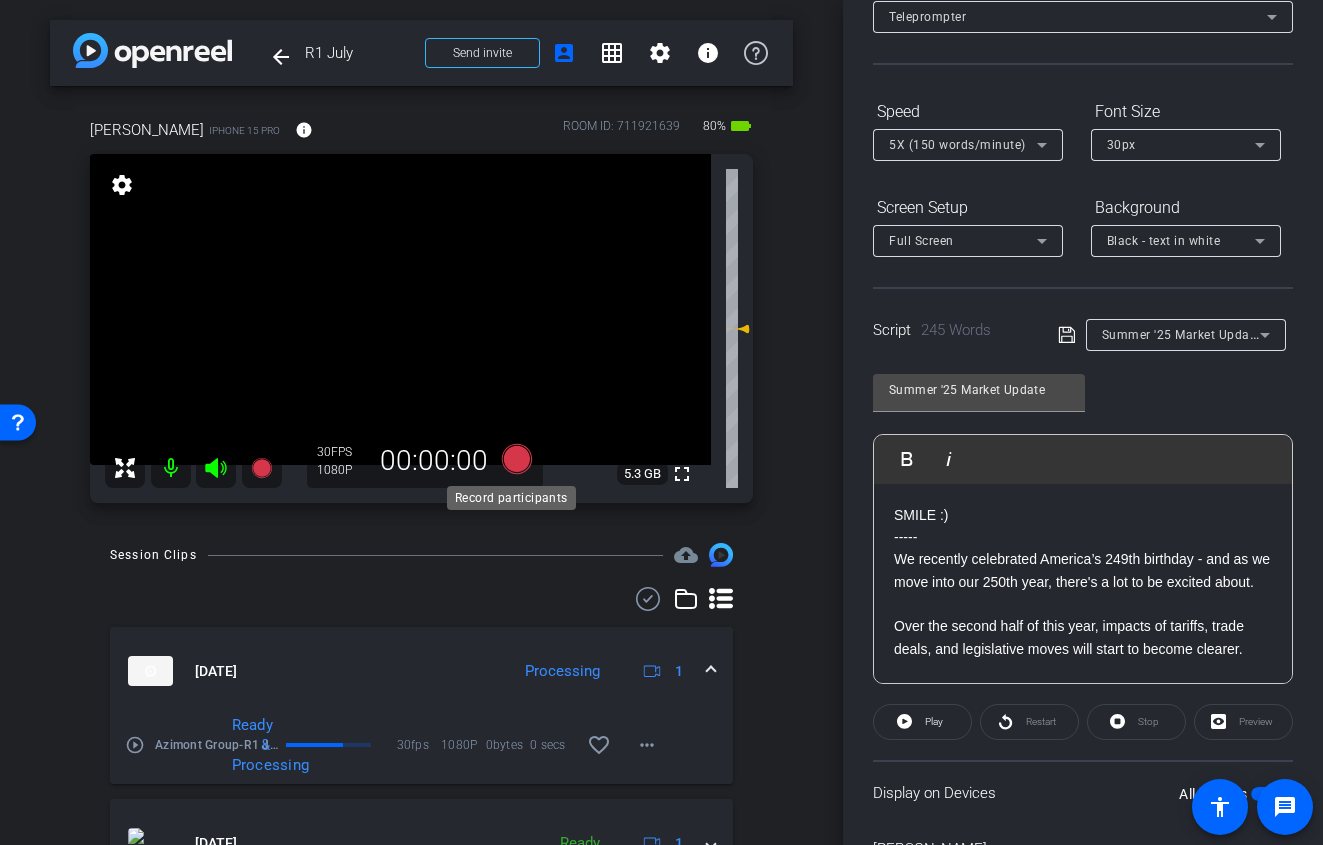 click 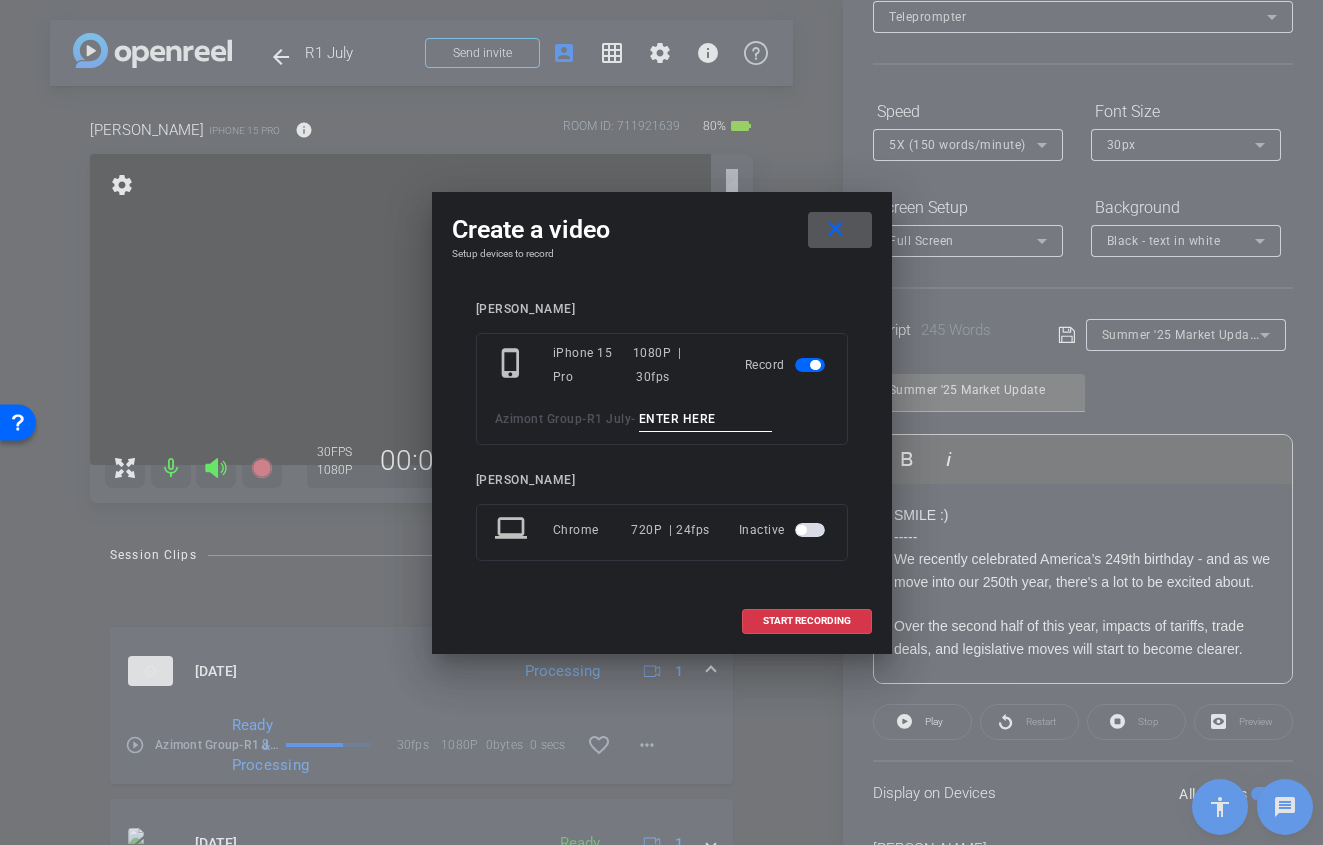 click at bounding box center (706, 419) 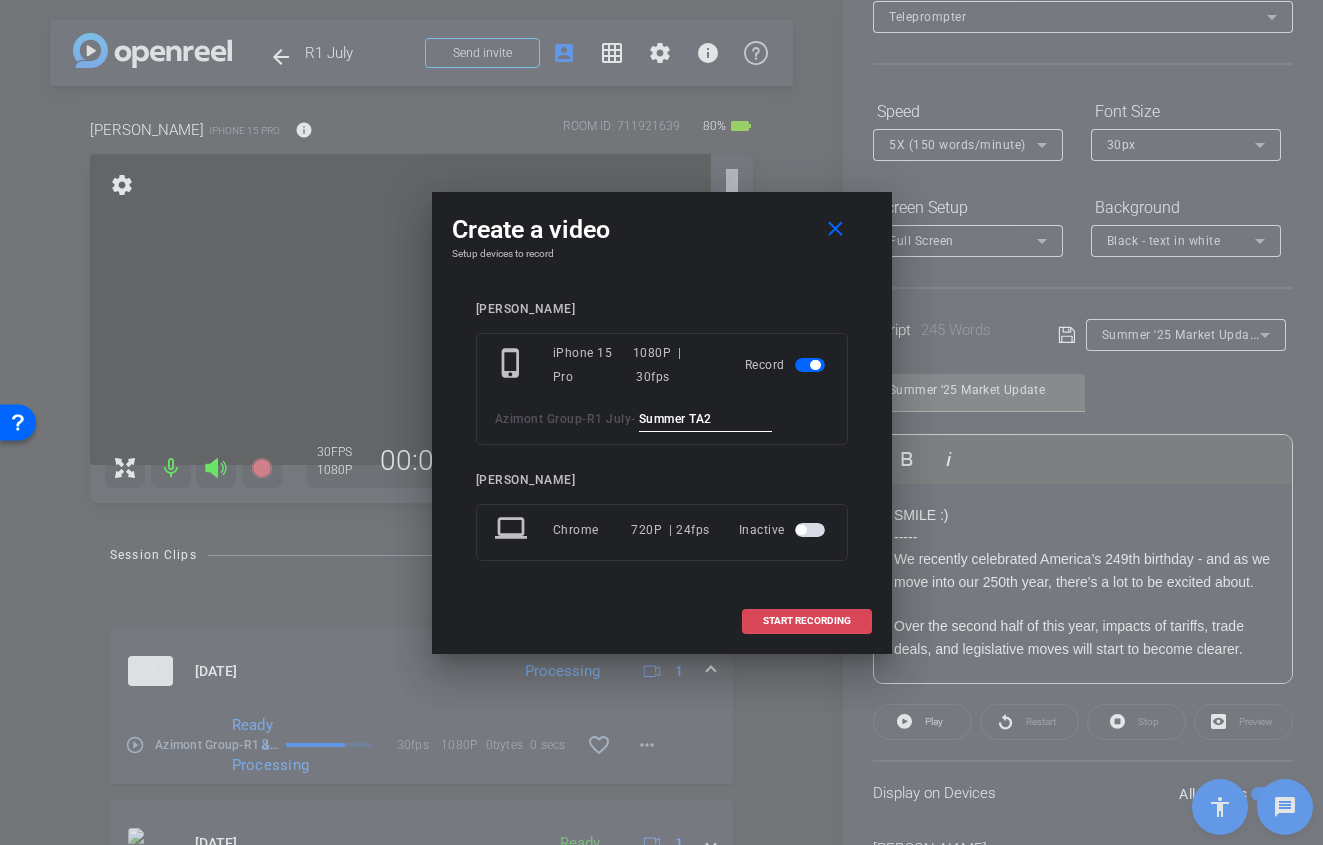 type on "Summer TA2" 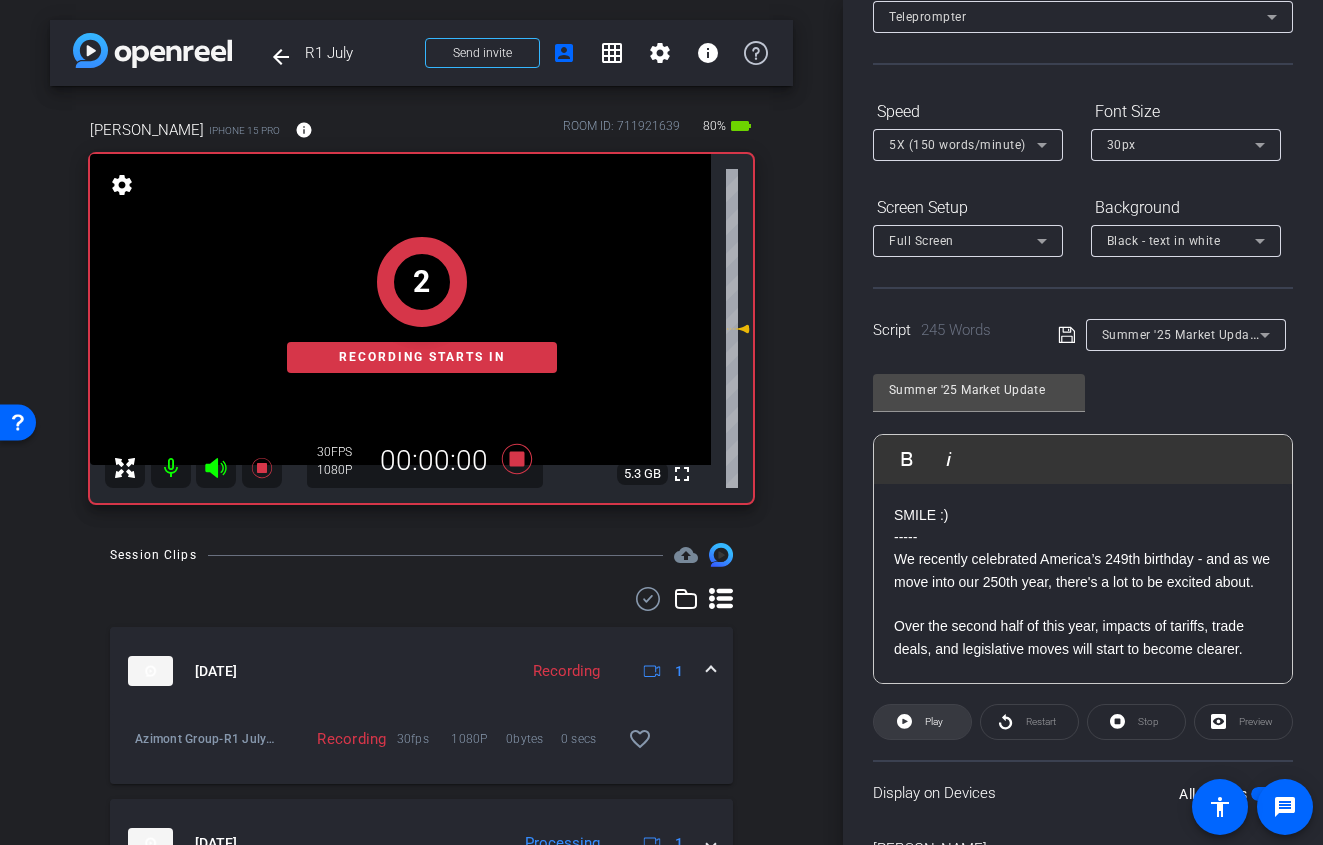 click 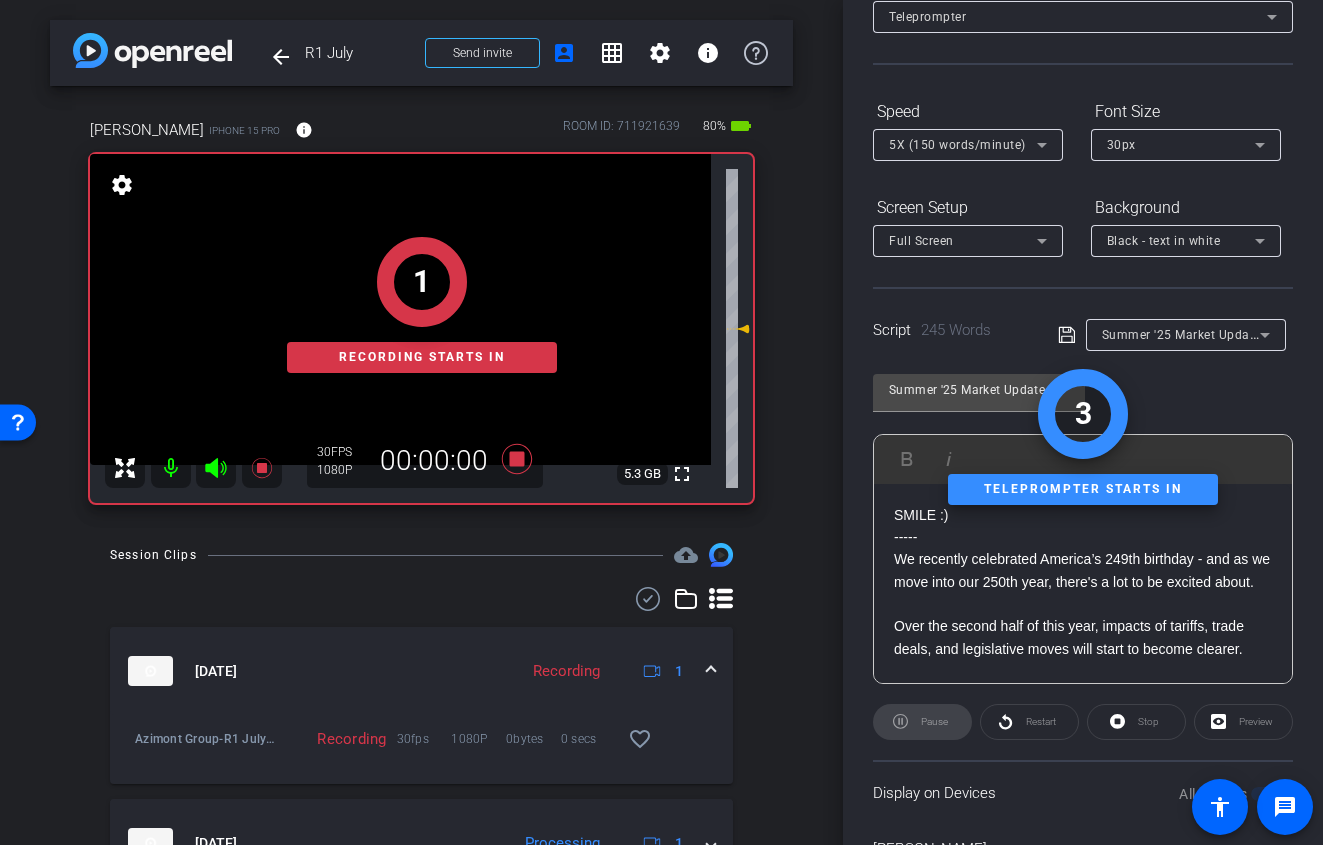 click on "1   Recording starts in" 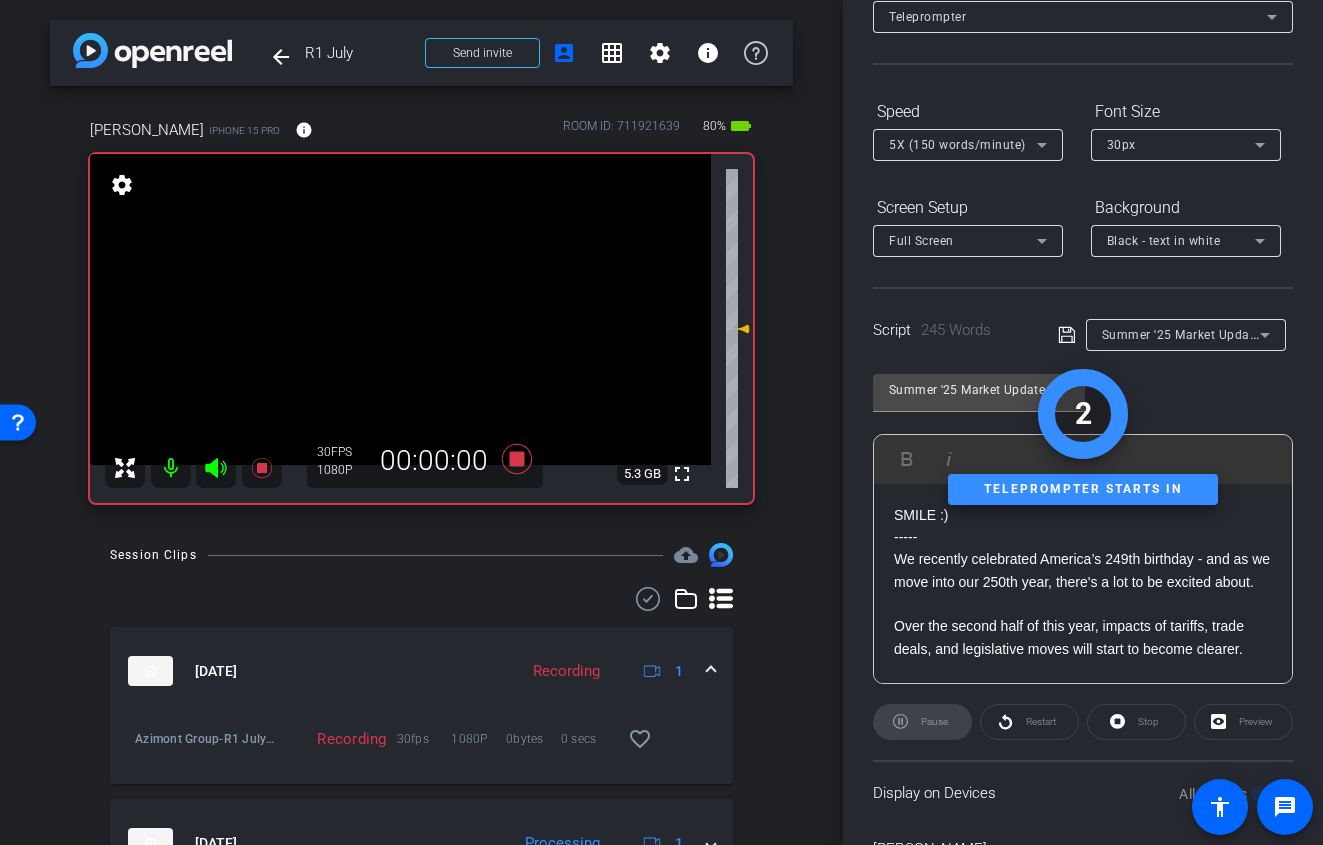 click 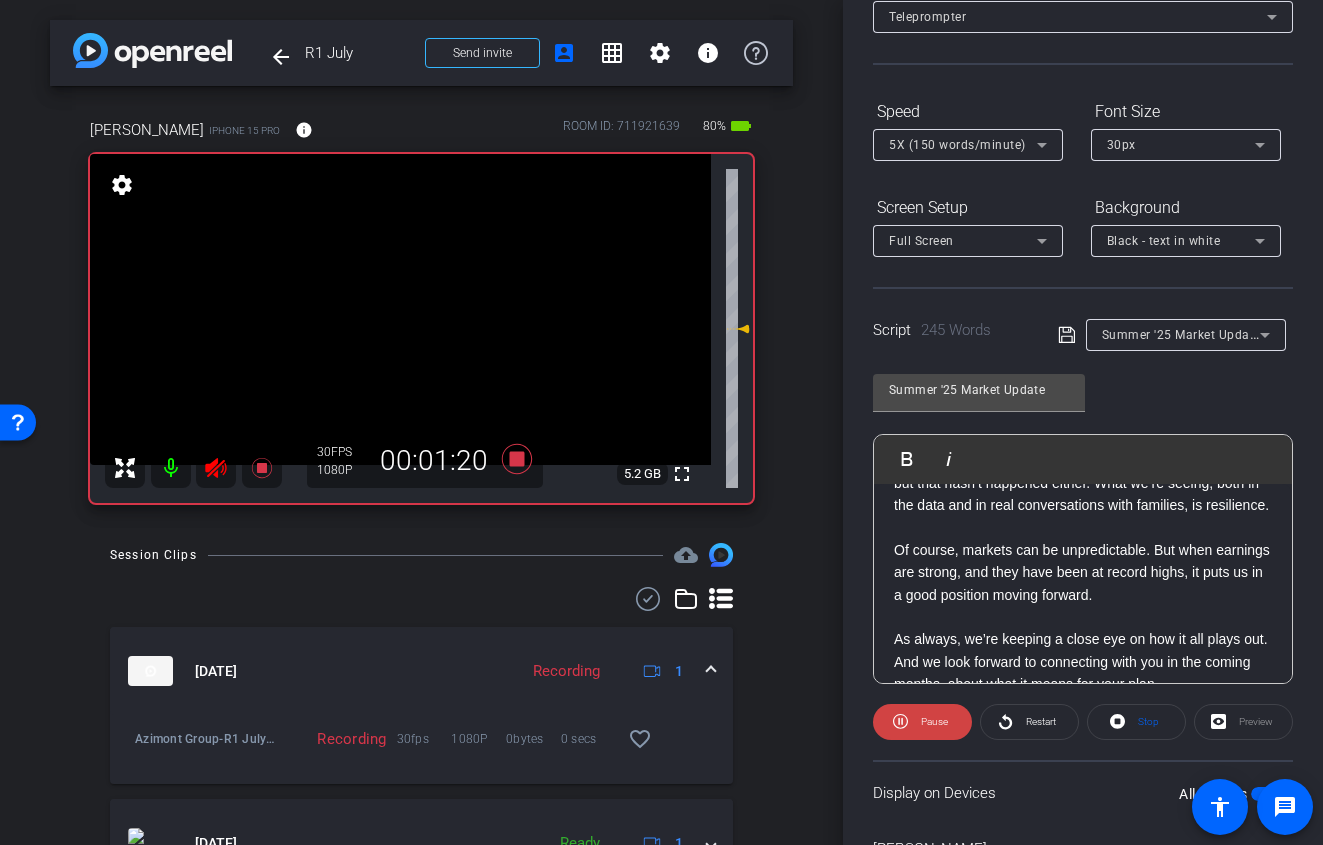 scroll, scrollTop: 616, scrollLeft: 0, axis: vertical 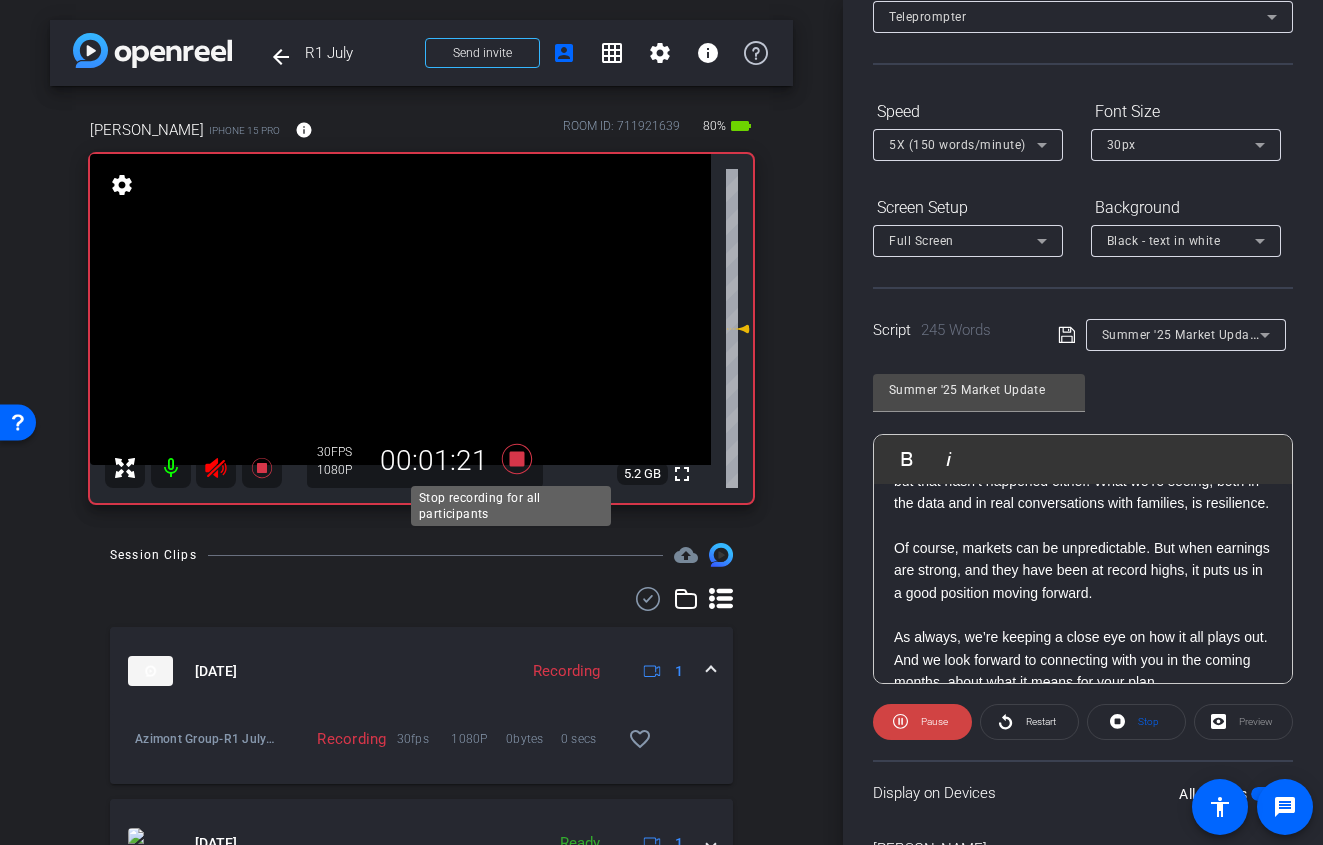 click 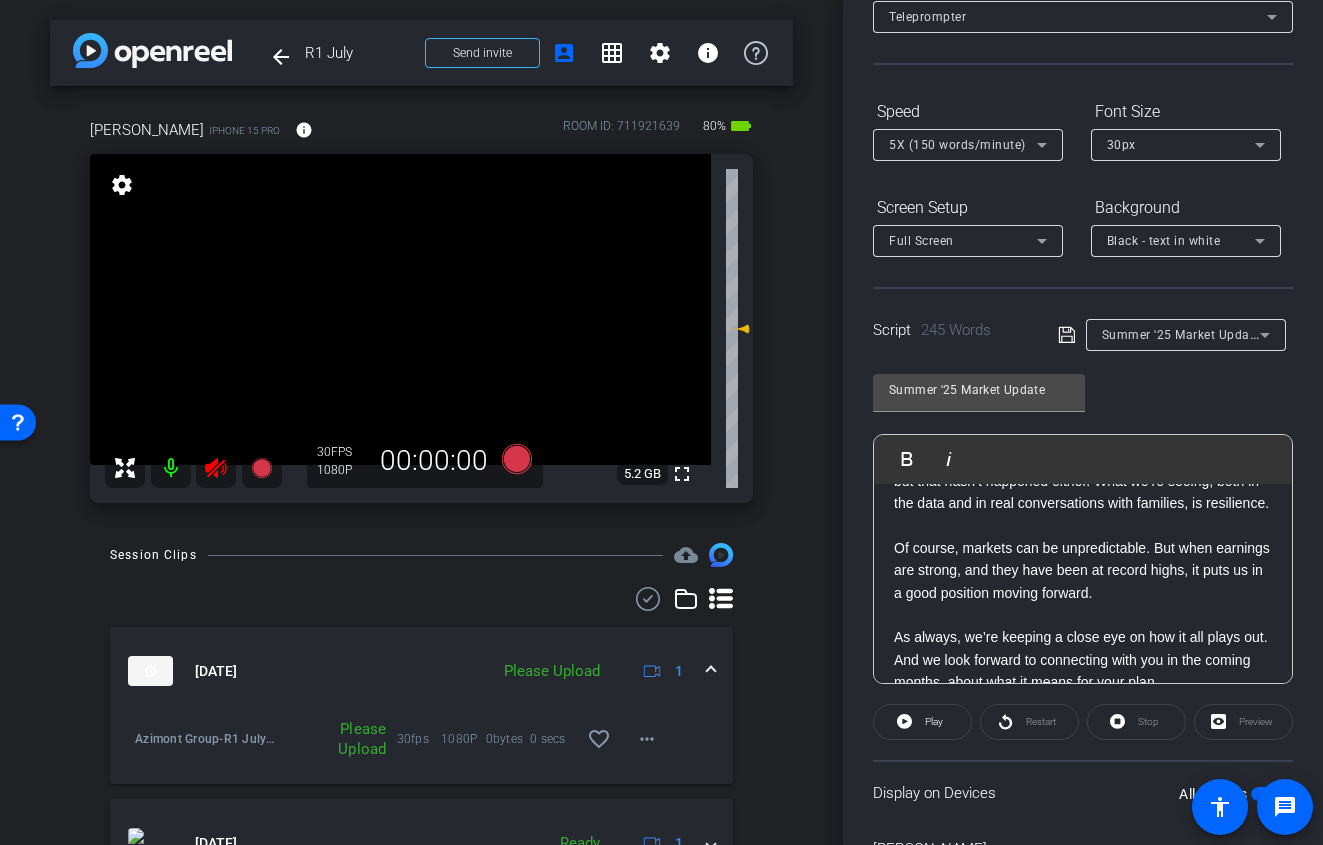 click 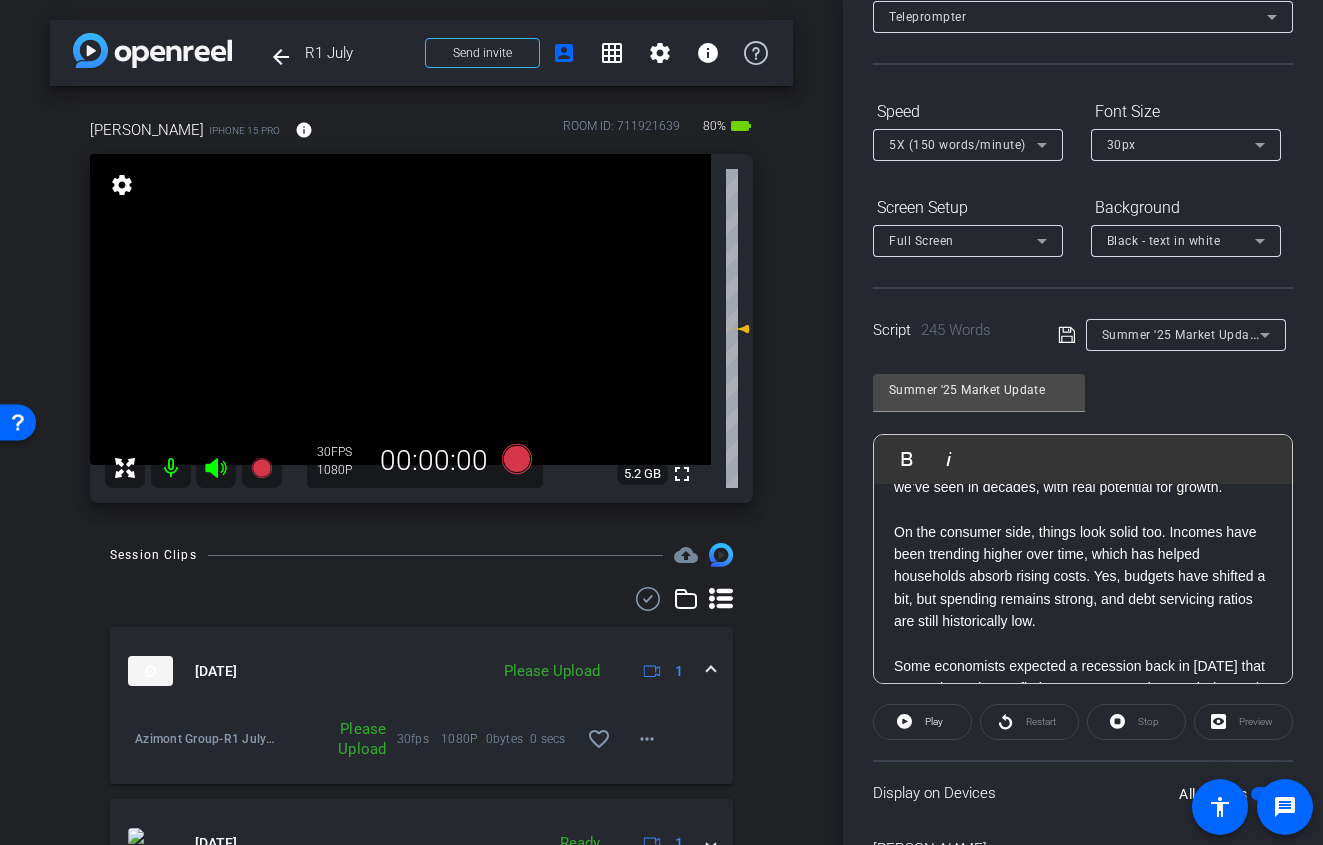 scroll, scrollTop: 0, scrollLeft: 0, axis: both 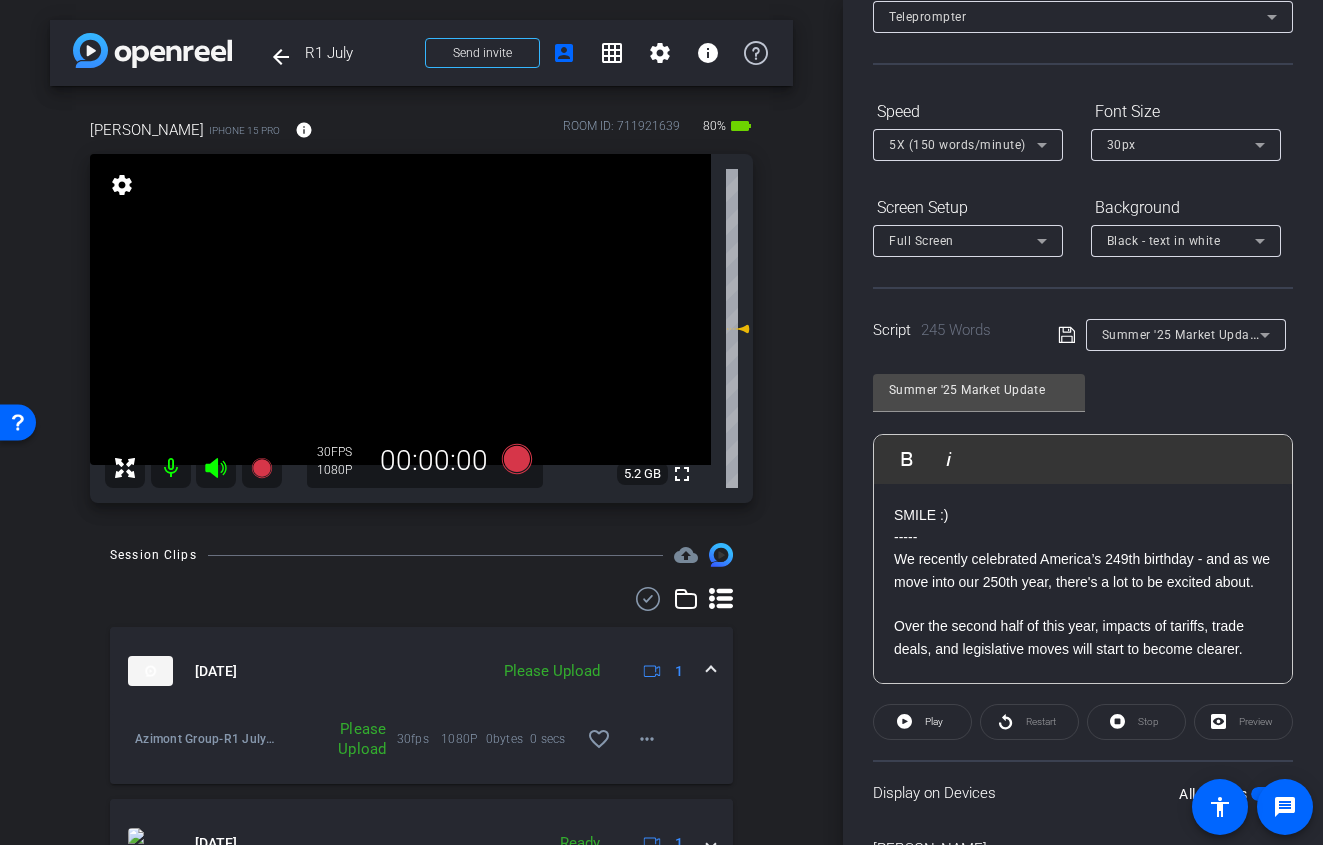 click on "5X (150 words/minute)" 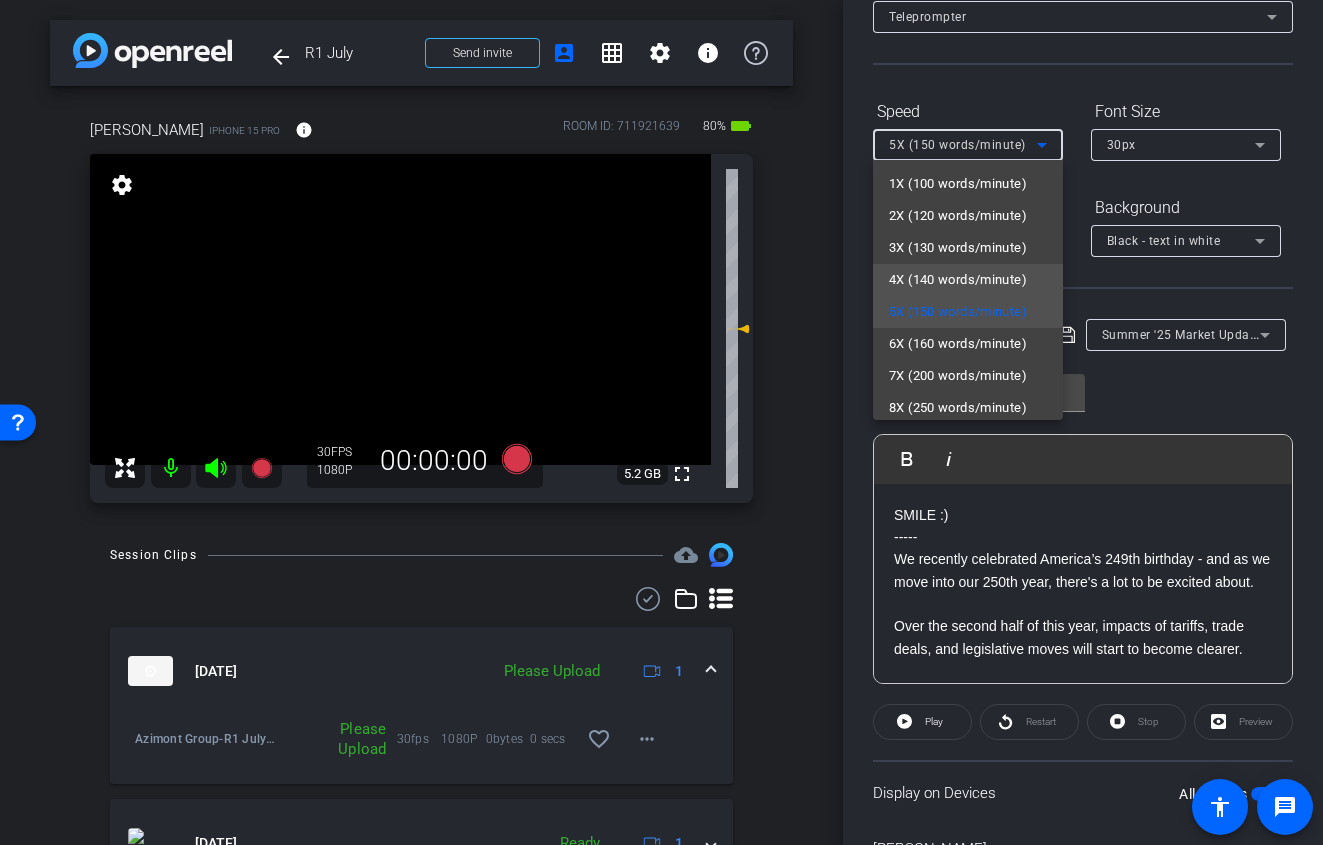 click on "4X (140 words/minute)" at bounding box center (958, 280) 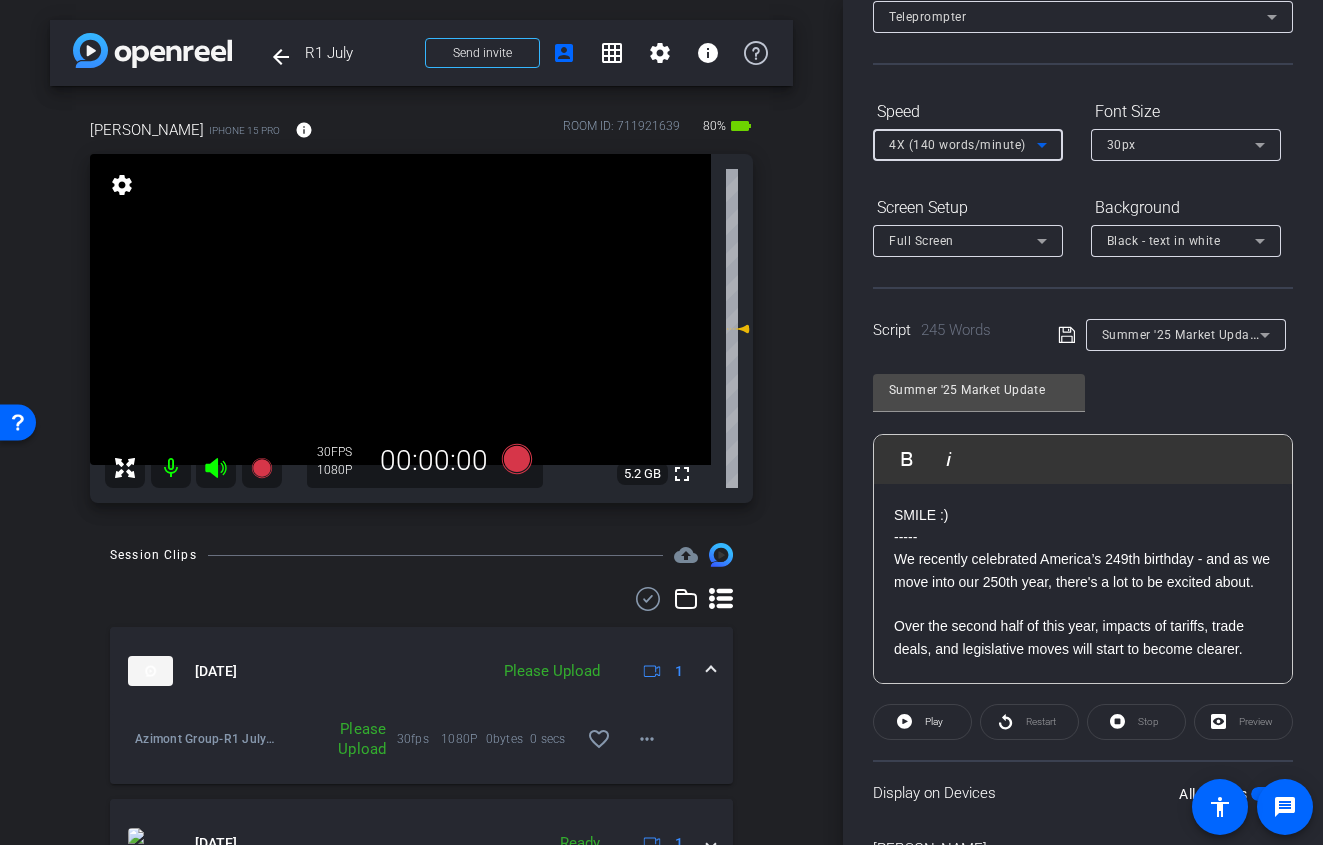 click 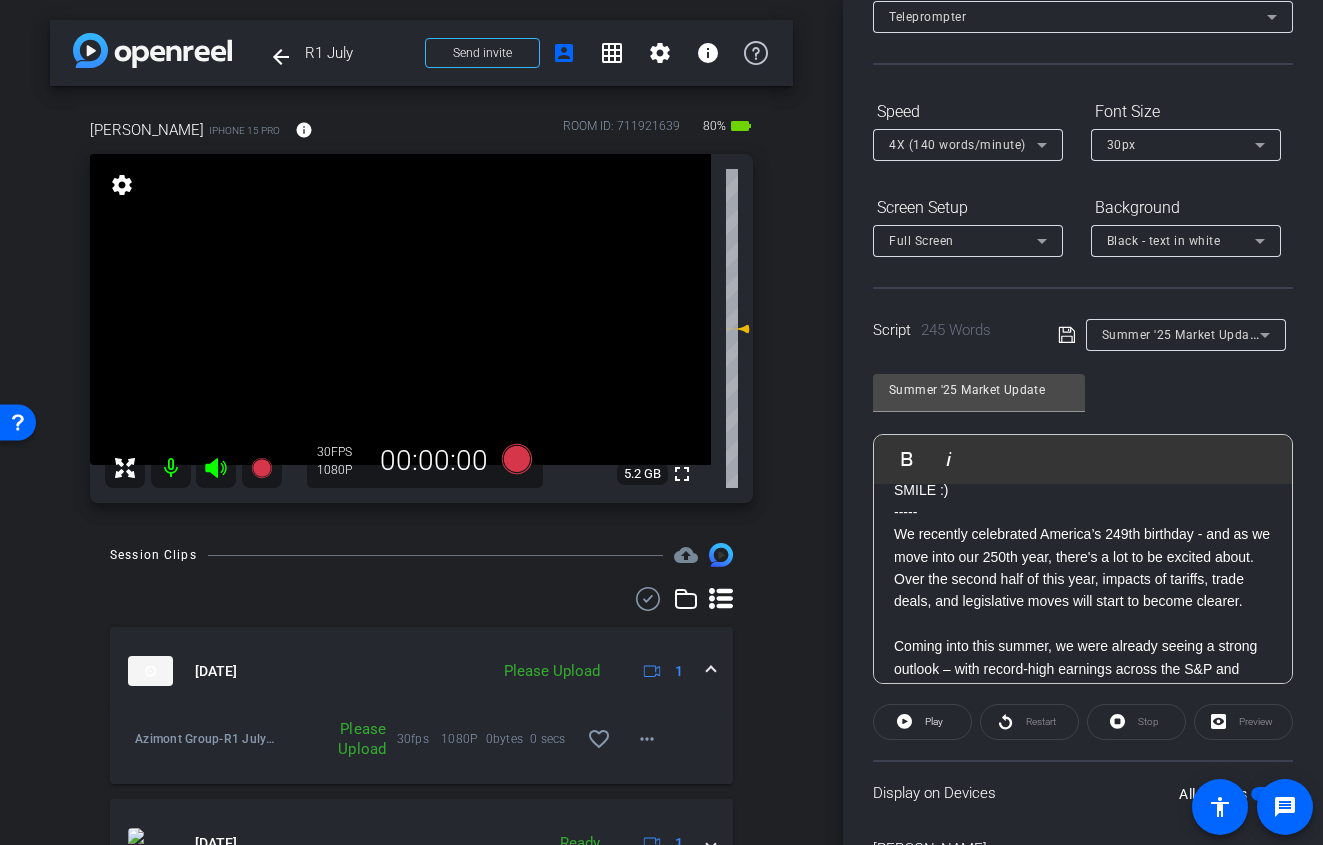 scroll, scrollTop: 26, scrollLeft: 0, axis: vertical 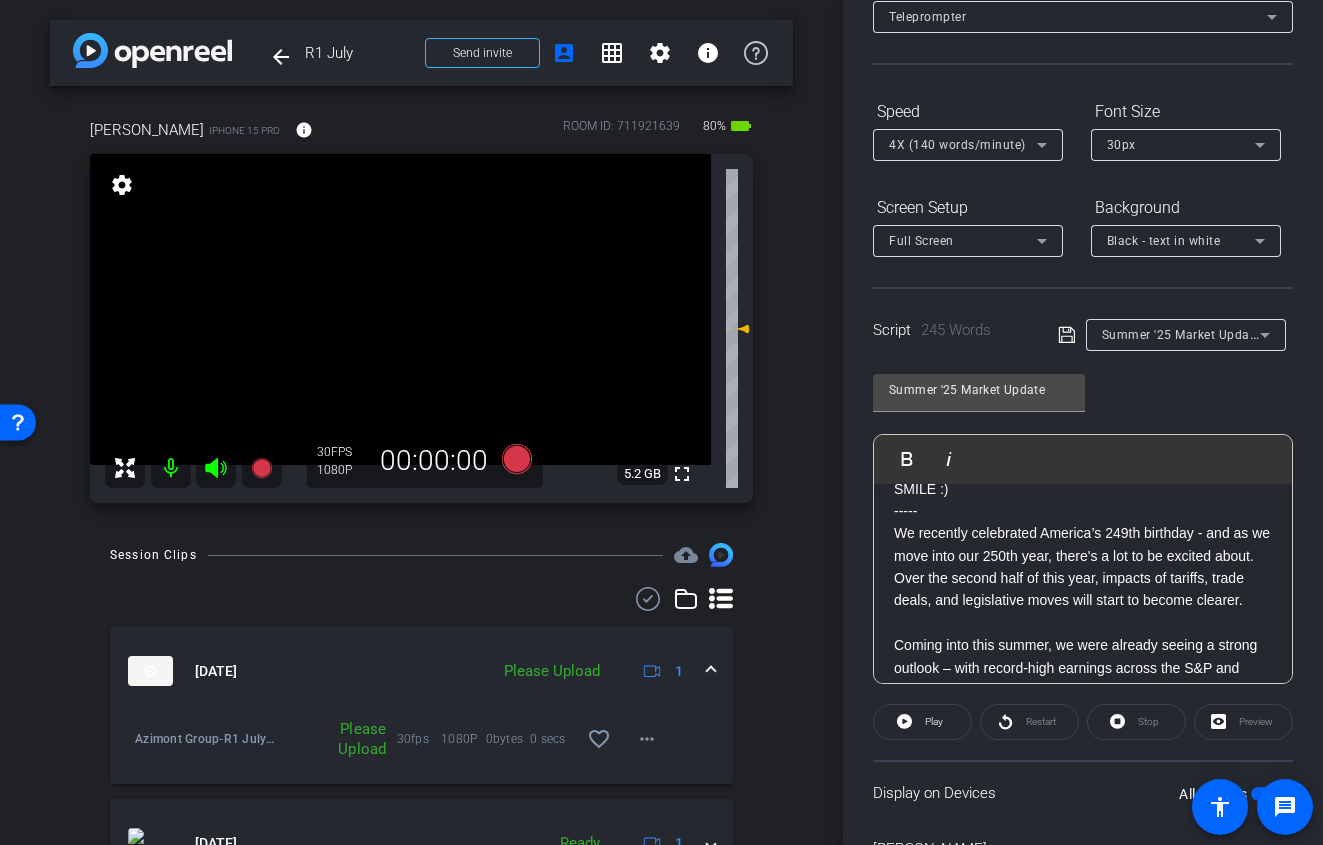 click 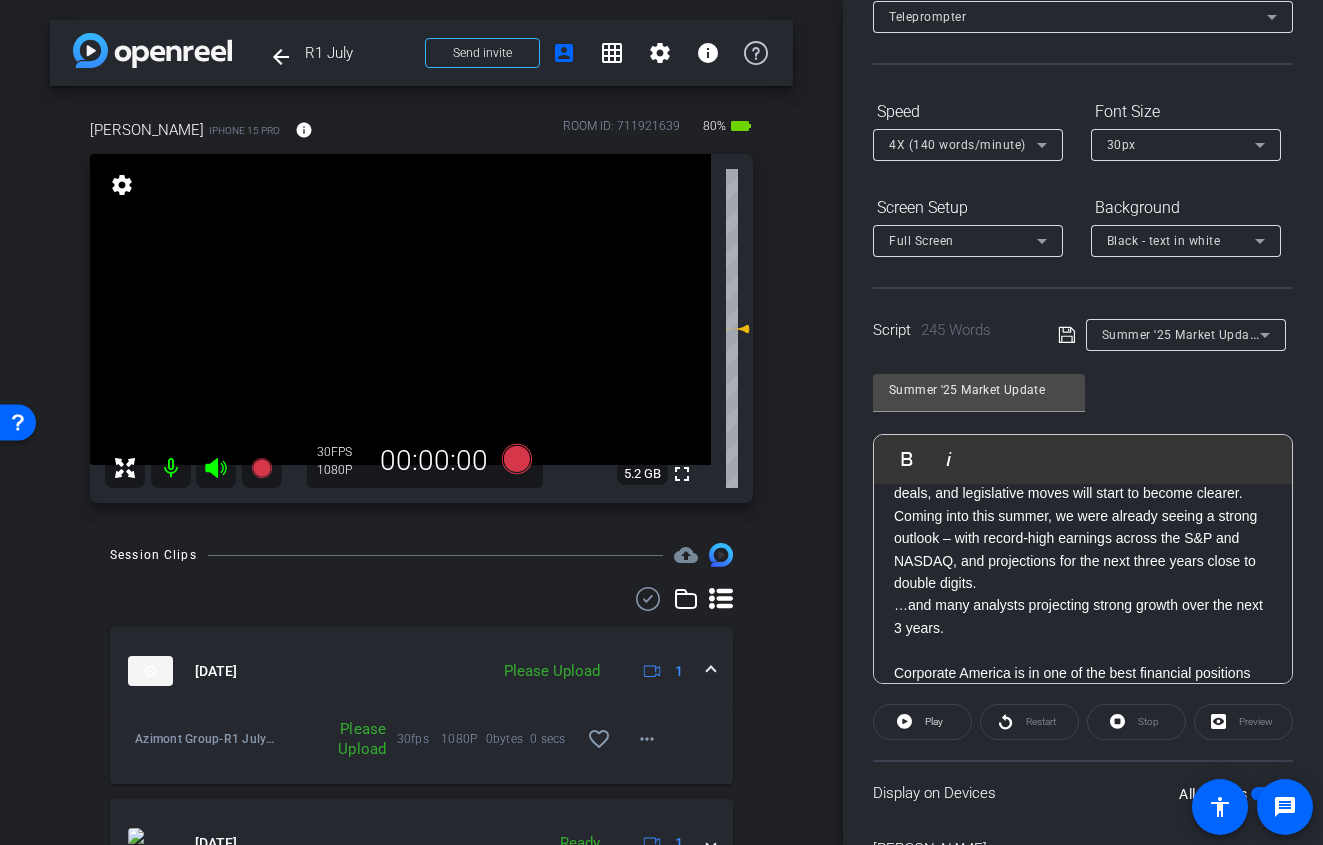 scroll, scrollTop: 165, scrollLeft: 0, axis: vertical 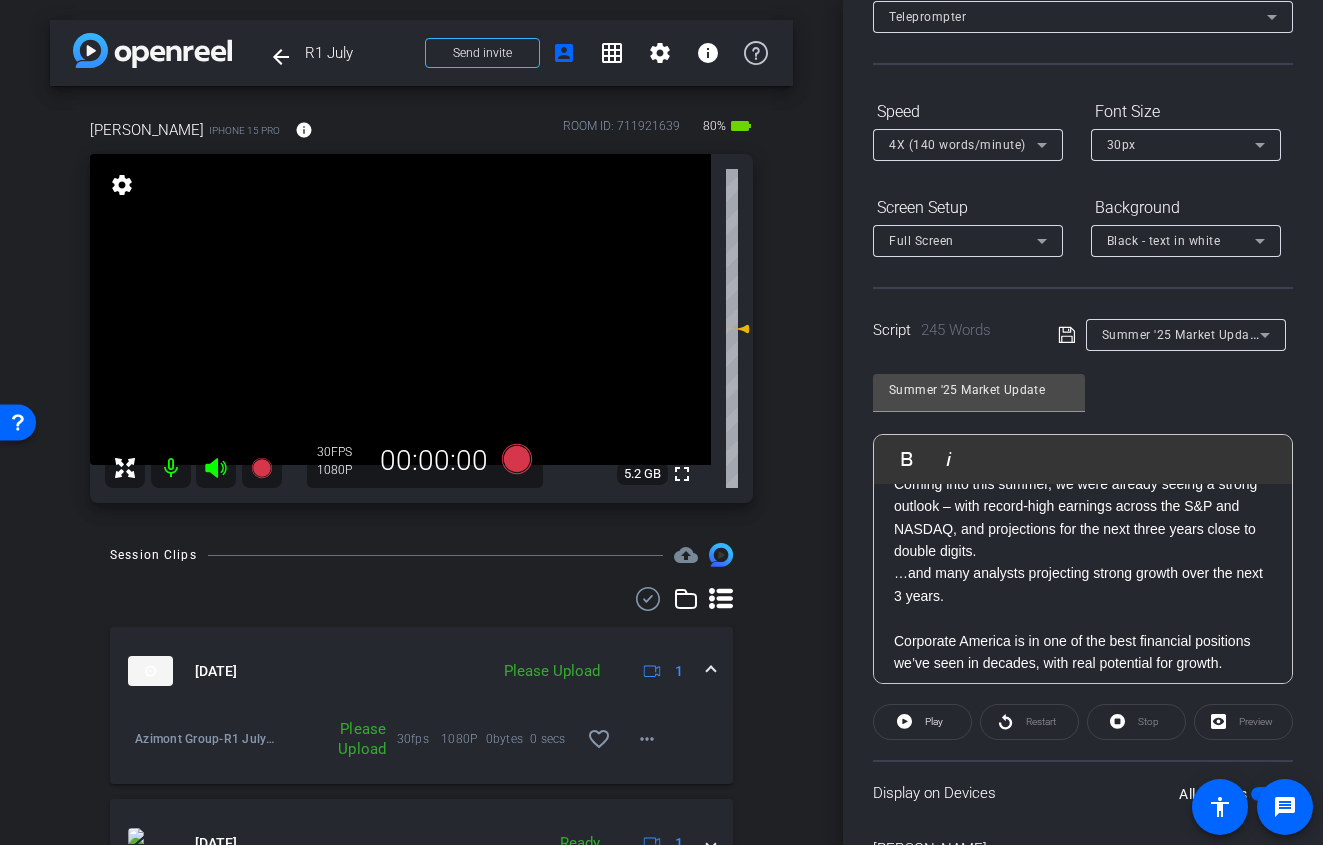 click 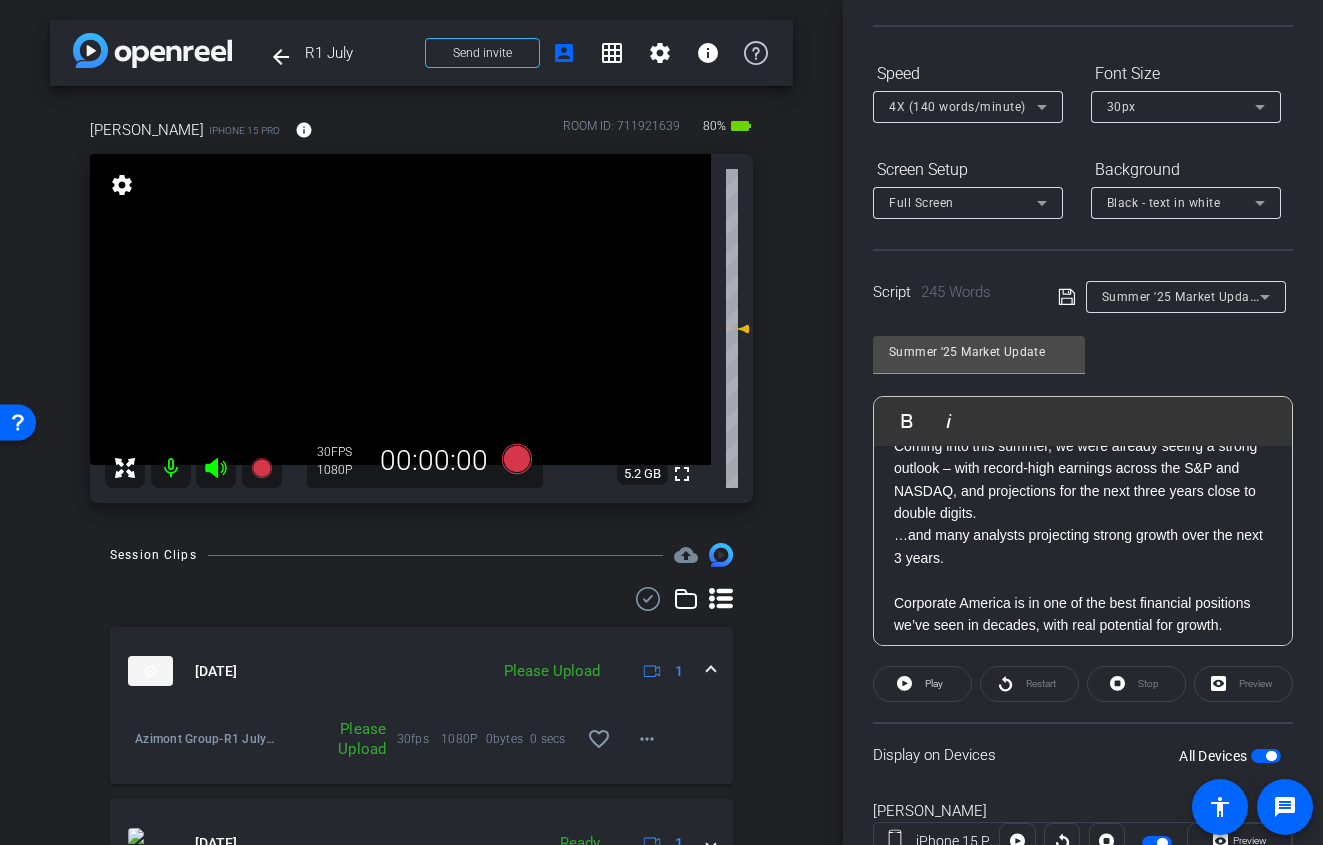 scroll, scrollTop: 248, scrollLeft: 0, axis: vertical 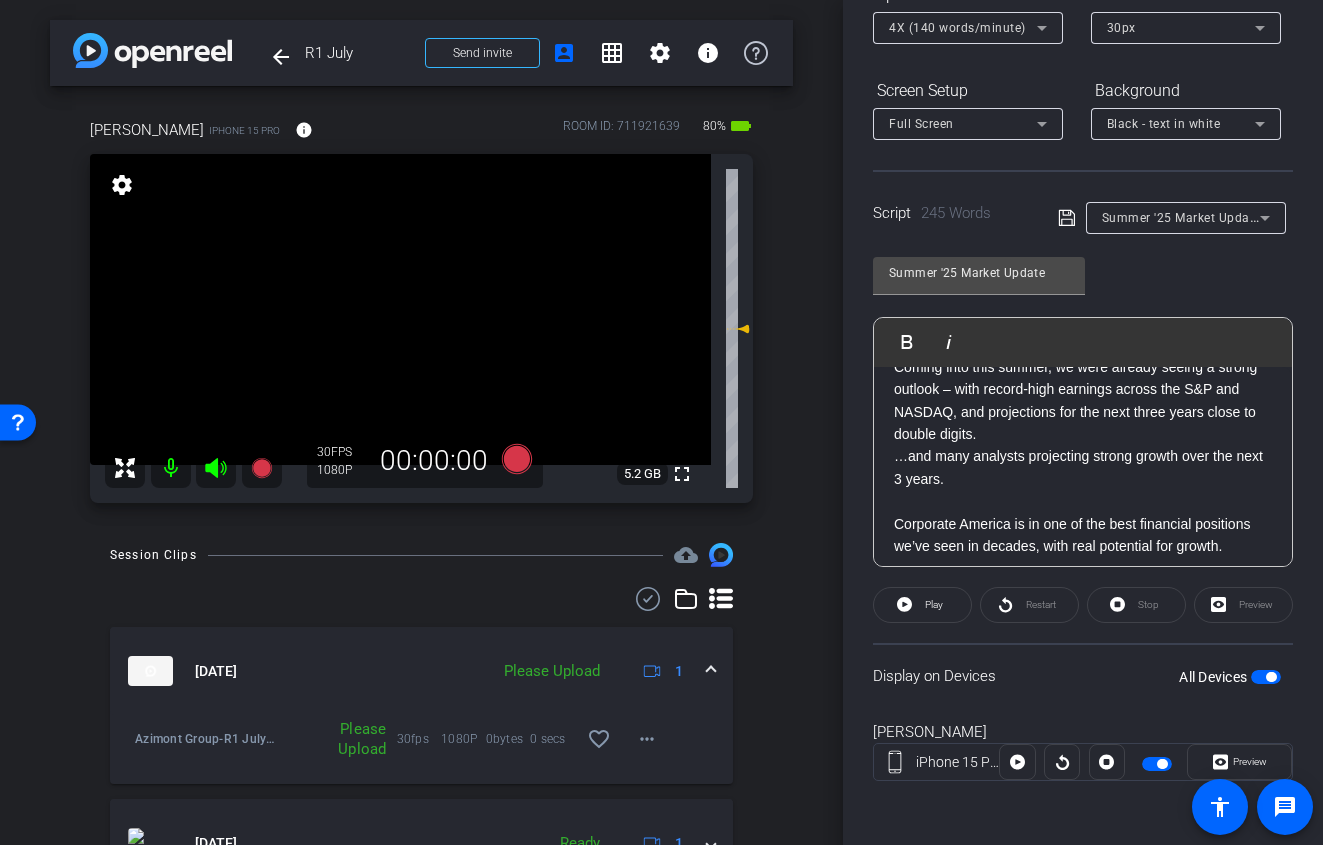 click at bounding box center (1266, 677) 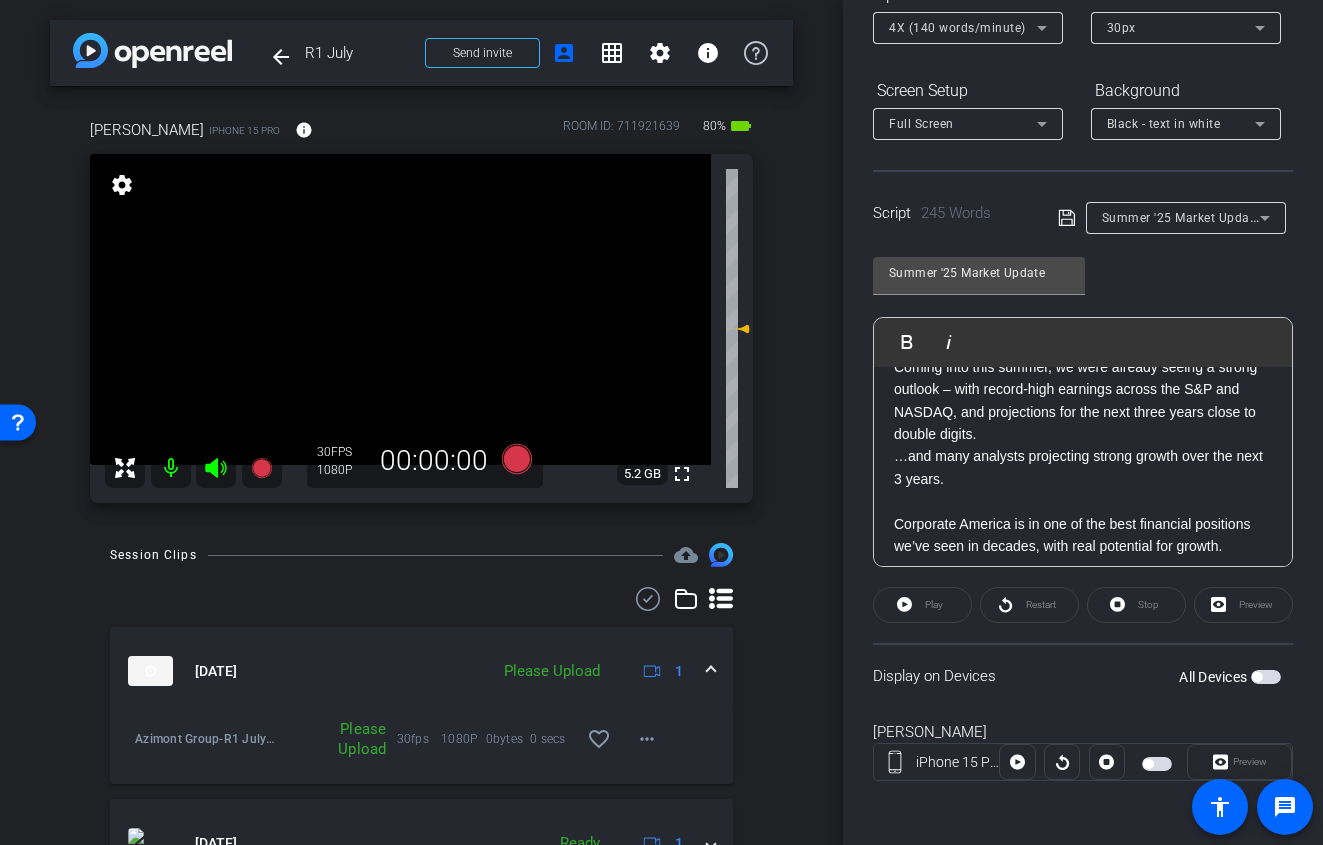 click at bounding box center (1266, 677) 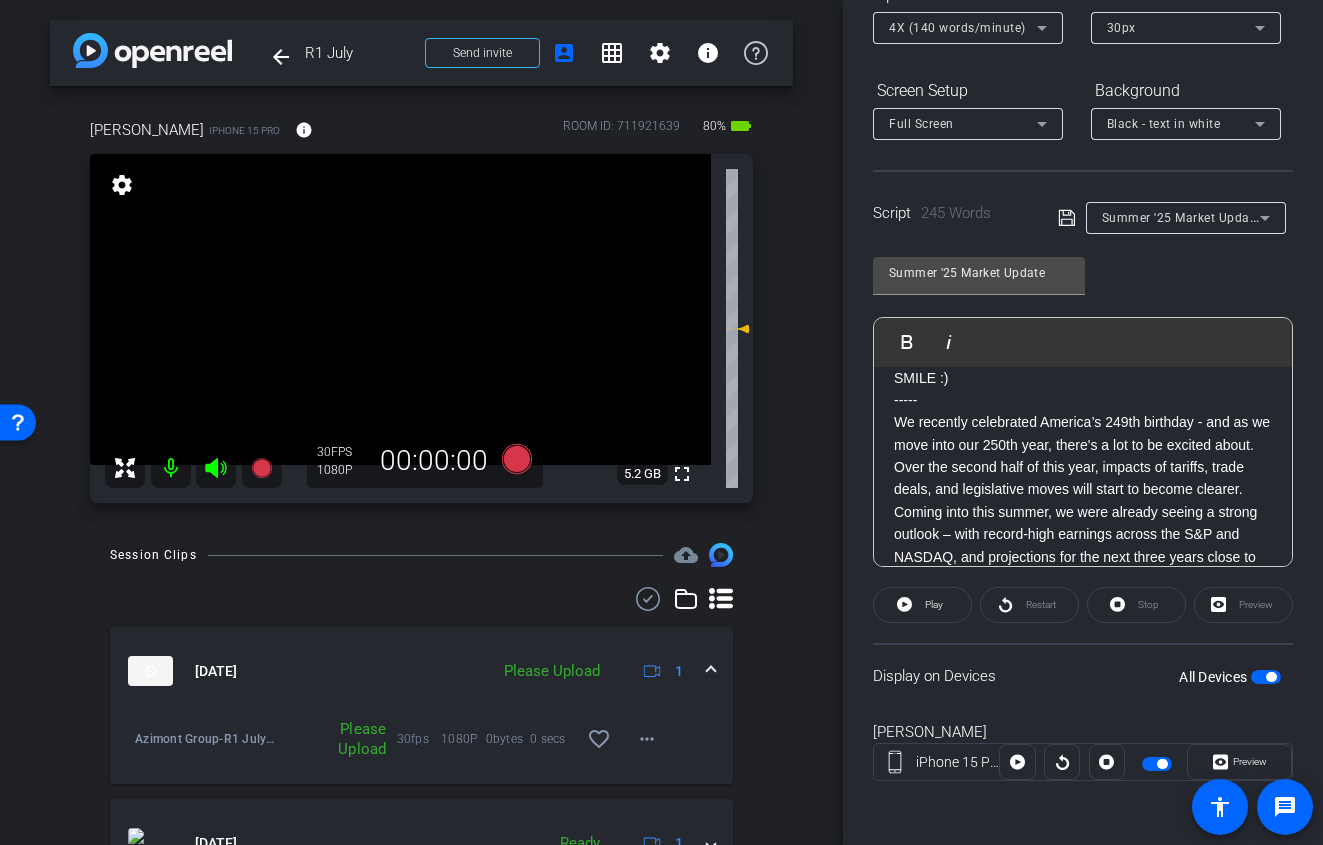 scroll, scrollTop: 0, scrollLeft: 0, axis: both 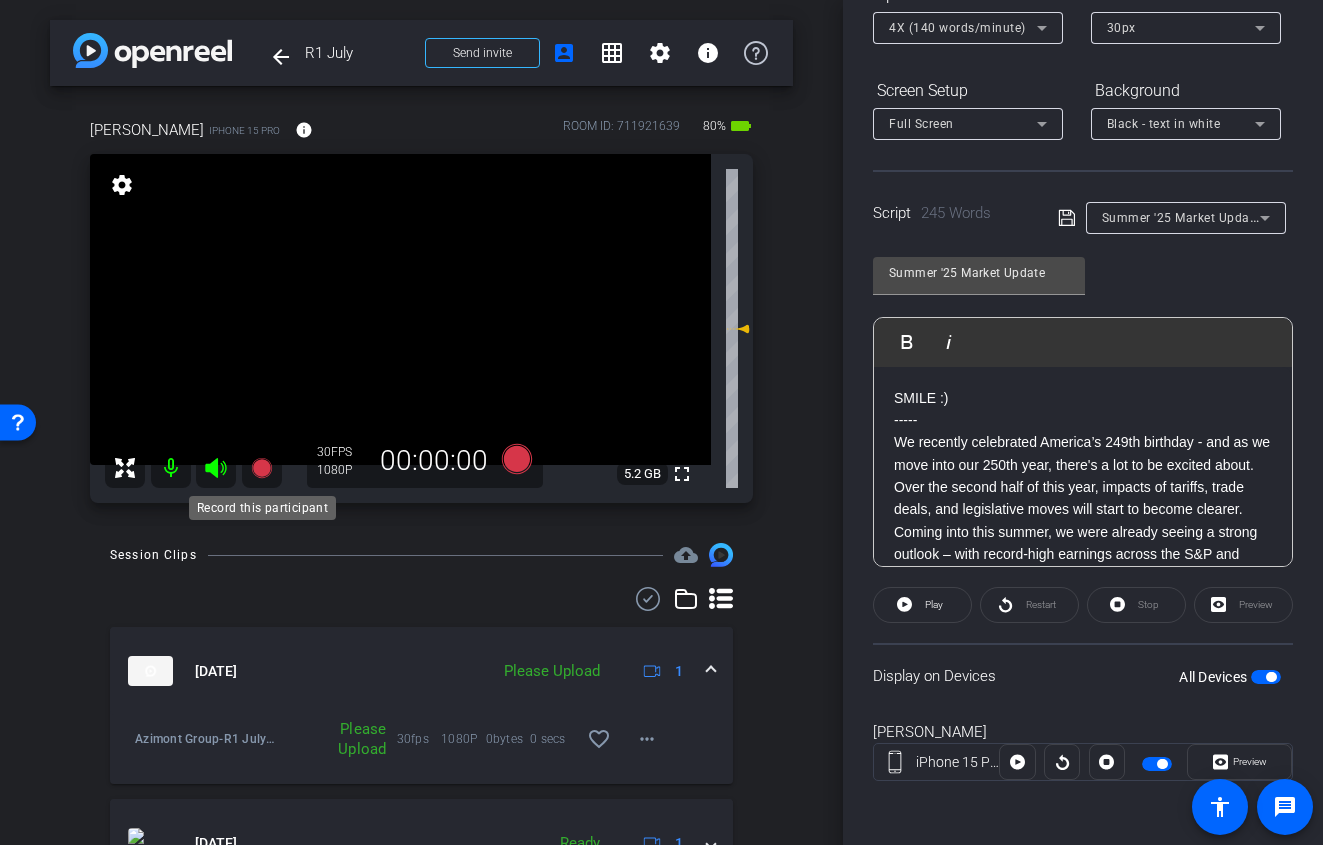 click 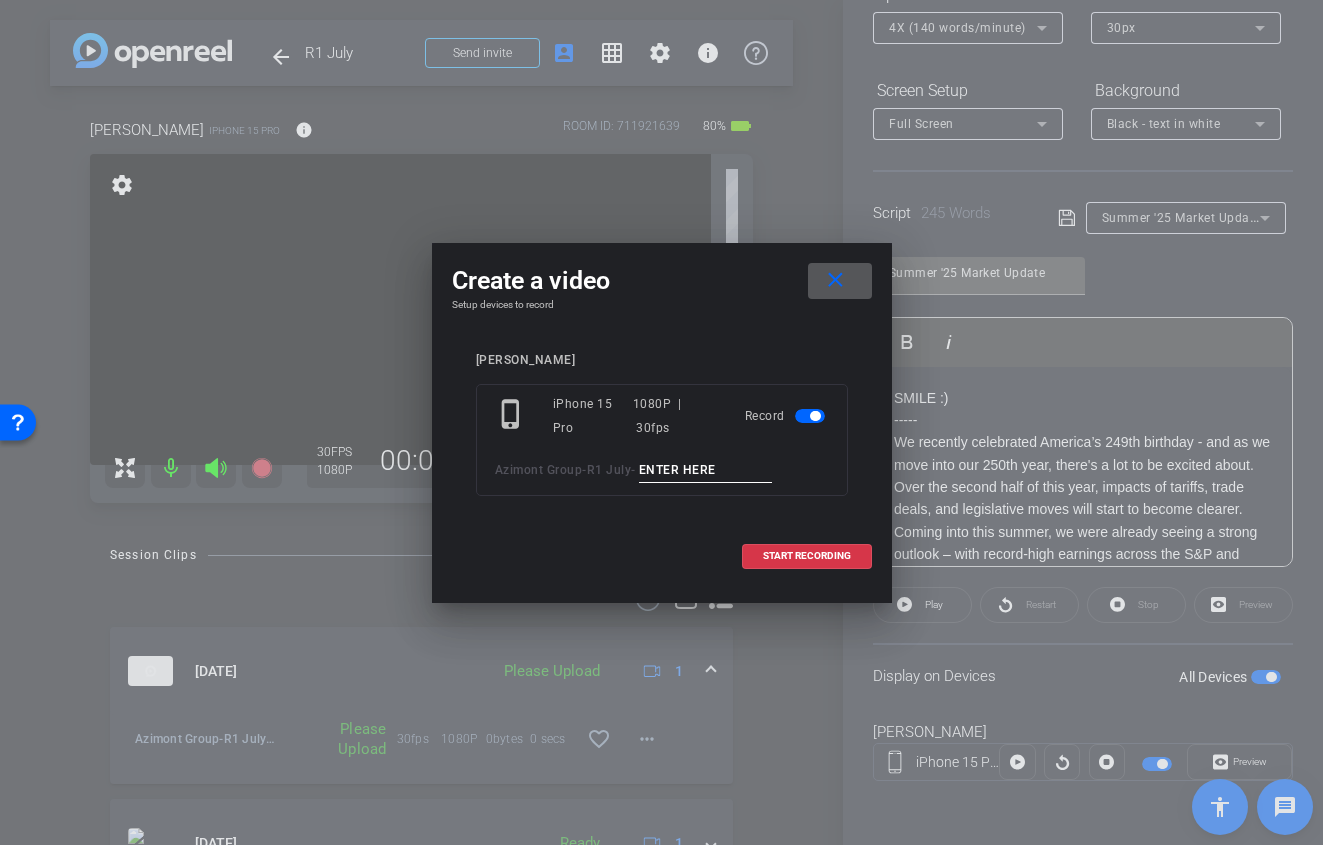 click at bounding box center [706, 470] 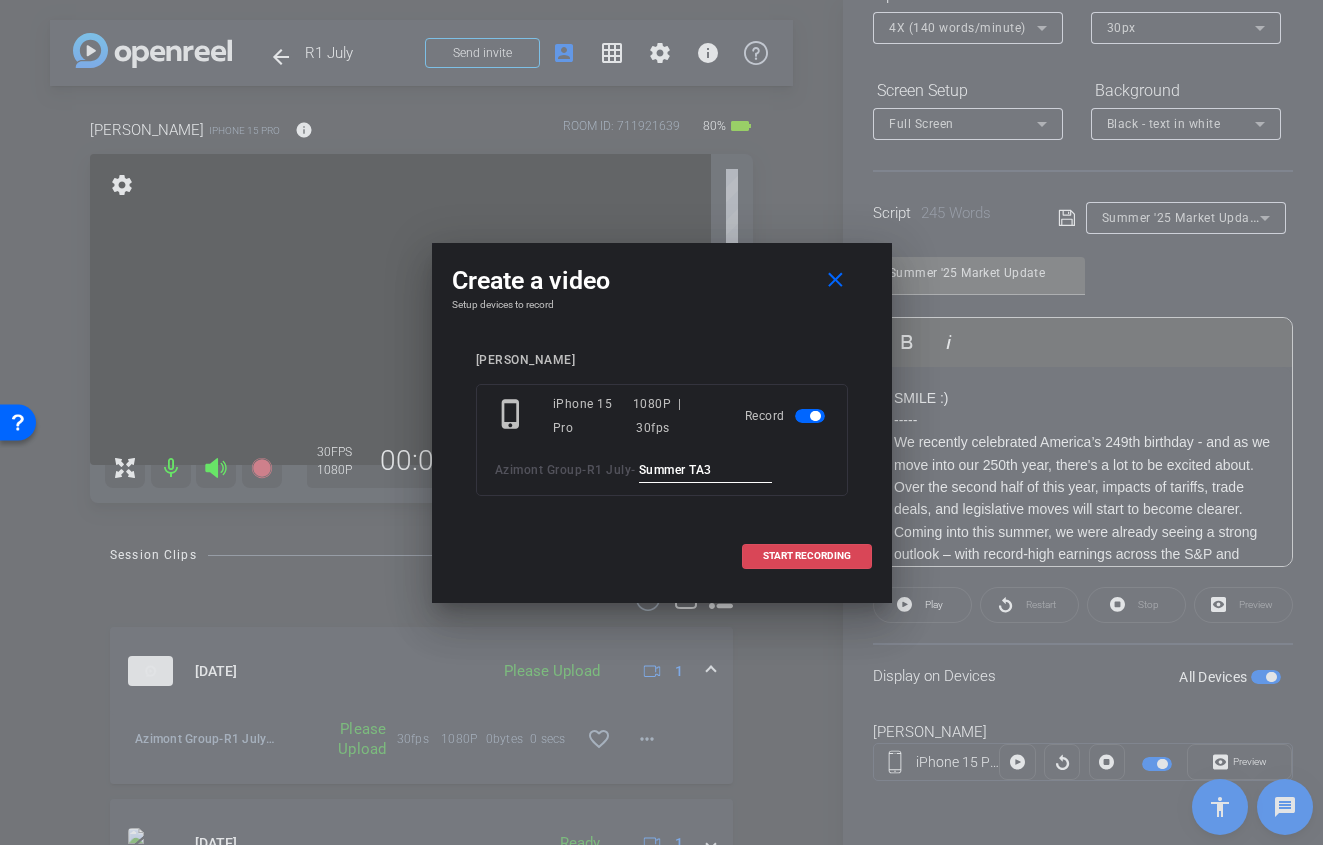 type on "Summer TA3" 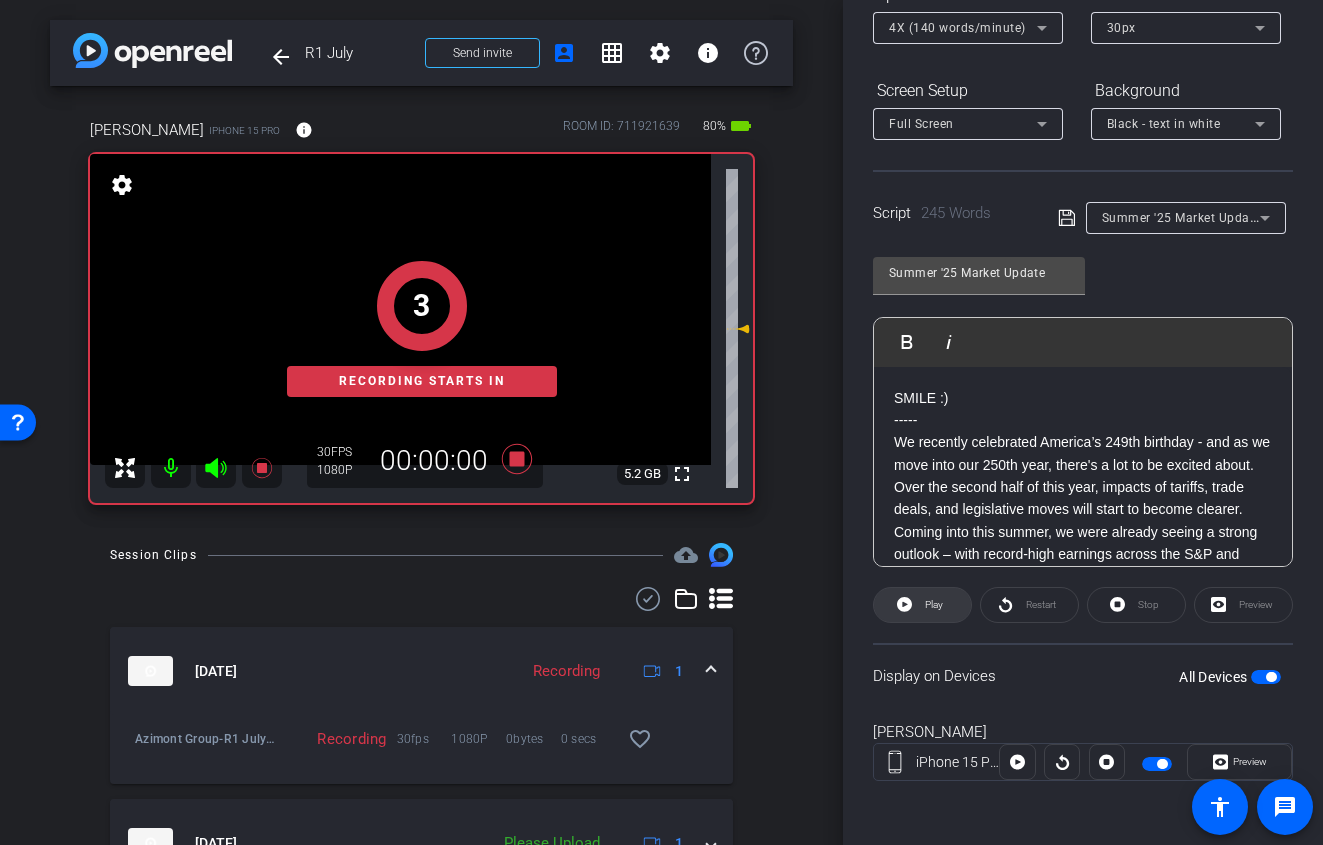 click on "Play" 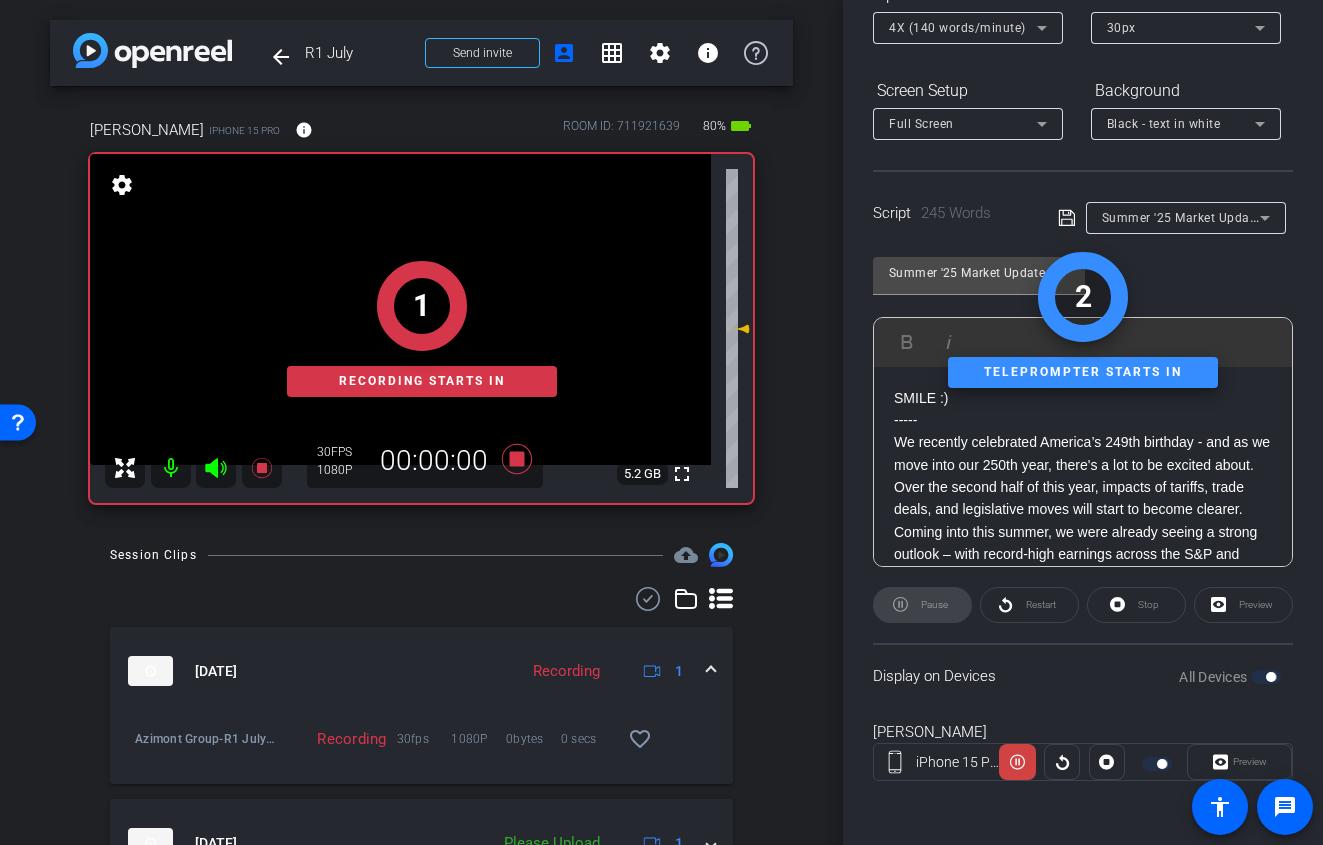 click 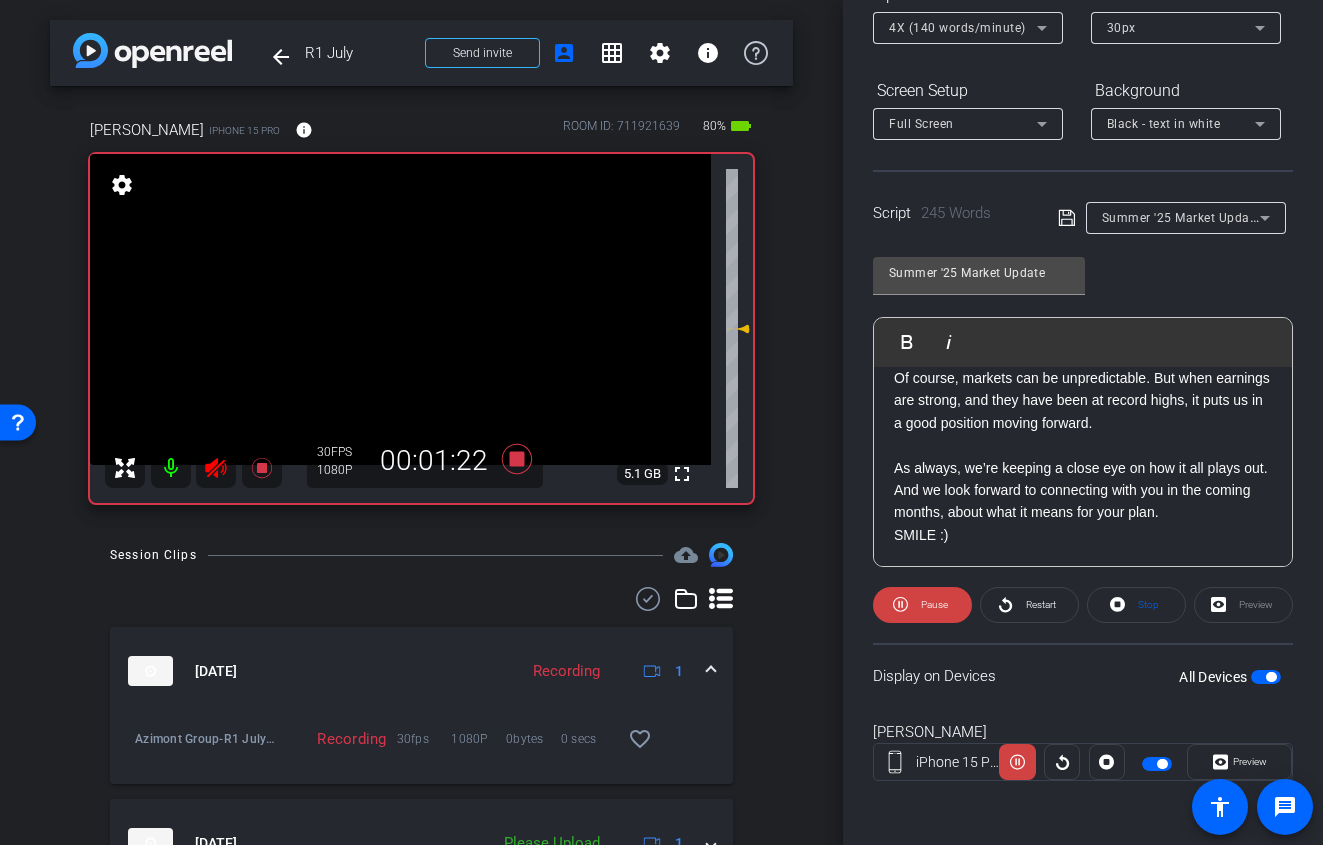 scroll, scrollTop: 691, scrollLeft: 0, axis: vertical 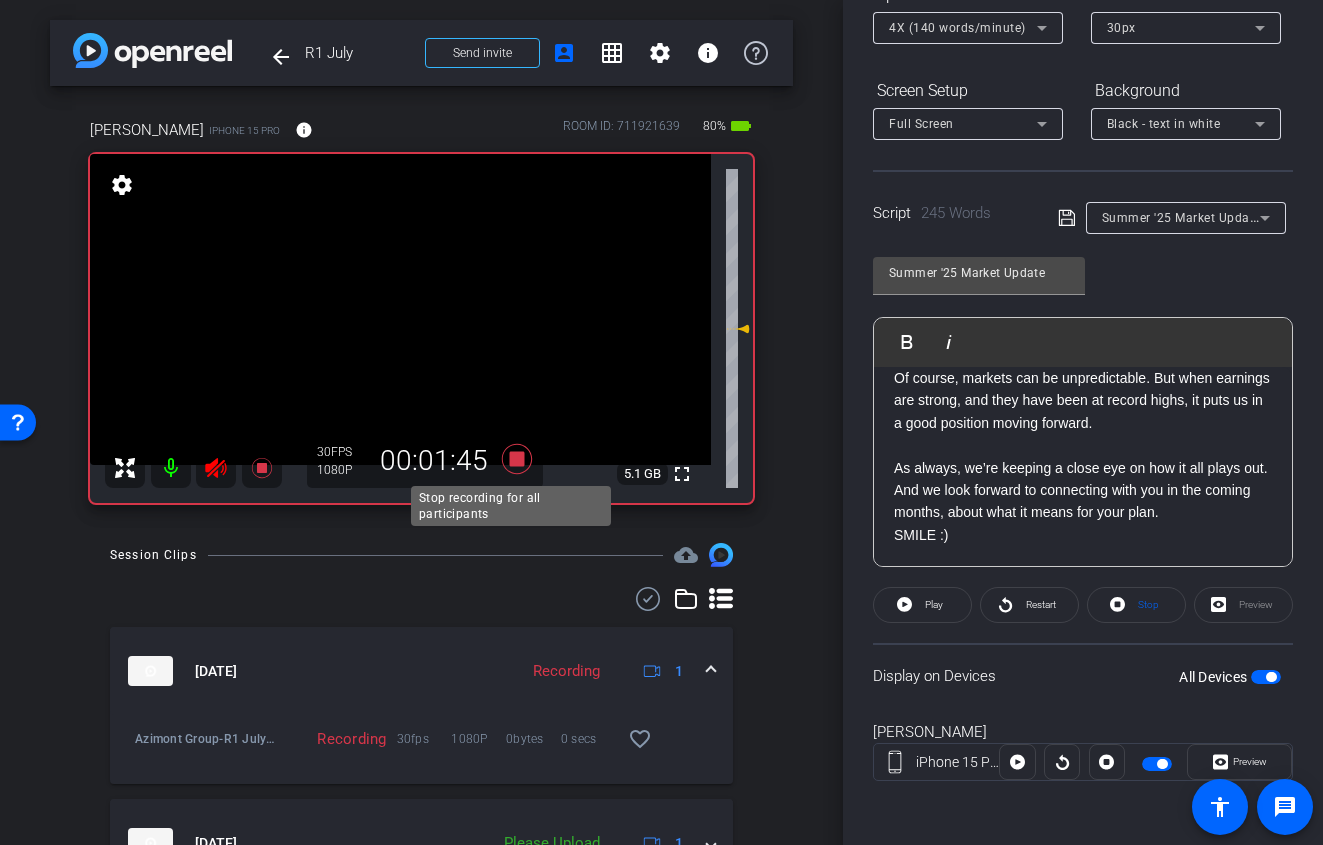 click 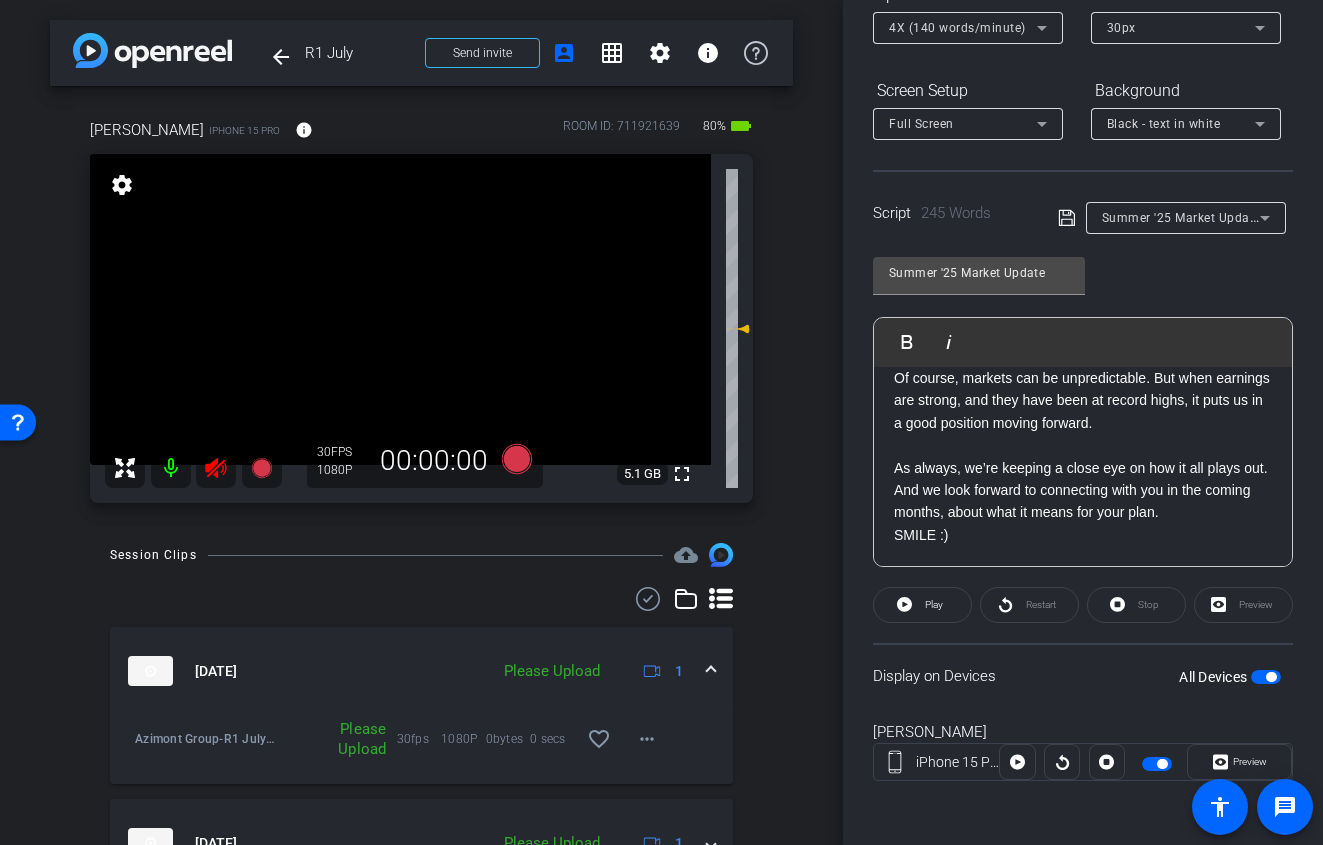 click 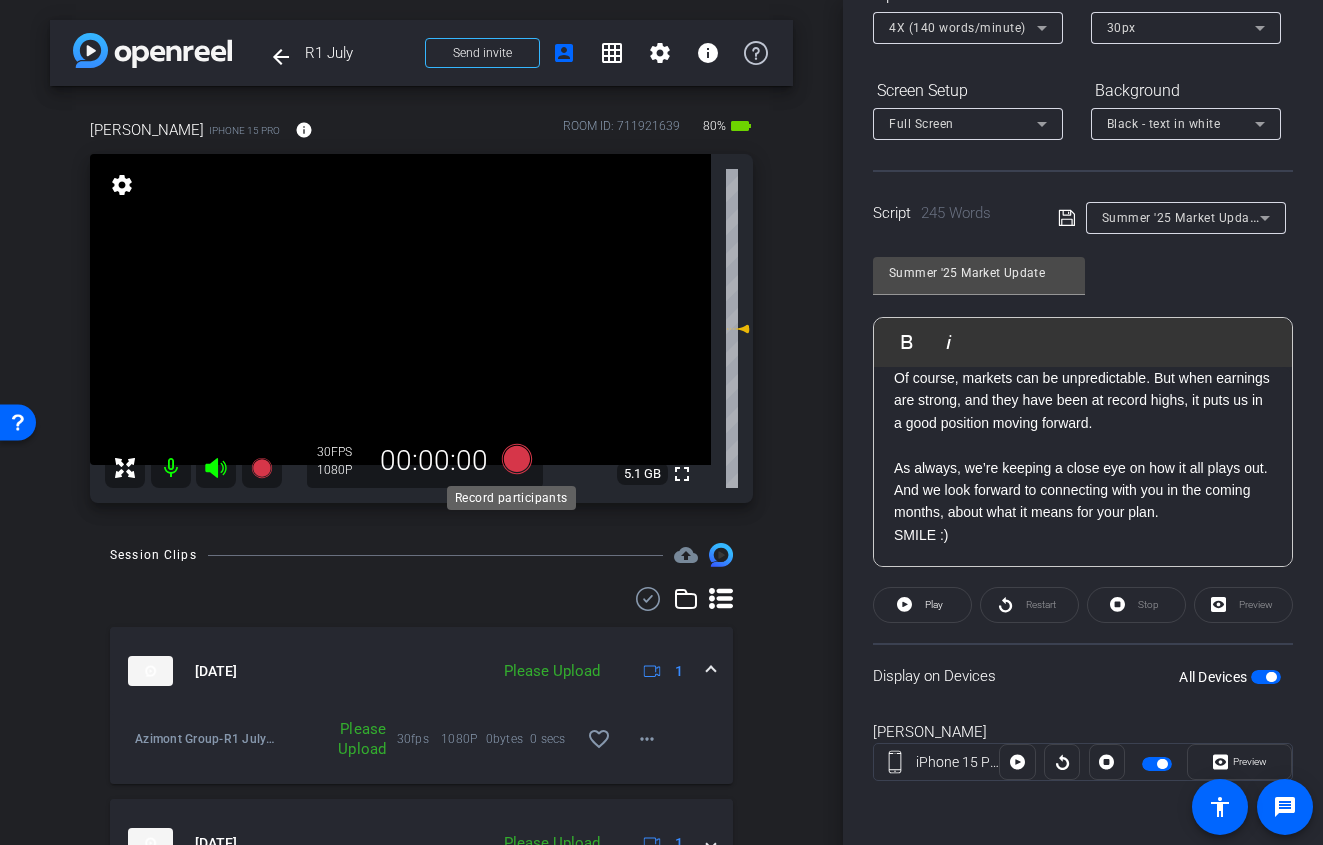 click 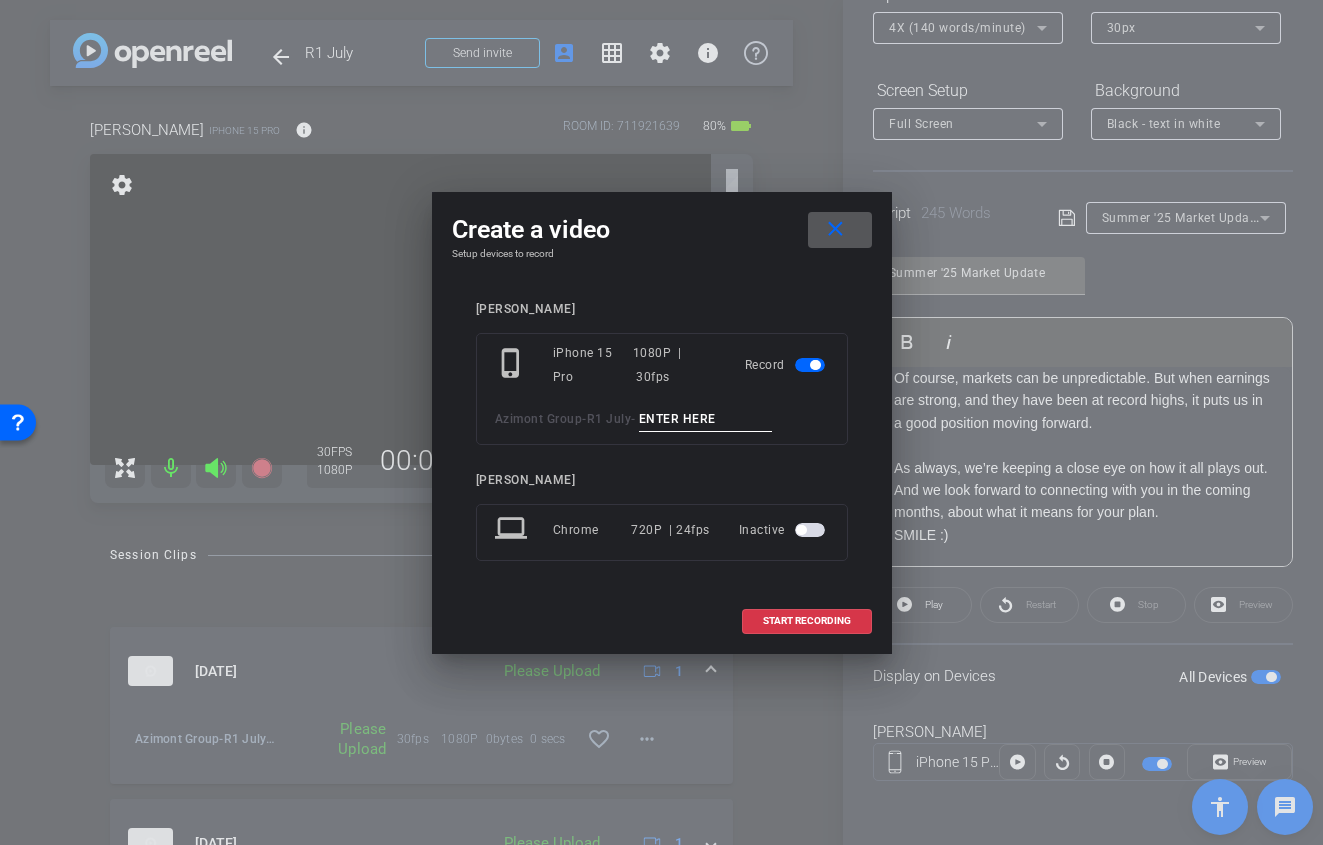click at bounding box center (706, 419) 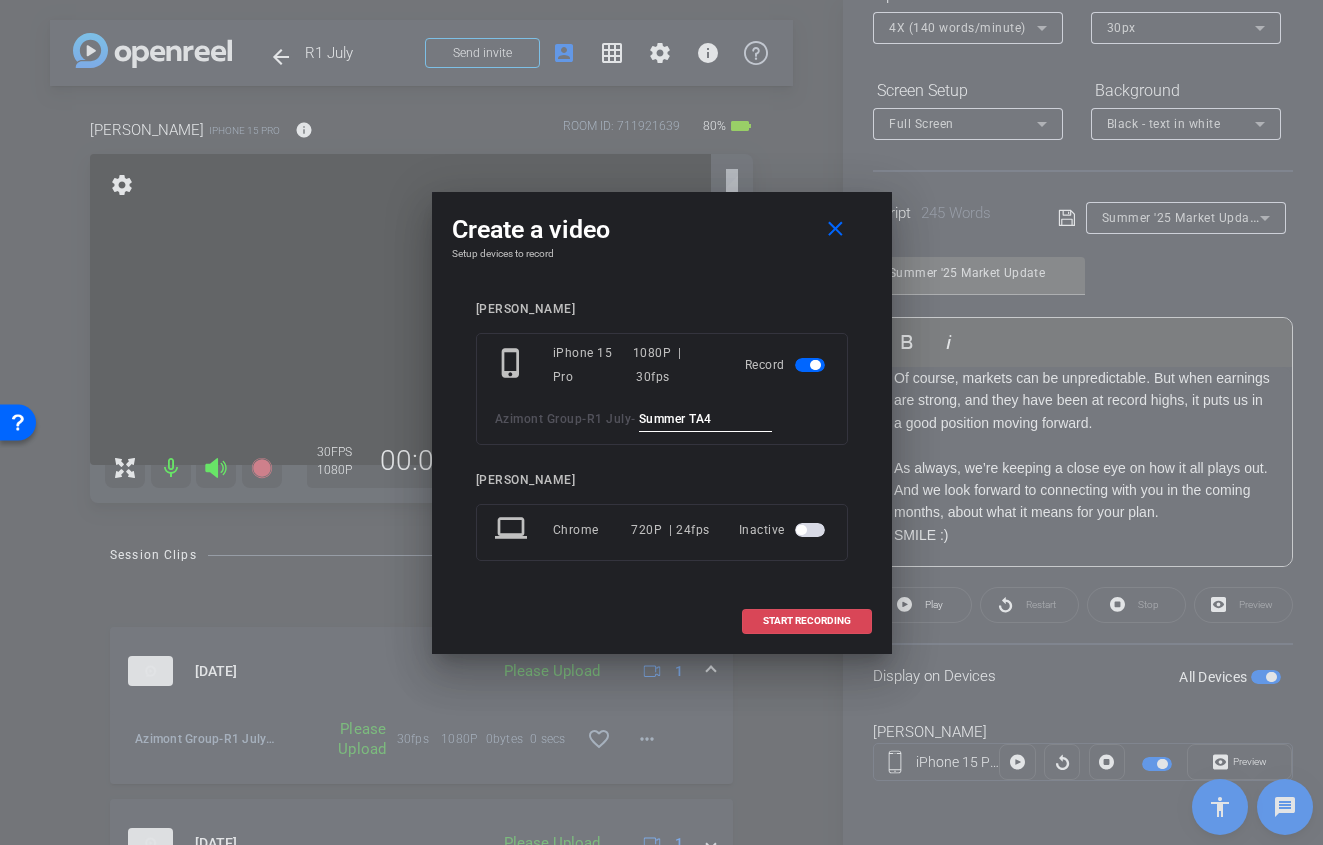 type on "Summer TA4" 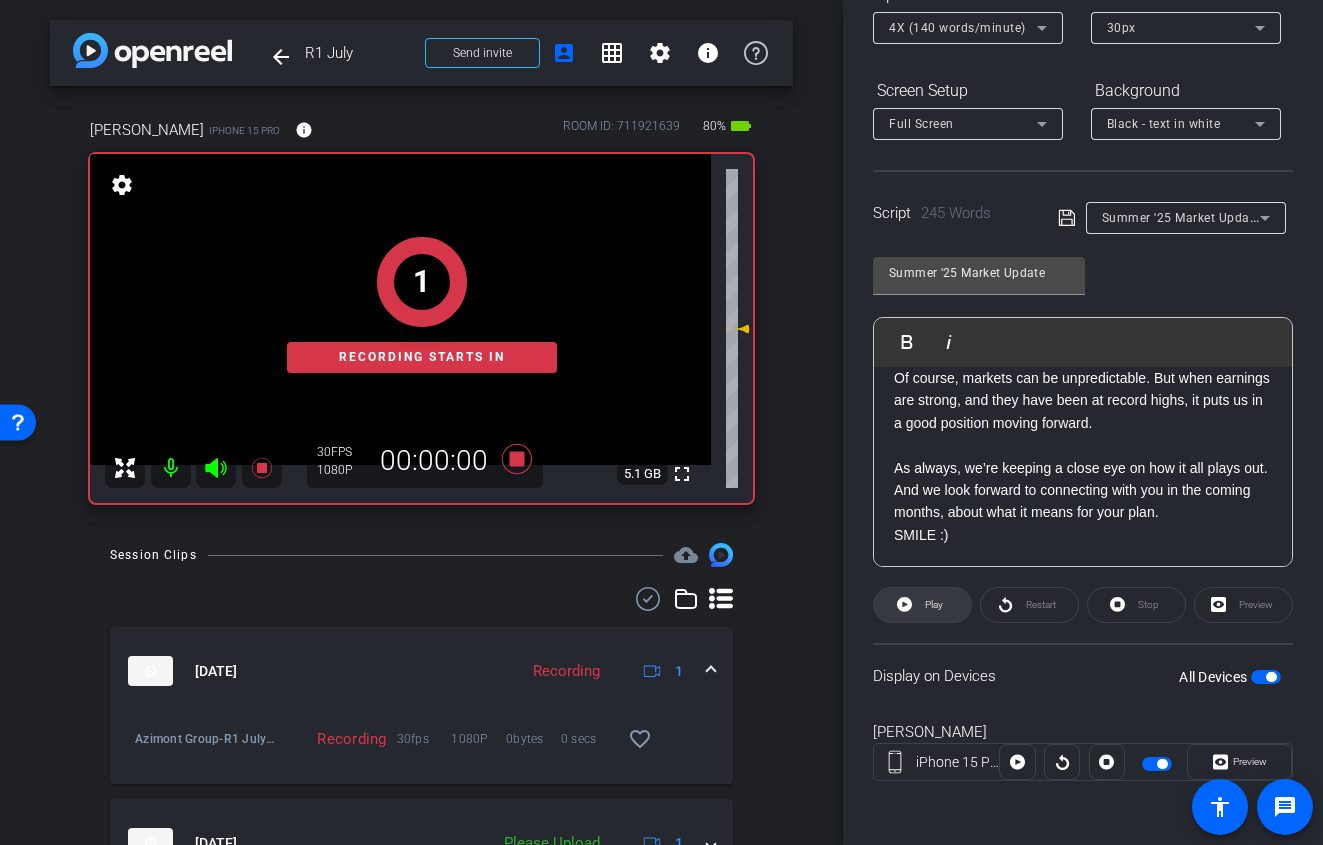click 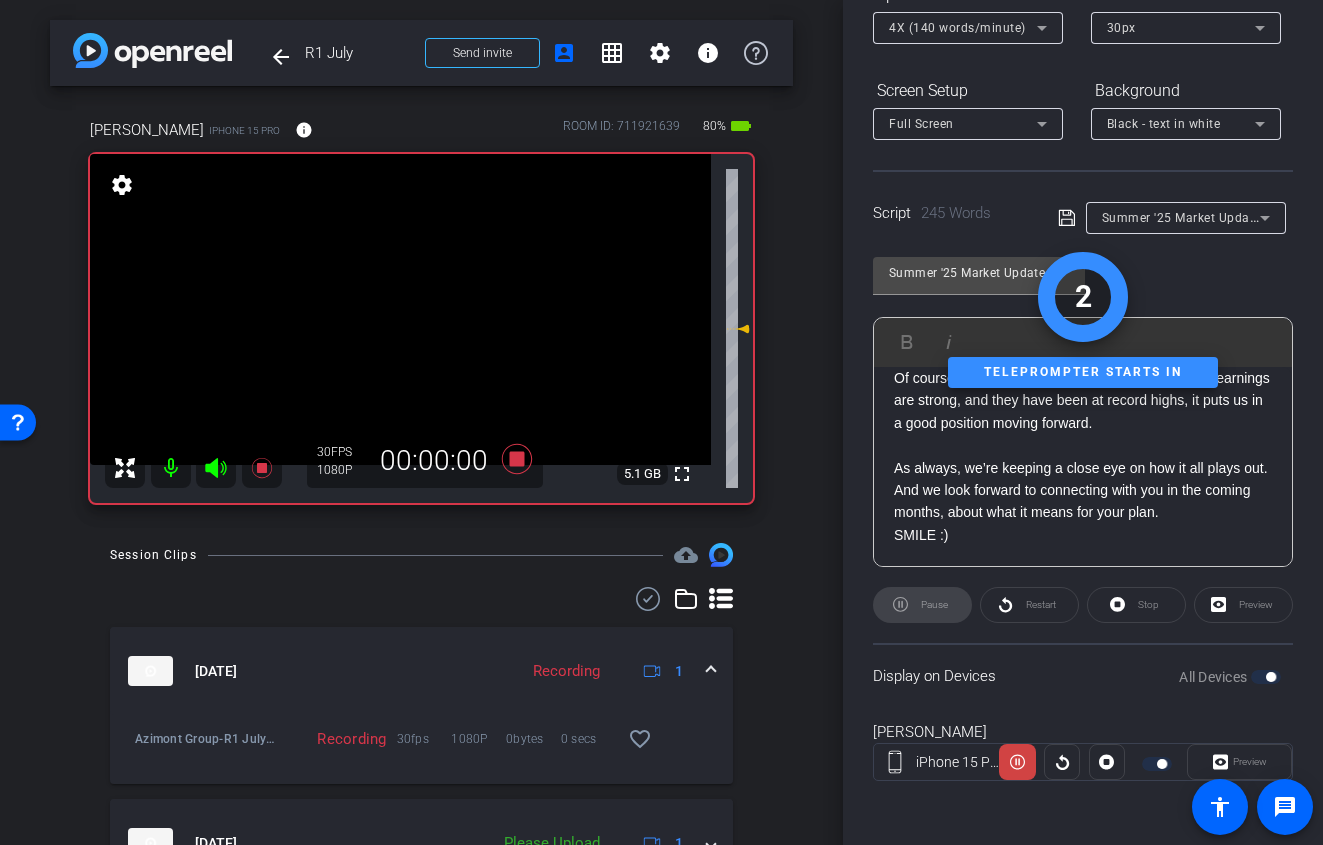 click 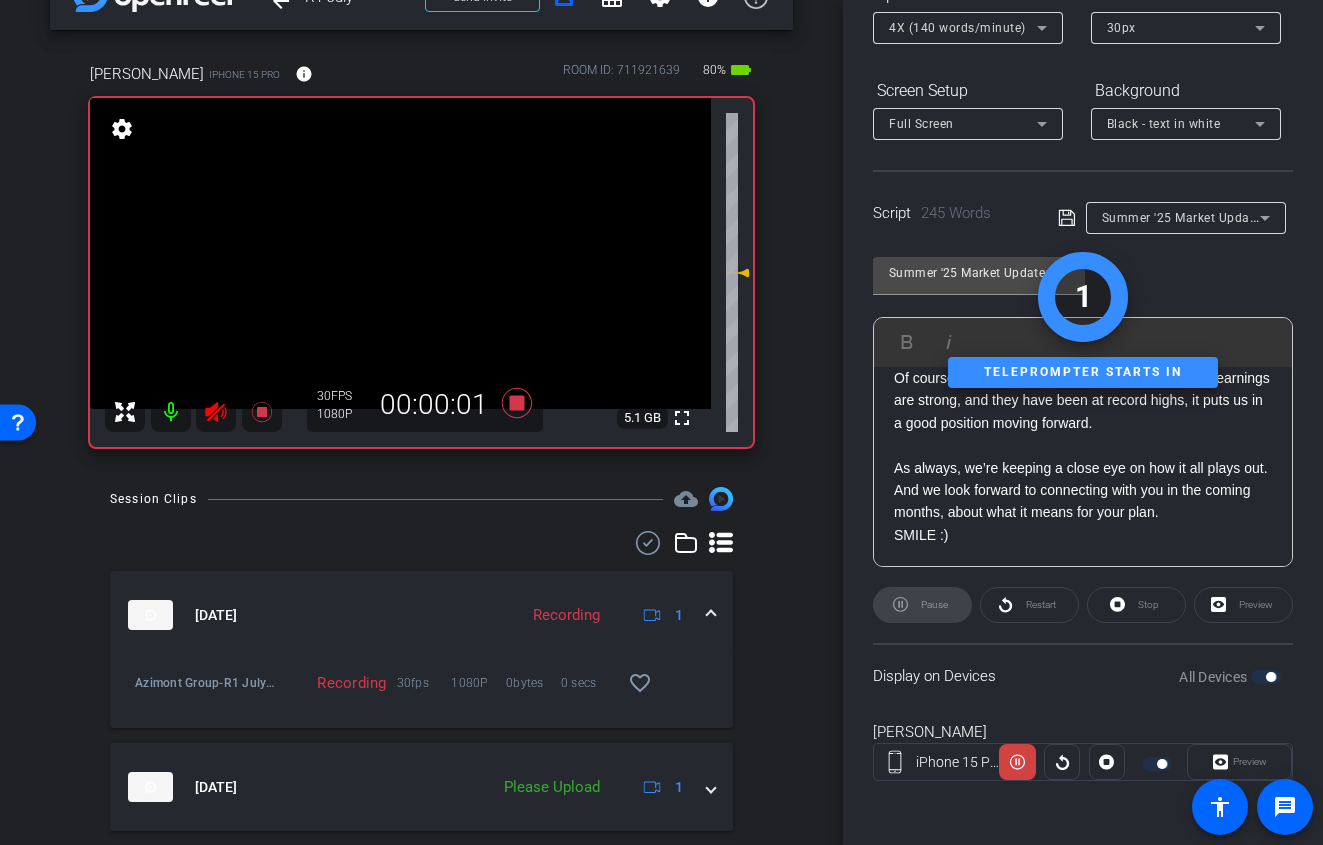 scroll, scrollTop: 333, scrollLeft: 0, axis: vertical 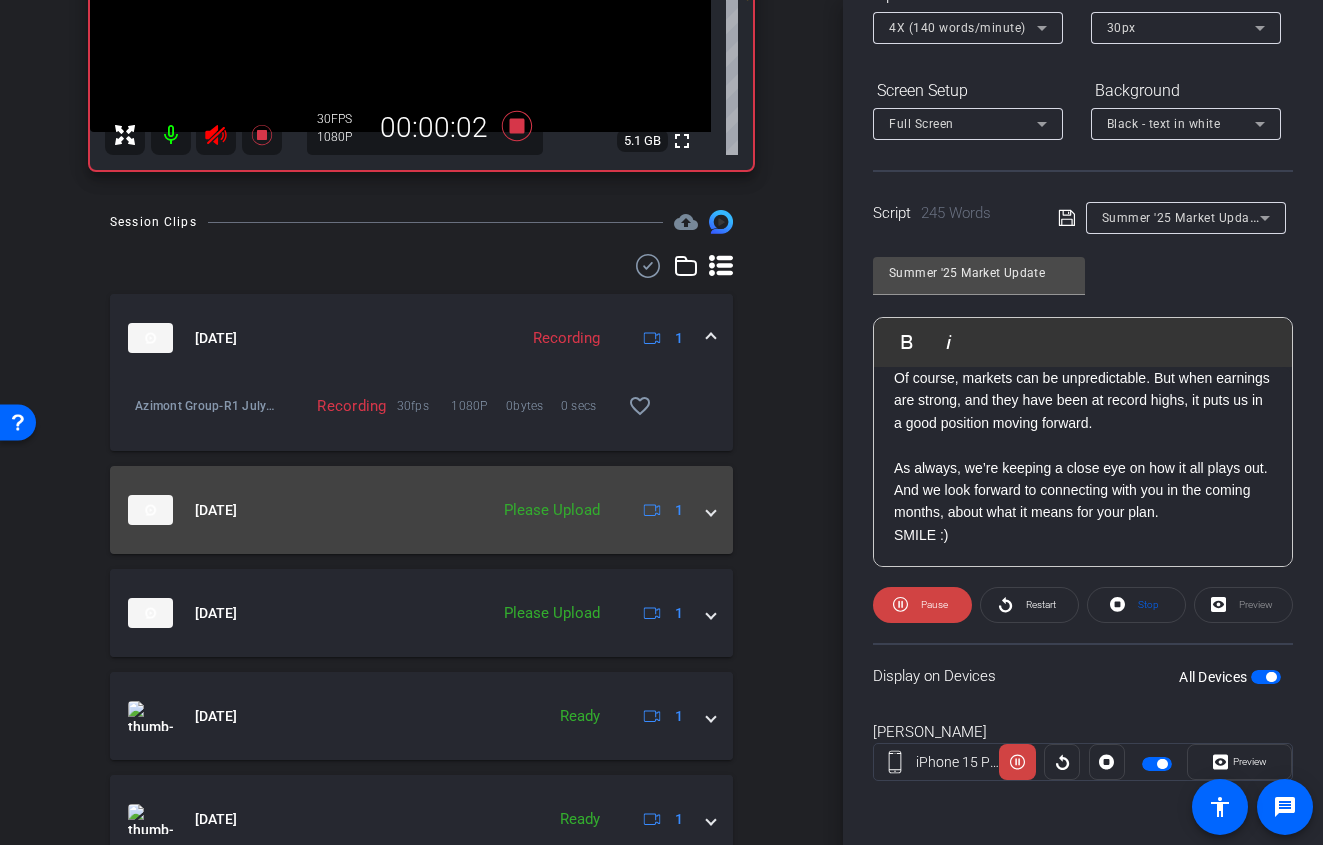 click at bounding box center [711, 510] 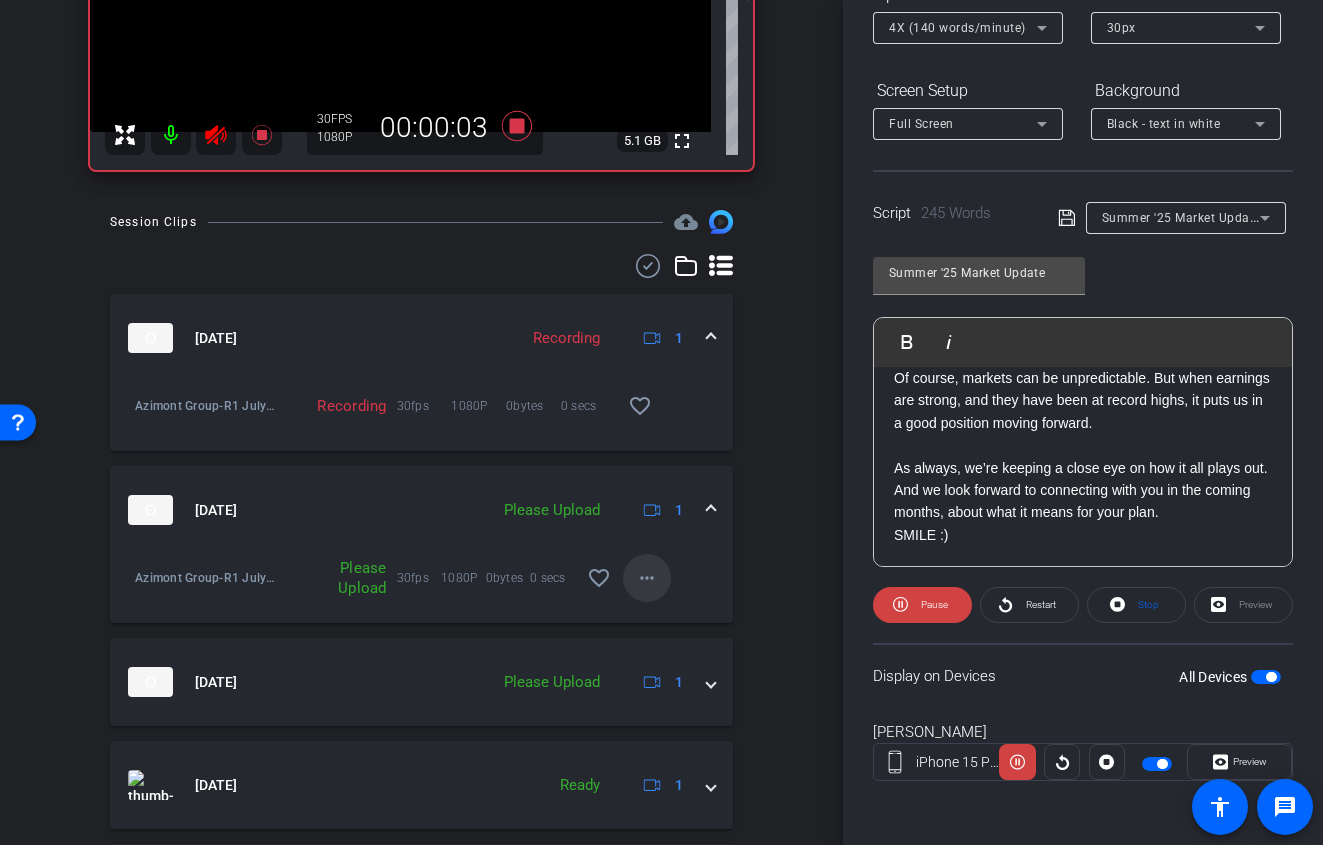 click on "more_horiz" at bounding box center (647, 578) 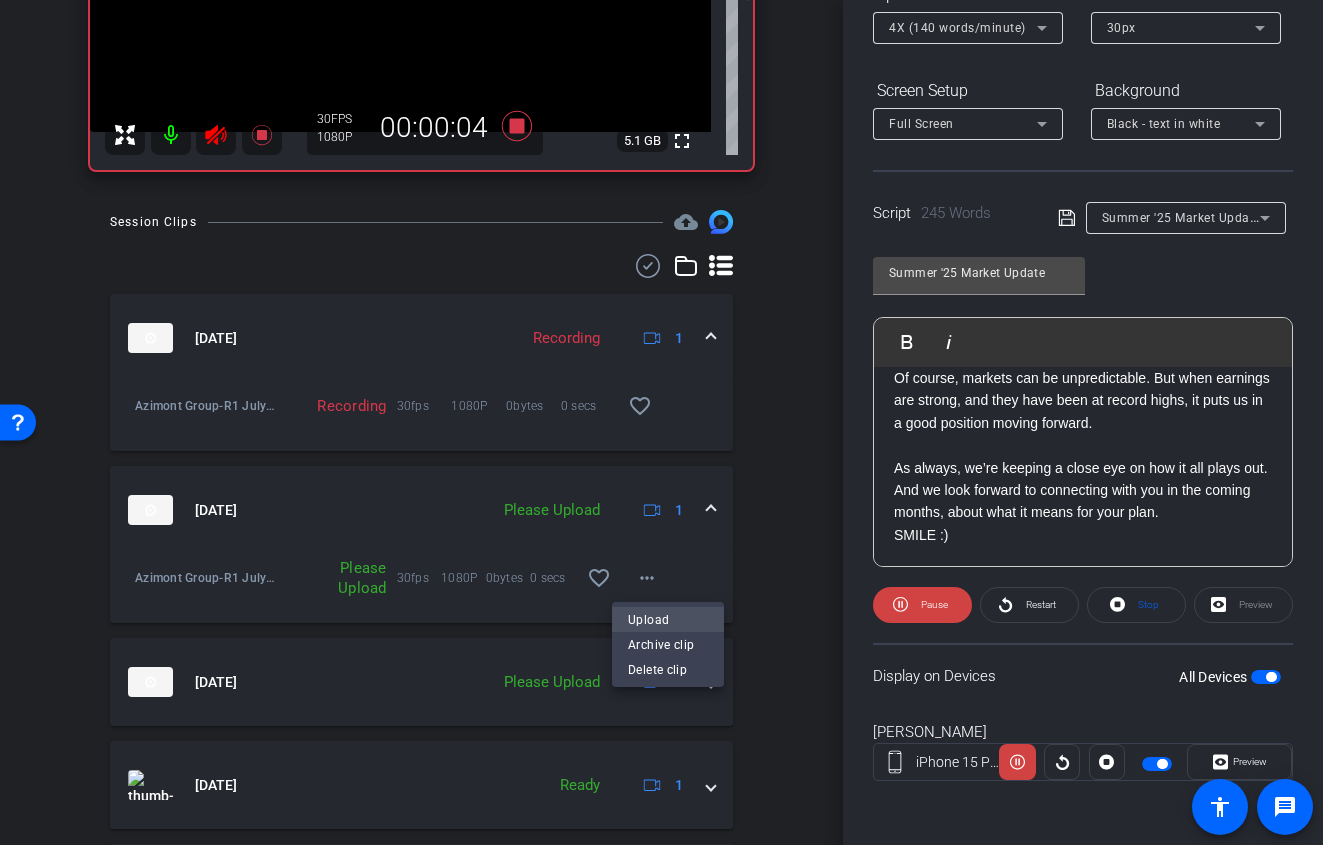 click on "Upload" at bounding box center (668, 620) 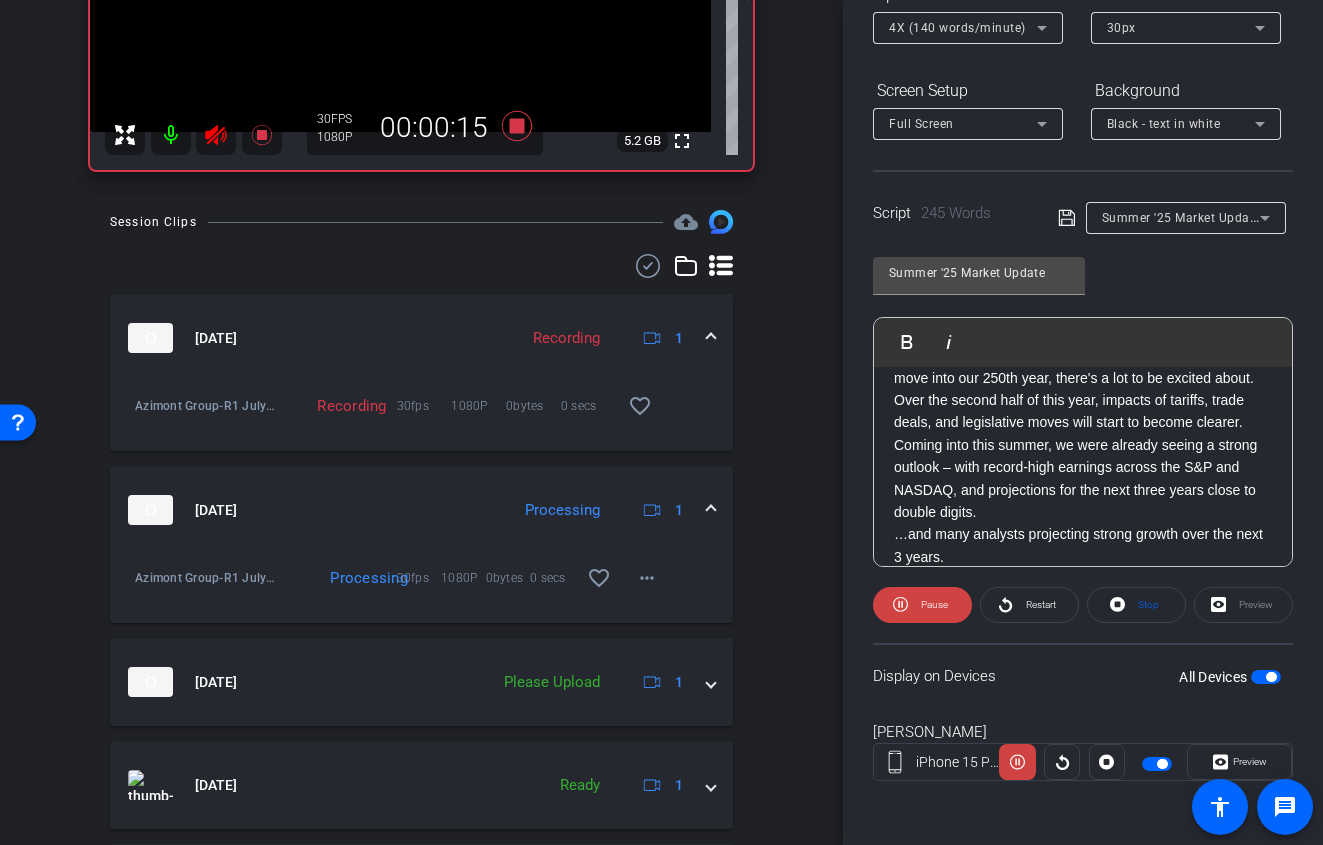 scroll, scrollTop: 89, scrollLeft: 0, axis: vertical 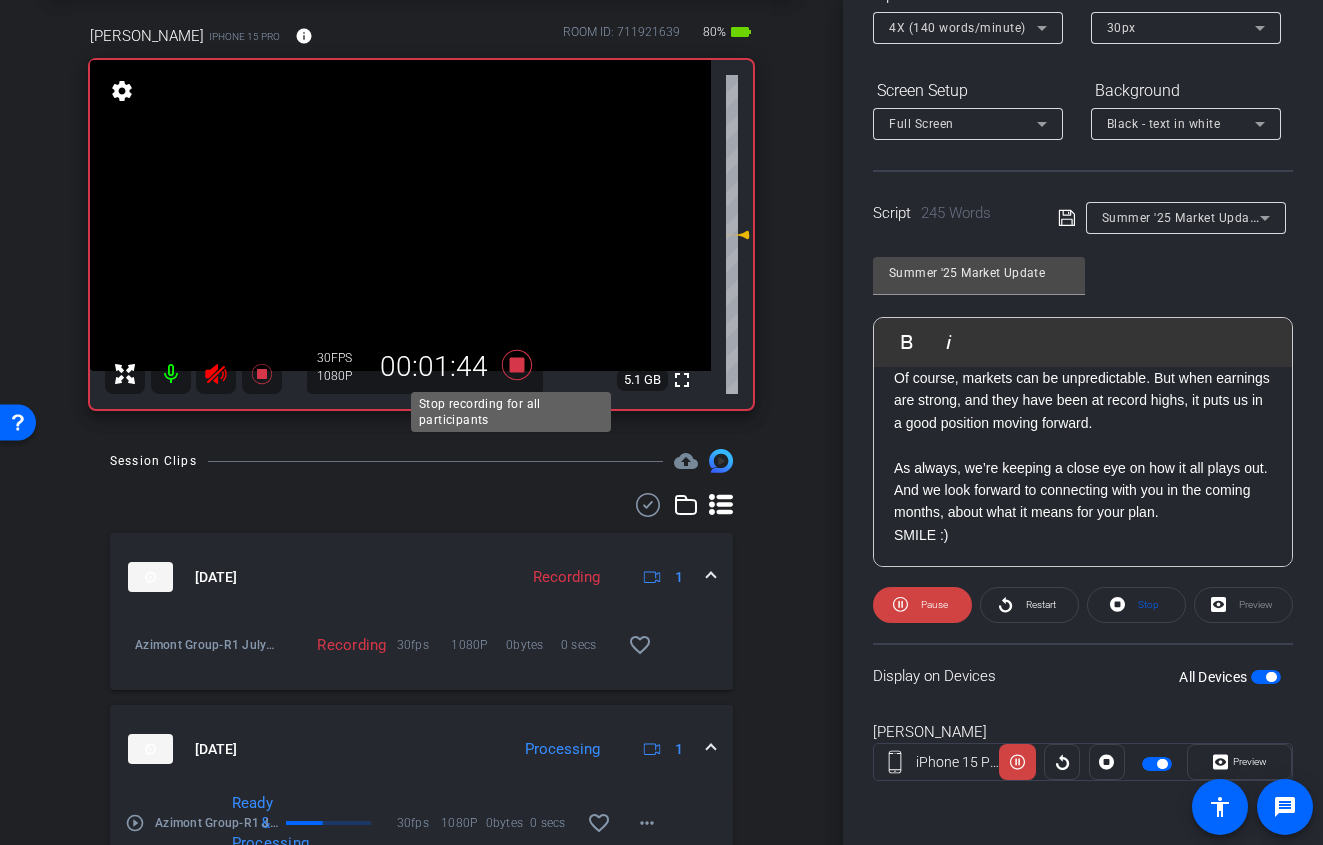 click 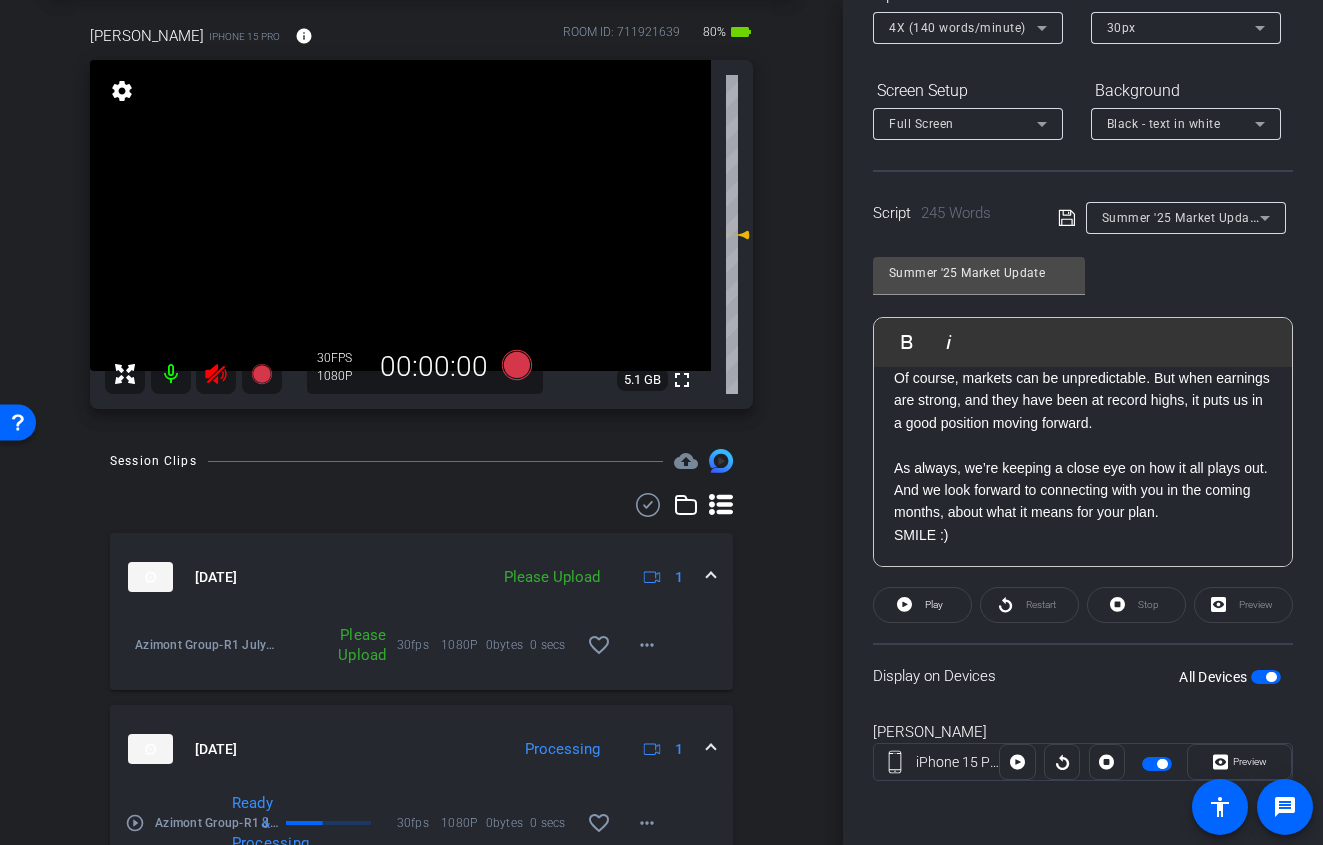 click 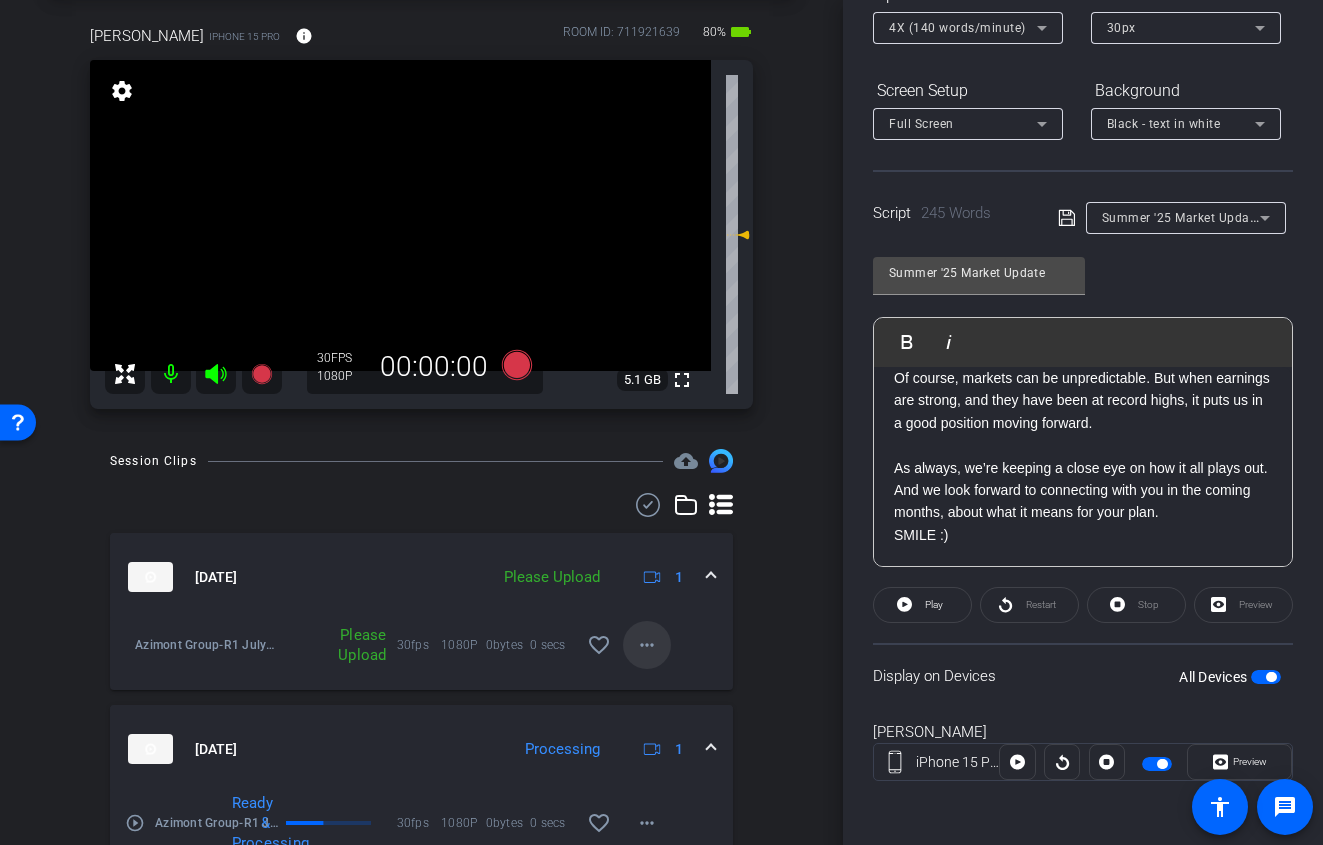 click on "more_horiz" at bounding box center (647, 645) 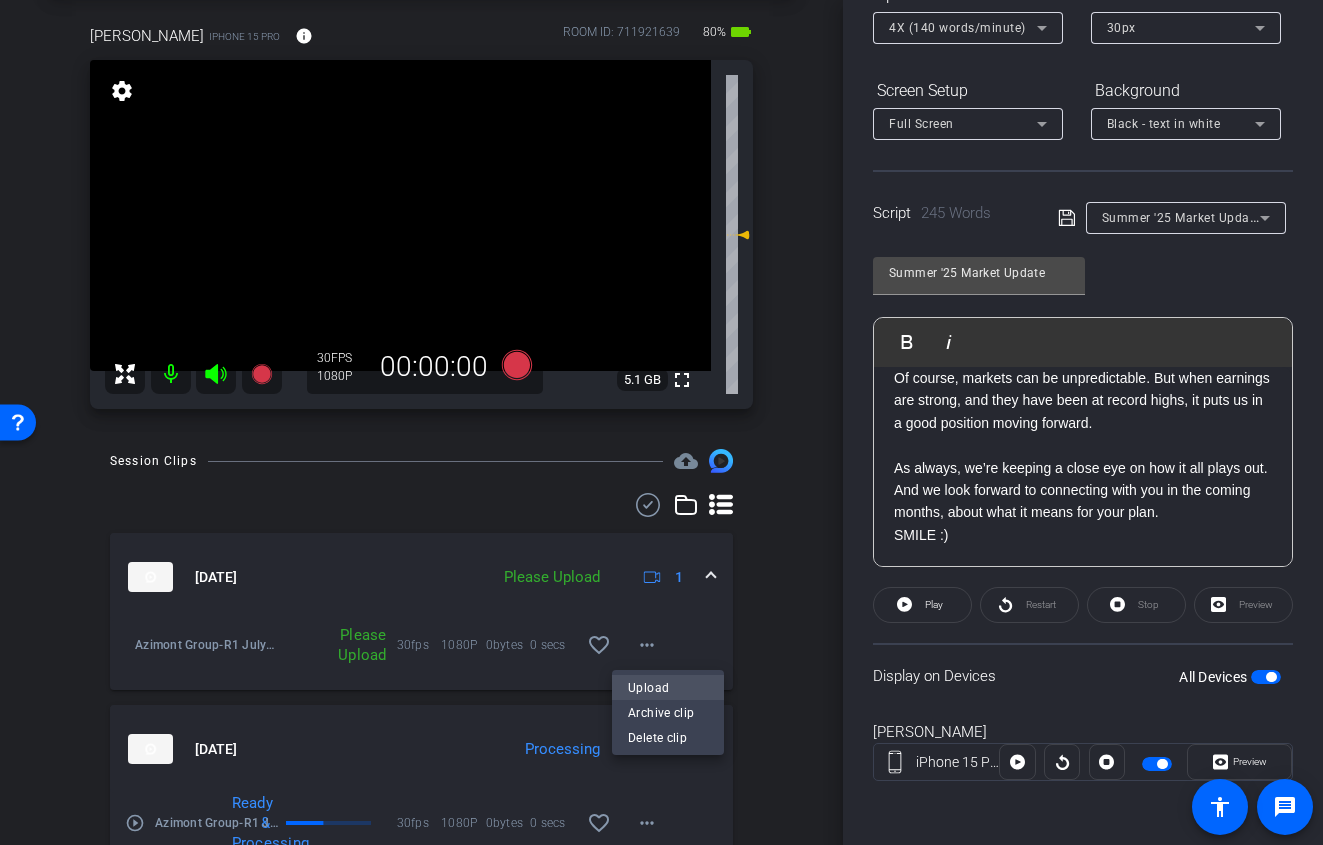 click on "Upload" at bounding box center [668, 687] 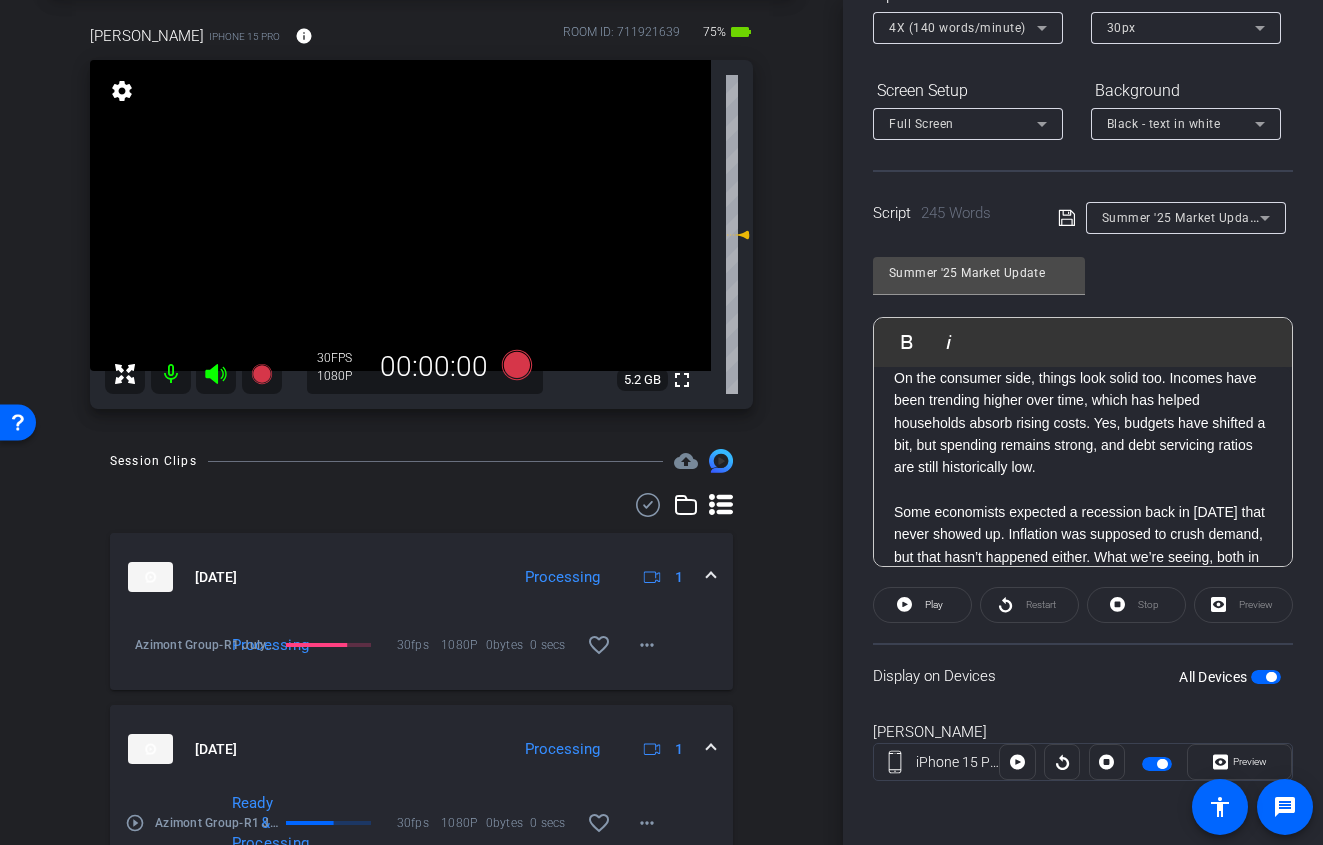 scroll, scrollTop: 375, scrollLeft: 0, axis: vertical 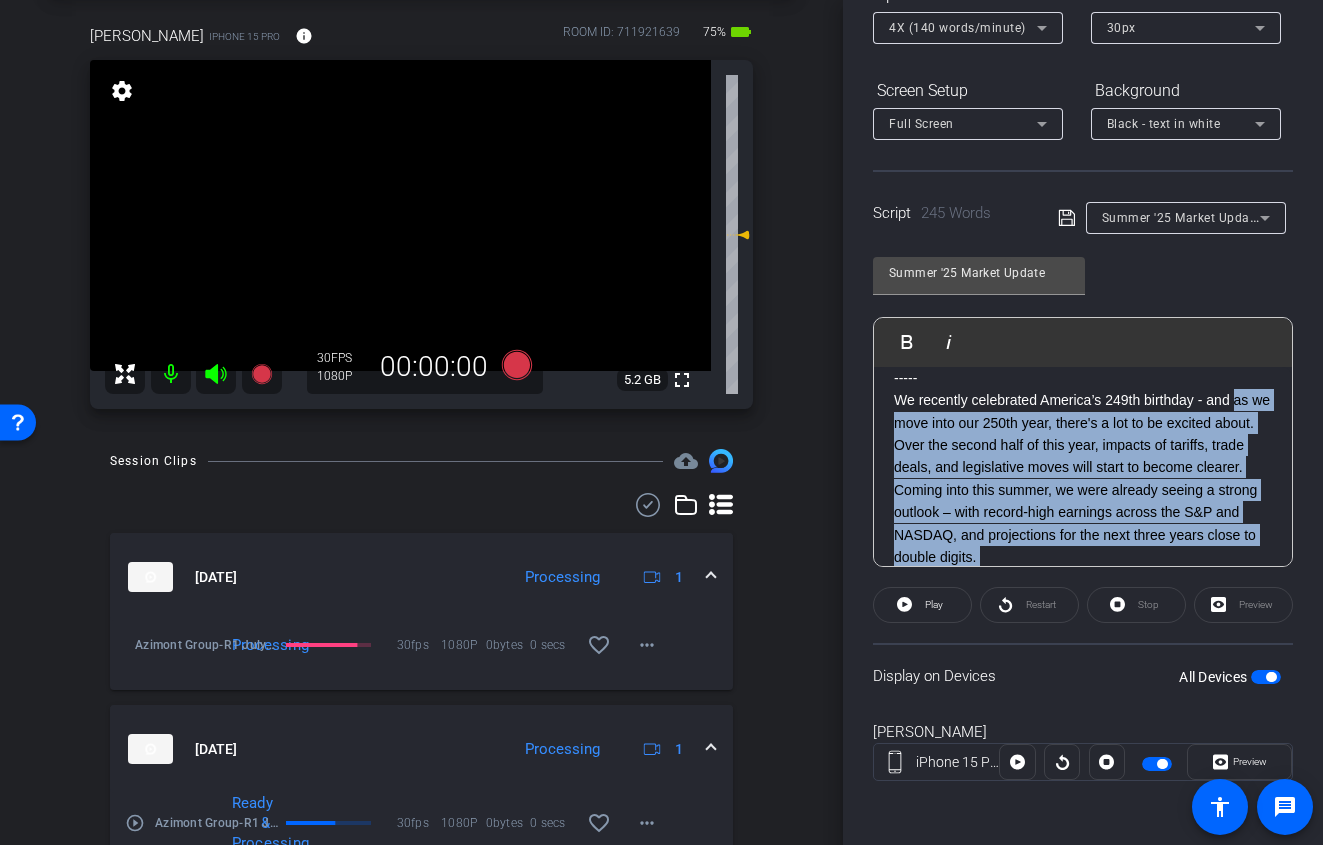 drag, startPoint x: 1150, startPoint y: 511, endPoint x: 891, endPoint y: 414, distance: 276.56827 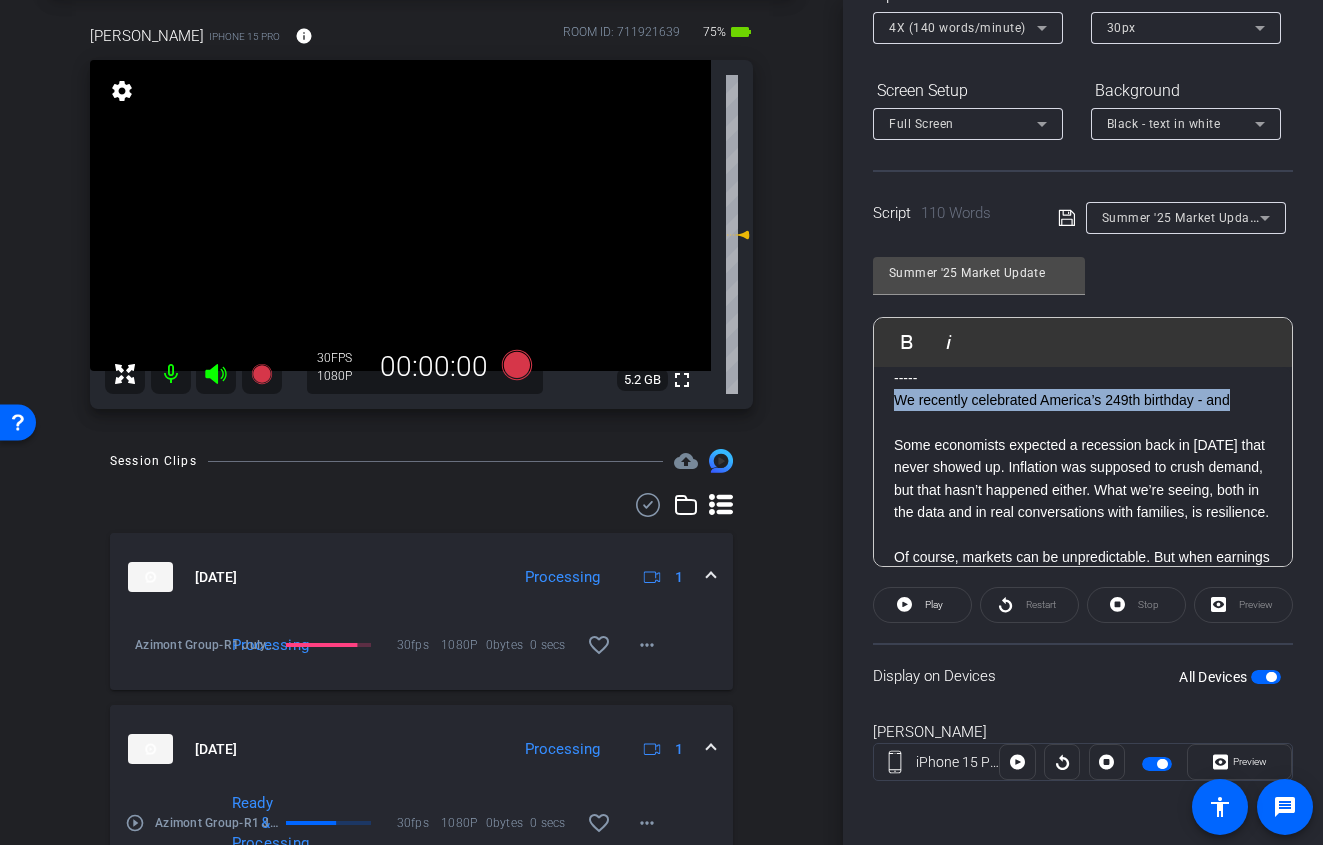 drag, startPoint x: 1247, startPoint y: 398, endPoint x: 865, endPoint y: 406, distance: 382.08377 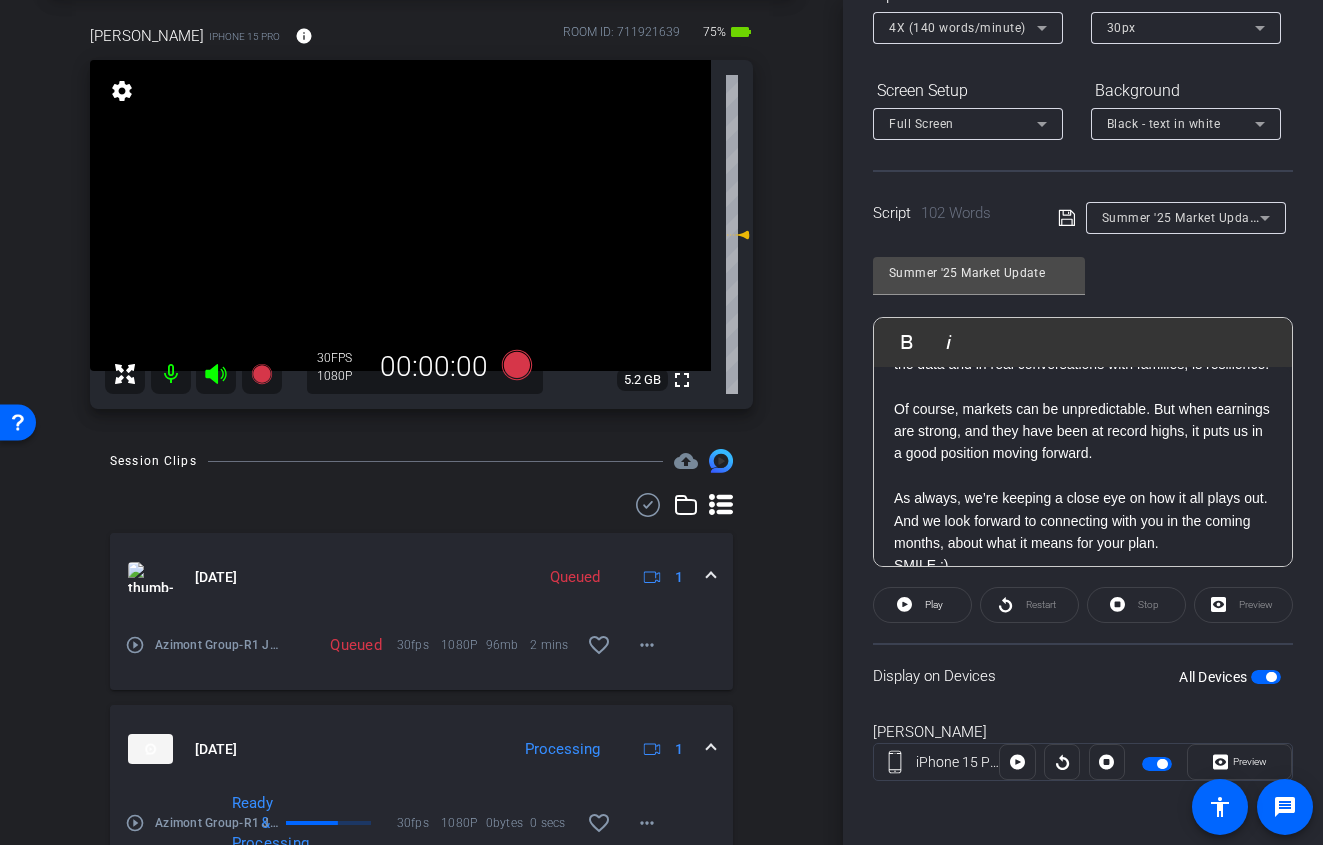 scroll, scrollTop: 168, scrollLeft: 0, axis: vertical 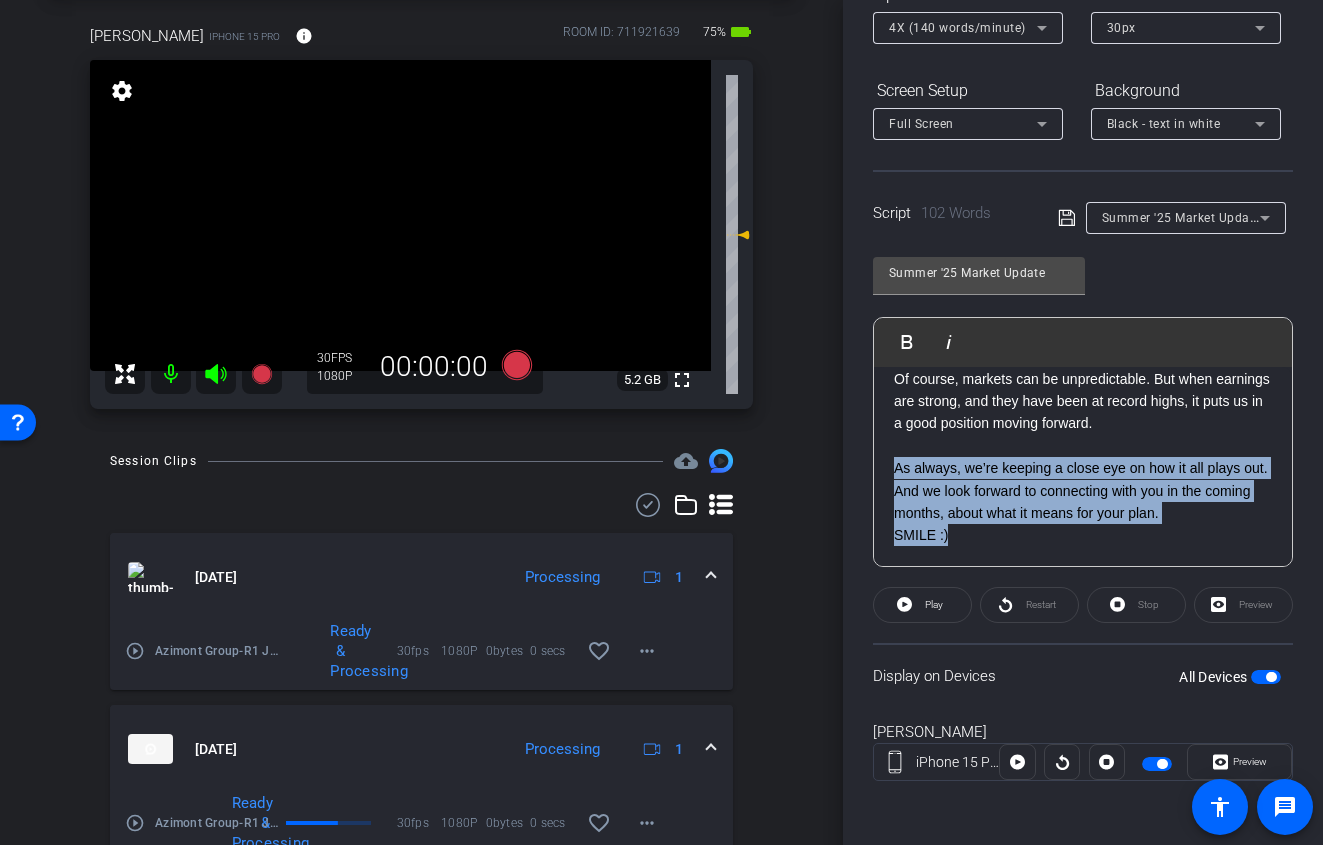 drag, startPoint x: 894, startPoint y: 521, endPoint x: 1212, endPoint y: 592, distance: 325.8297 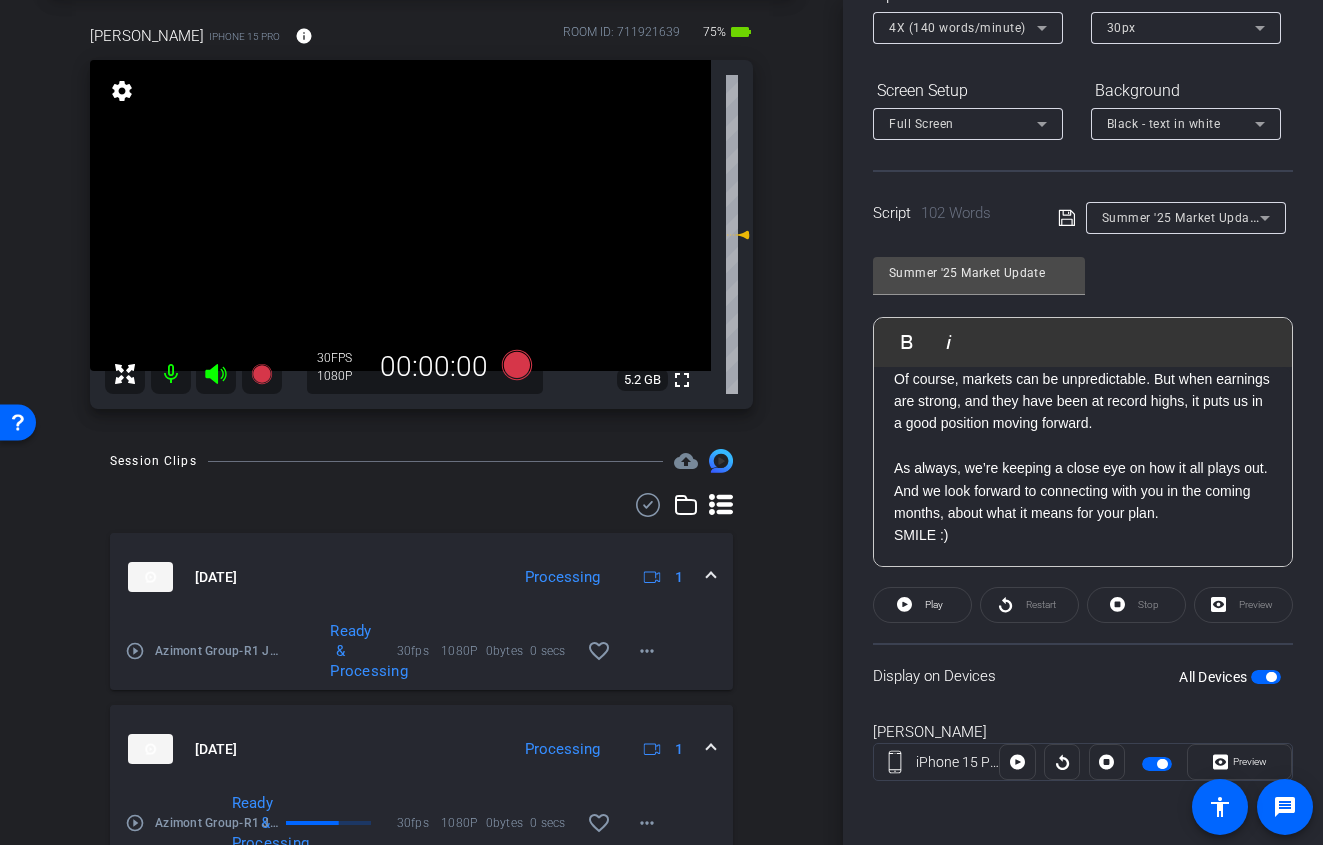 click on "As always, we’re keeping a close eye on how it all plays out. And we look forward to connecting with you in the coming months, about what it means for your plan." 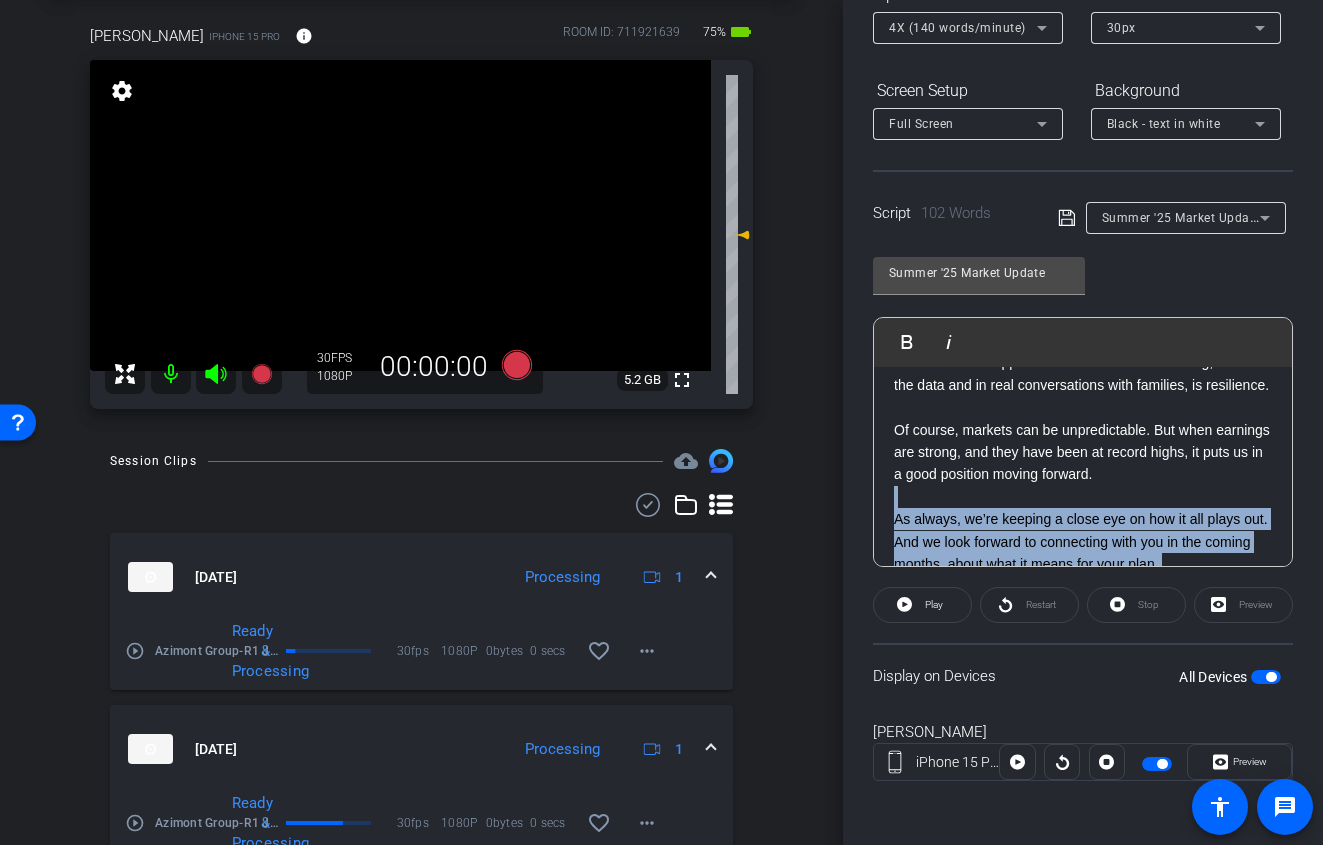 scroll, scrollTop: 149, scrollLeft: 0, axis: vertical 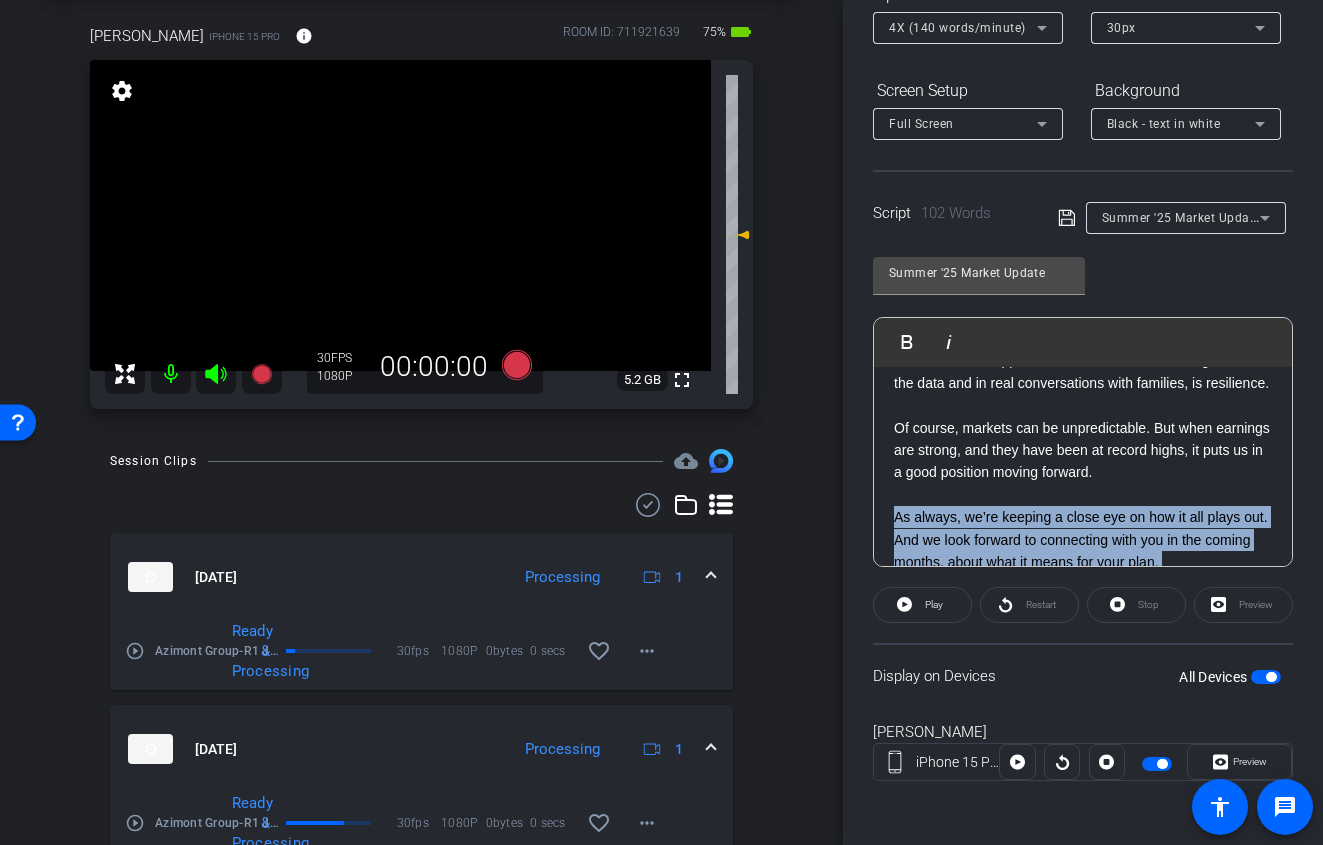 drag, startPoint x: 973, startPoint y: 541, endPoint x: 891, endPoint y: 531, distance: 82.607506 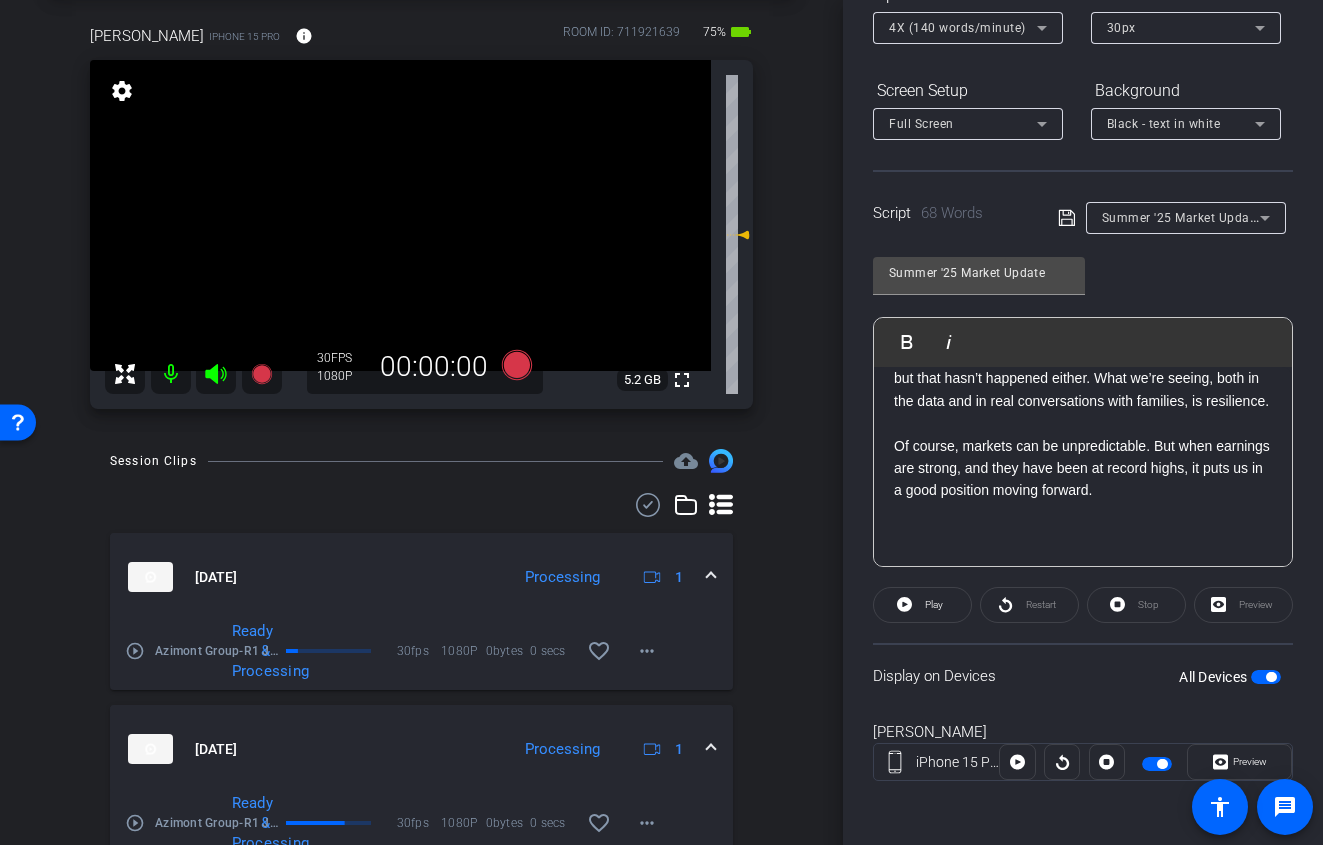 click at bounding box center (1266, 677) 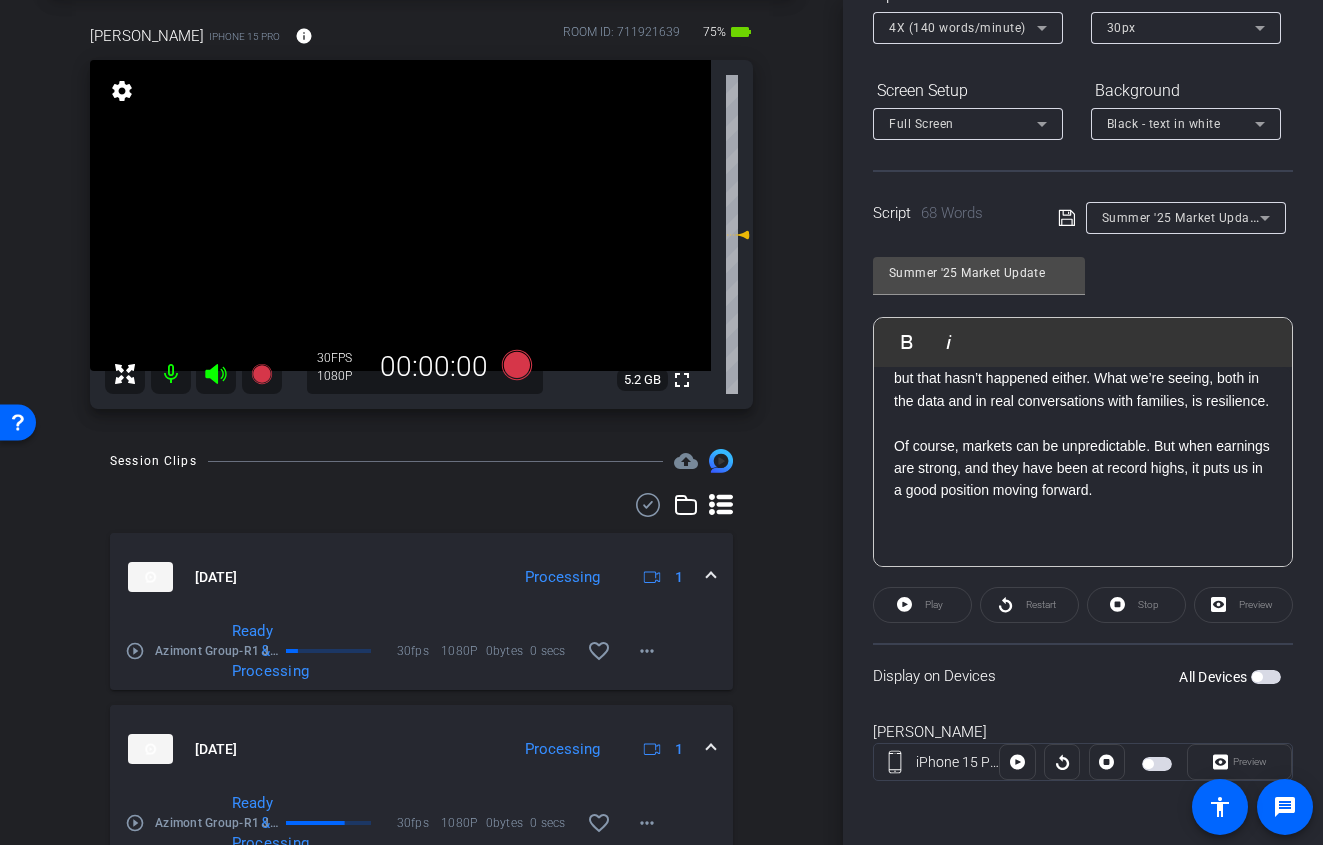 click at bounding box center [1266, 677] 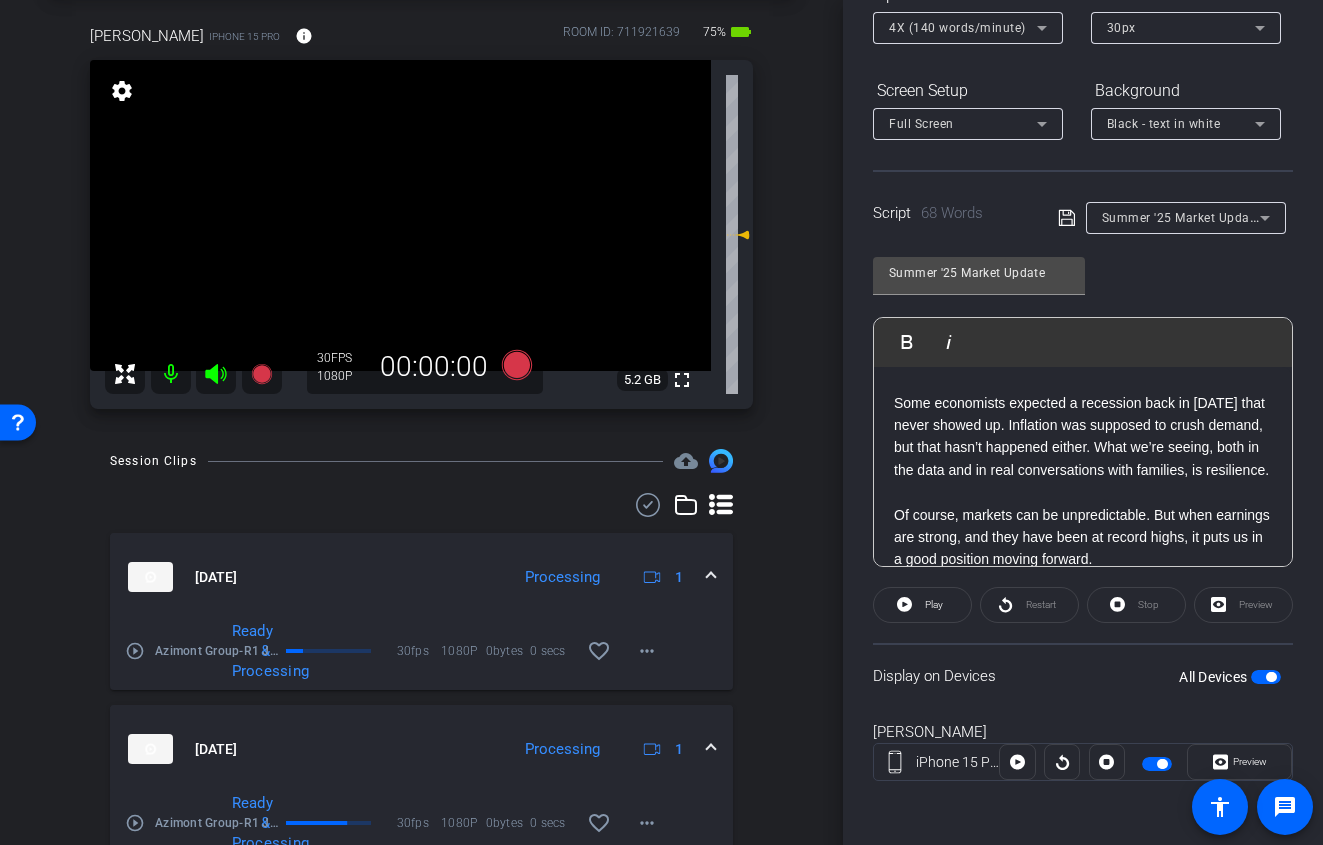 scroll, scrollTop: 79, scrollLeft: 0, axis: vertical 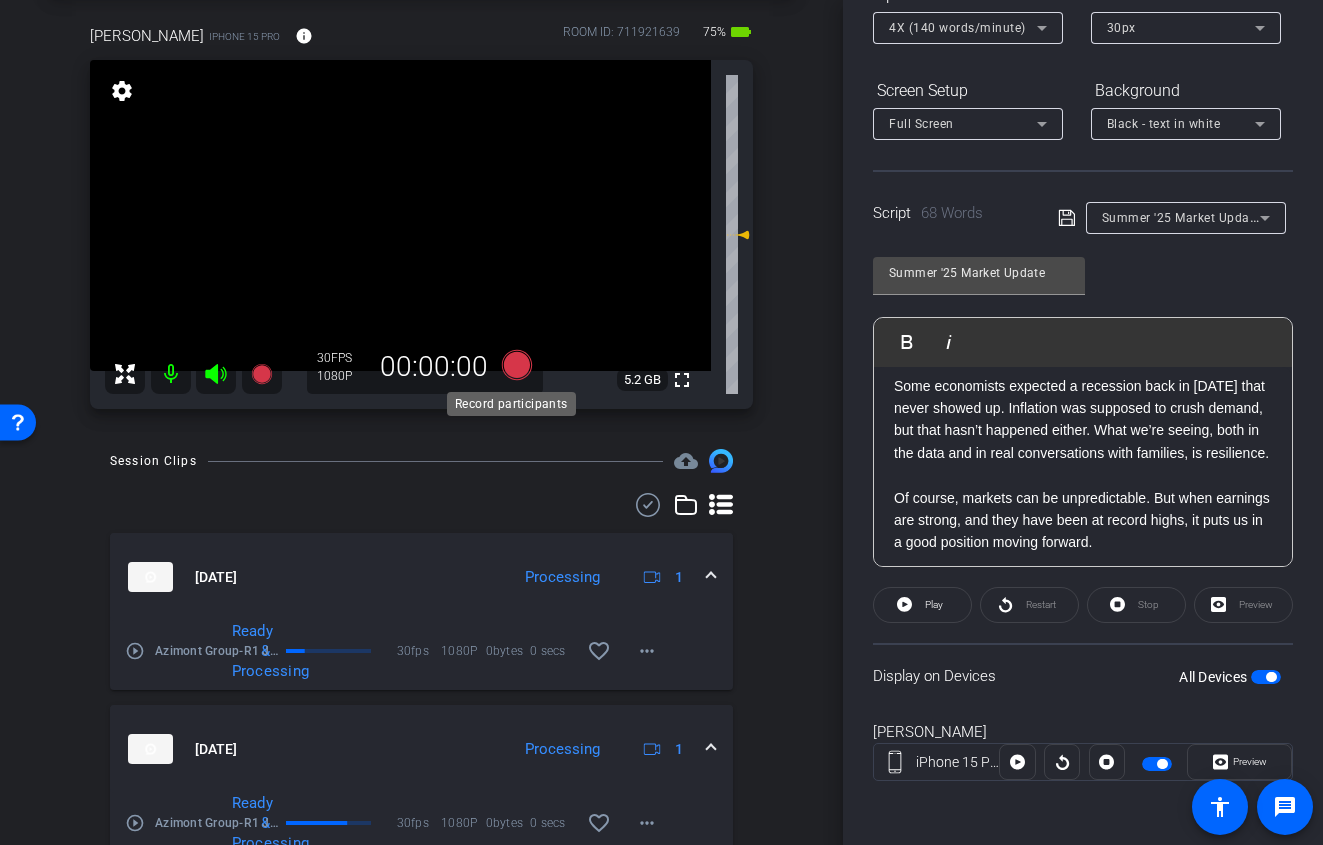 click 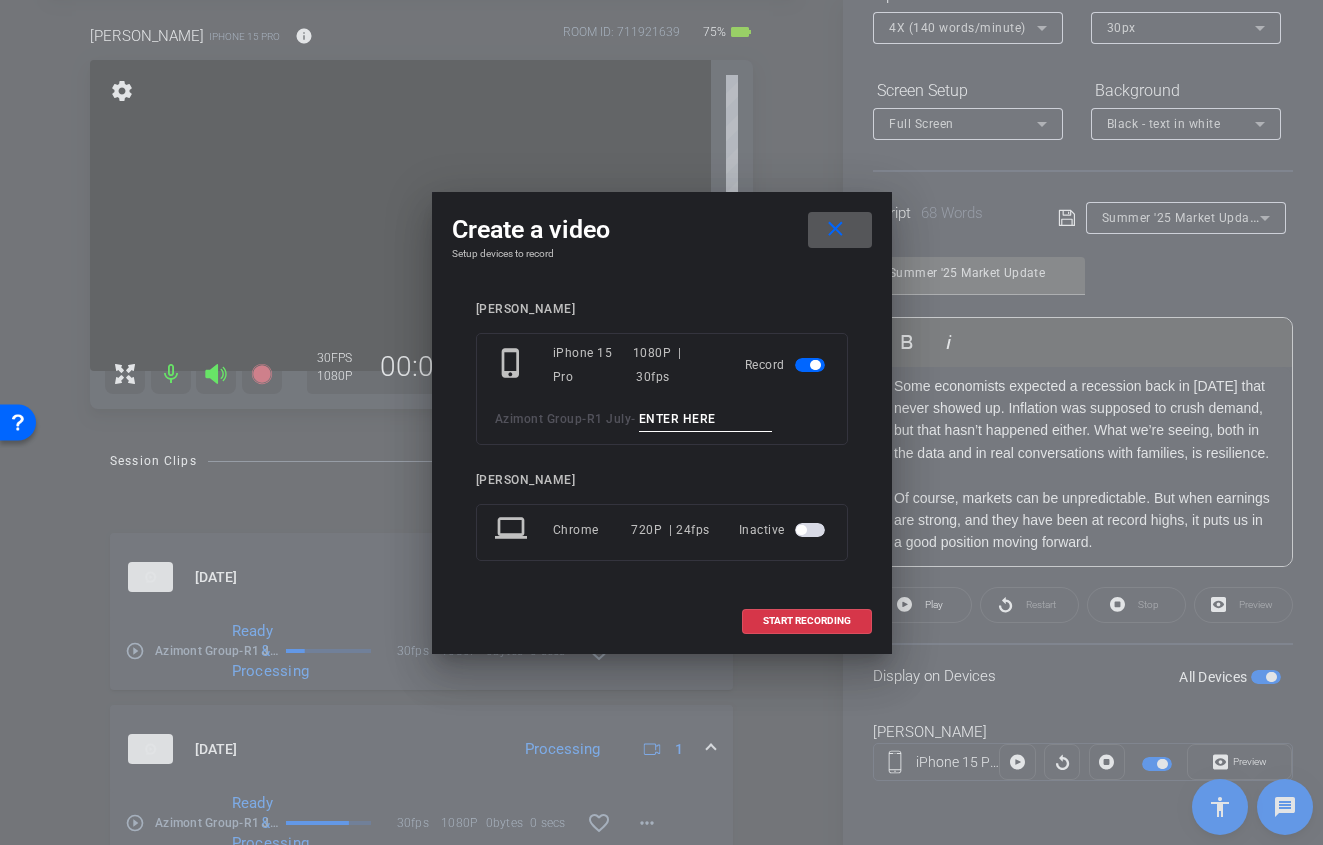 click at bounding box center (706, 419) 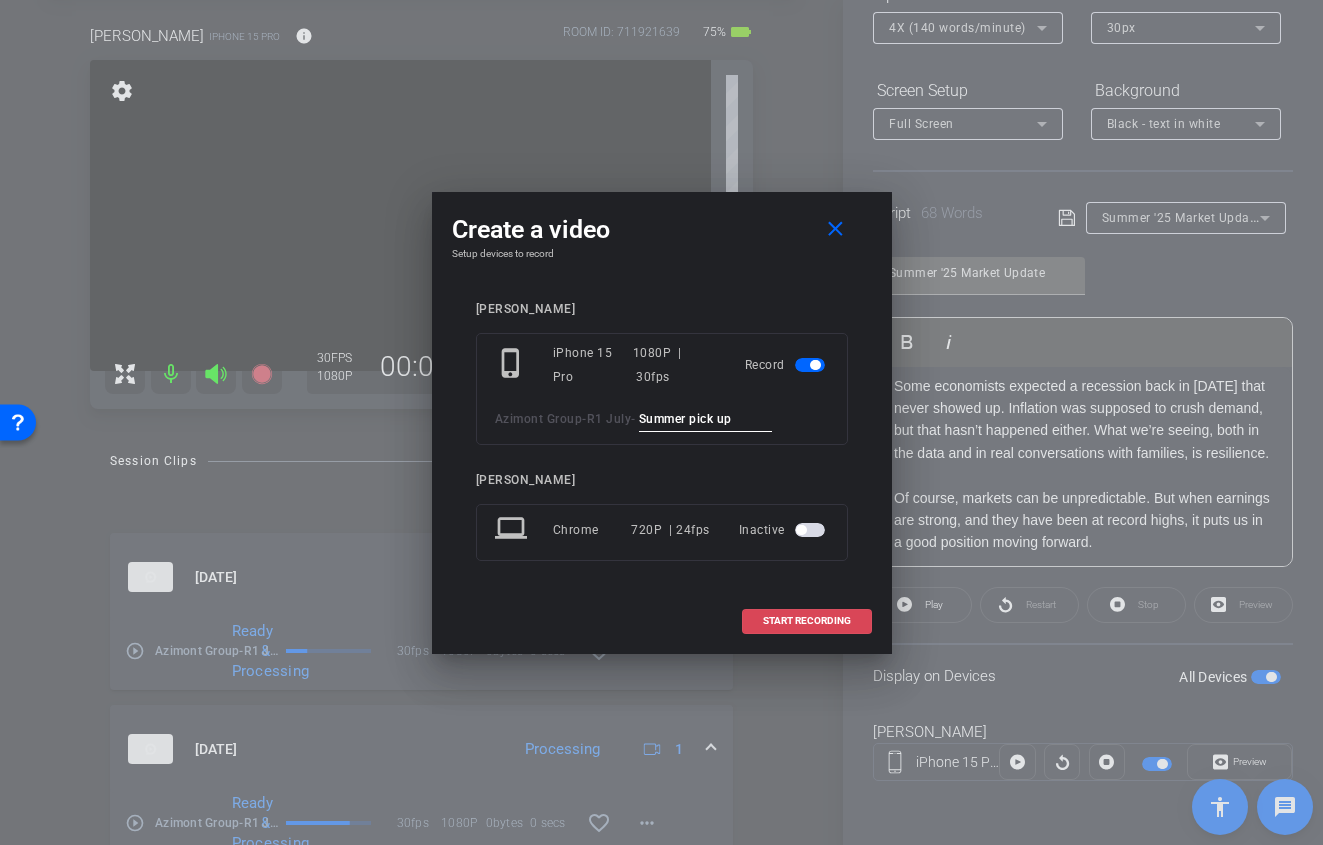 type on "Summer pick up" 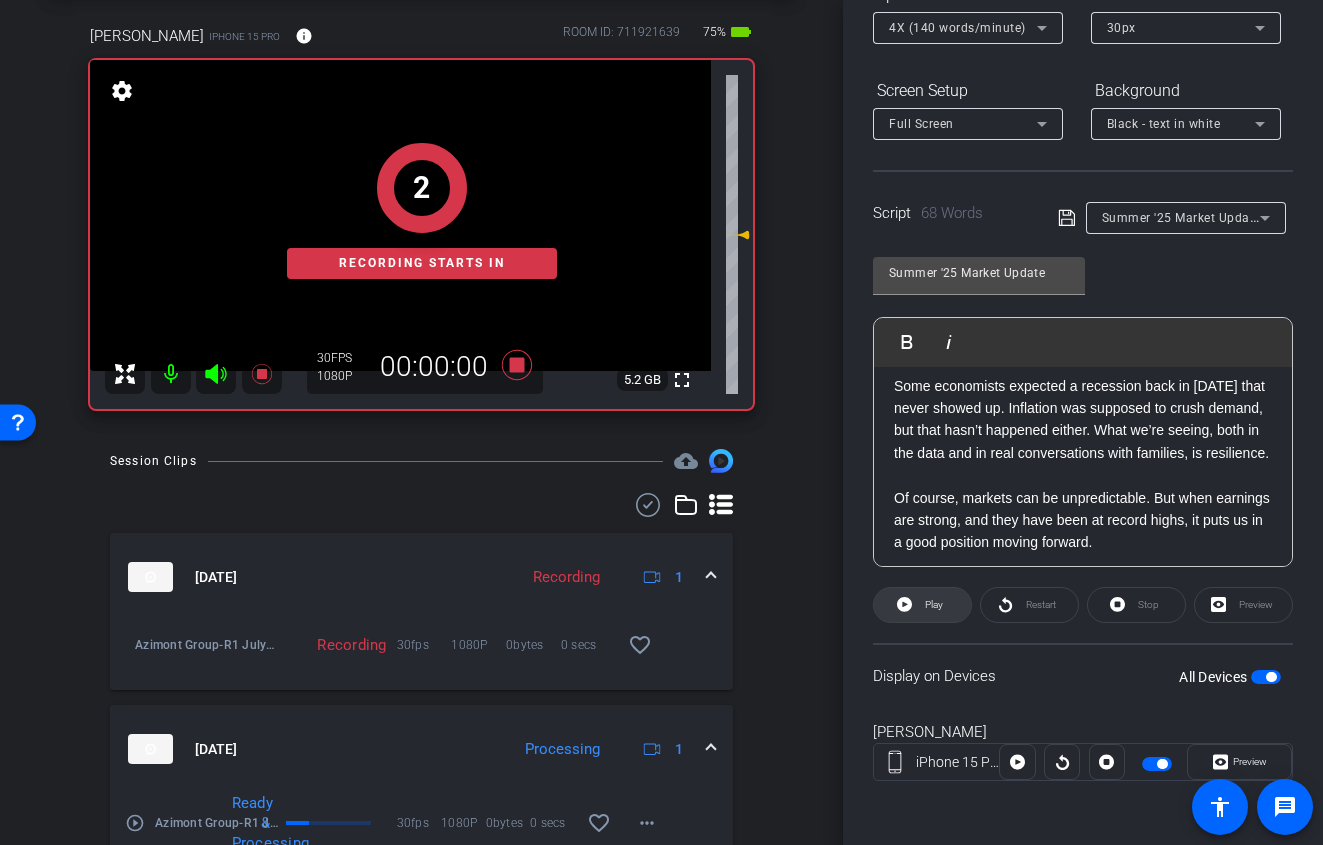click on "Play" 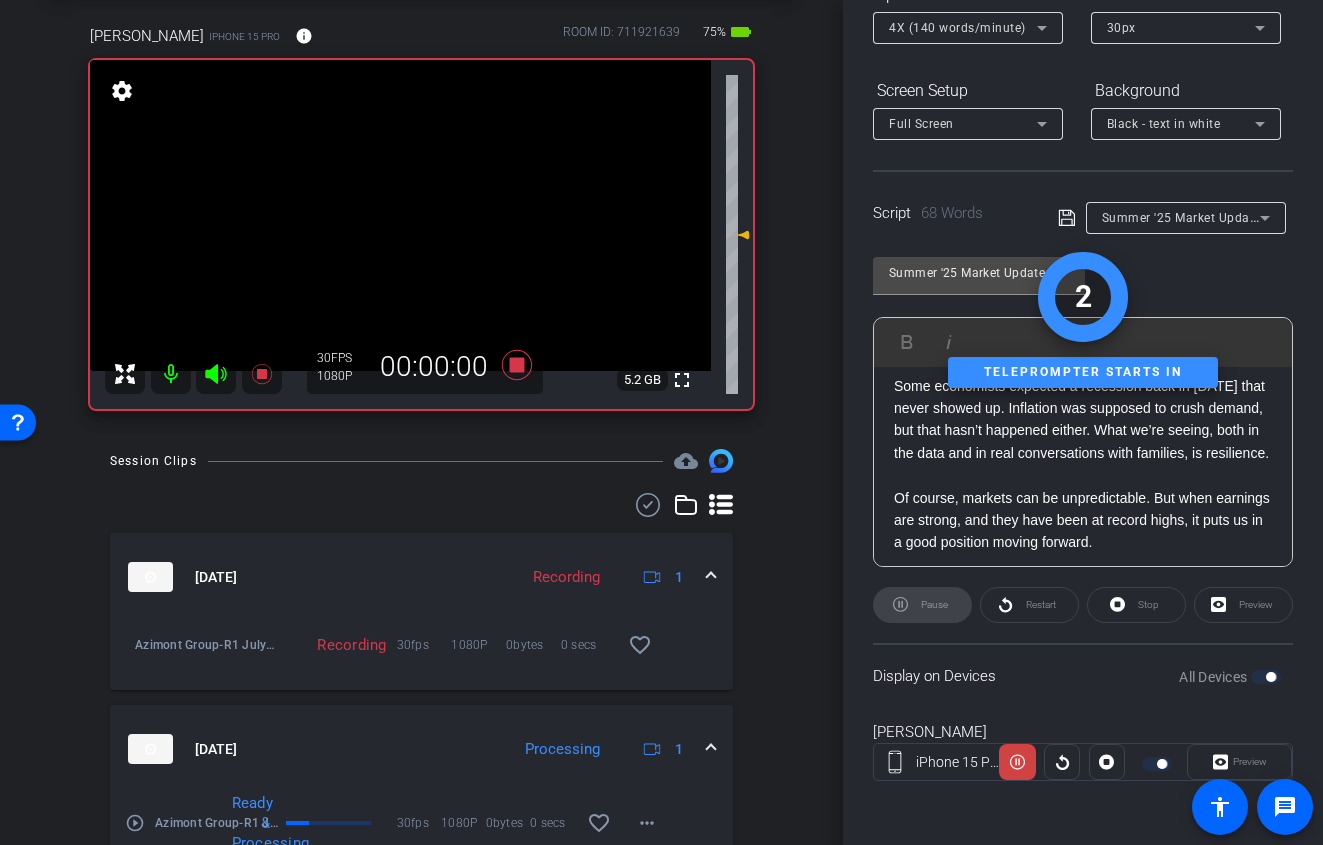 click 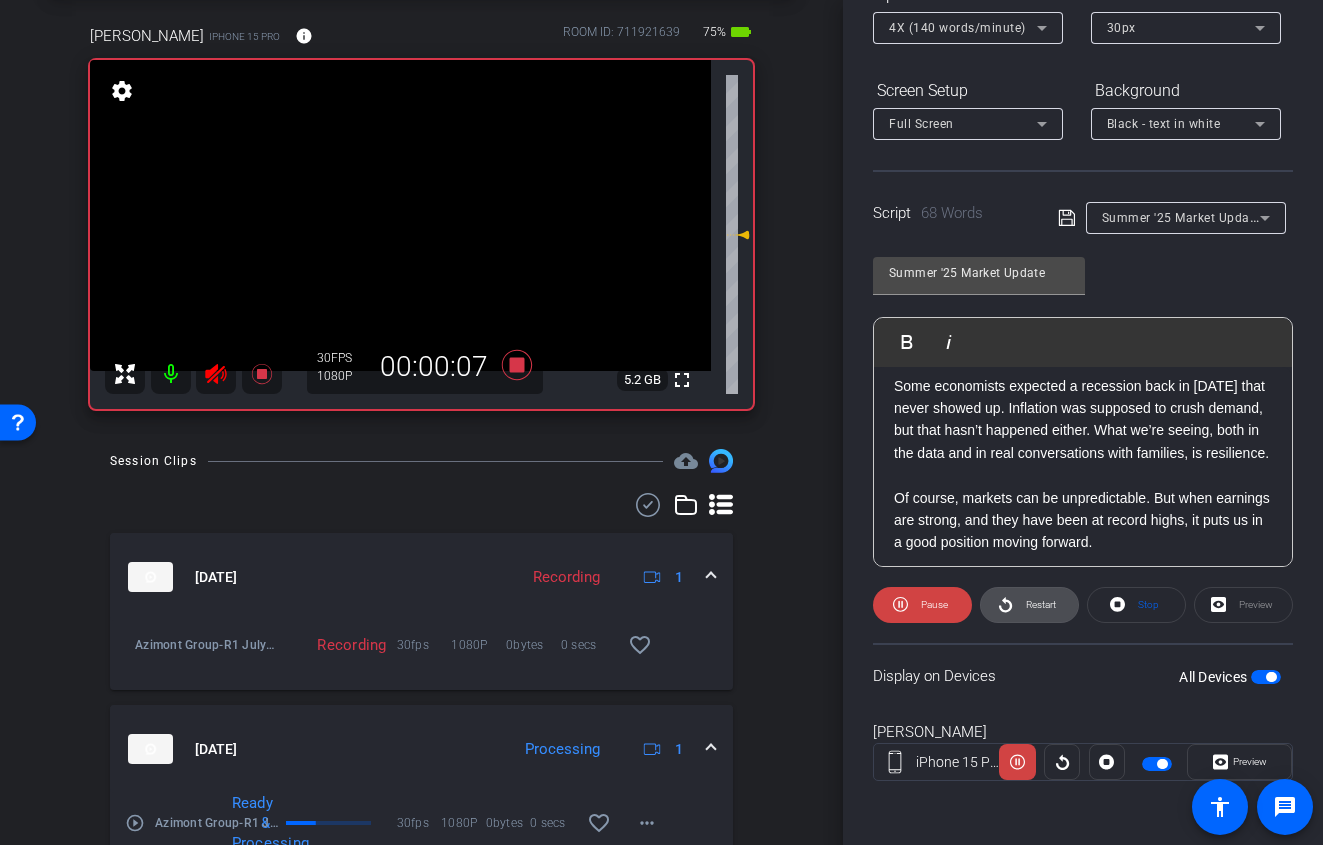 click on "Restart" 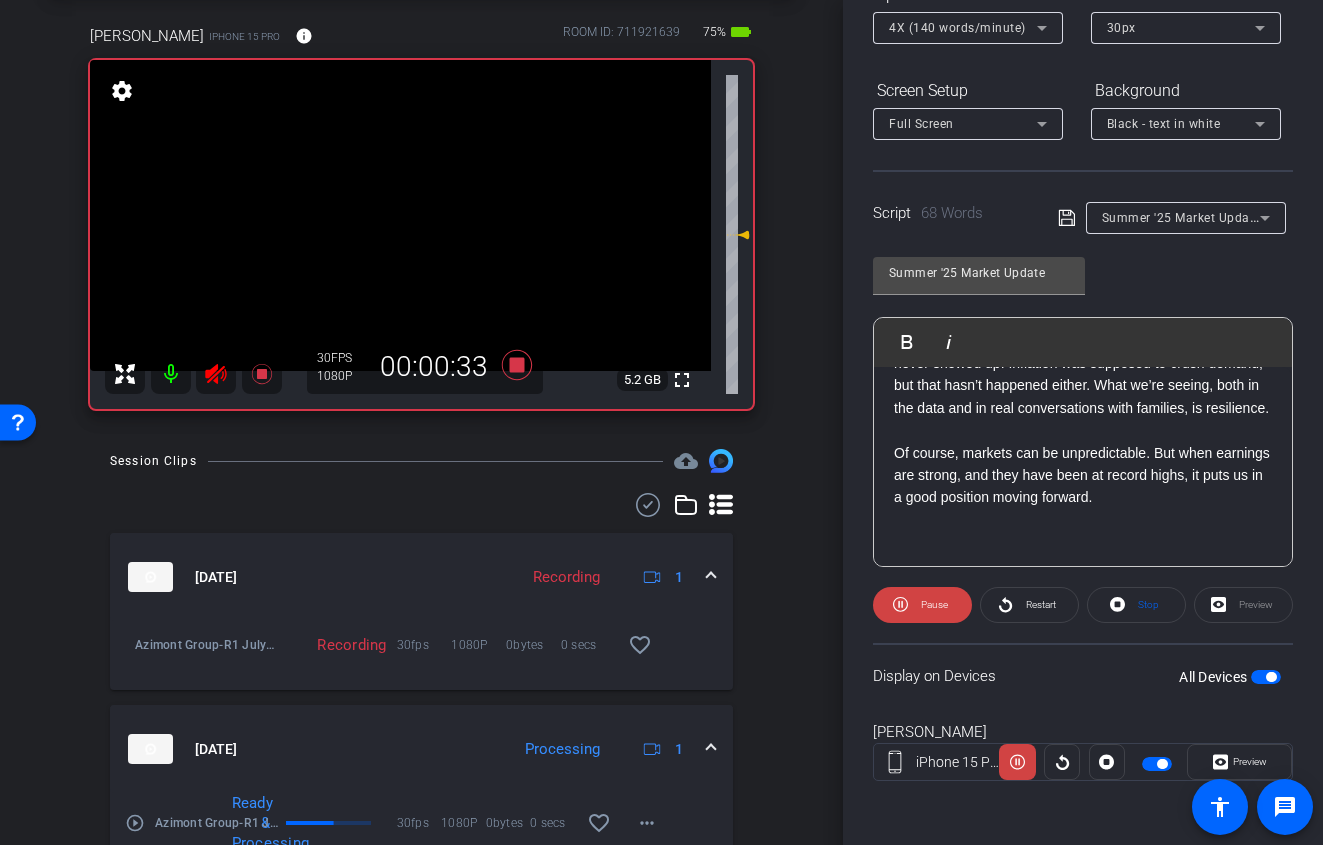 scroll, scrollTop: 153, scrollLeft: 0, axis: vertical 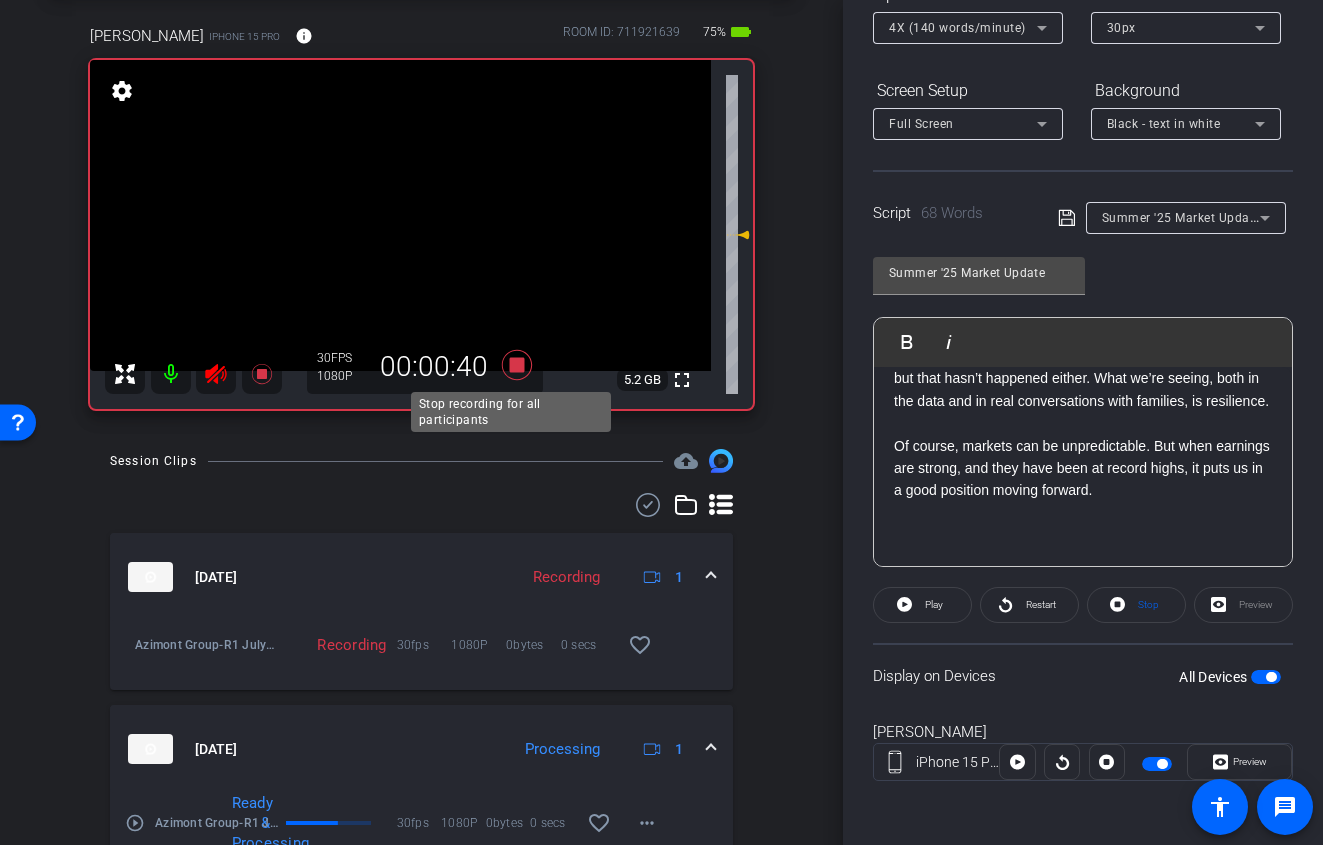 click 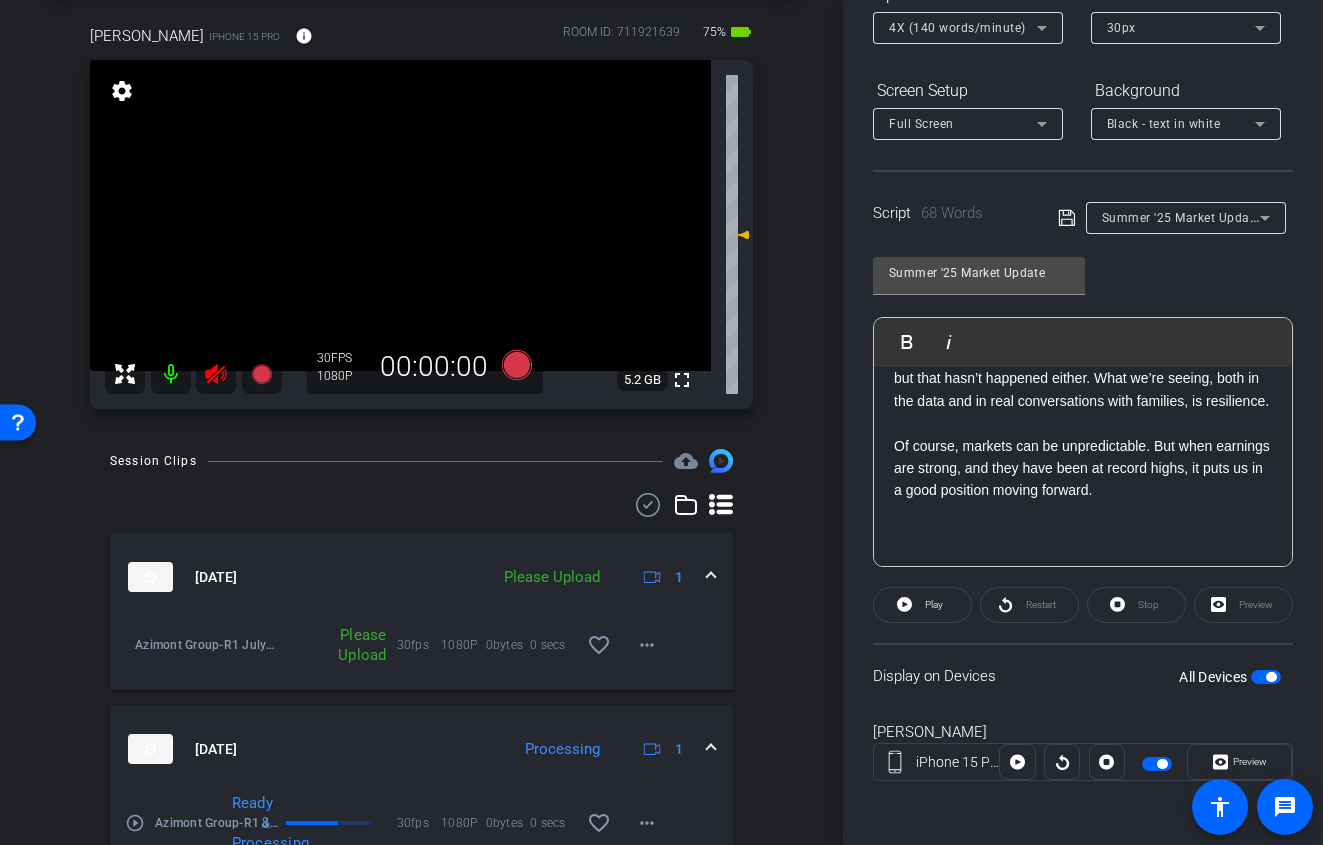 click at bounding box center (216, 374) 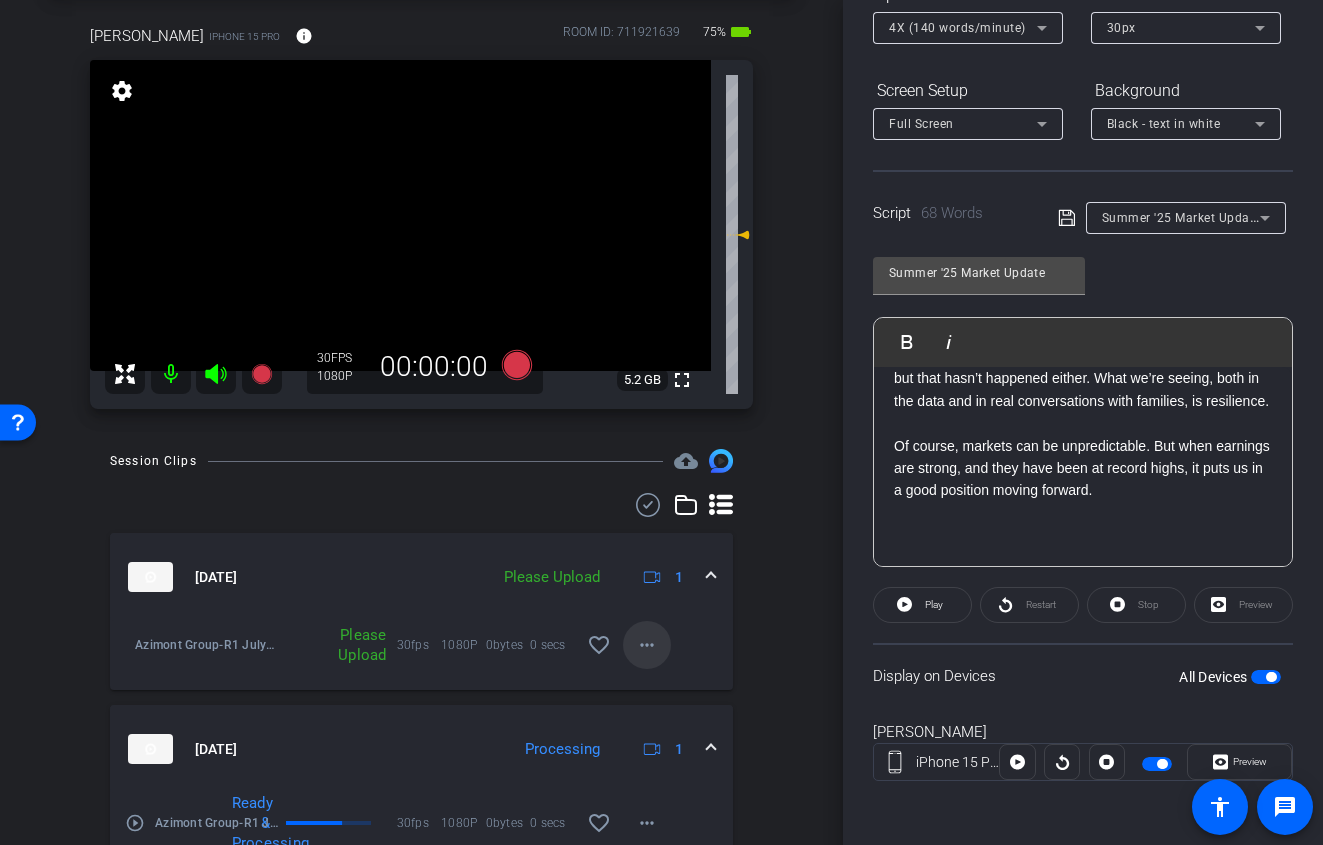 click at bounding box center (647, 645) 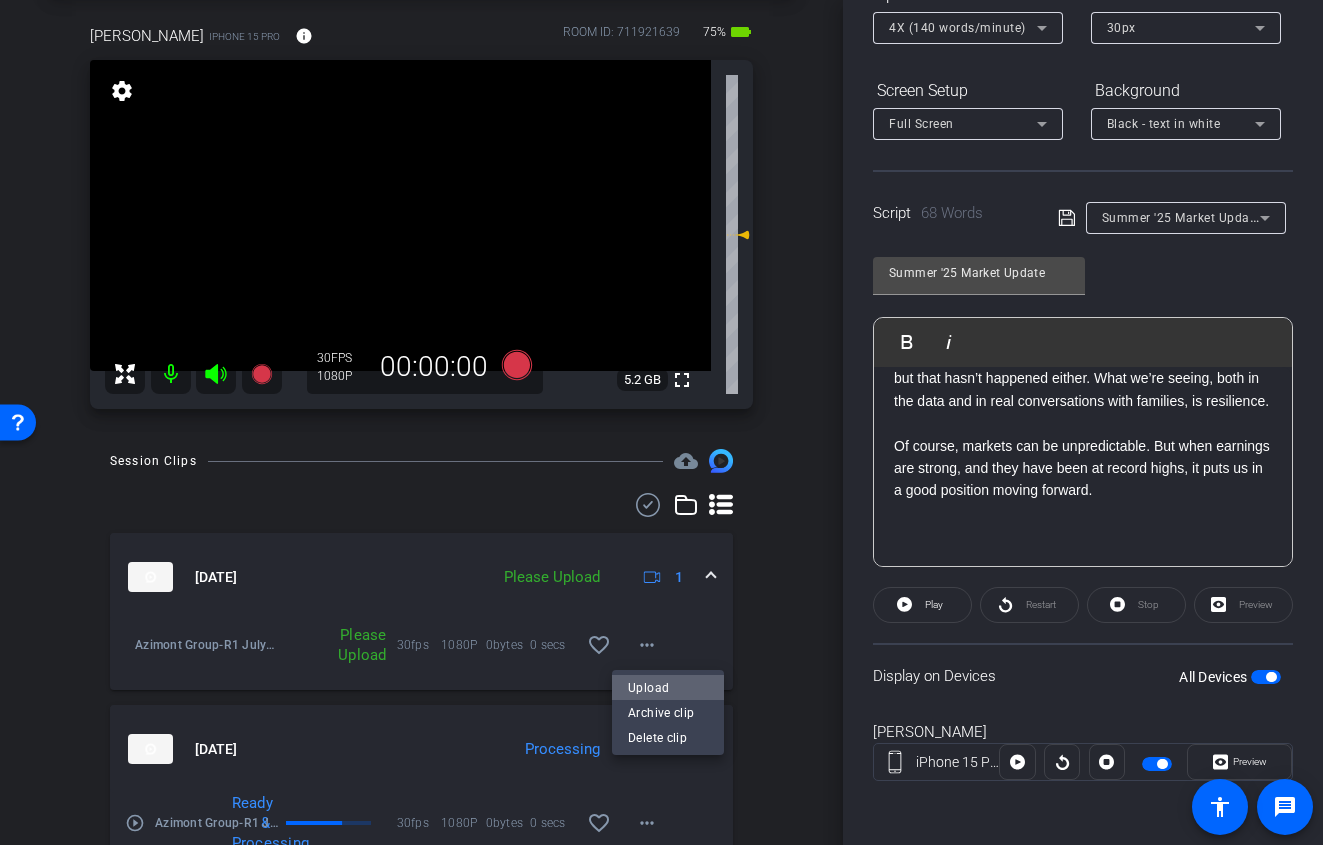 click on "Upload" at bounding box center (668, 687) 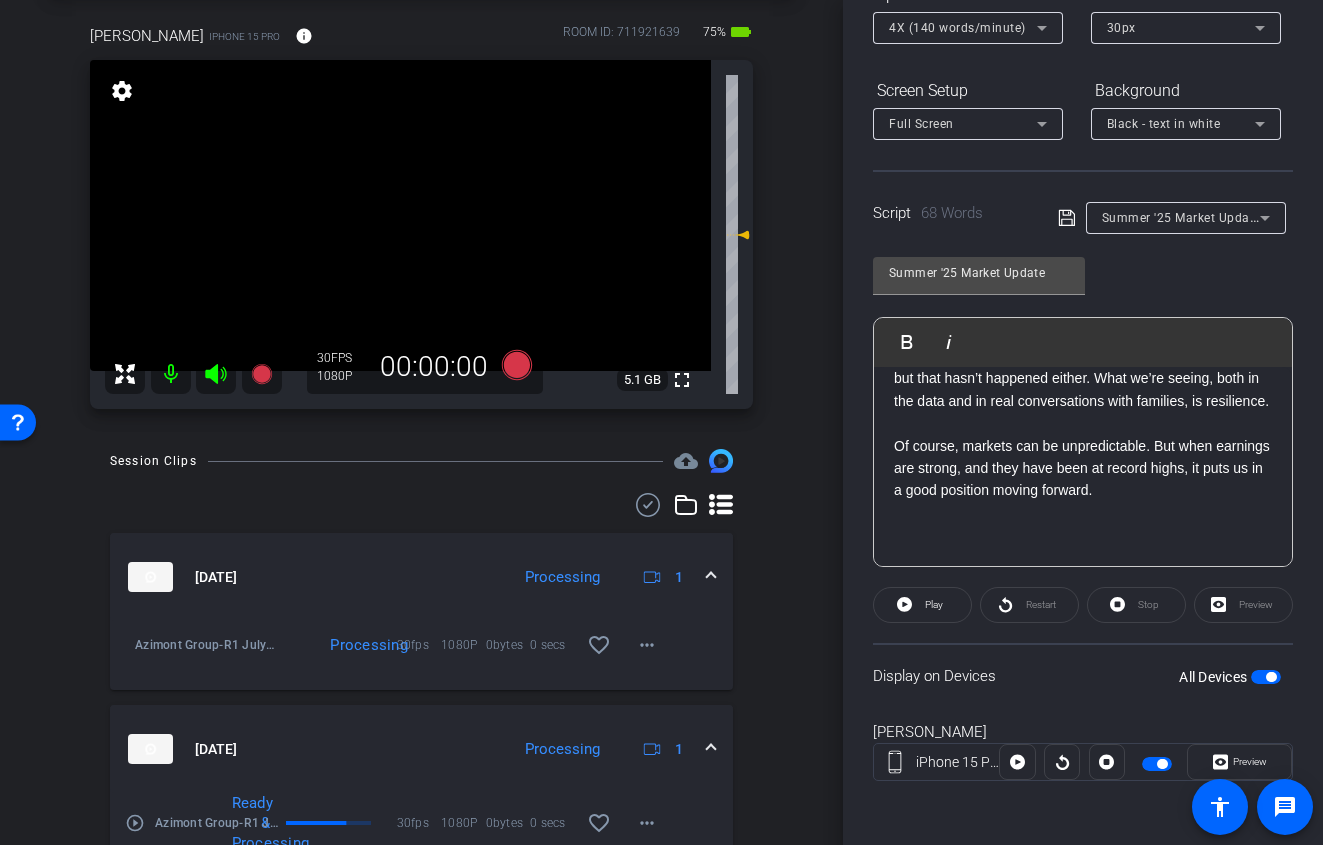 scroll, scrollTop: 0, scrollLeft: 0, axis: both 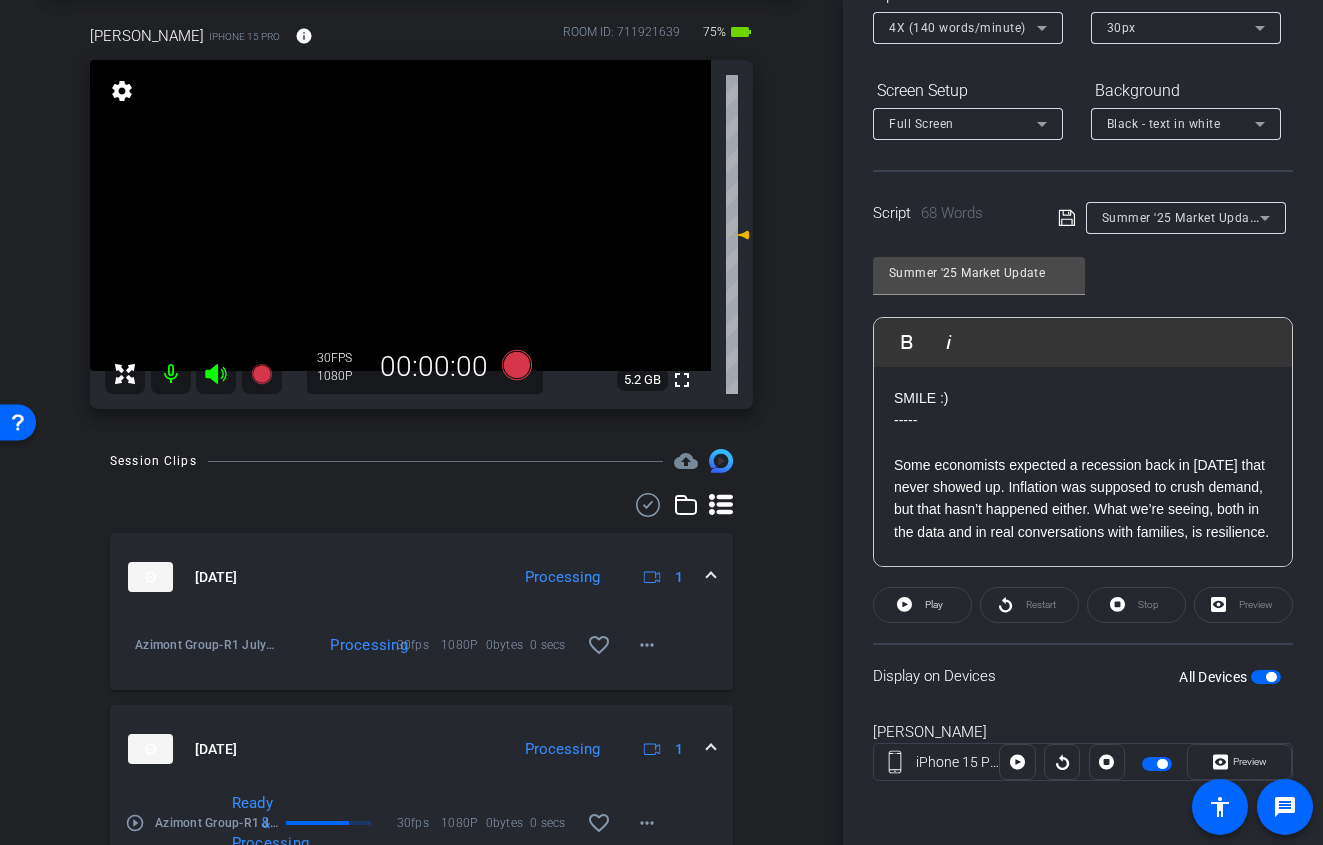 click on "Summer '25 Market Update" 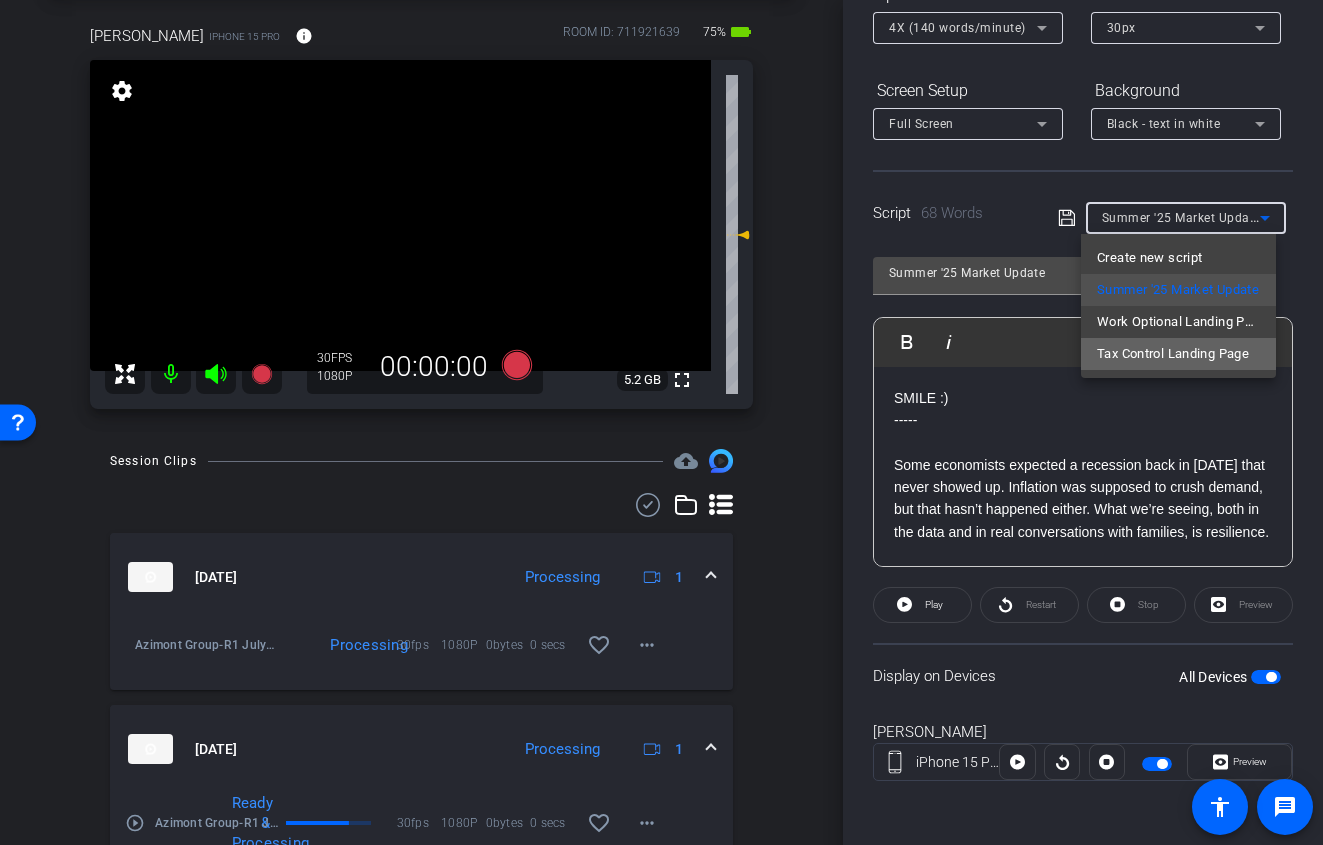 click on "Tax Control Landing Page" at bounding box center [1173, 354] 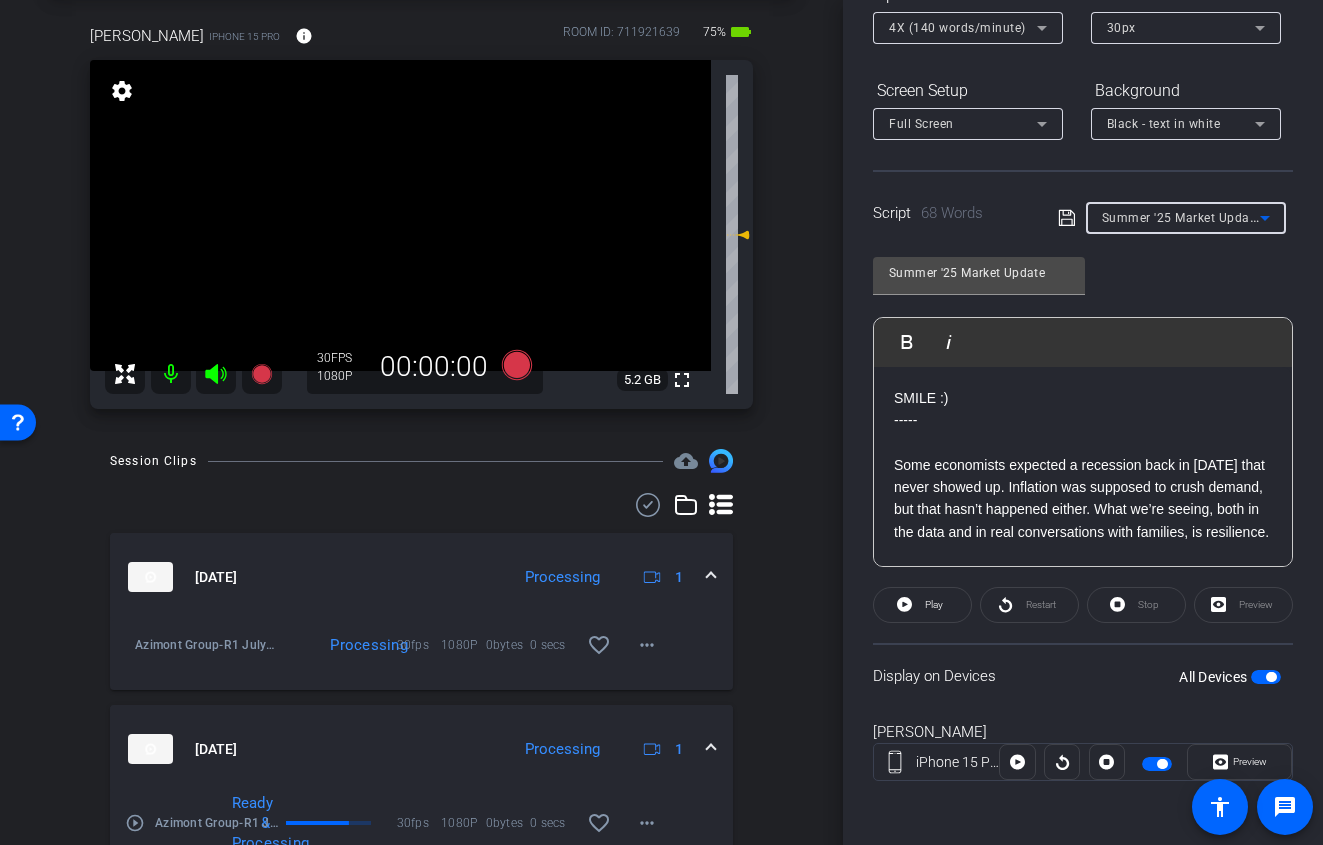 type on "Tax Control Landing Page" 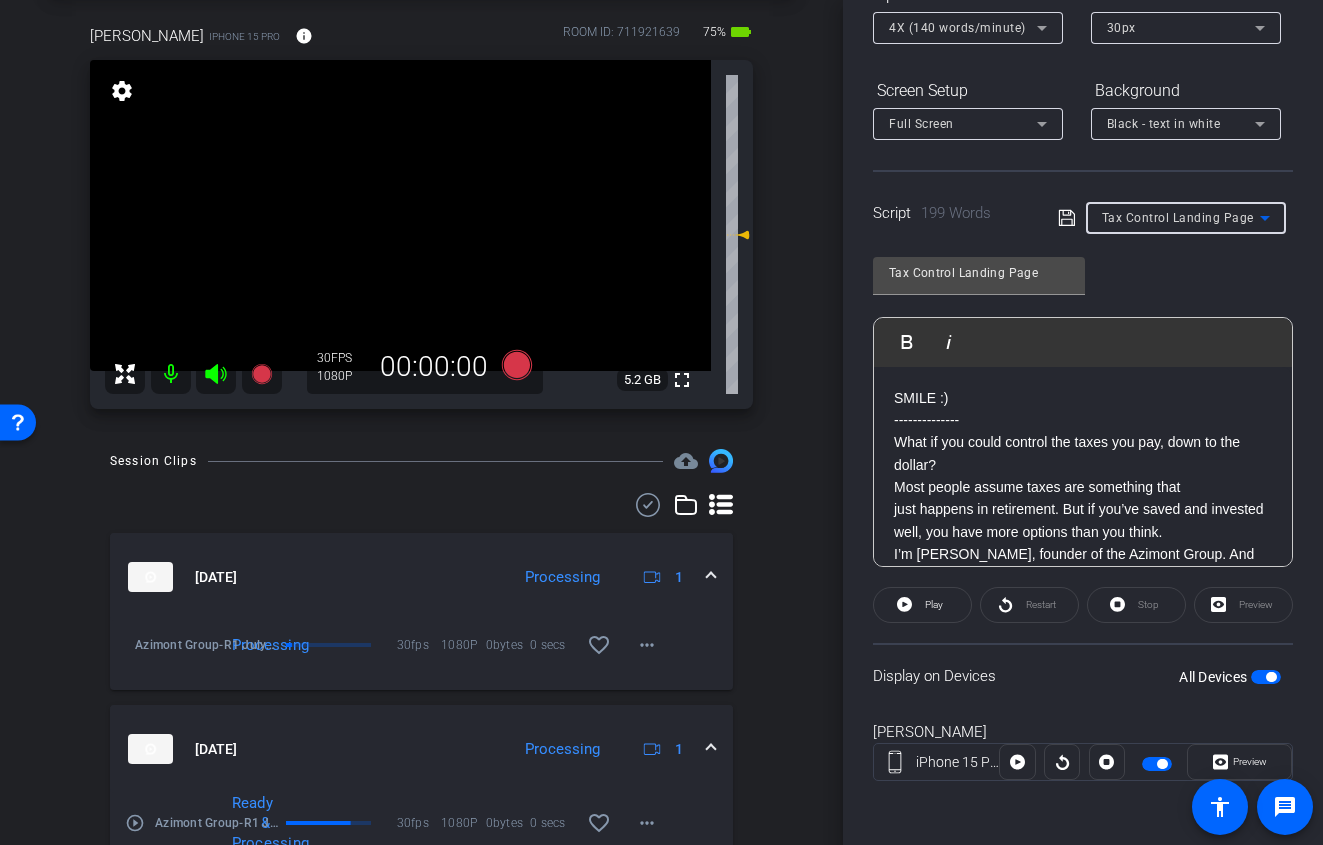 click at bounding box center (1266, 677) 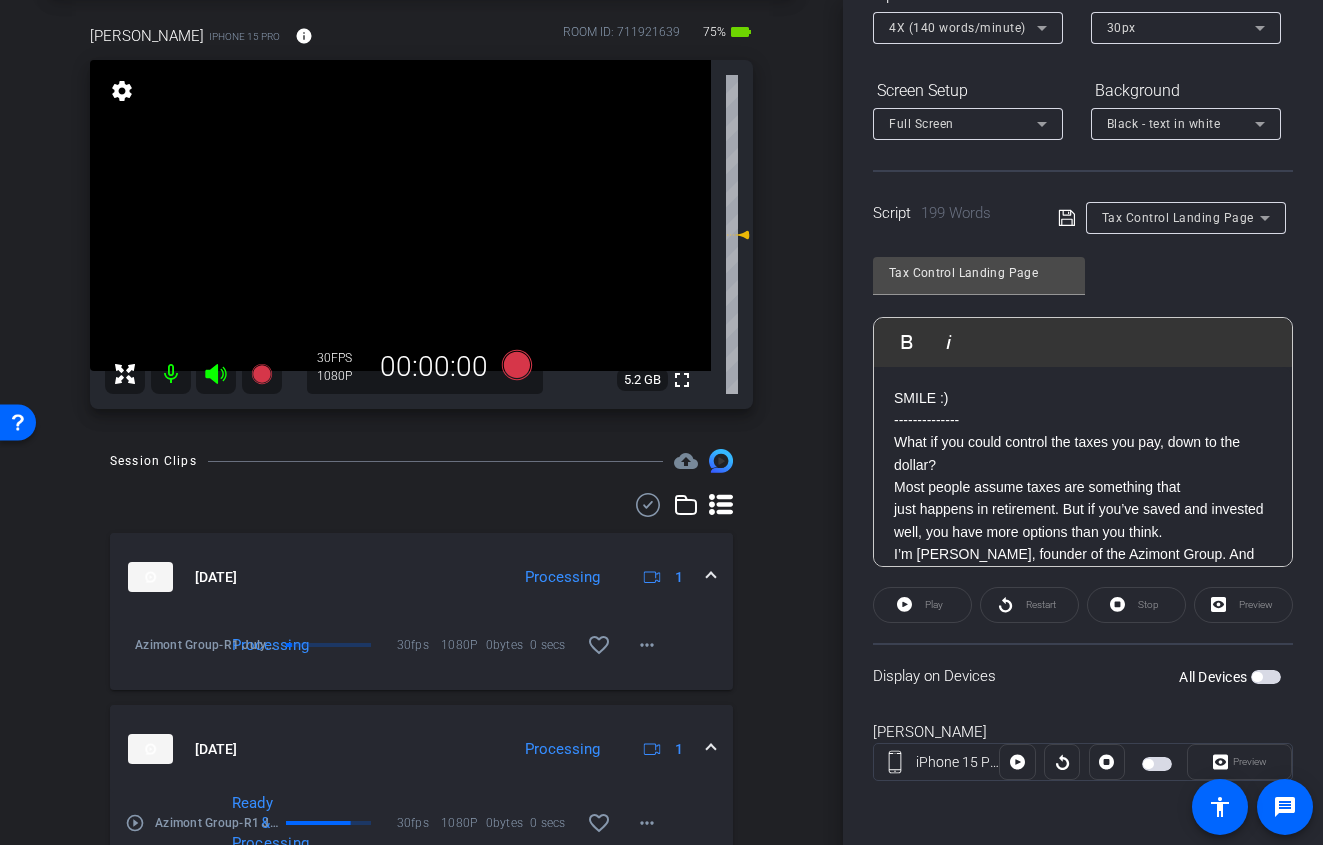 click at bounding box center (1266, 677) 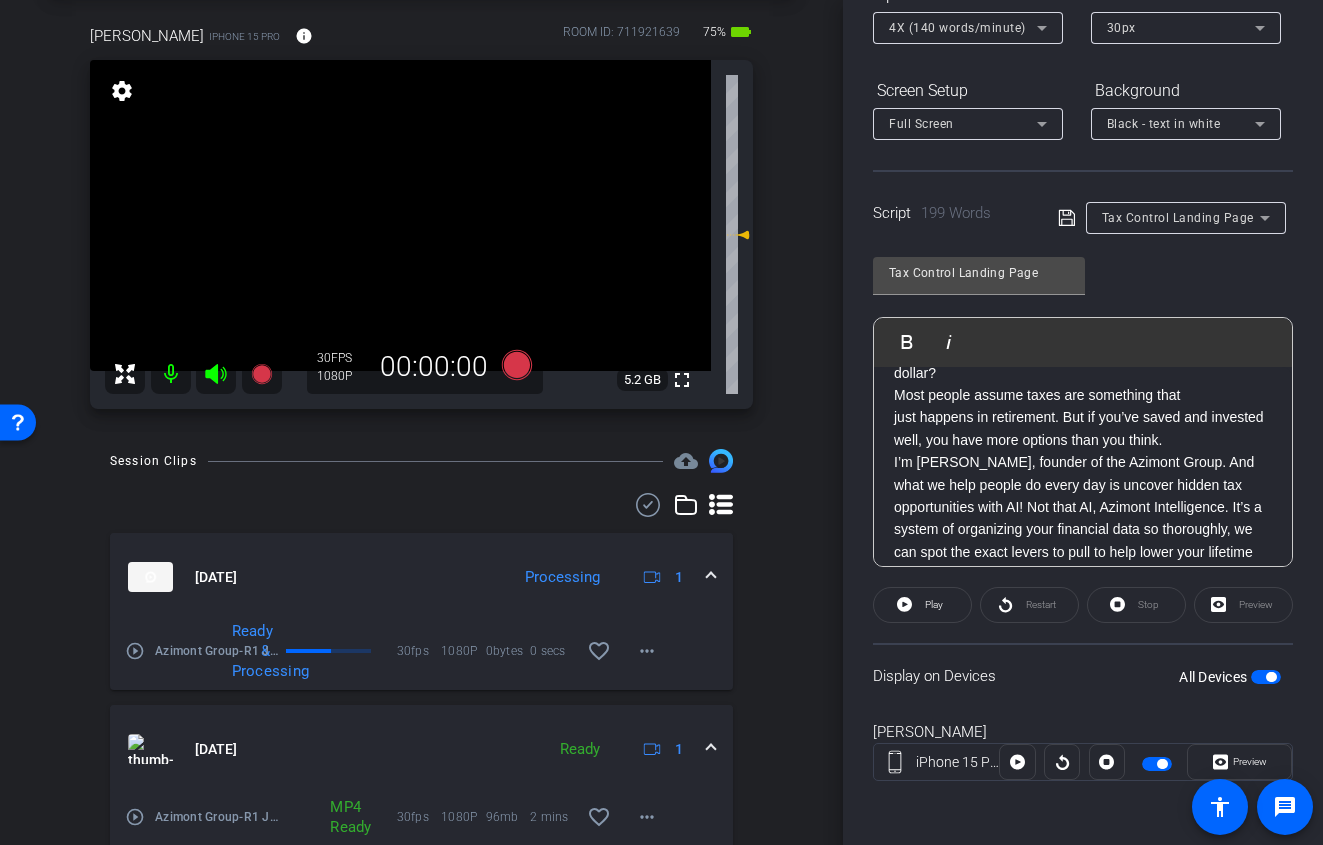 scroll, scrollTop: 119, scrollLeft: 0, axis: vertical 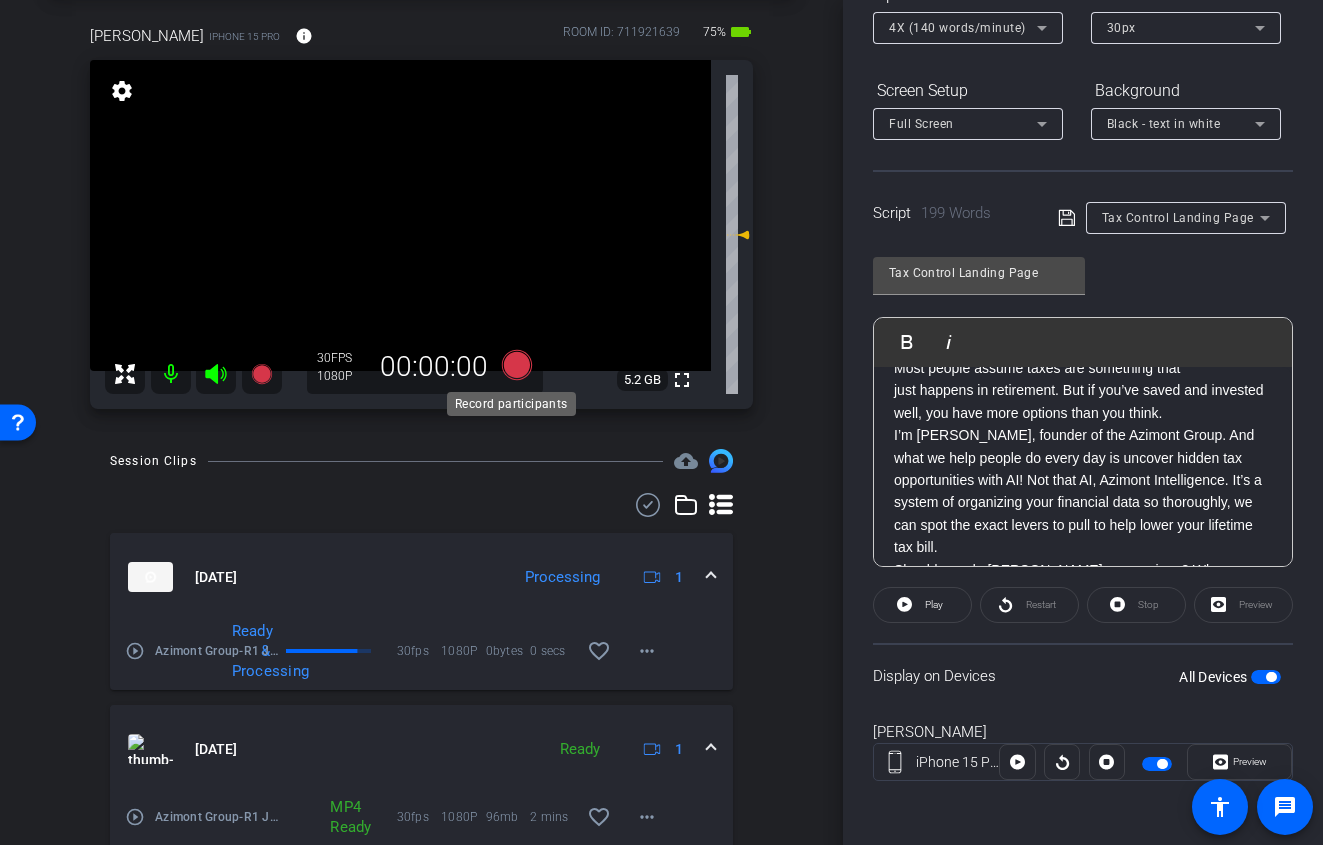 click 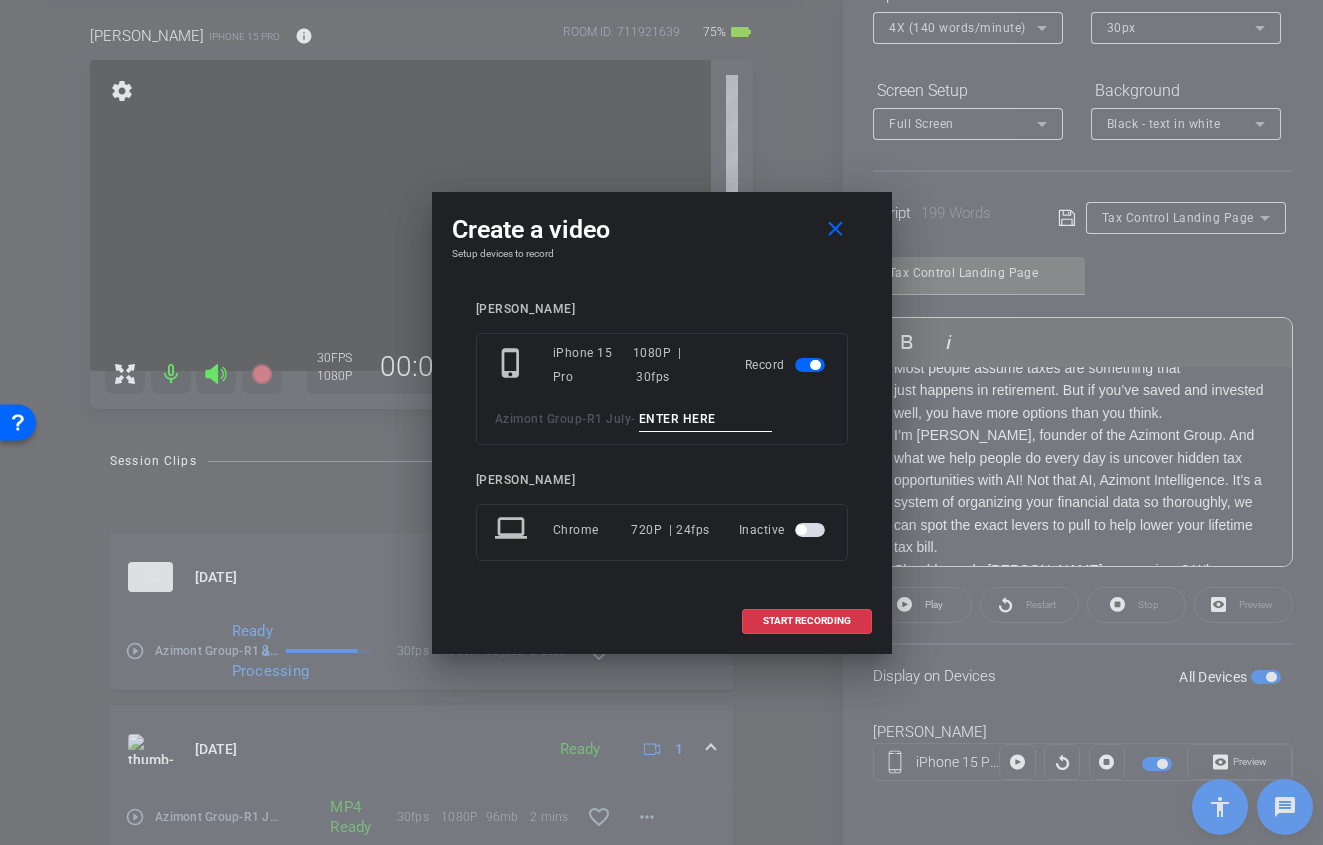 click at bounding box center (706, 419) 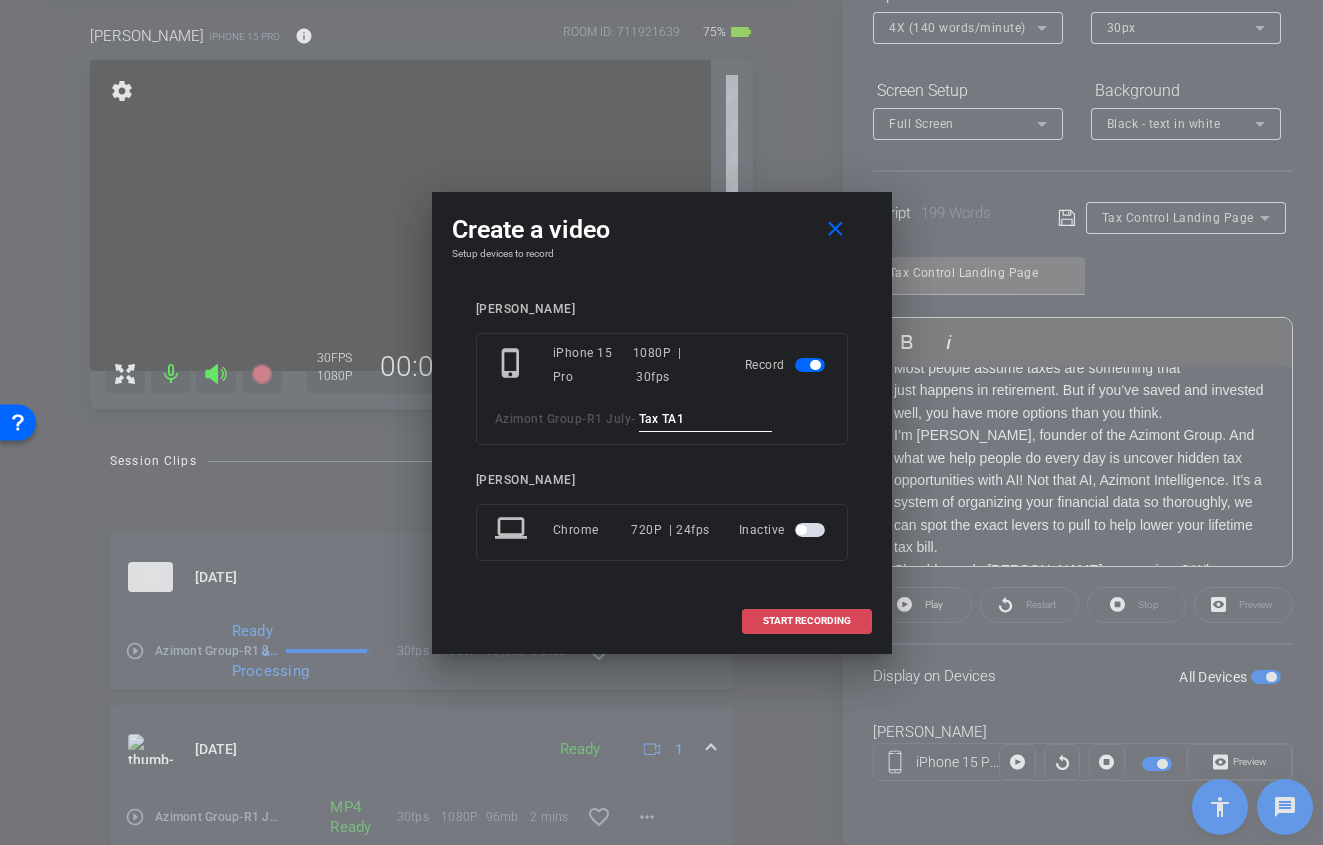 type on "Tax TA1" 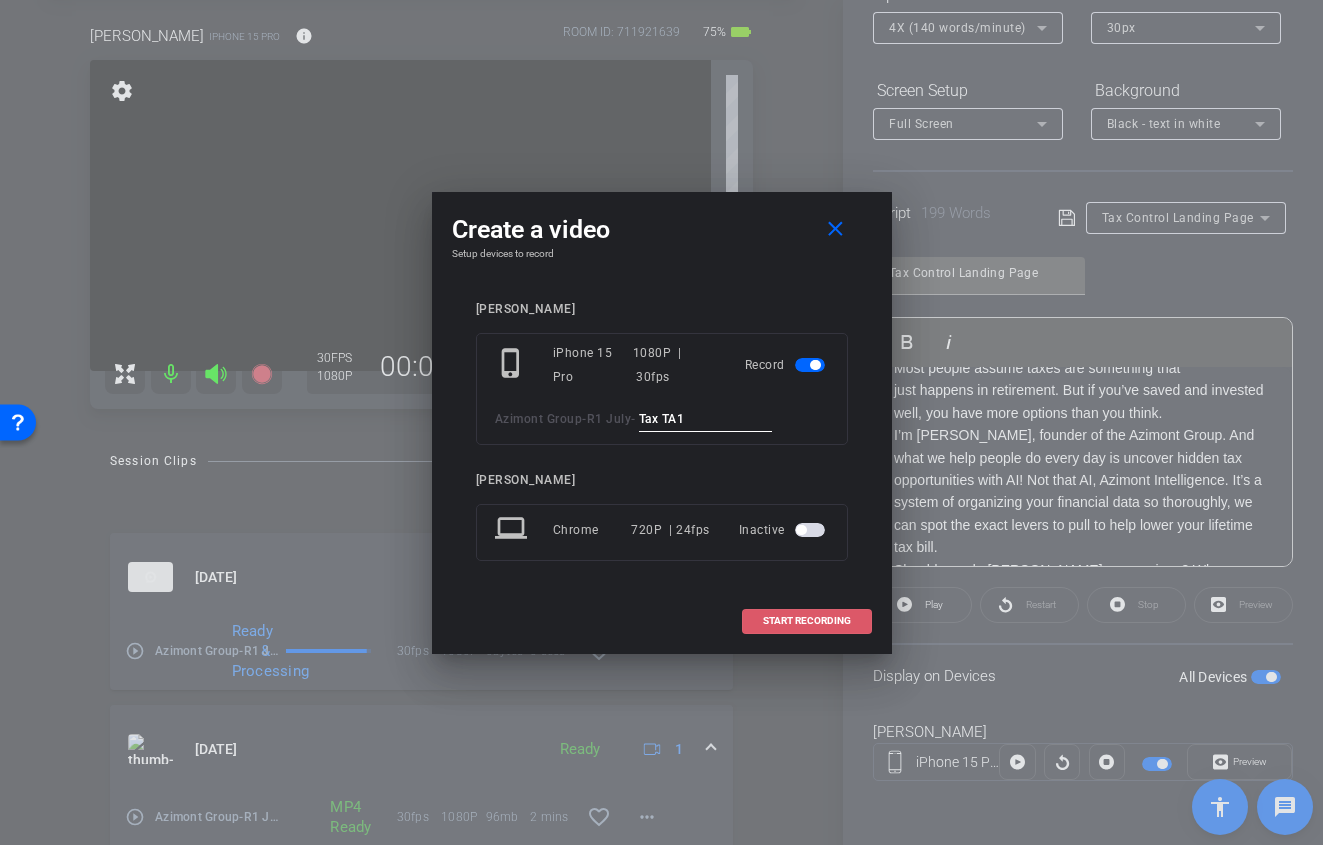 click on "START RECORDING" at bounding box center (807, 621) 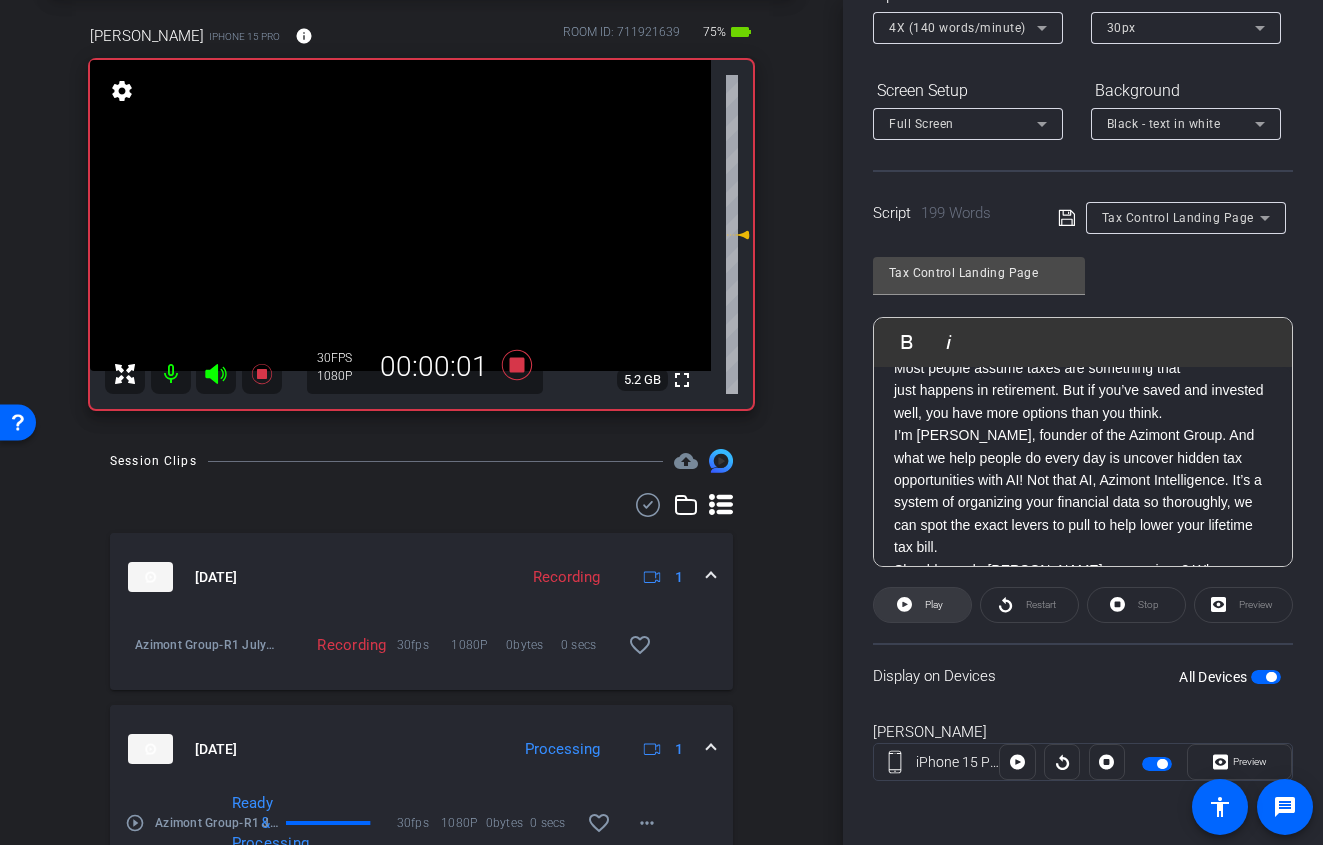 click 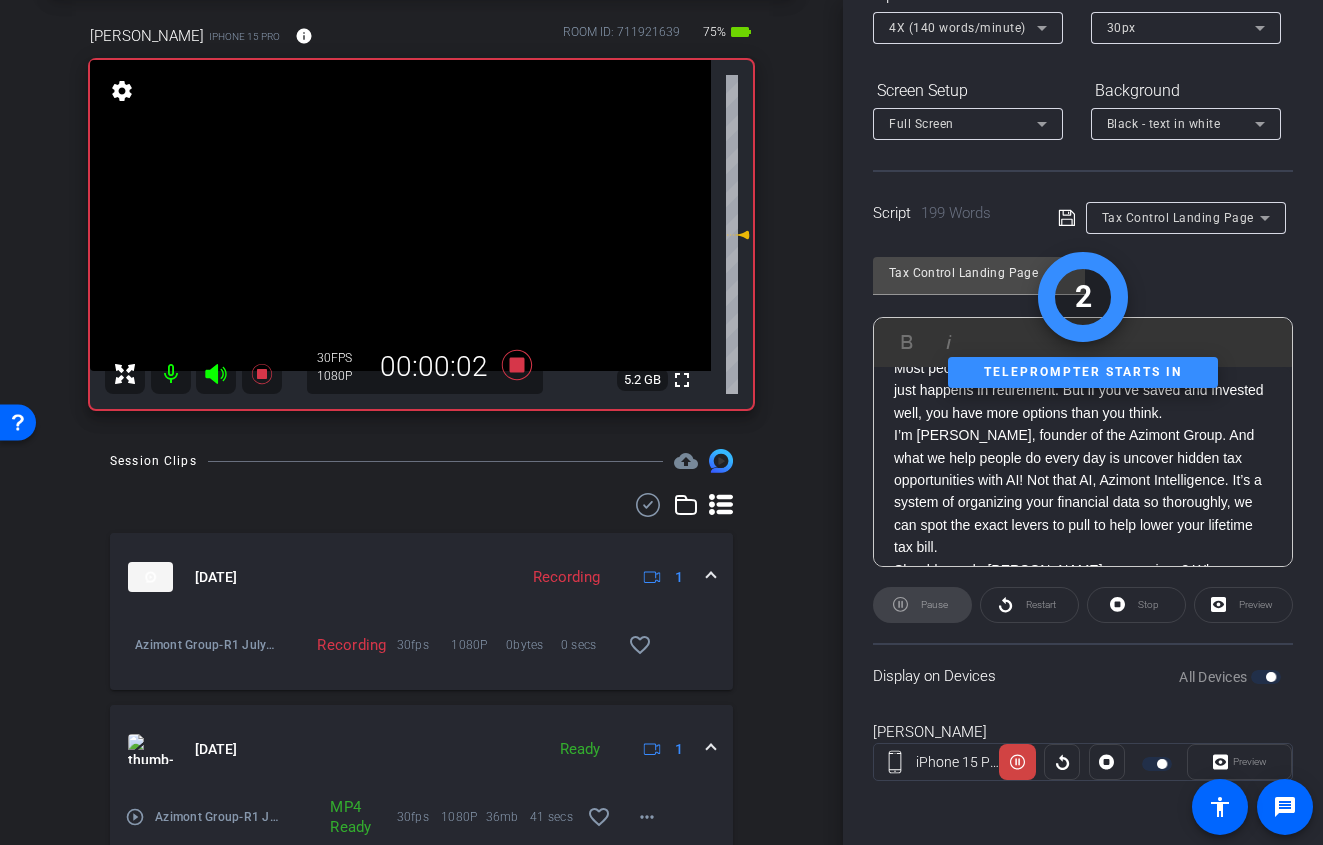click 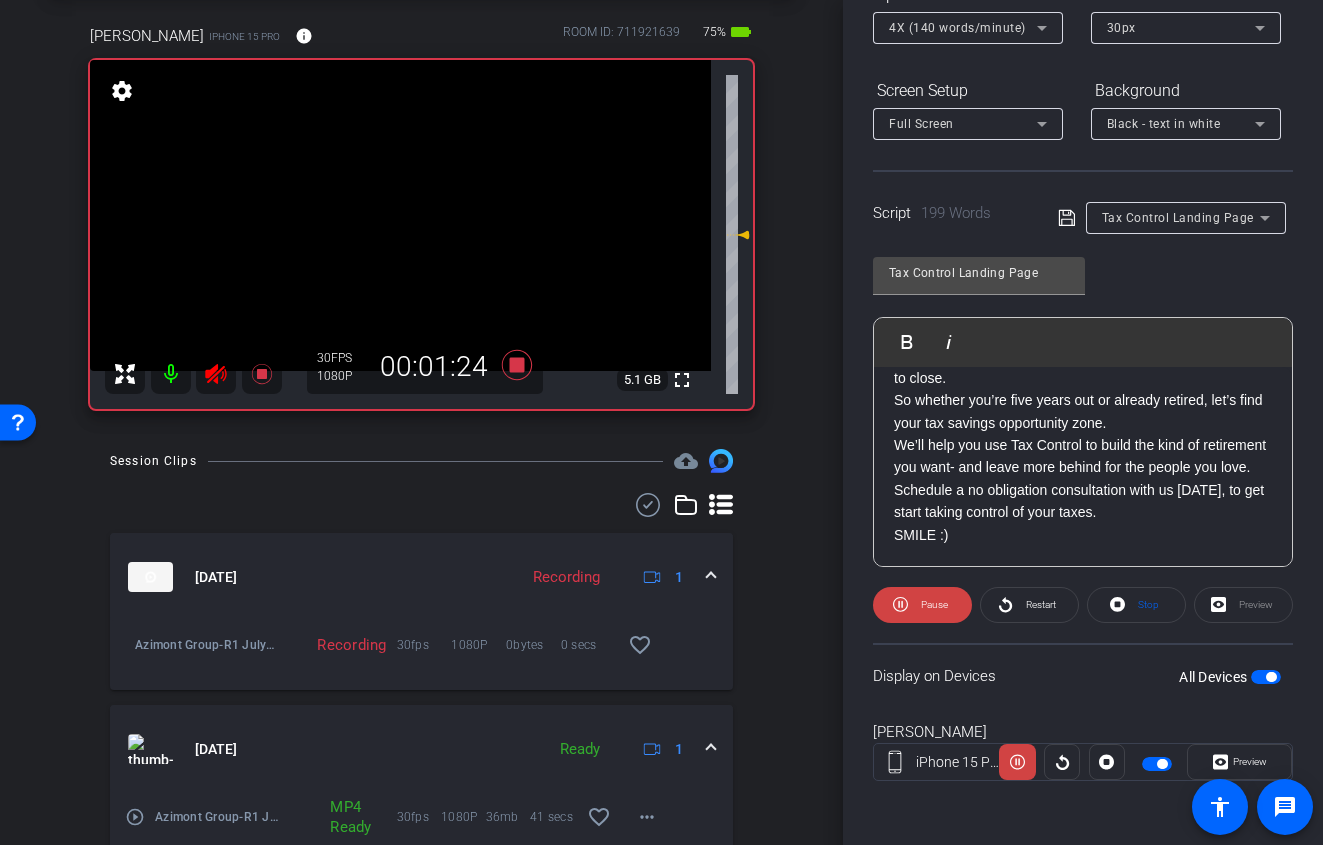 scroll, scrollTop: 467, scrollLeft: 0, axis: vertical 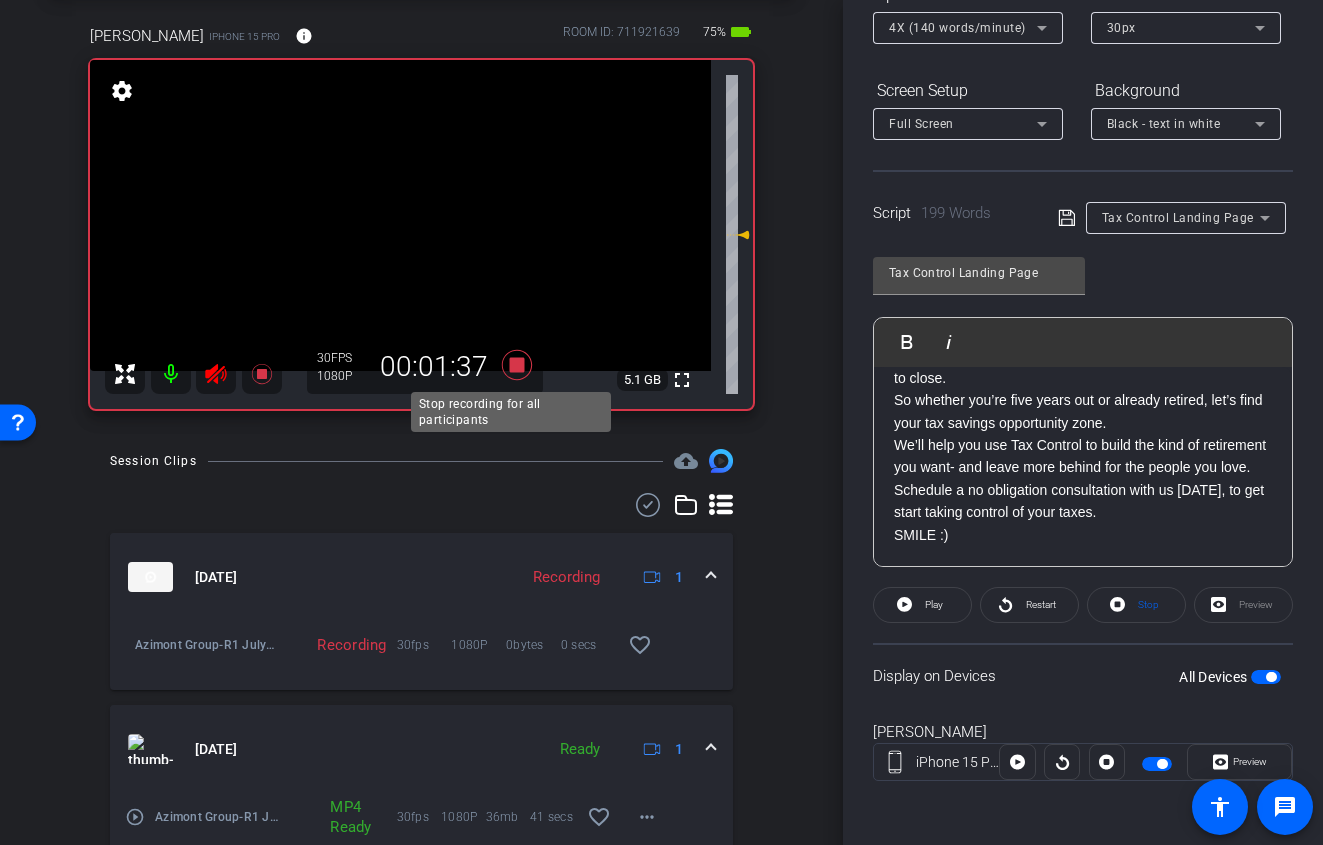 click 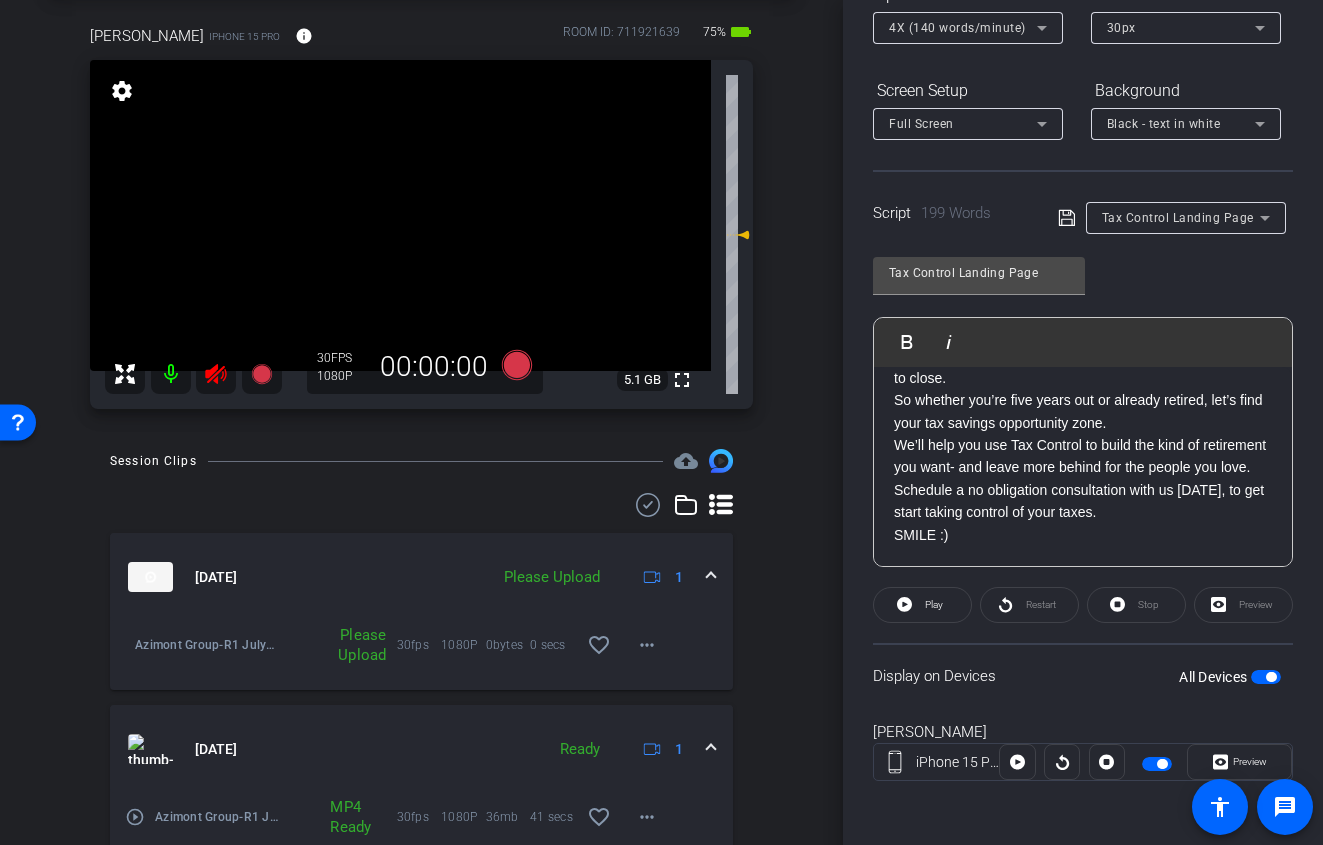 click 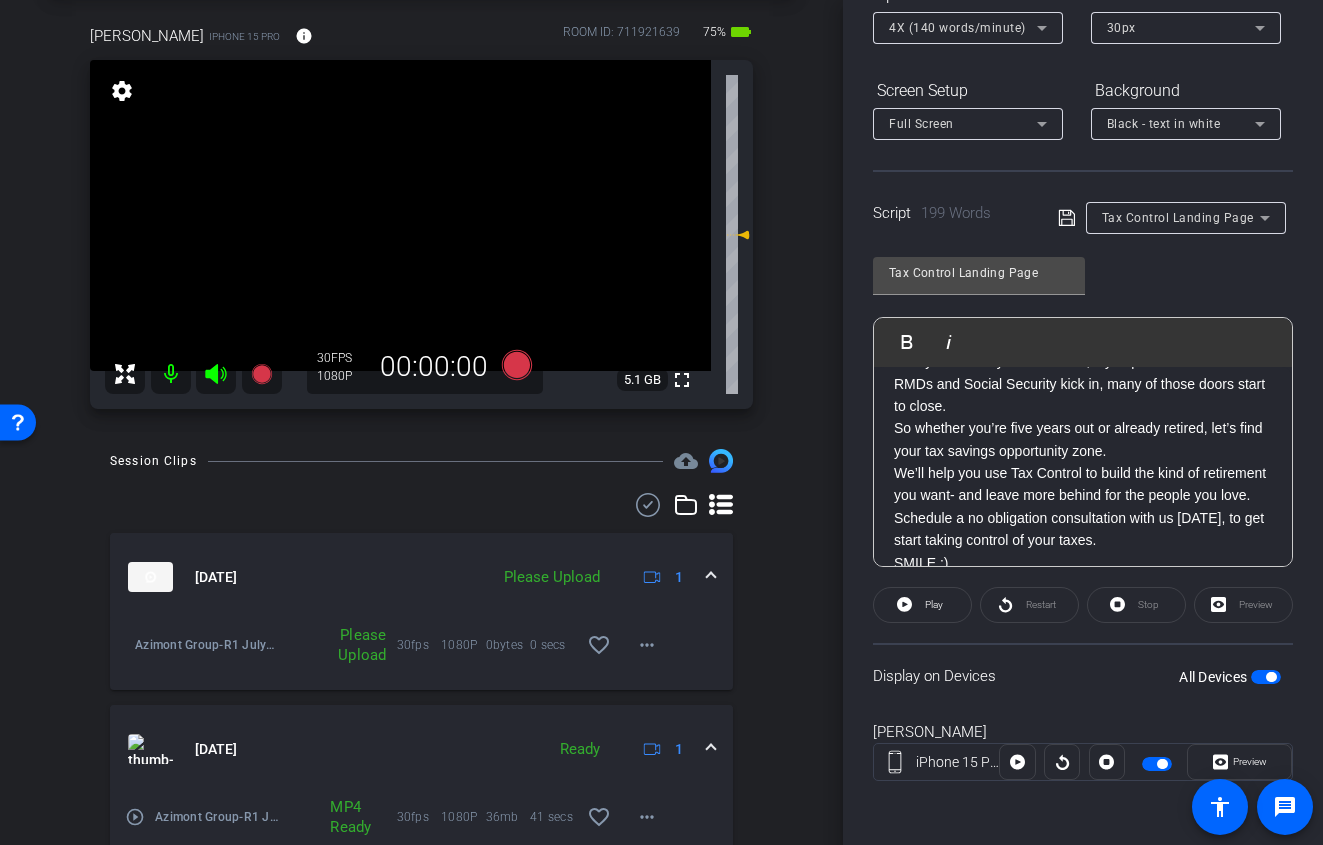 scroll, scrollTop: 418, scrollLeft: 0, axis: vertical 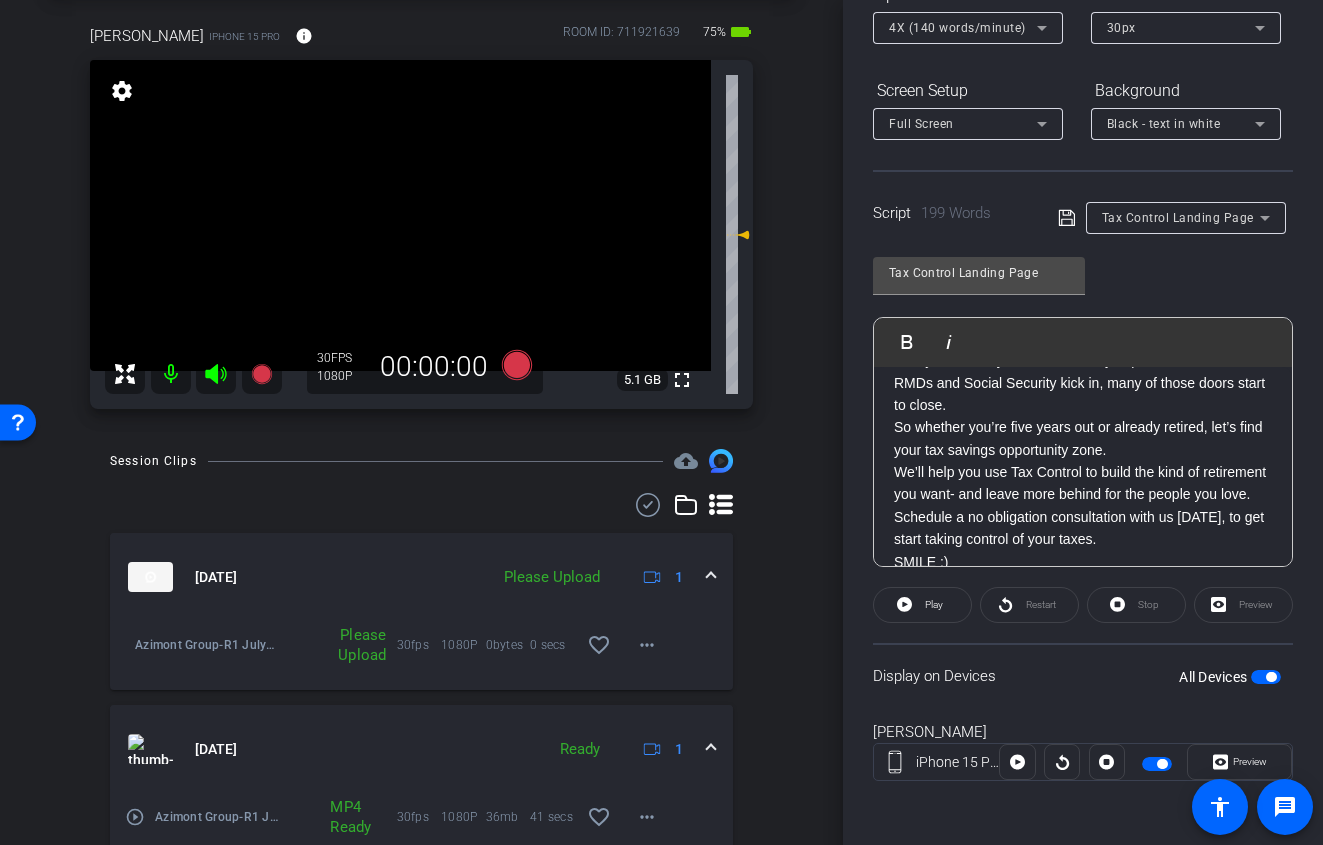 click on "So whether you’re five years out or already retired, let’s find your tax savings opportunity zone." 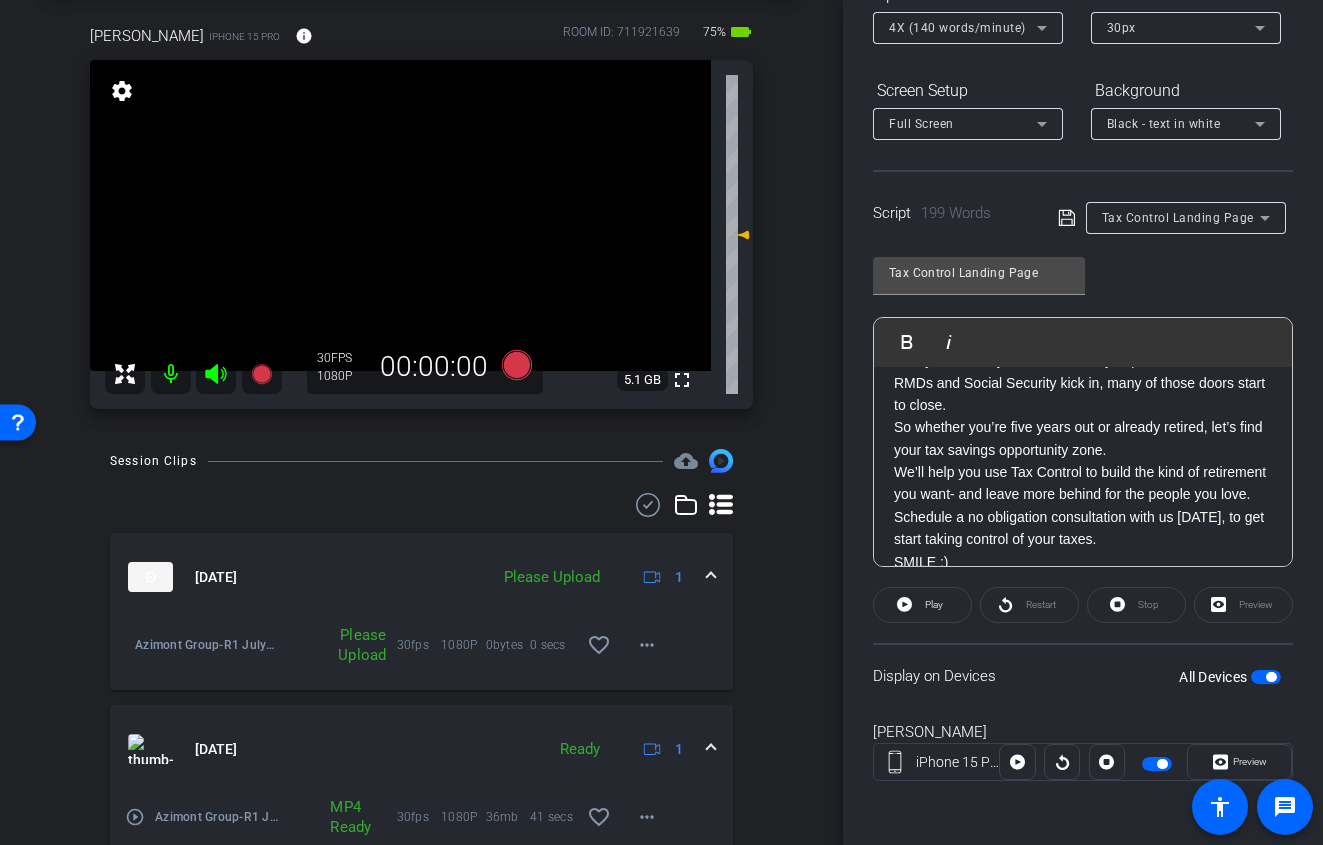 type 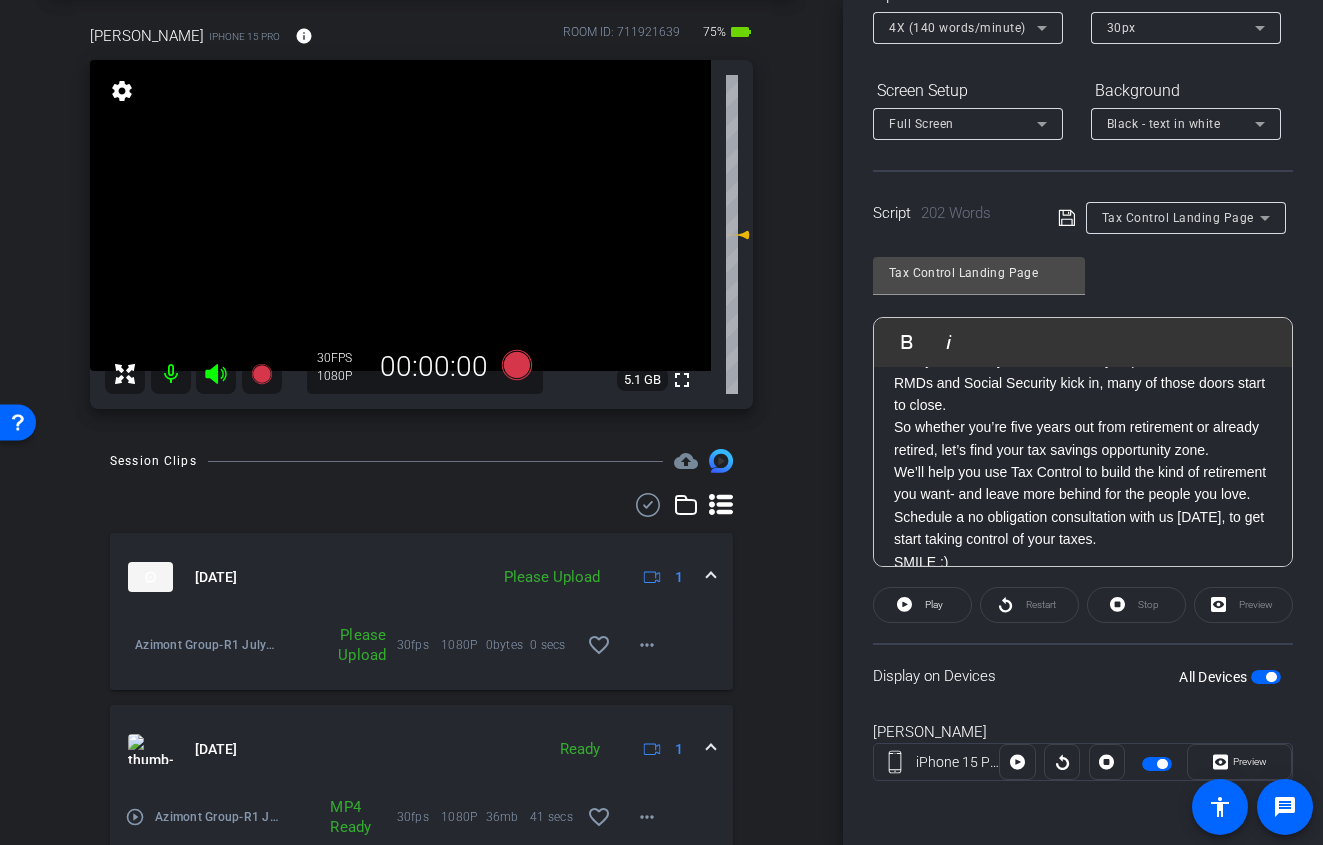 click at bounding box center (1266, 677) 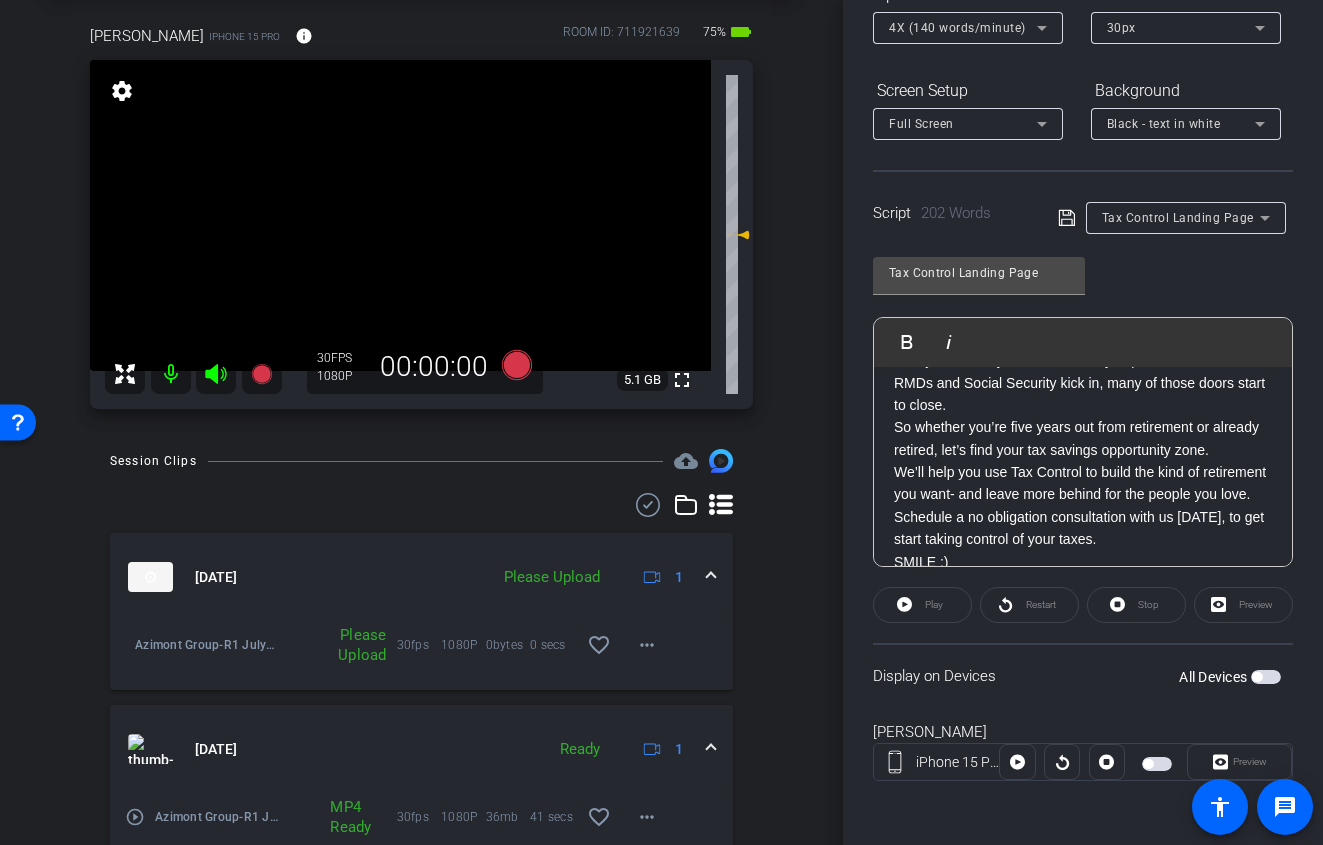 click at bounding box center (1266, 677) 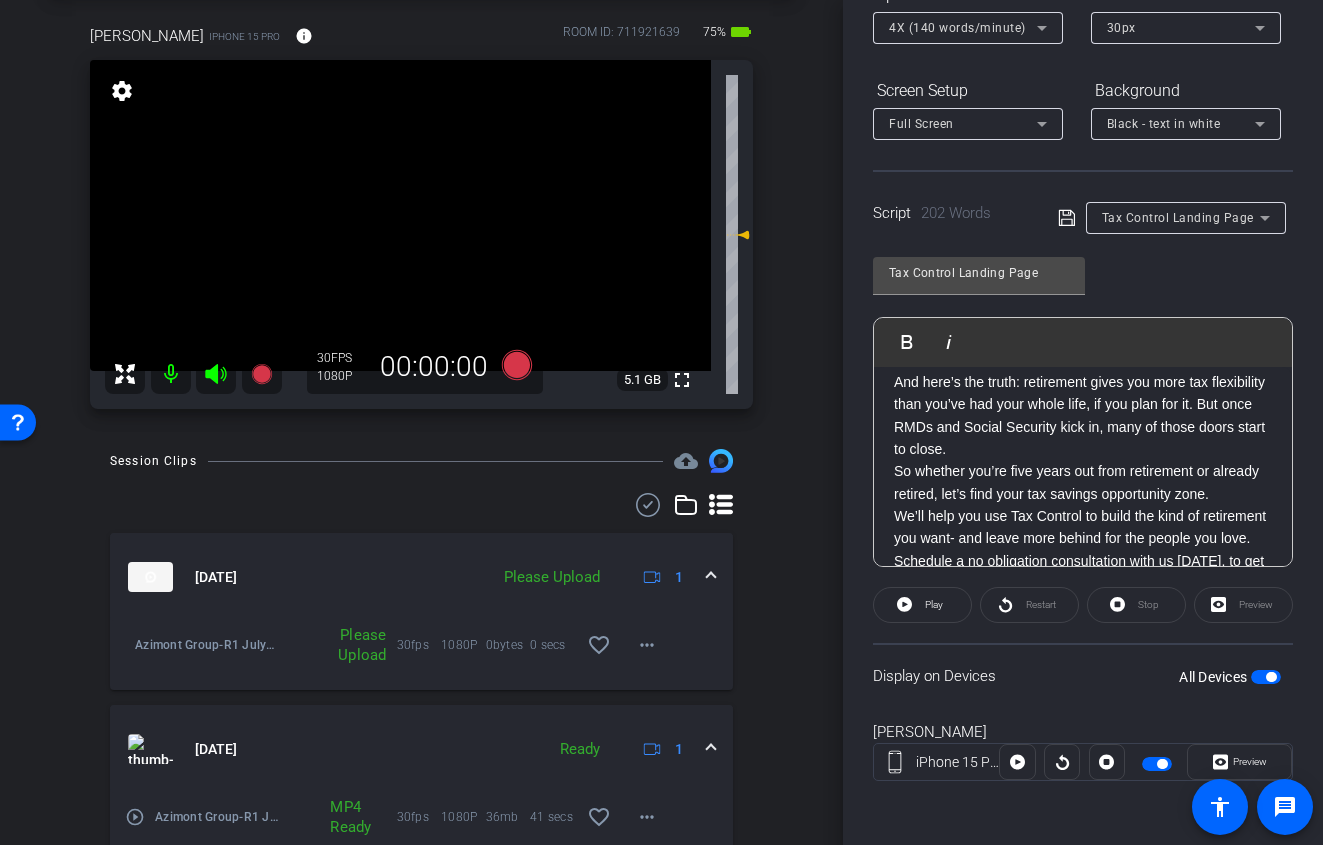 scroll, scrollTop: 375, scrollLeft: 0, axis: vertical 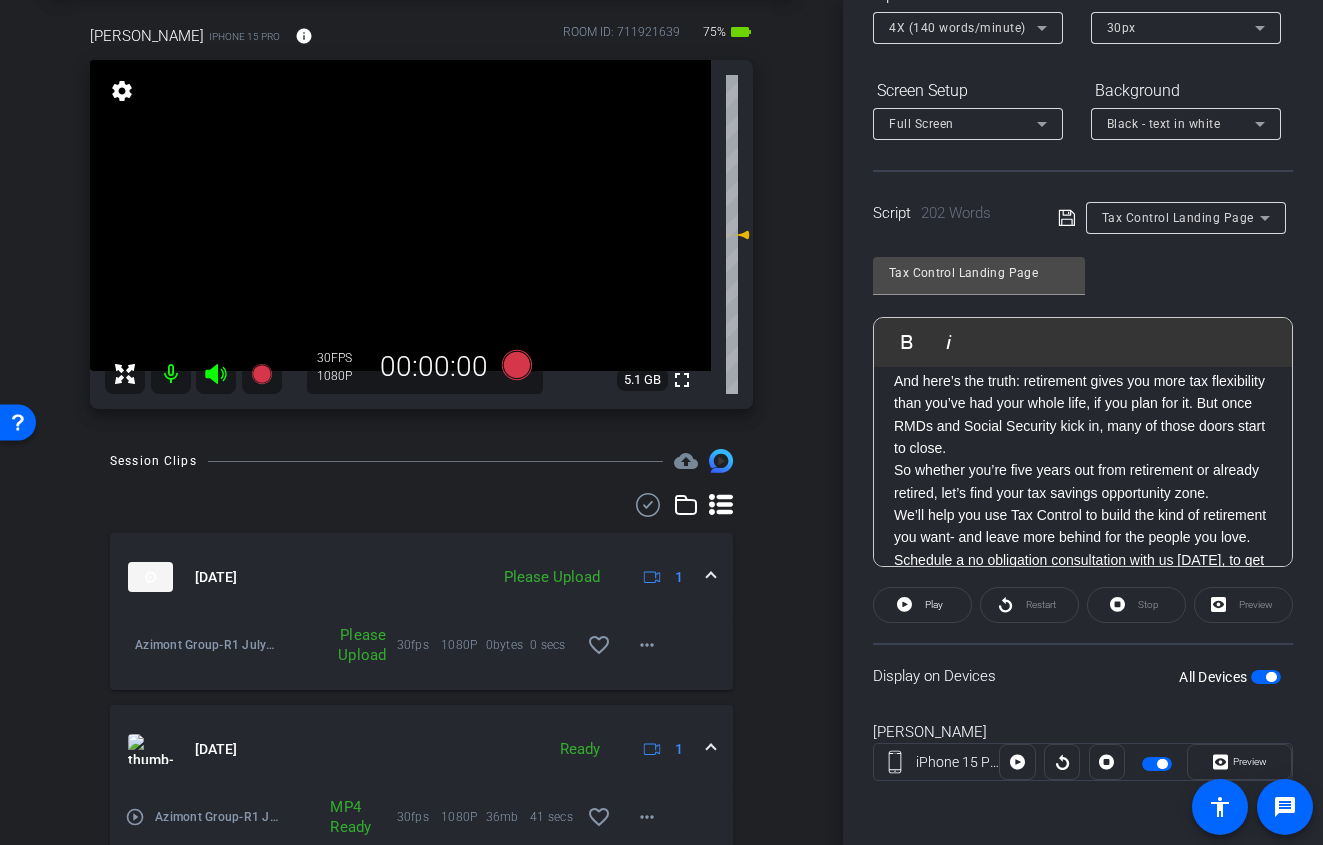 click on "So whether you’re five years out from retirement or already retired, let’s find your tax savings opportunity zone." 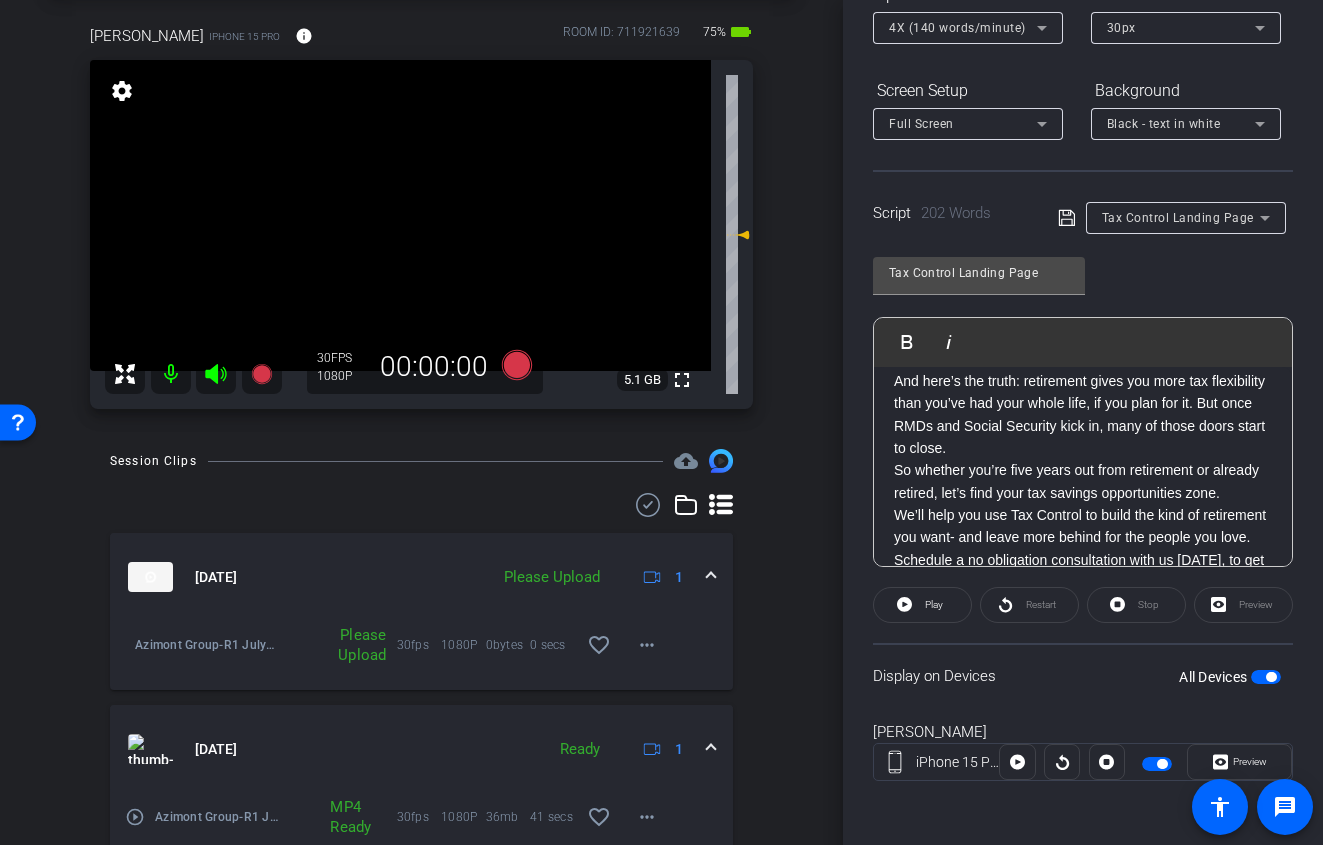click on "So whether you’re five years out from retirement or already retired, let’s find your tax savings opportunities zone." 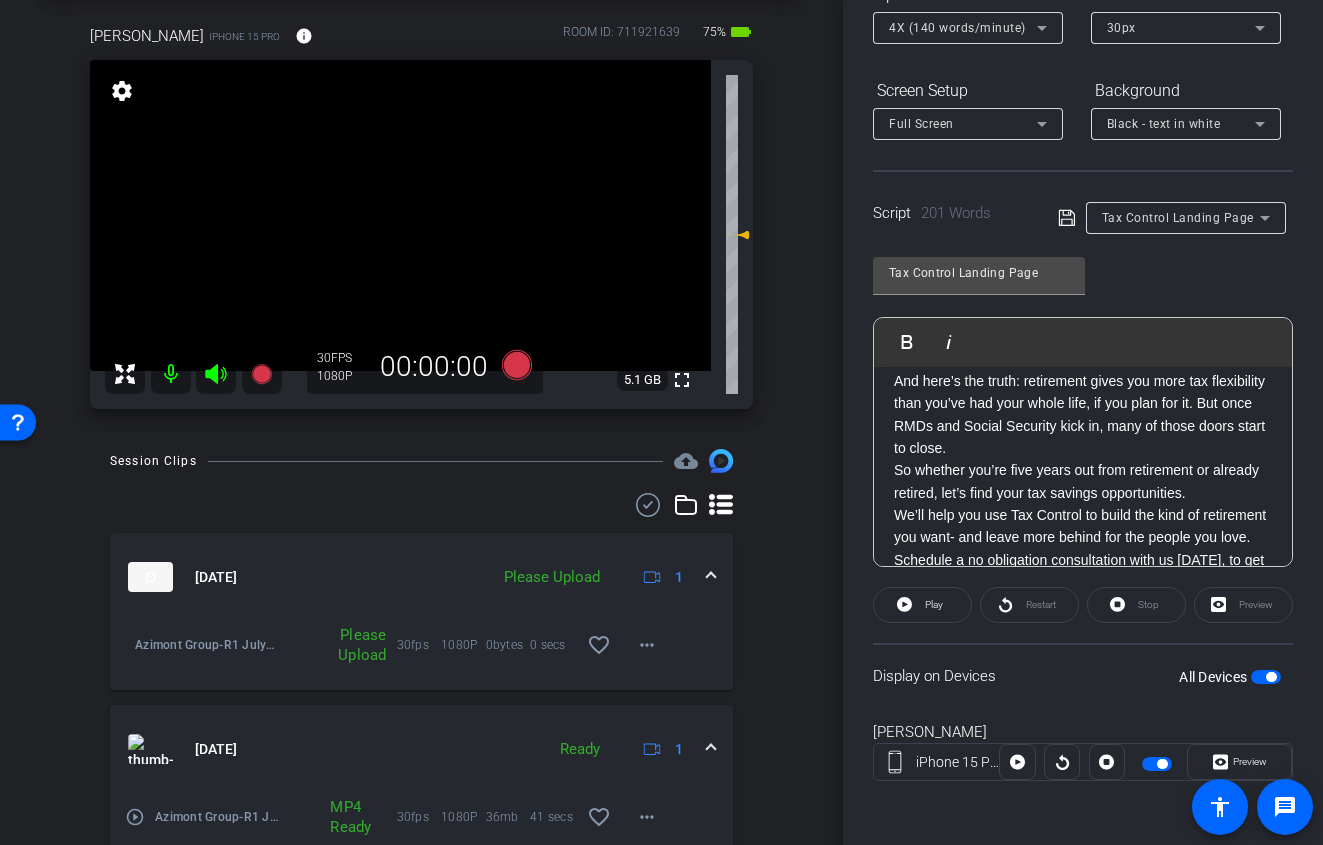 click at bounding box center (1266, 677) 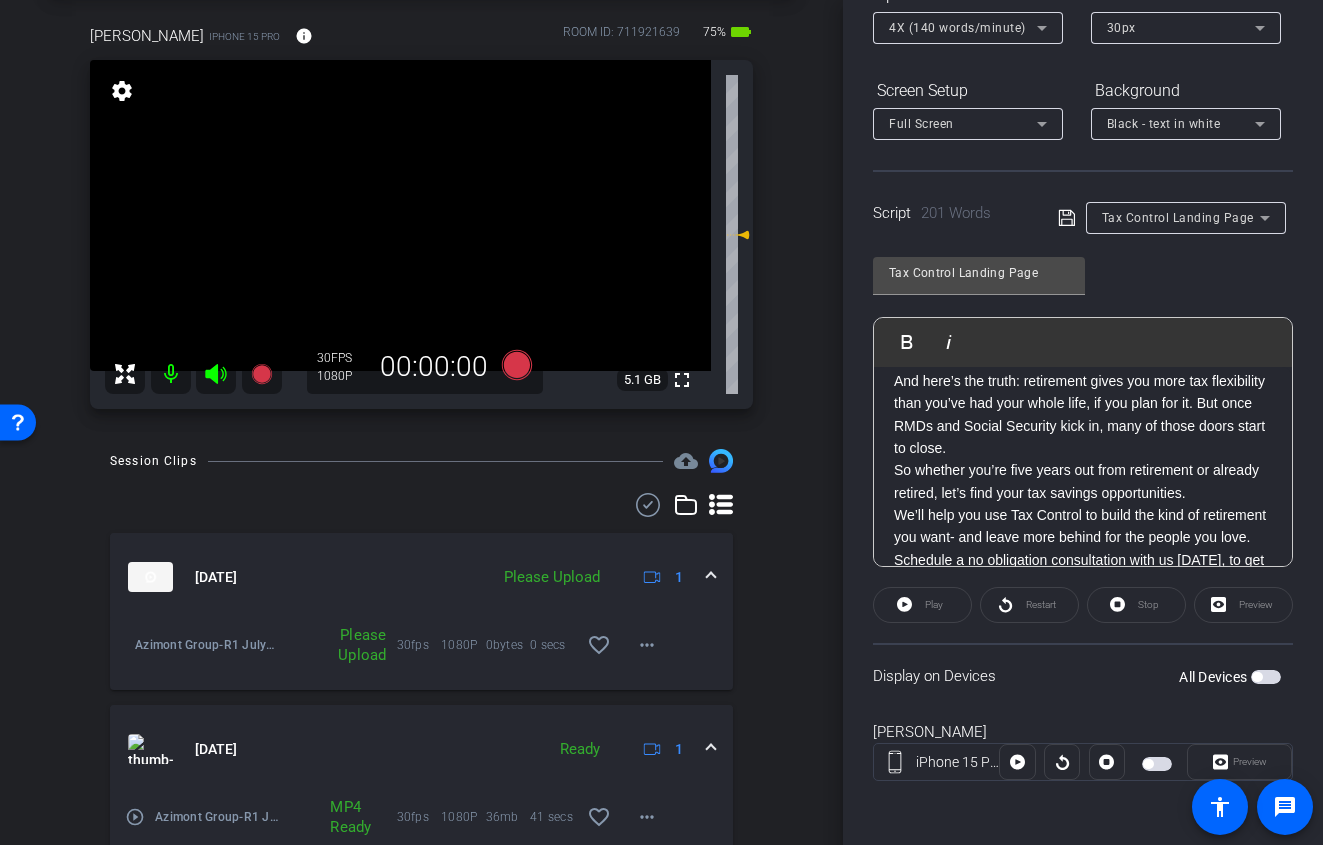click at bounding box center (1266, 677) 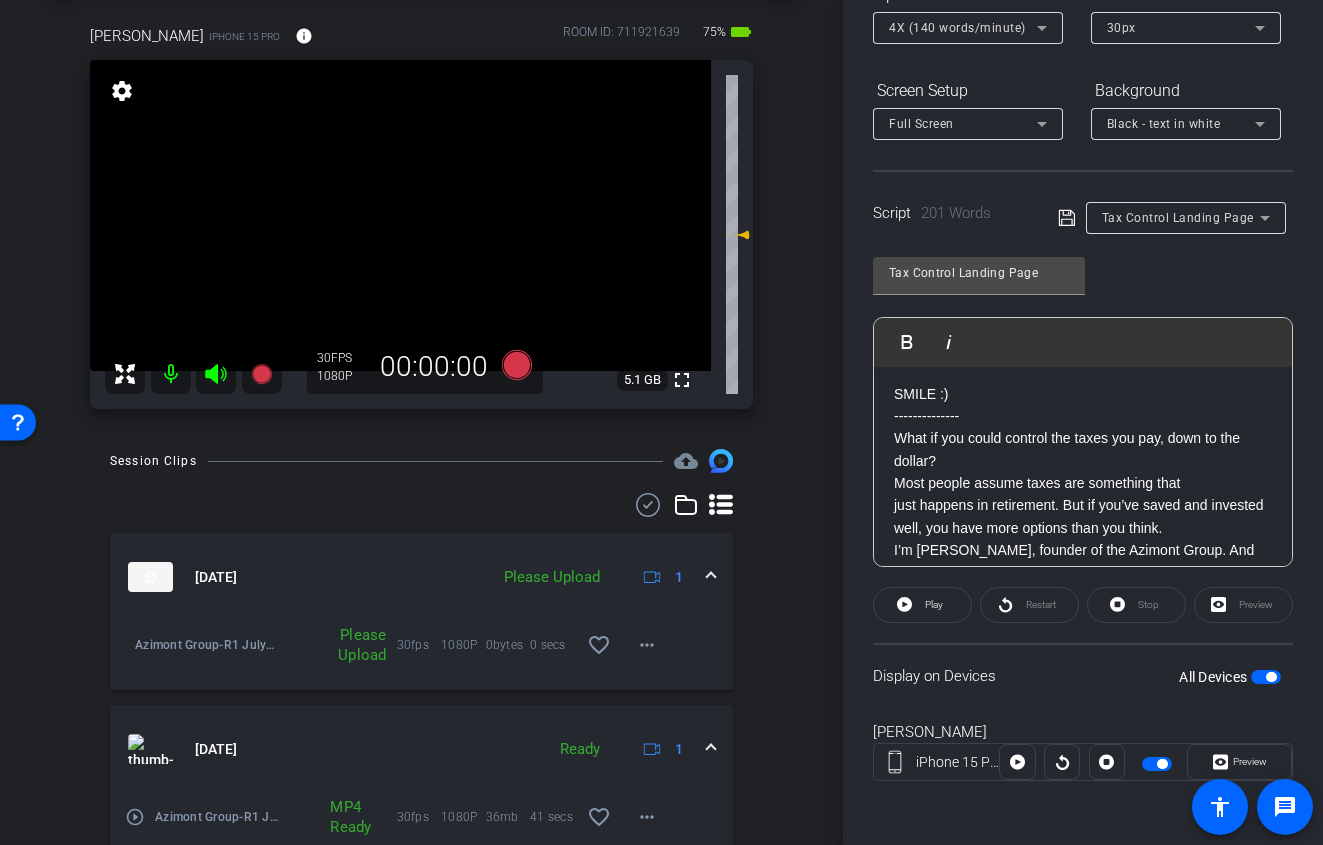 scroll, scrollTop: 0, scrollLeft: 0, axis: both 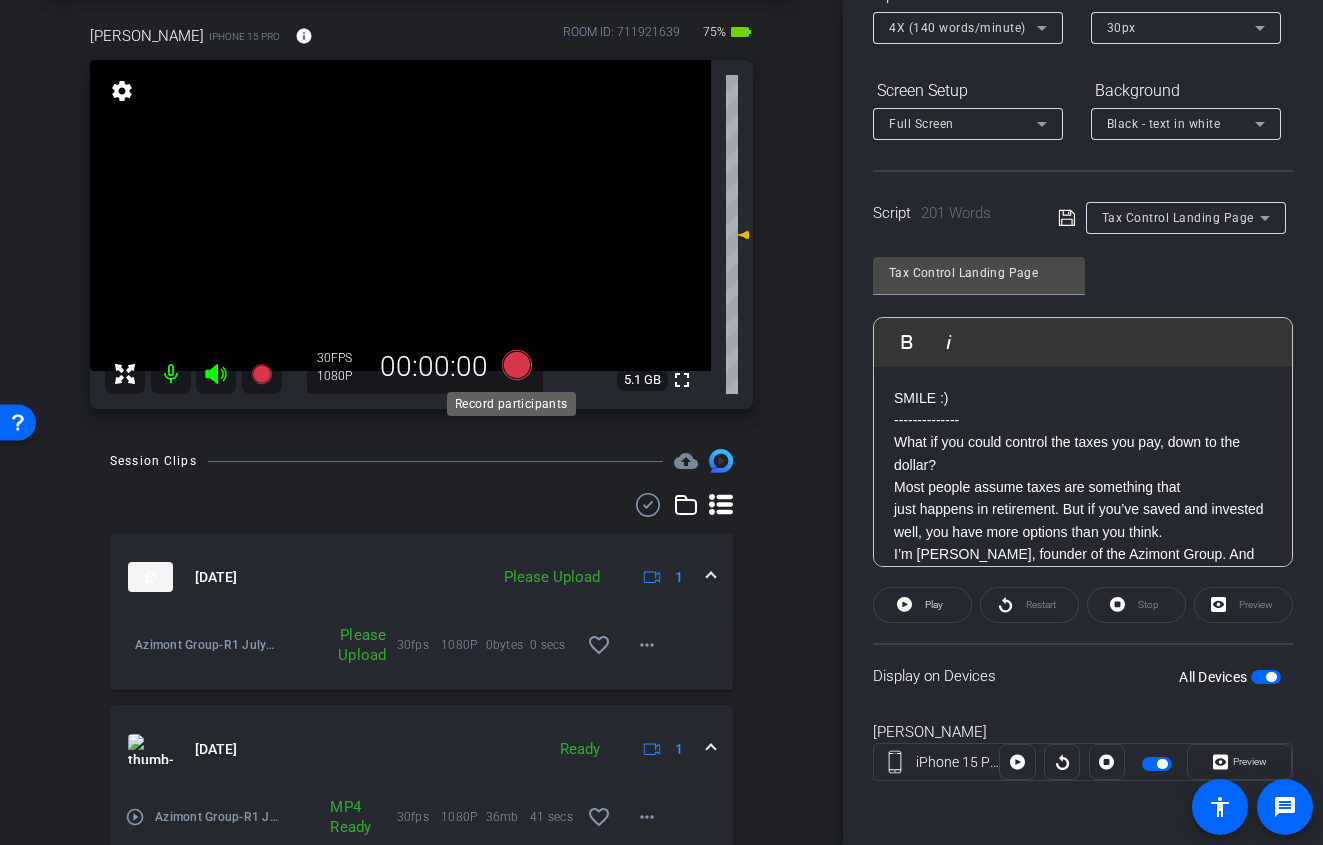 click 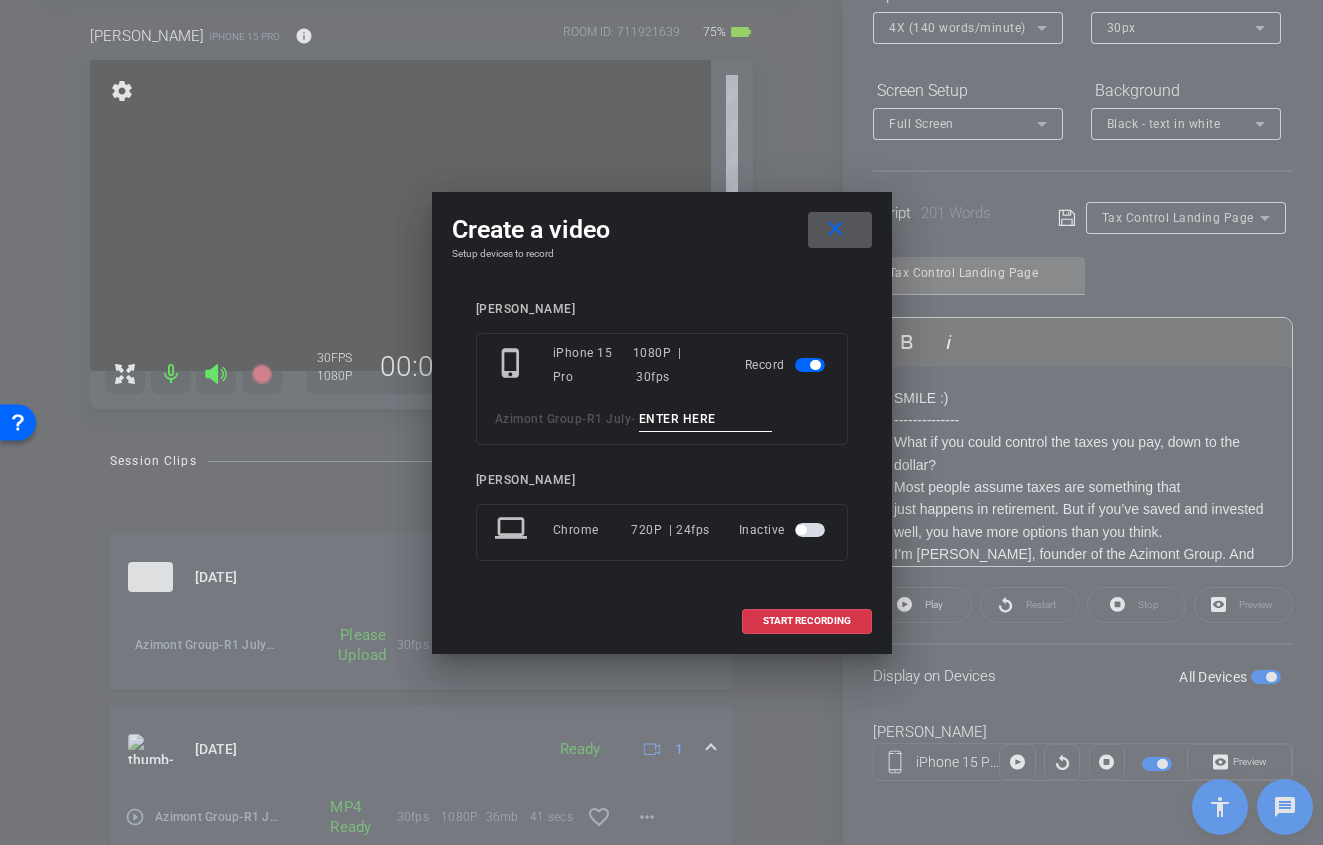 click at bounding box center (840, 230) 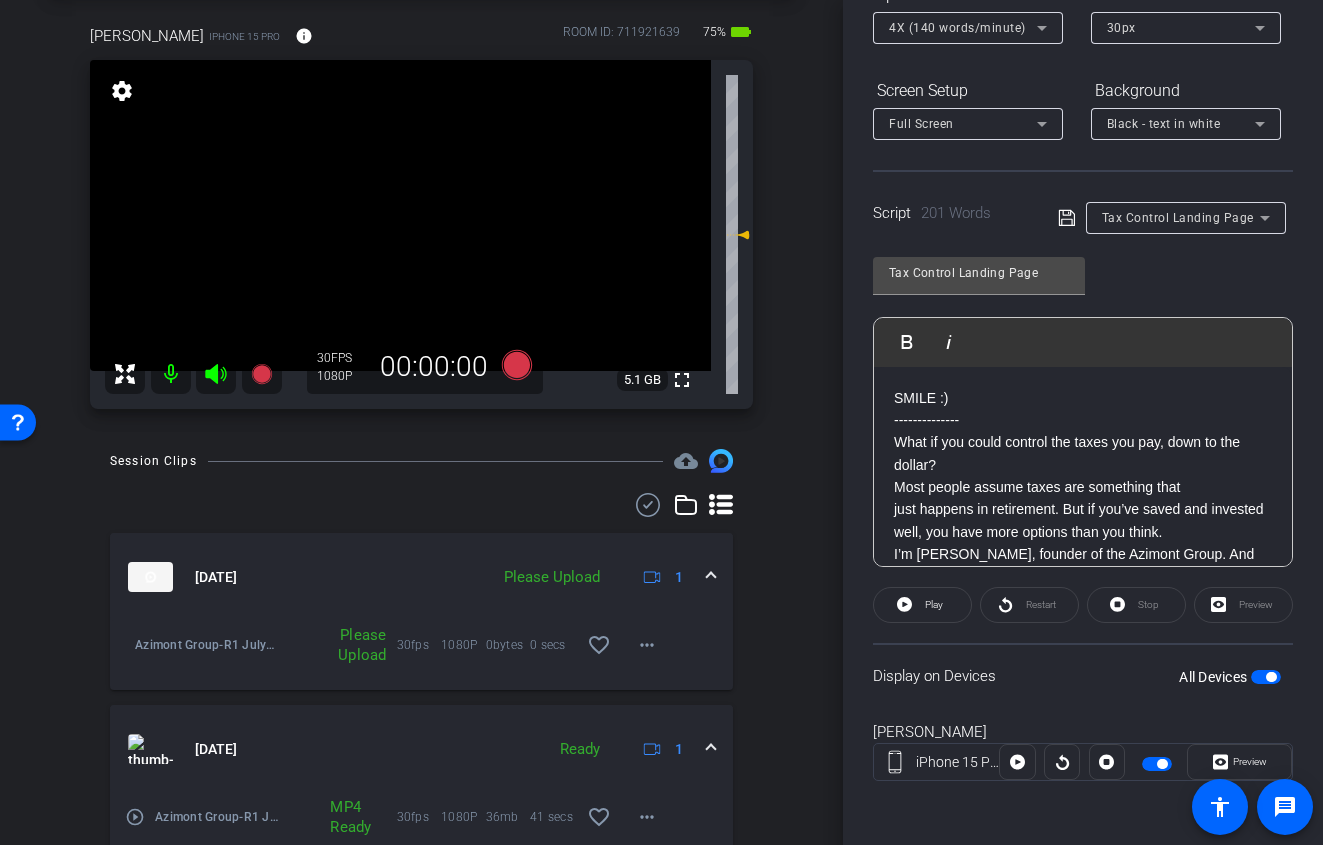 click on "All Devices" at bounding box center [1230, 677] 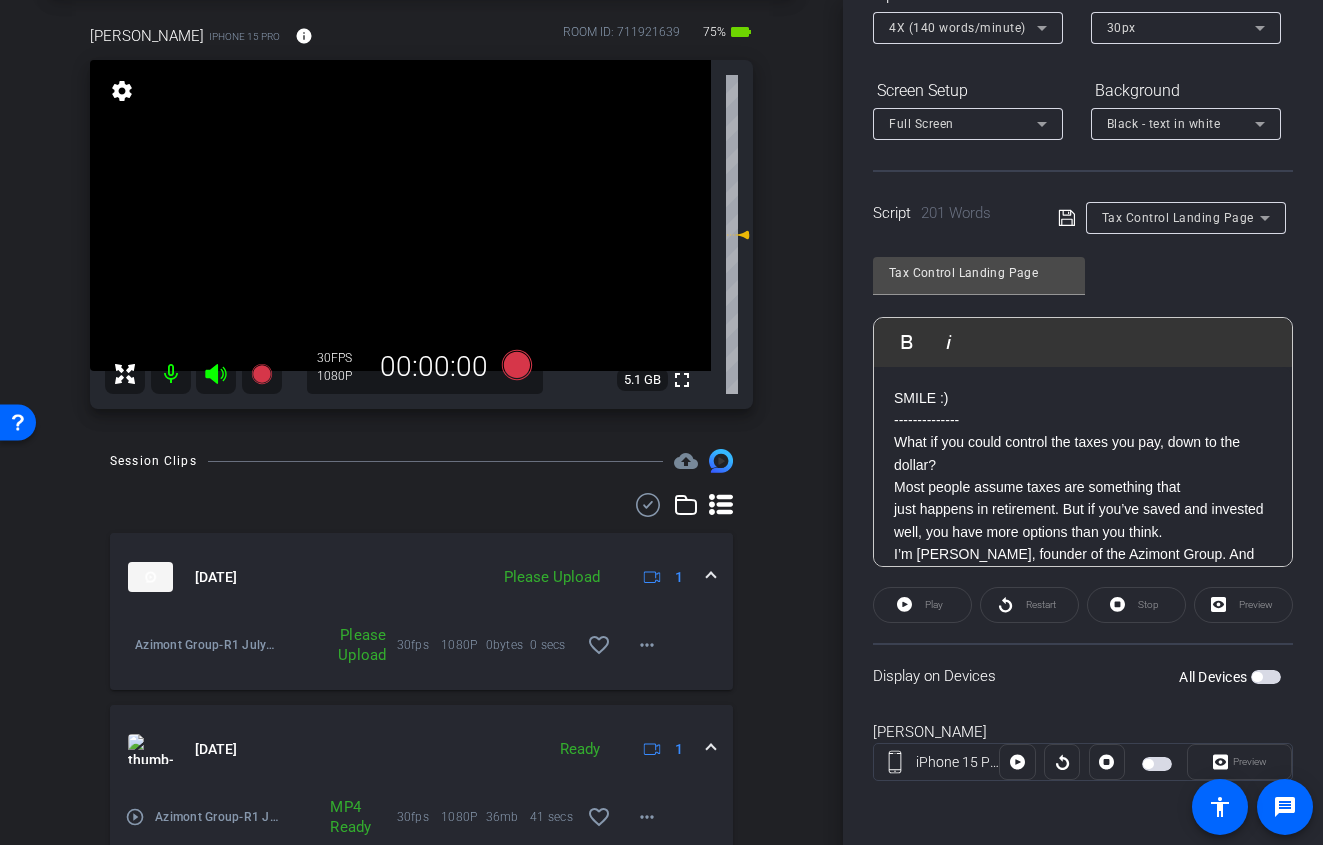 click at bounding box center [1266, 677] 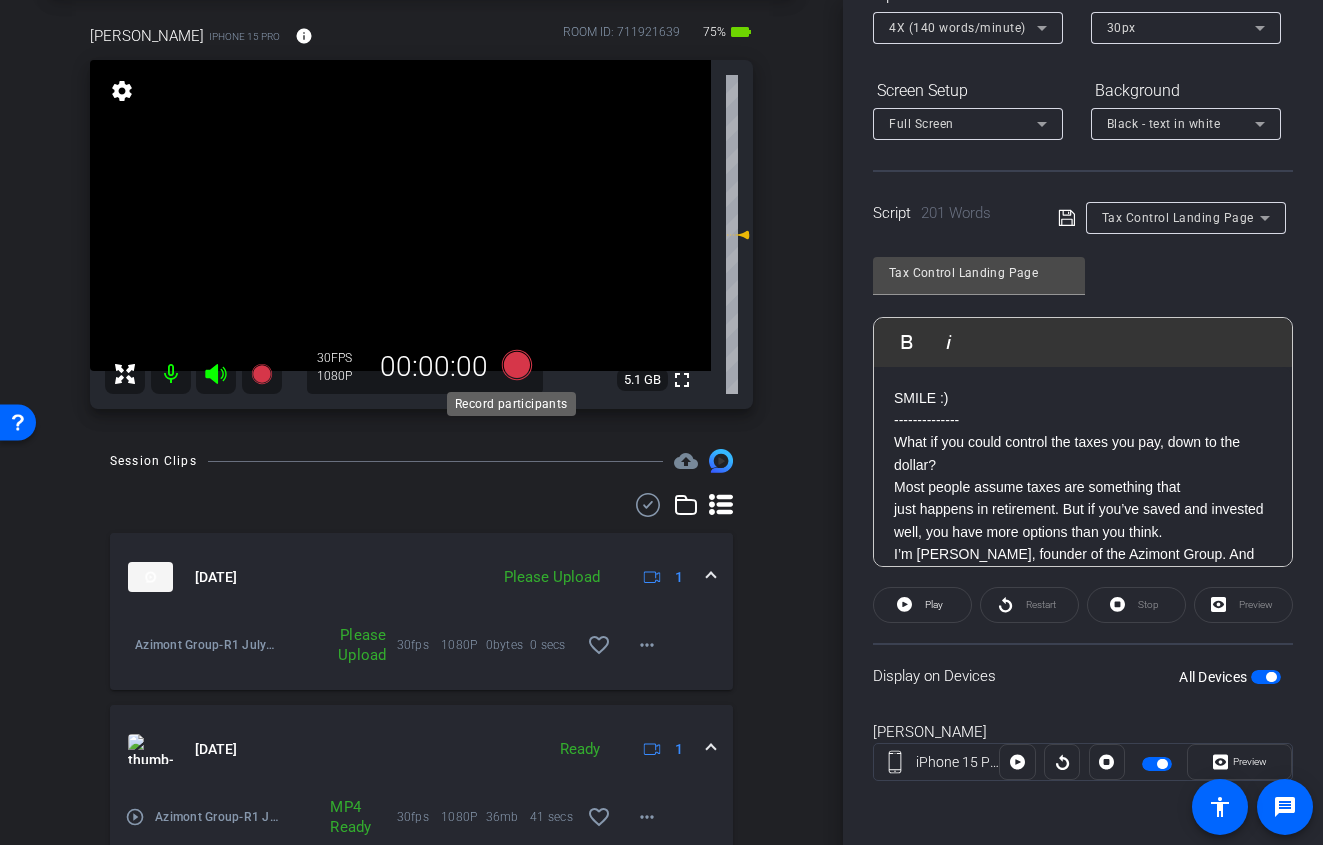 click 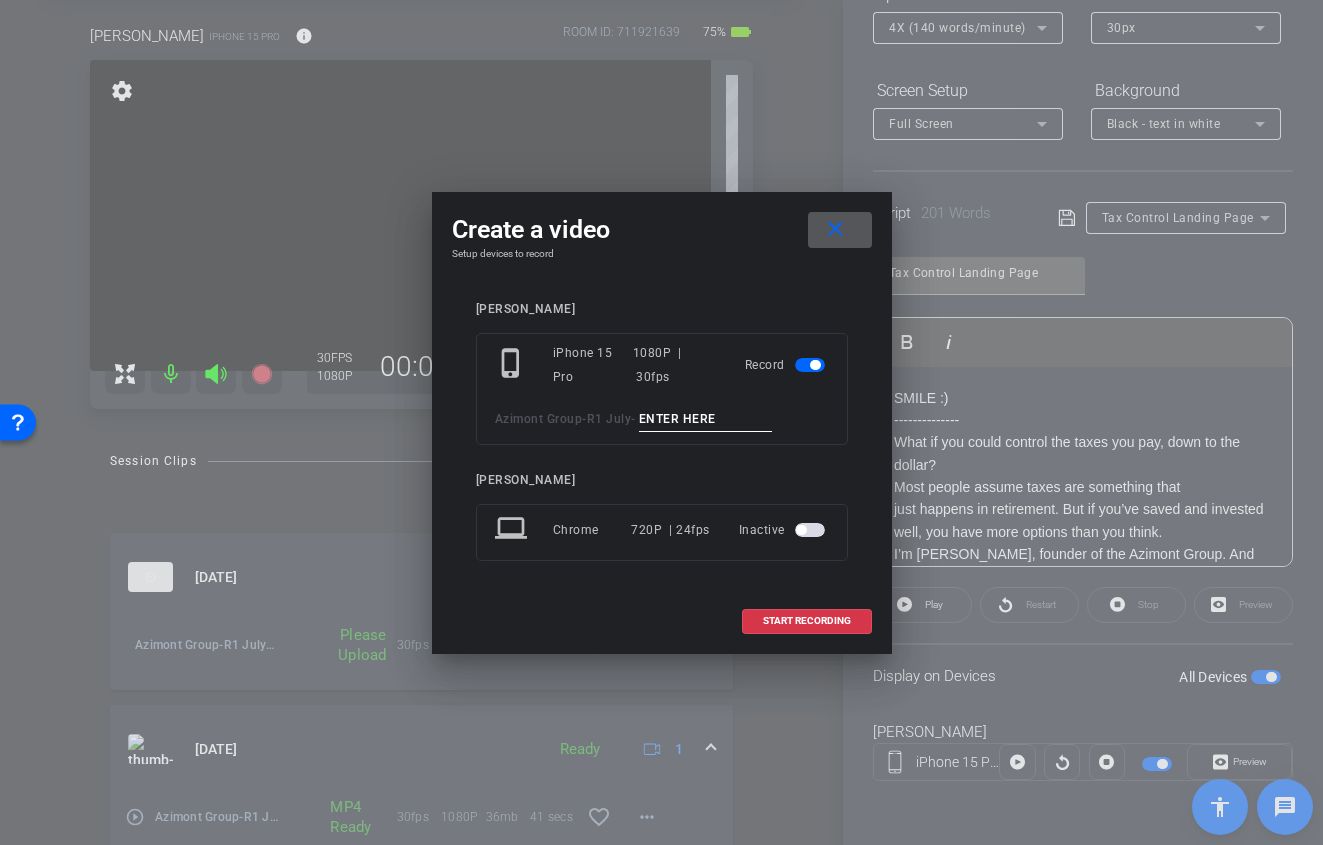 click at bounding box center [706, 419] 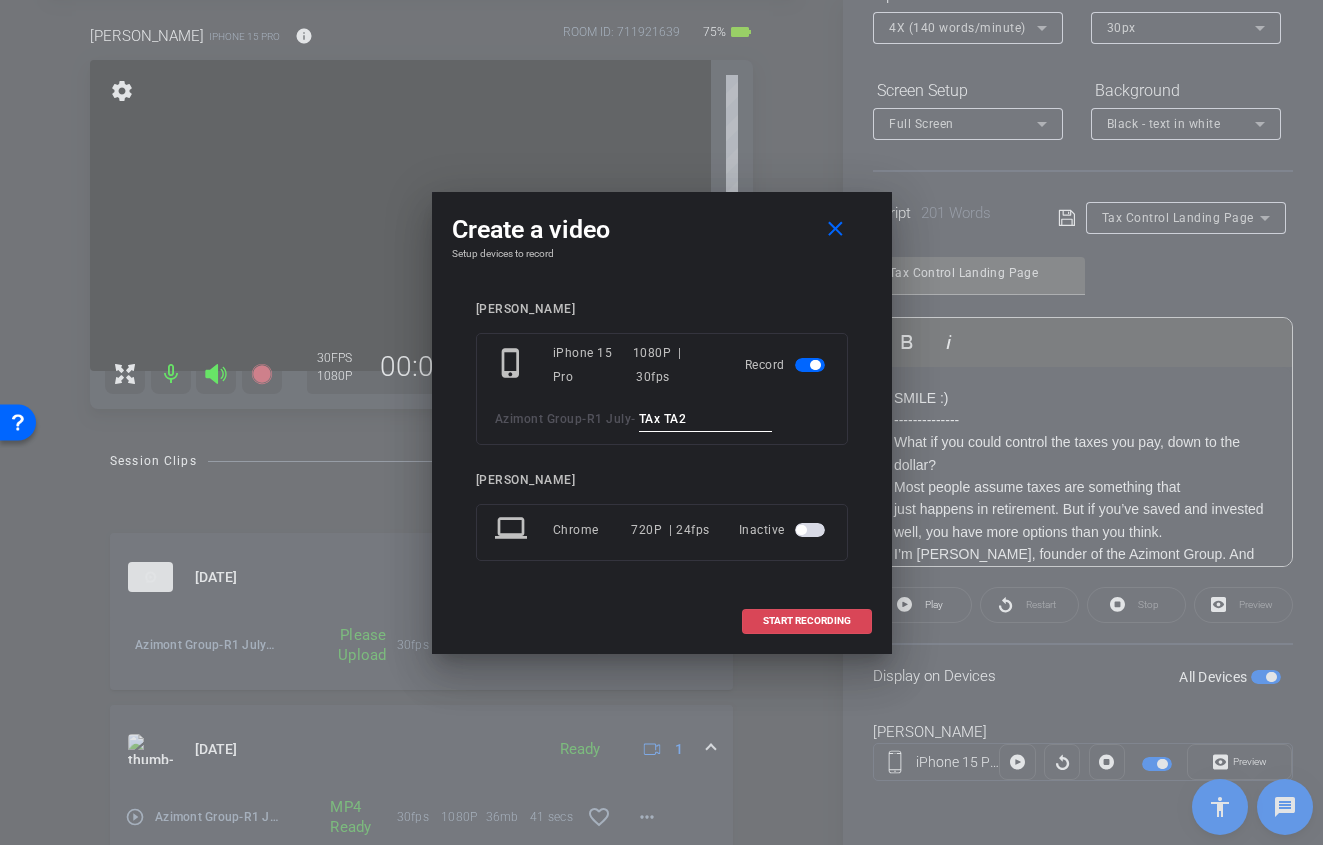 type on "TAx TA2" 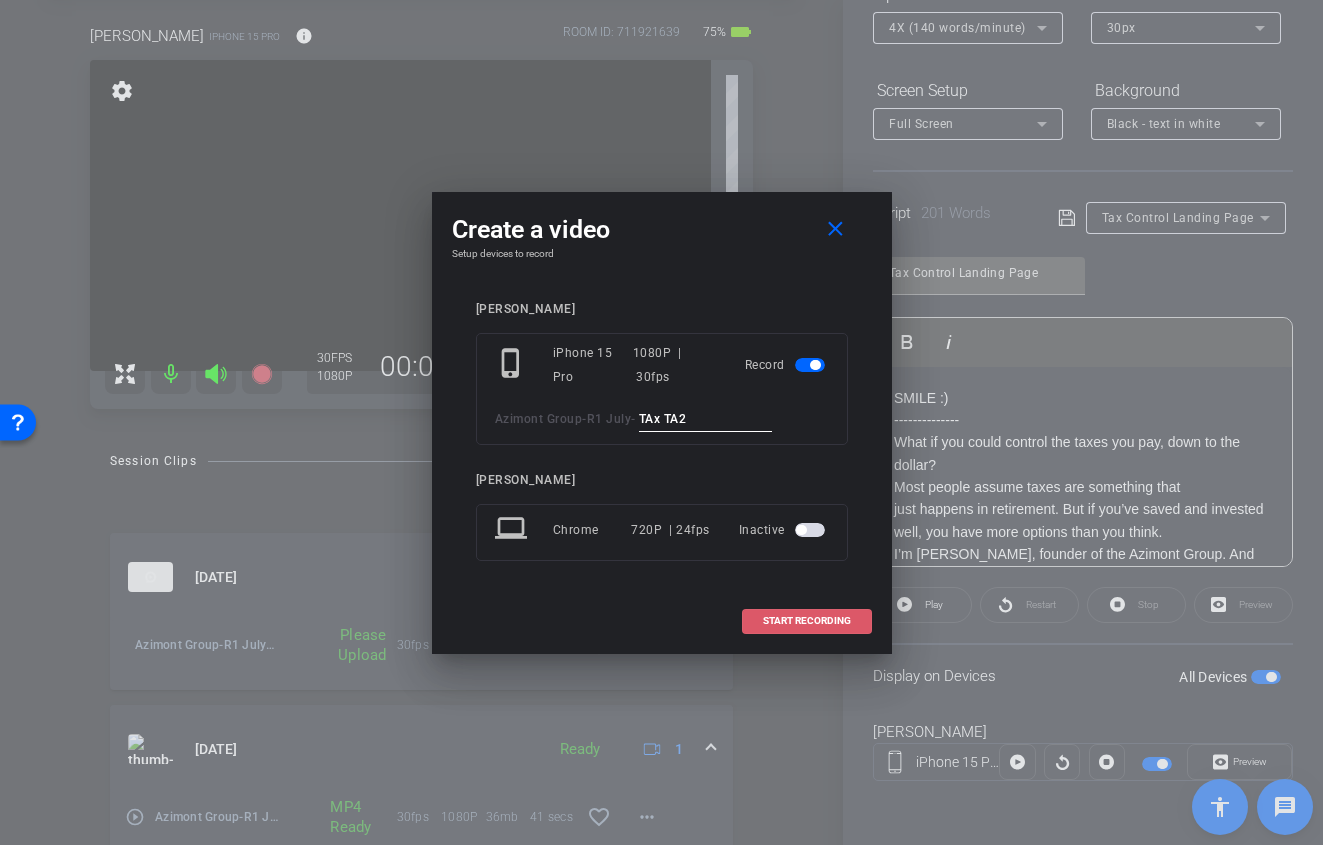 click at bounding box center (807, 621) 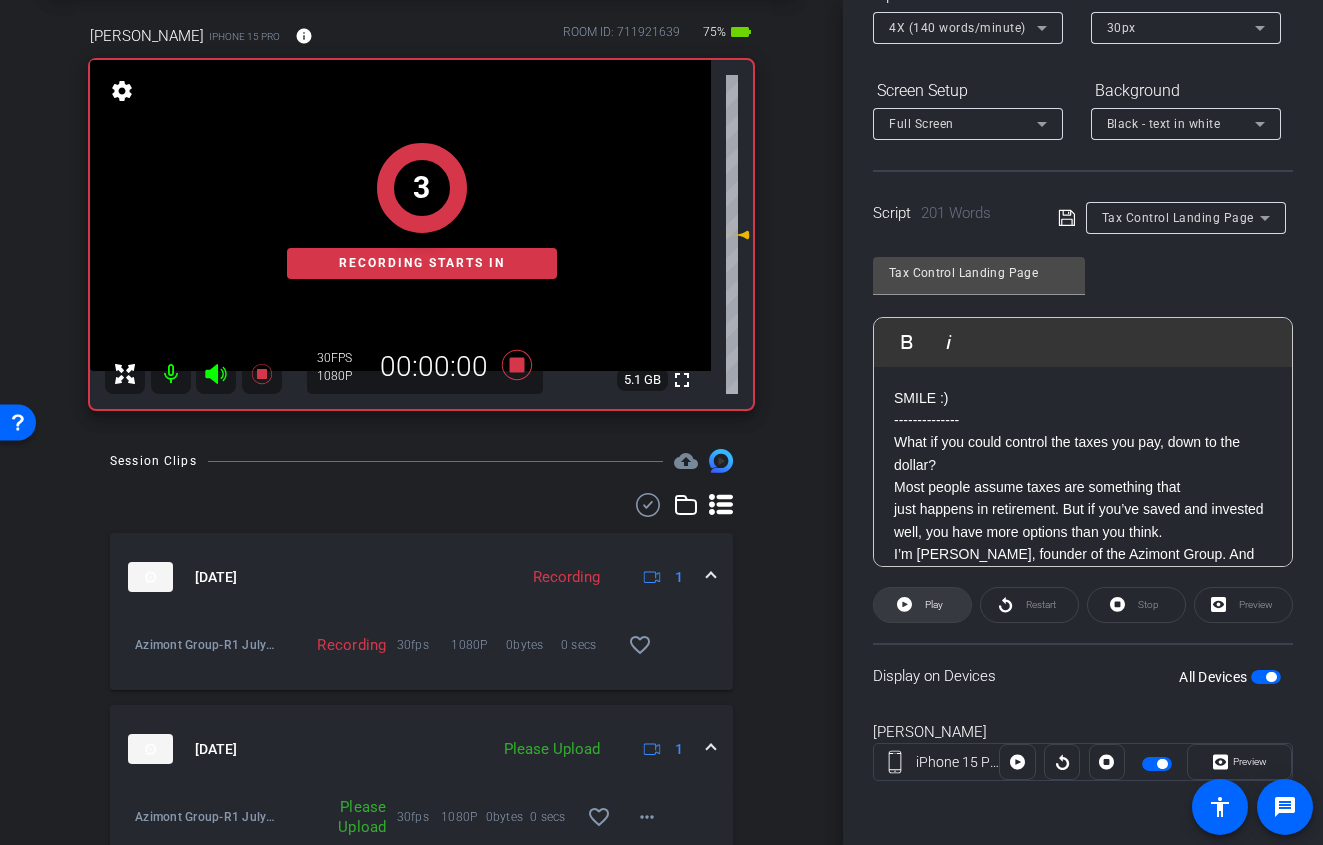 click 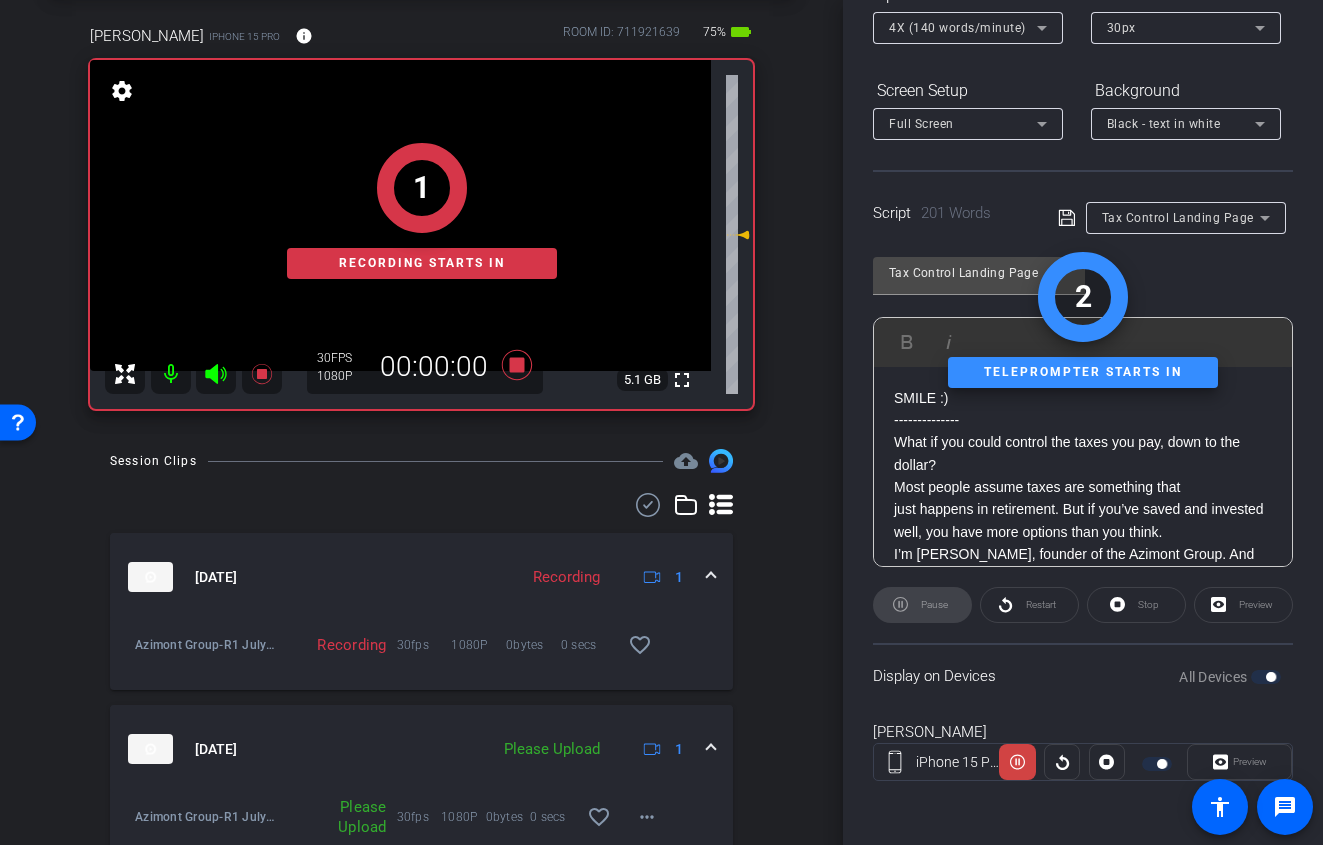 click on "1   Recording starts in" 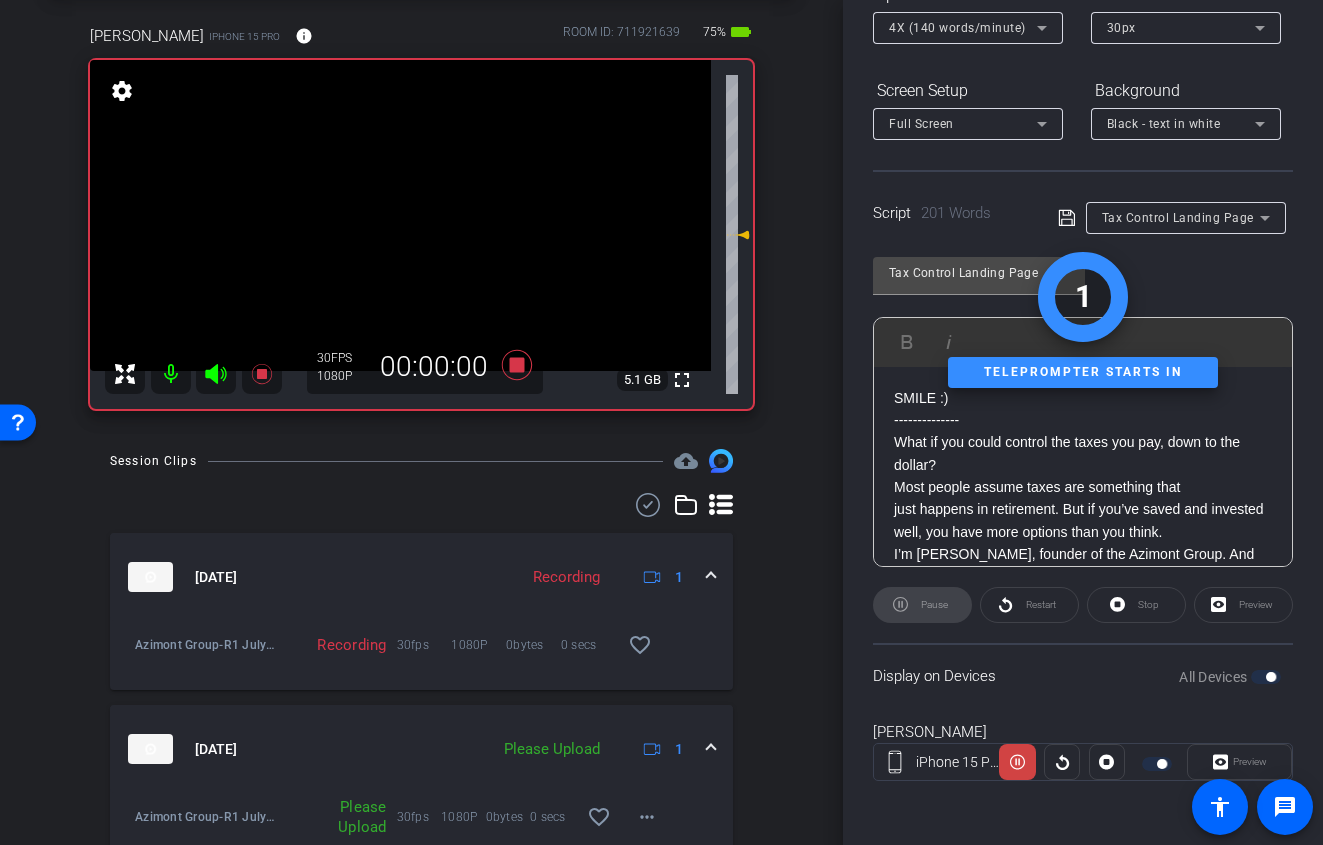 click 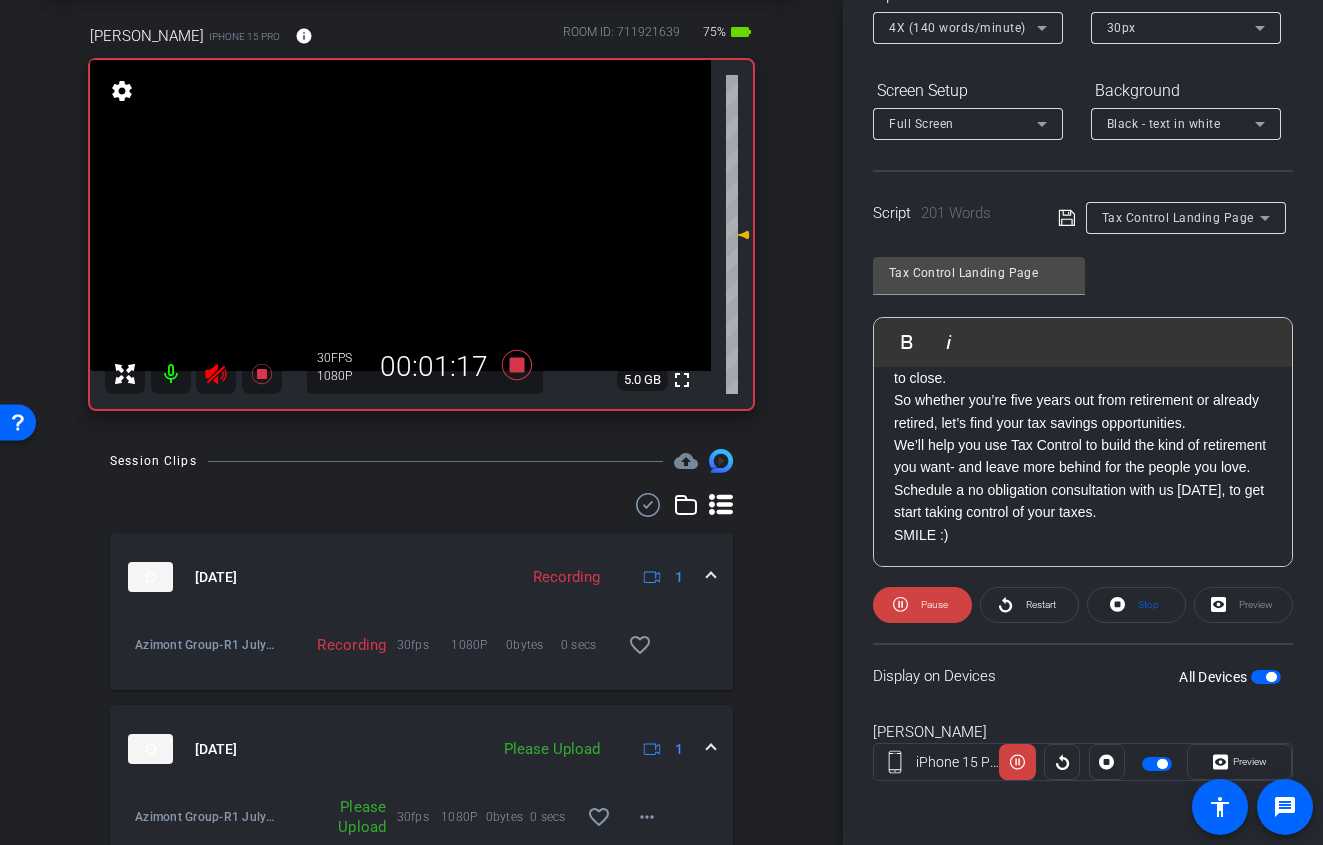 scroll, scrollTop: 467, scrollLeft: 0, axis: vertical 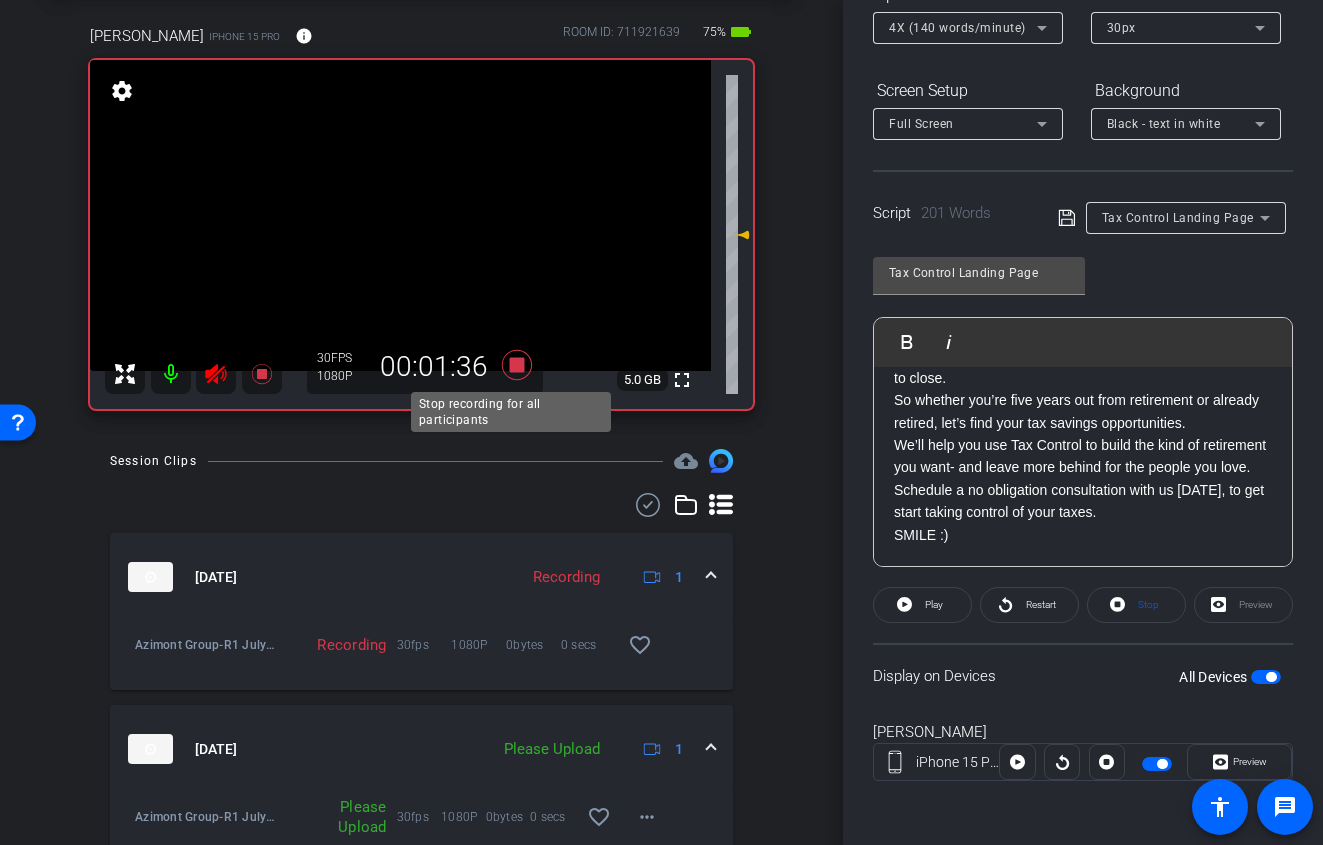 click 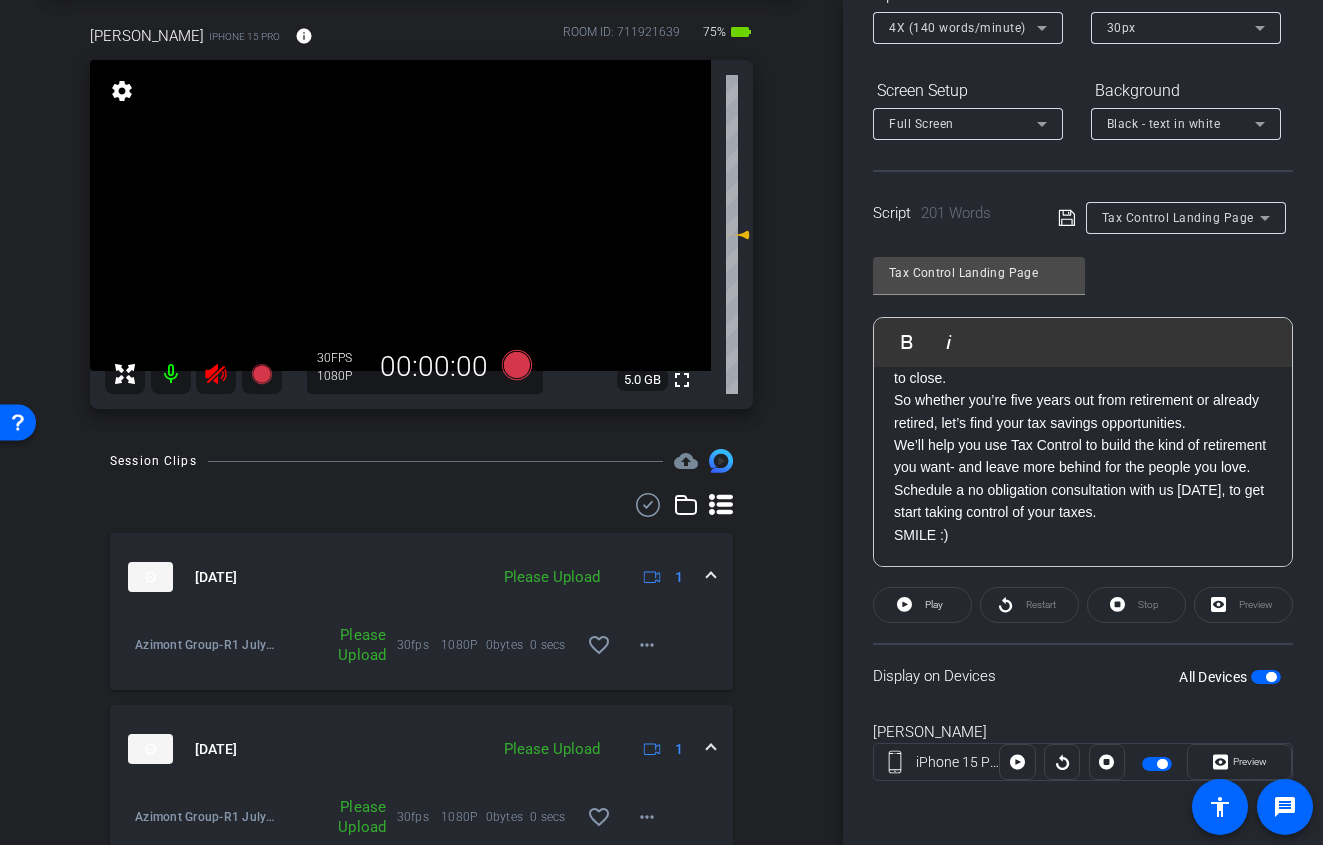click 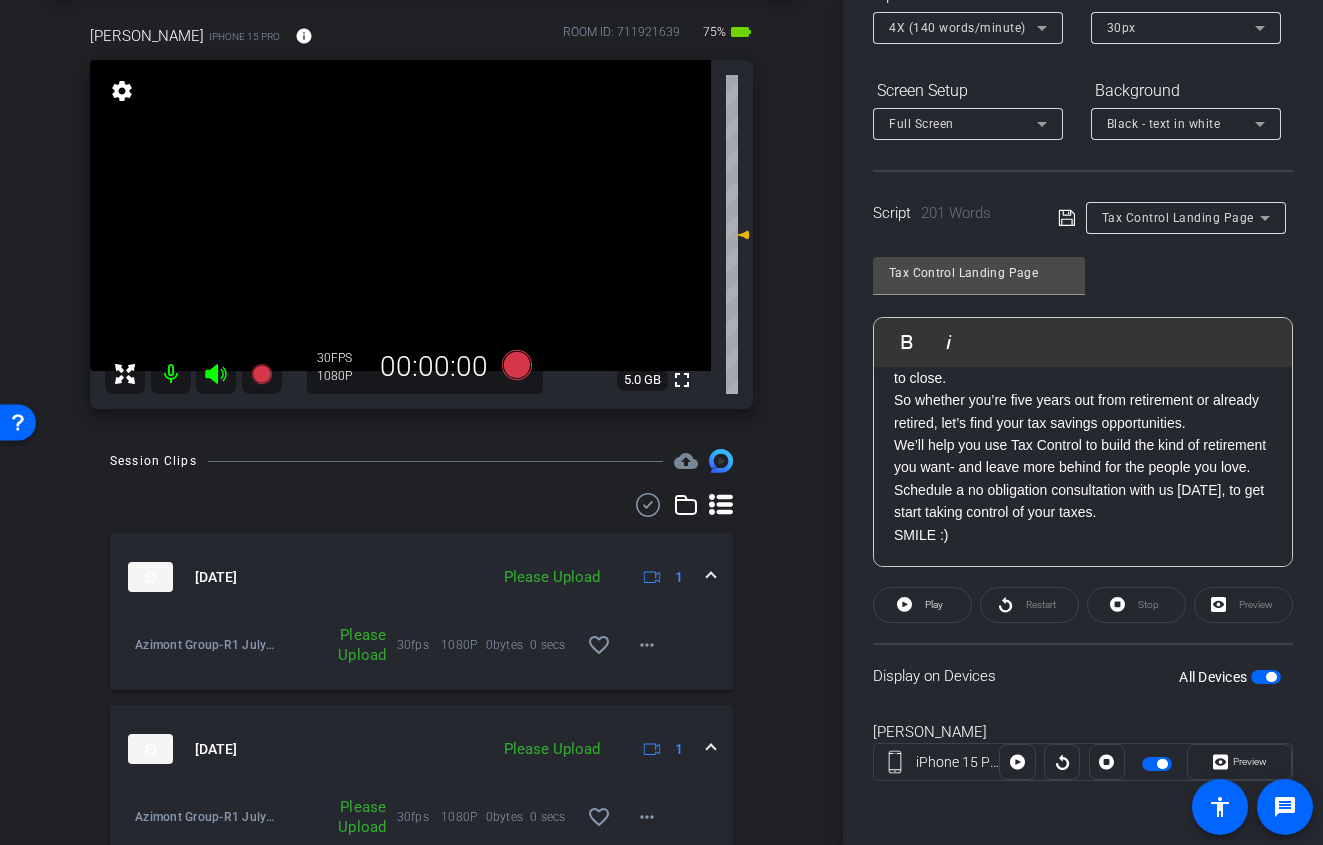 click on "Schedule a no obligation consultation with us today, to get start taking control of your taxes." 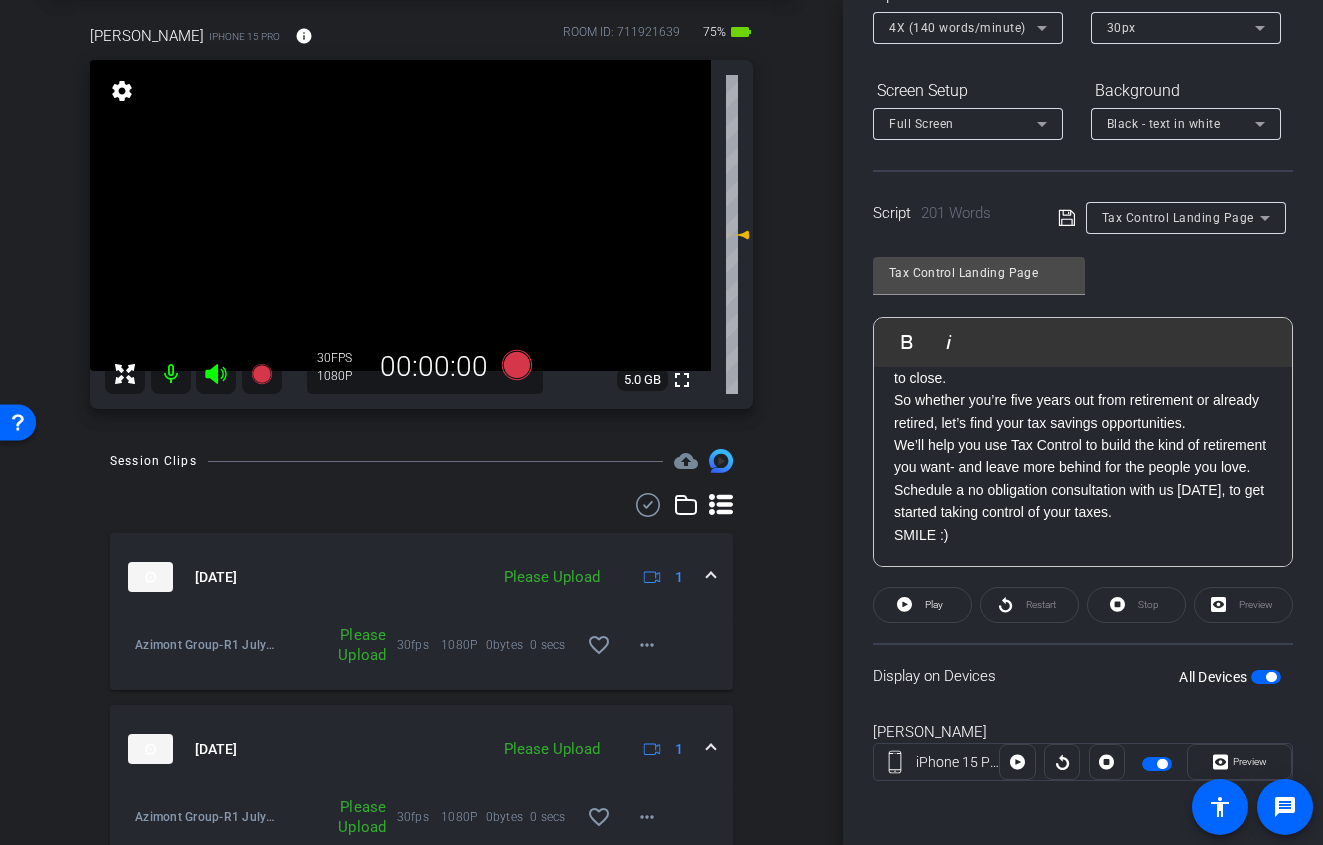 click at bounding box center [1266, 677] 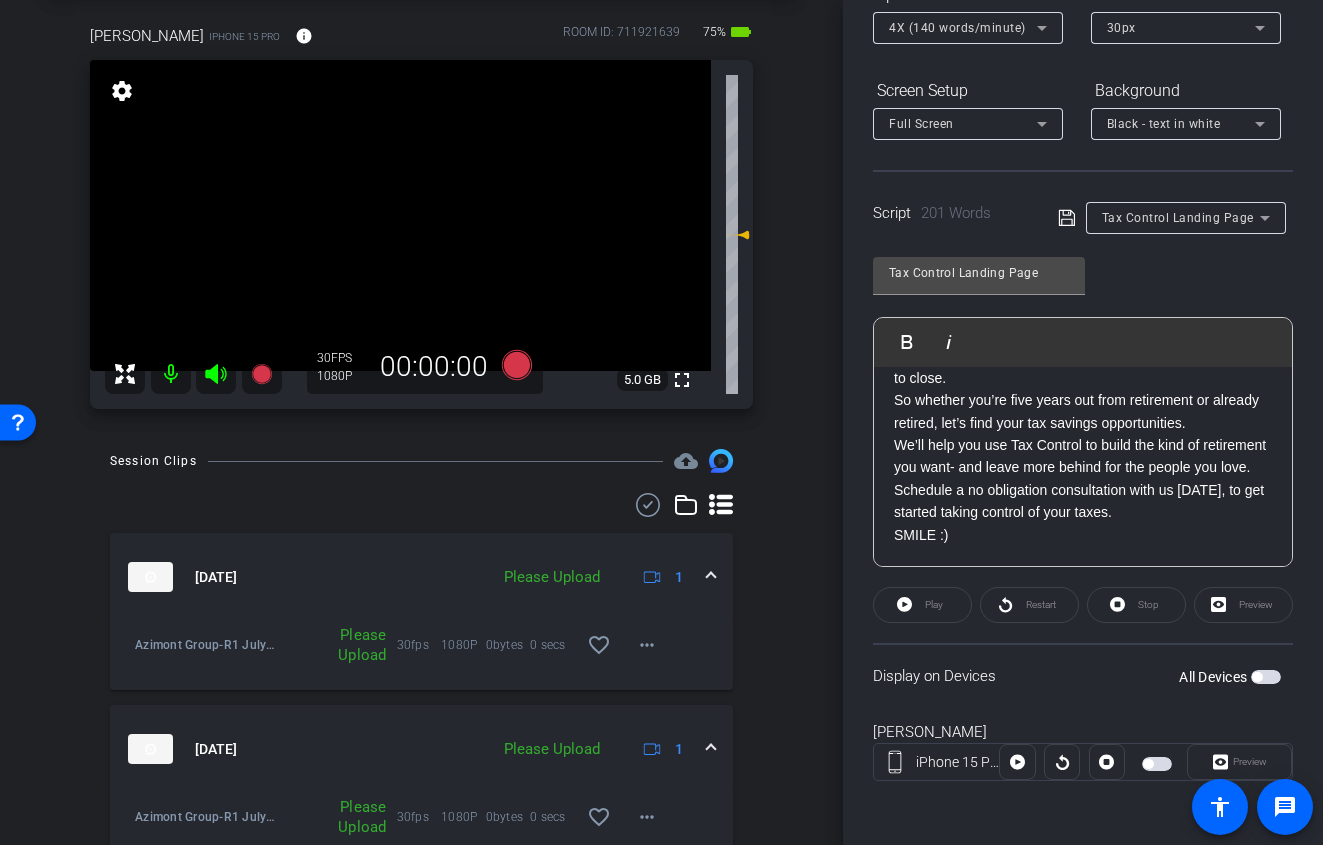 click at bounding box center [1266, 677] 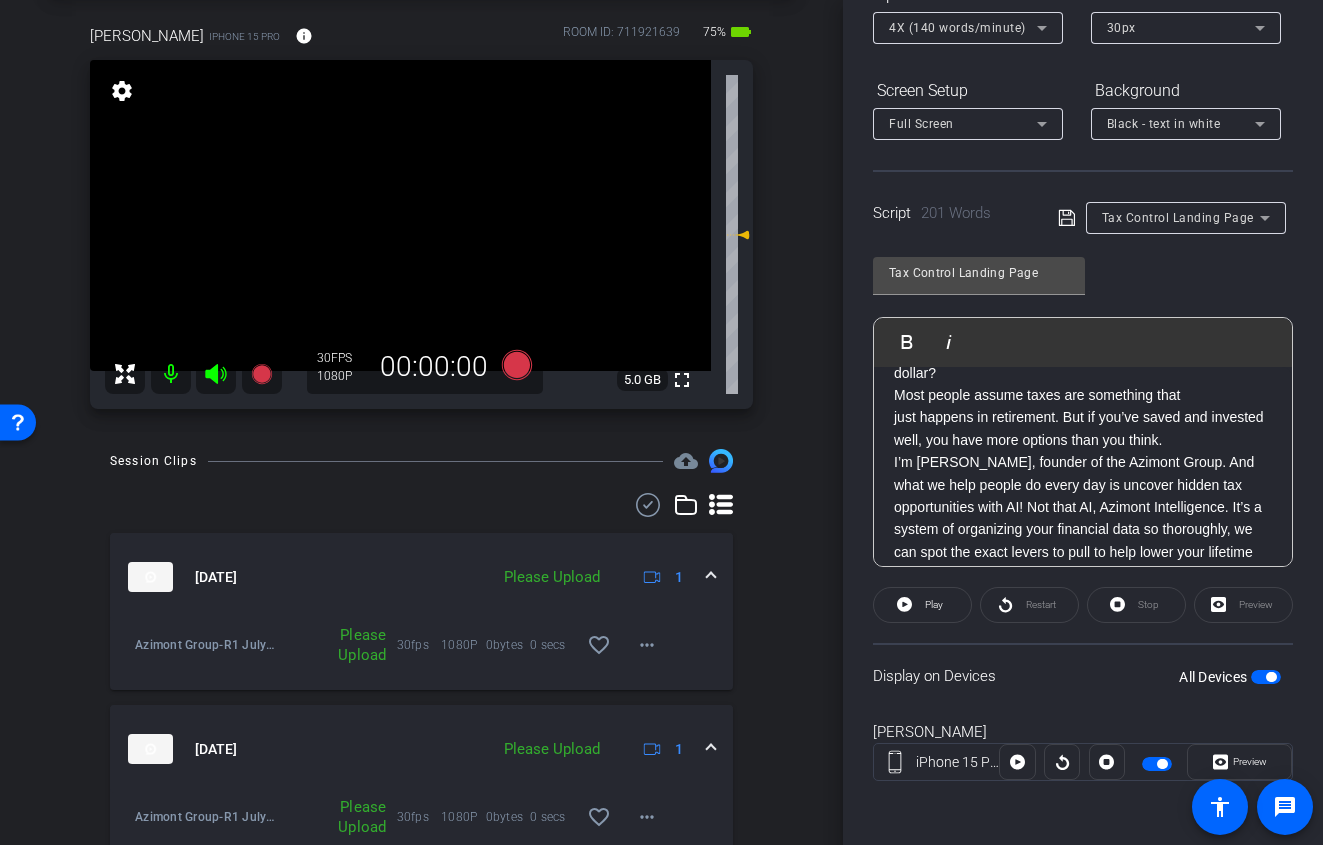 scroll, scrollTop: 0, scrollLeft: 0, axis: both 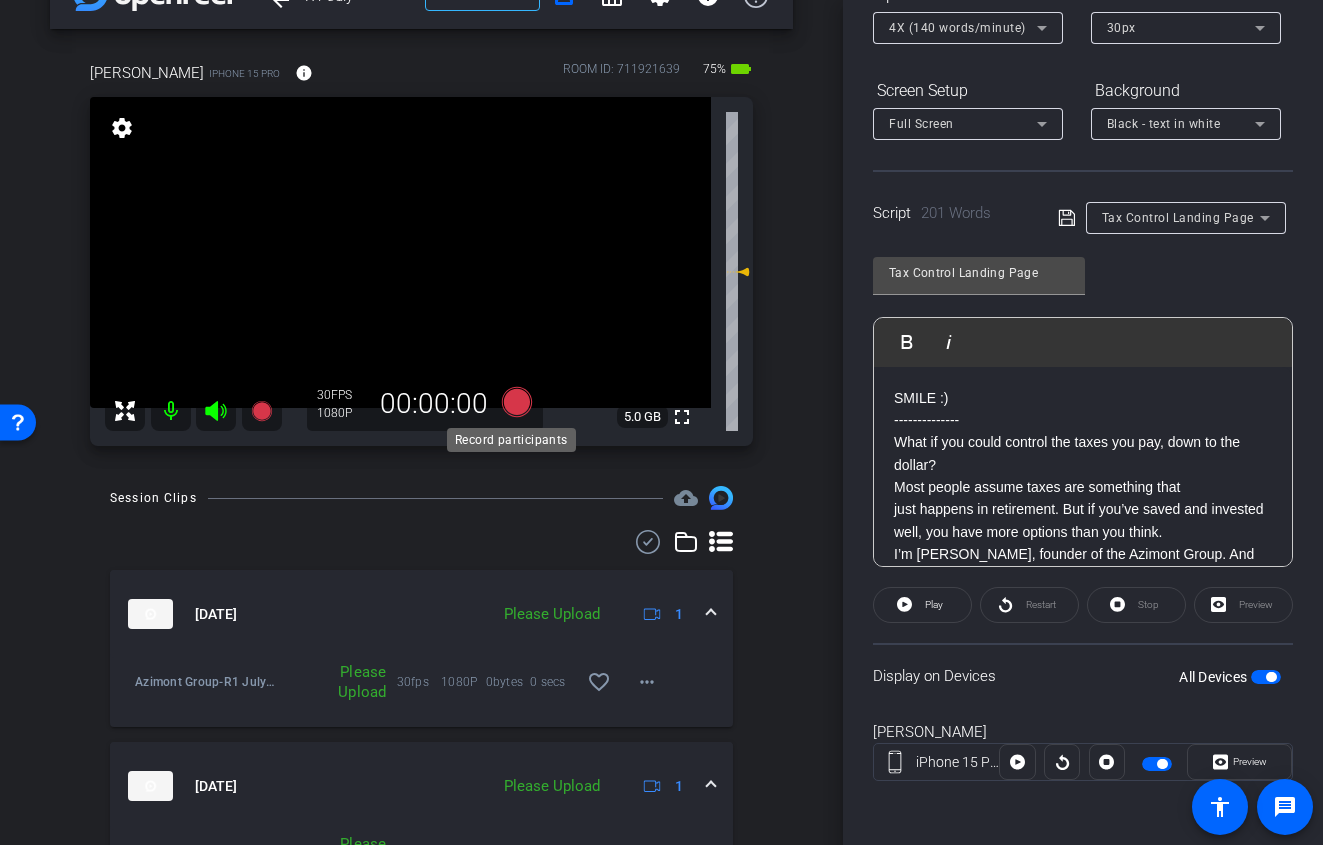 click 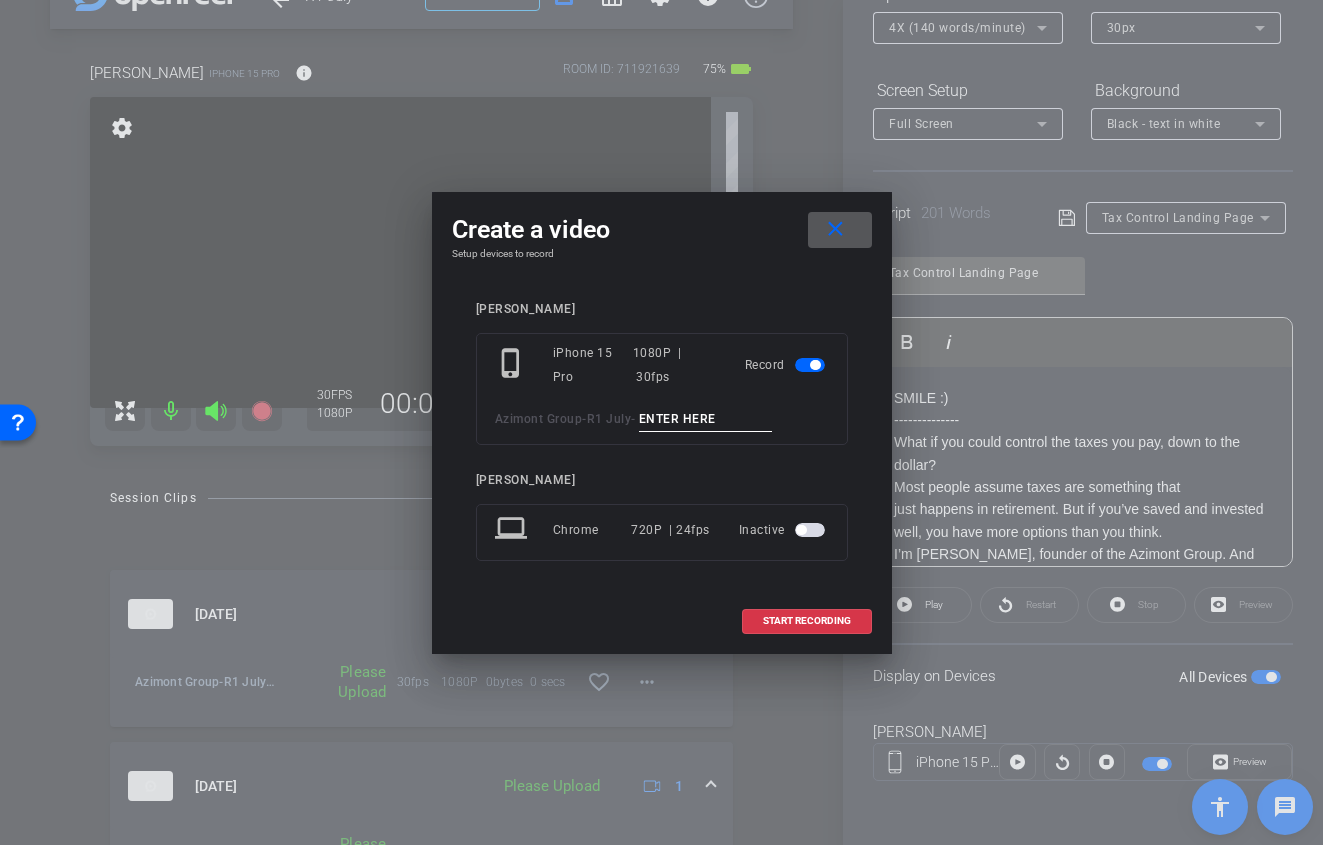 click at bounding box center (706, 419) 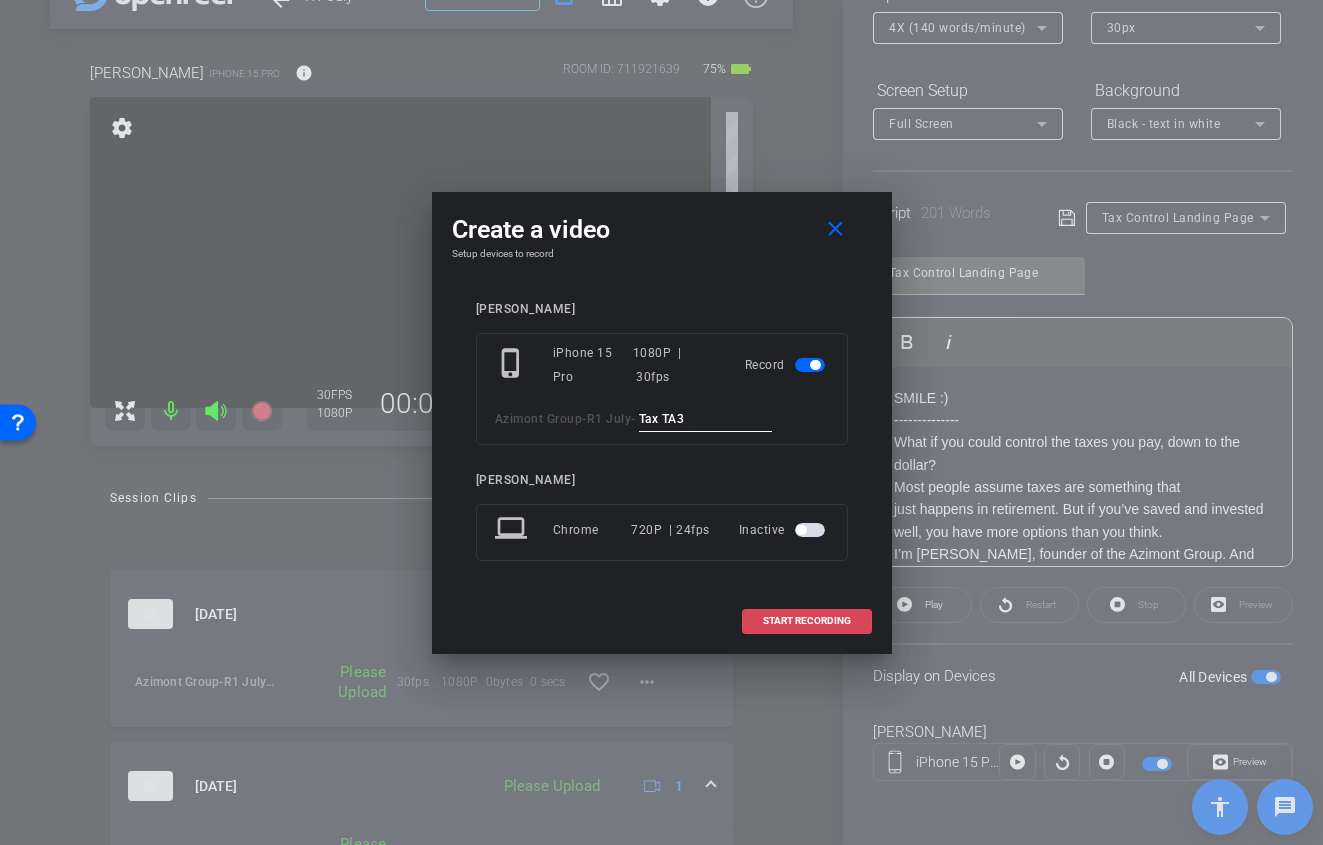 type on "Tax TA3" 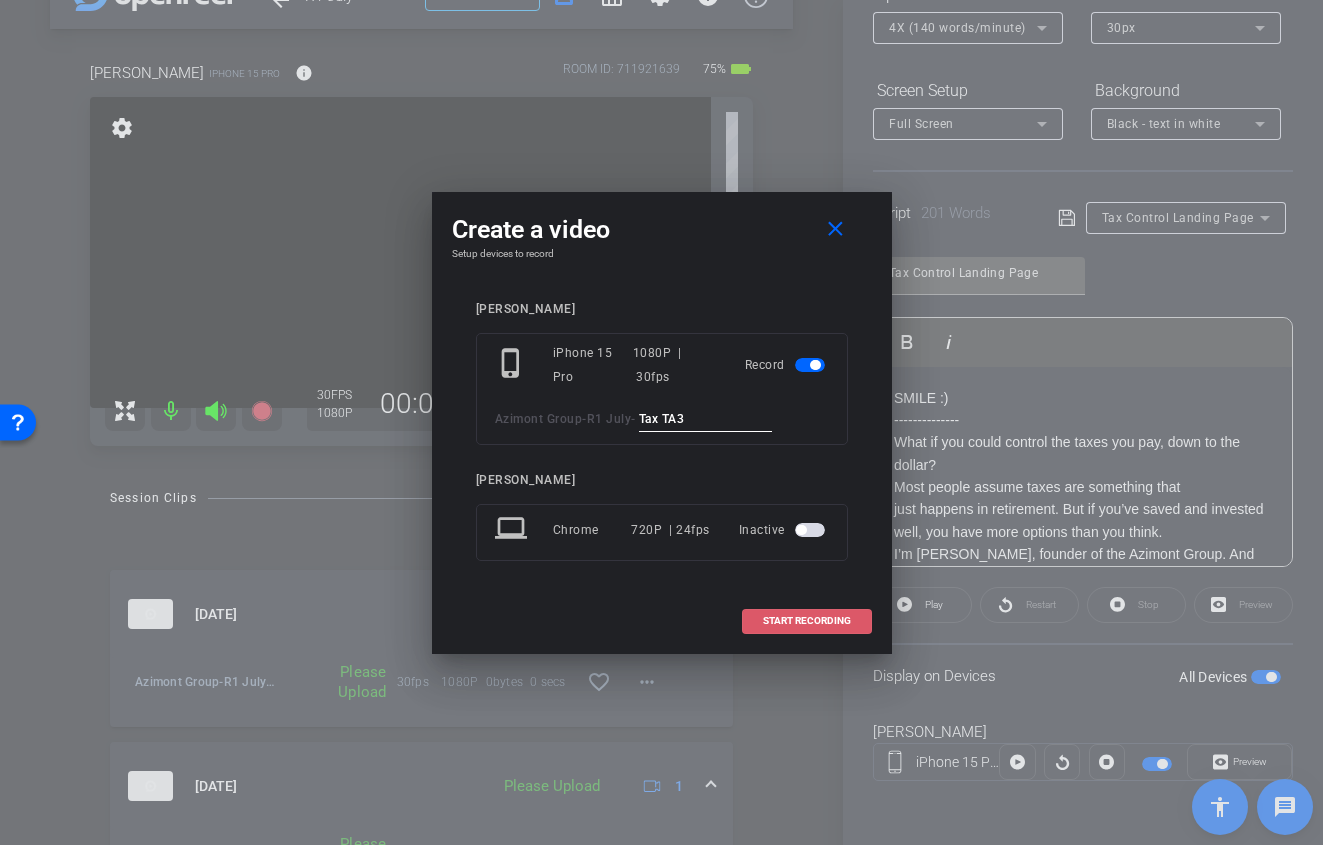 click on "START RECORDING" at bounding box center [807, 621] 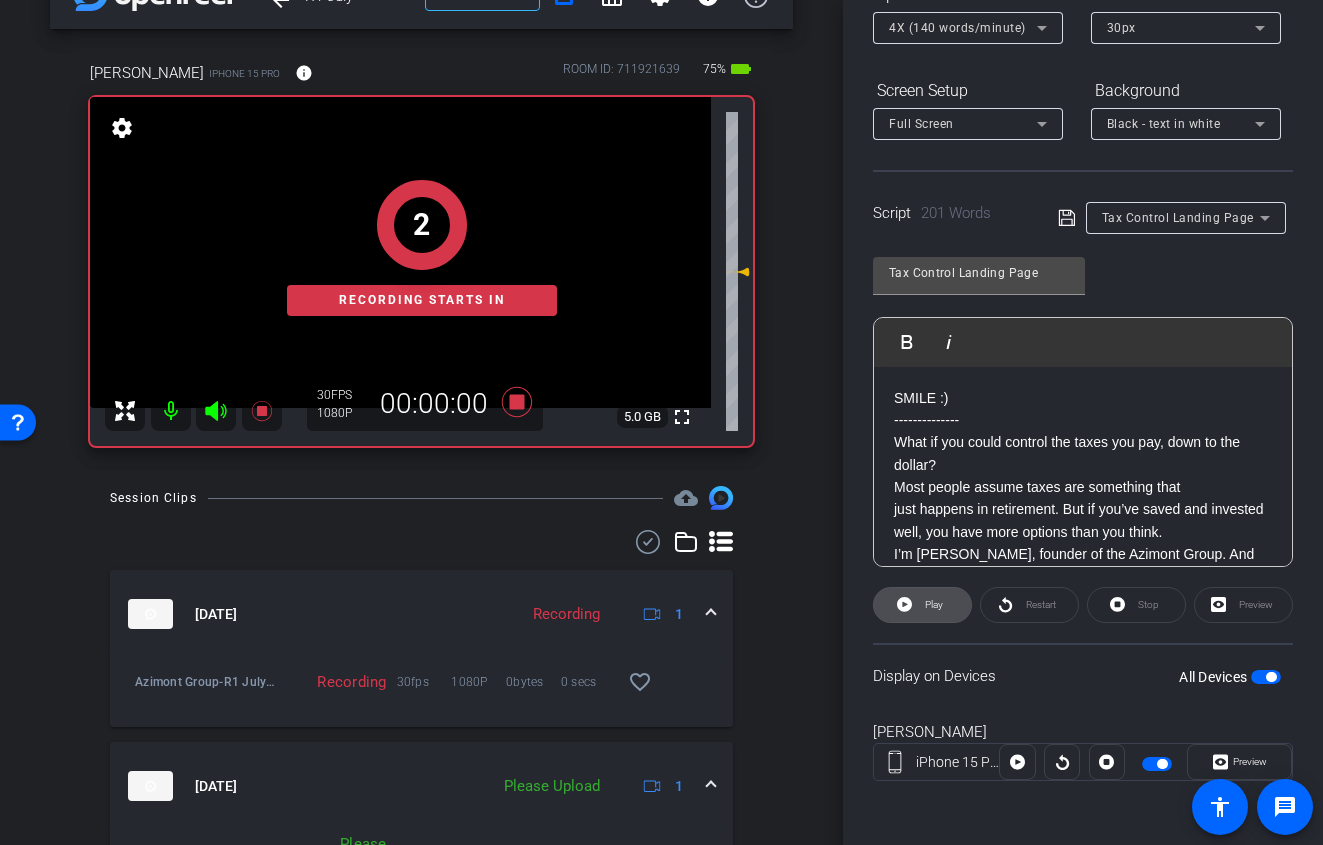 click on "Play" 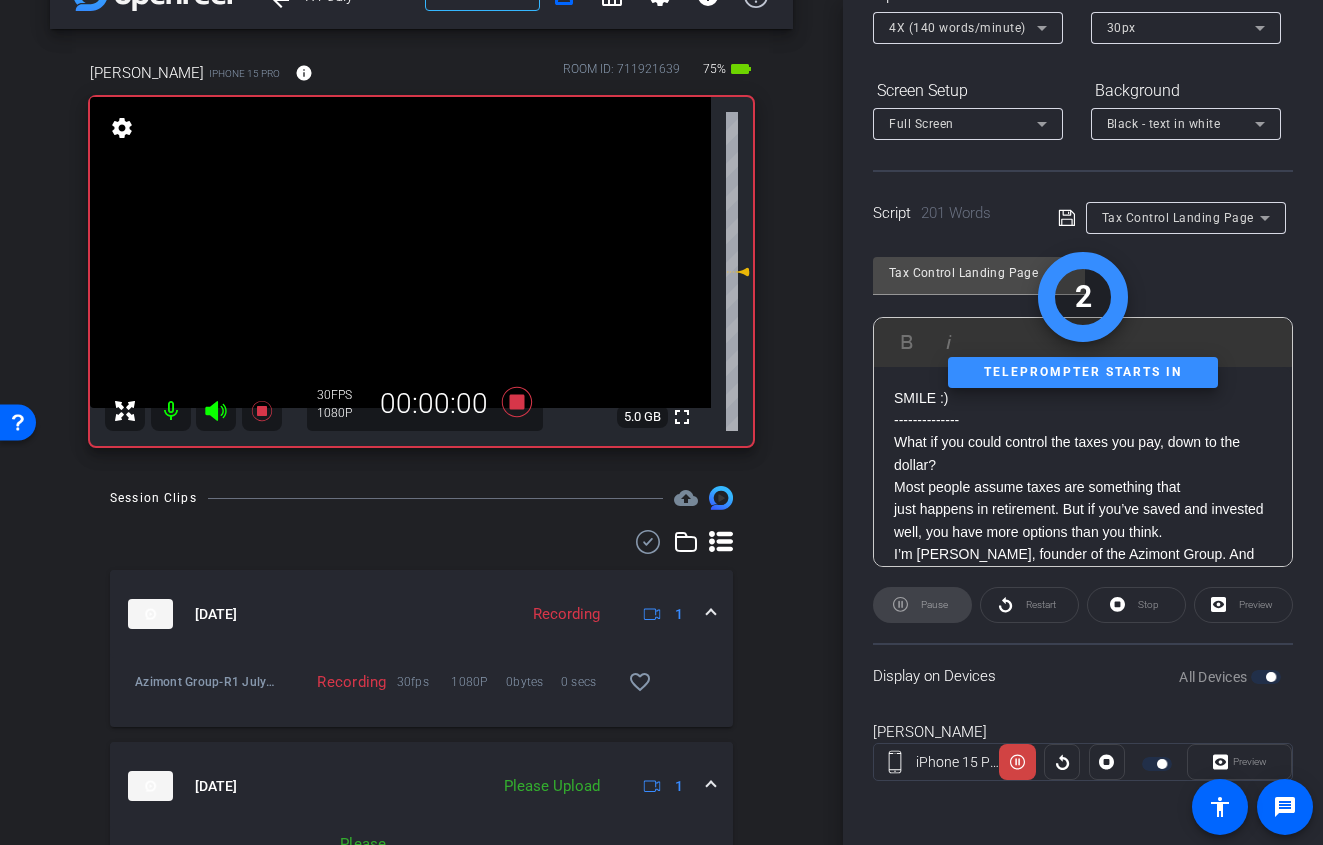 click 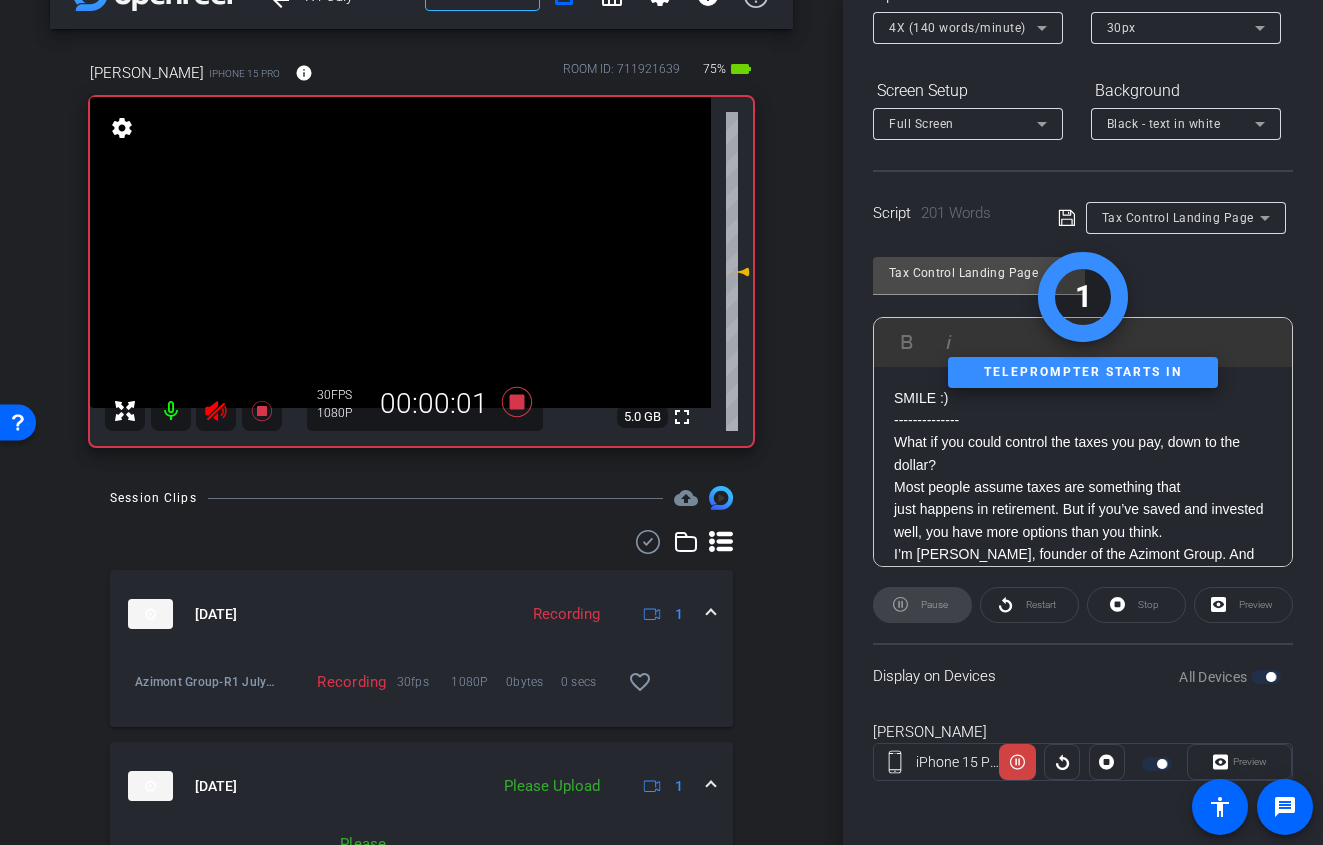 scroll, scrollTop: 210, scrollLeft: 0, axis: vertical 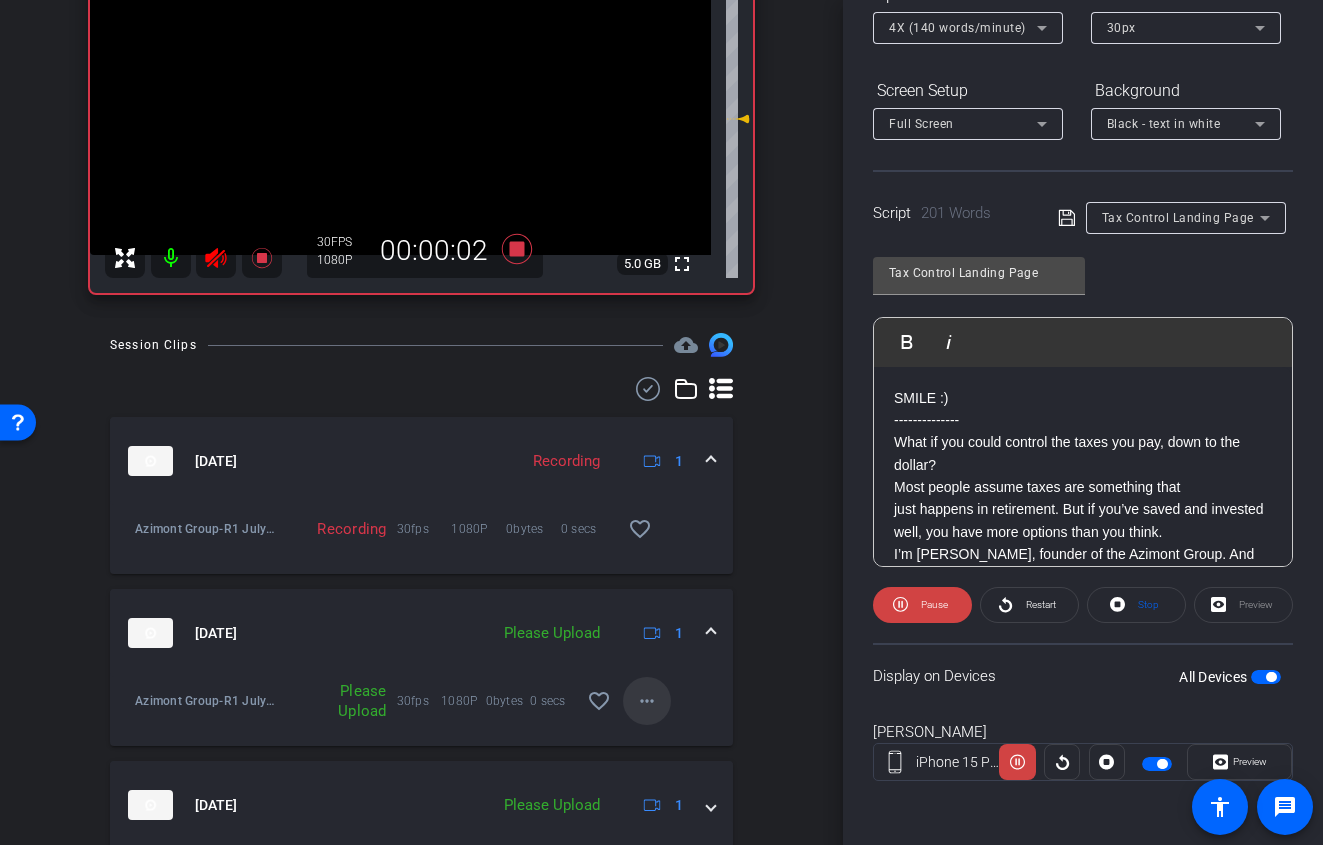 click at bounding box center [647, 701] 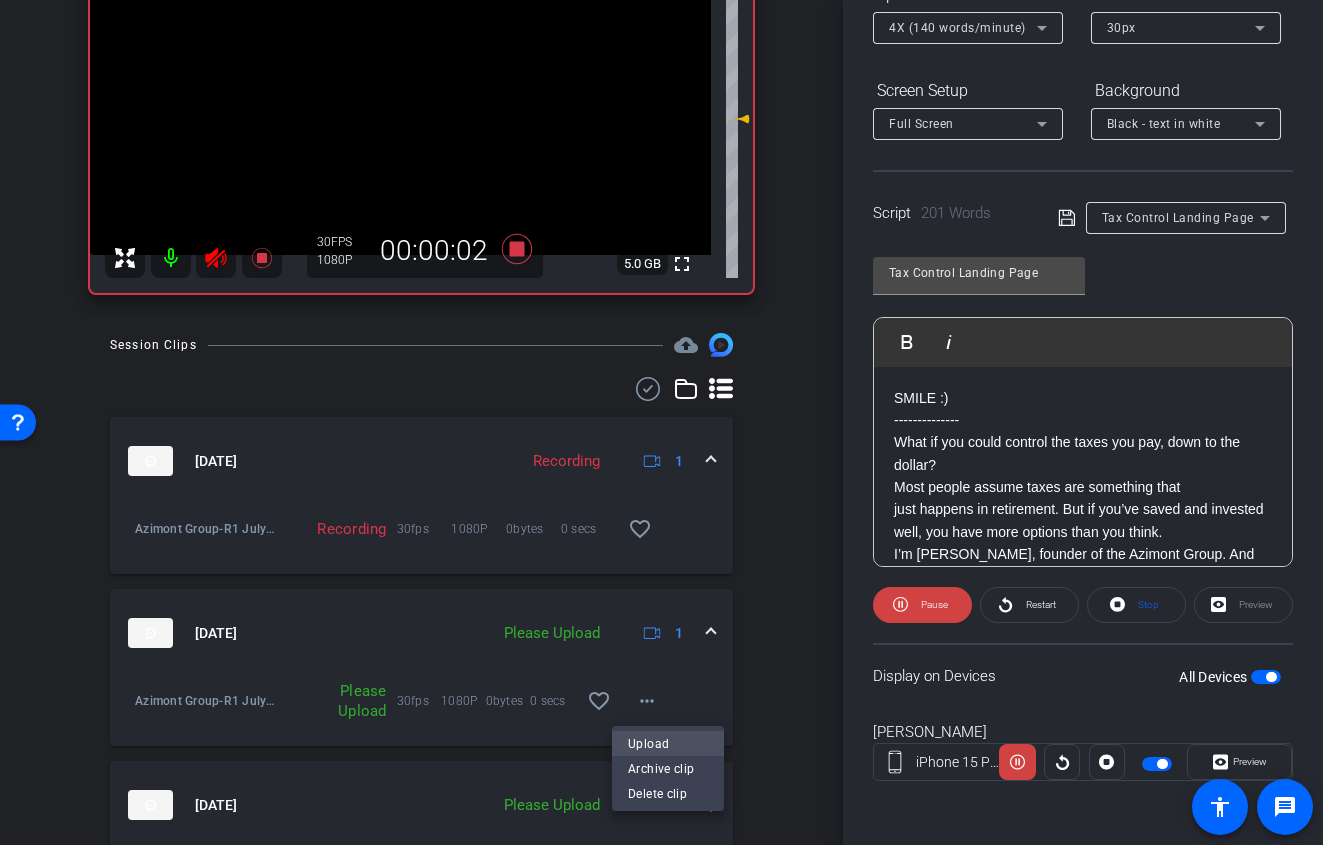 click on "Upload" at bounding box center (668, 743) 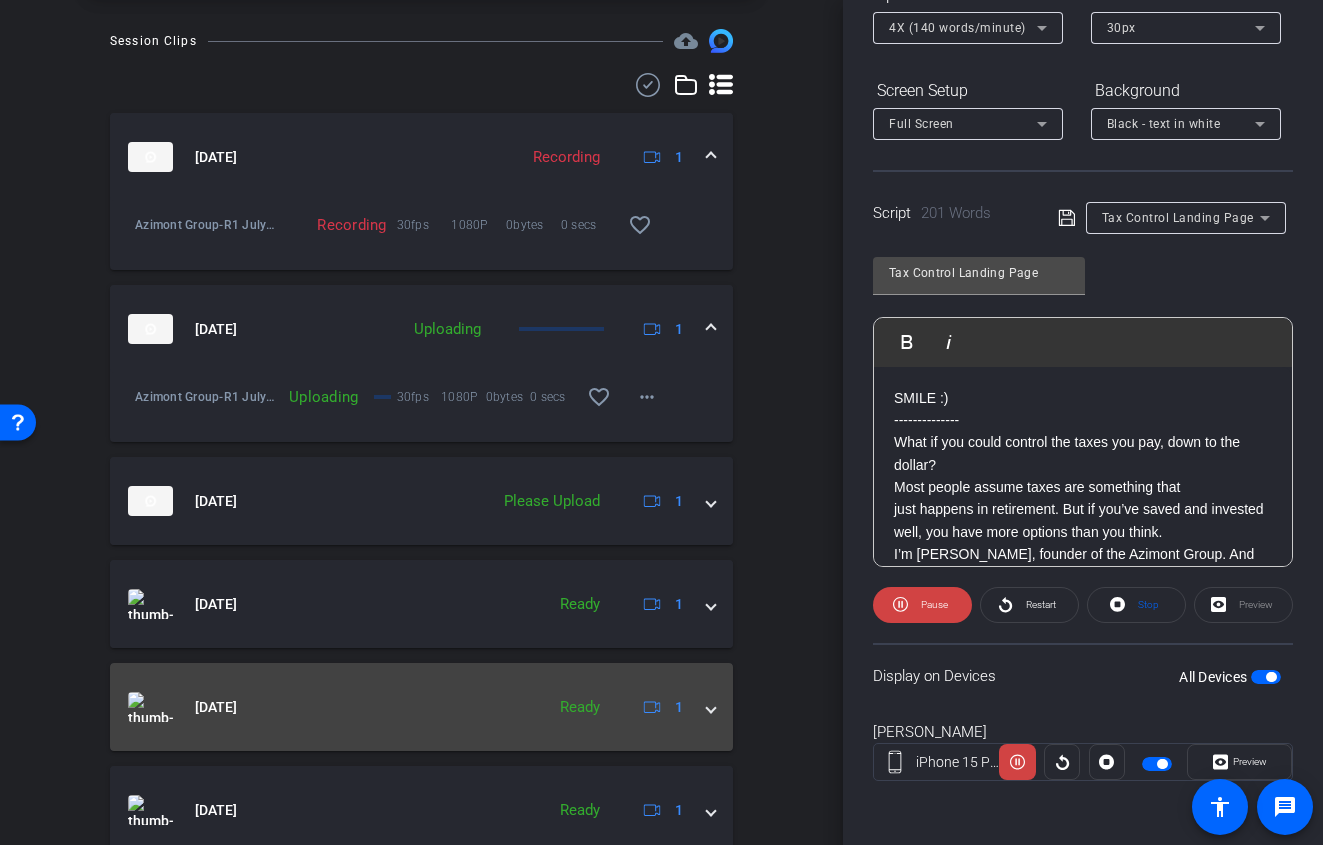 scroll, scrollTop: 519, scrollLeft: 0, axis: vertical 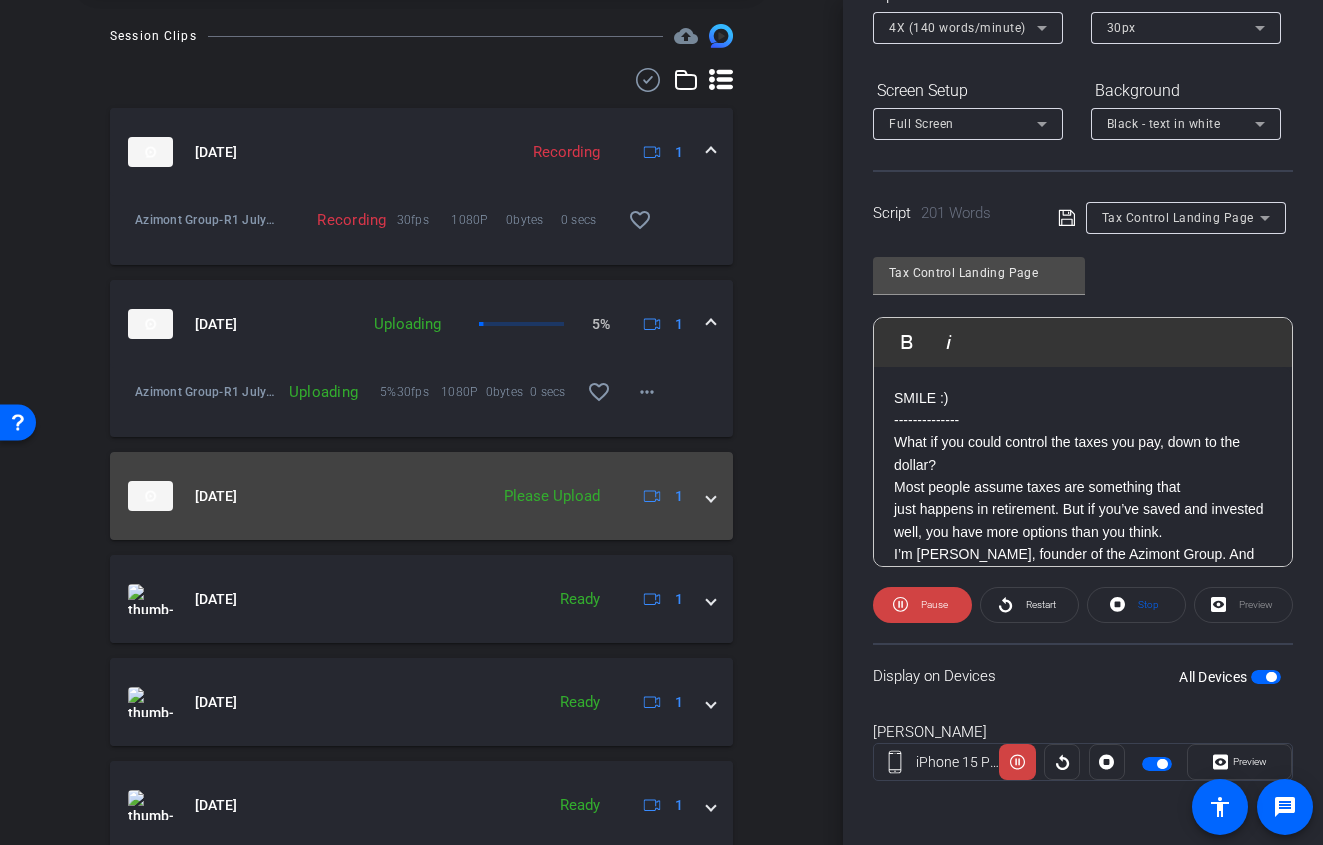 click at bounding box center (711, 496) 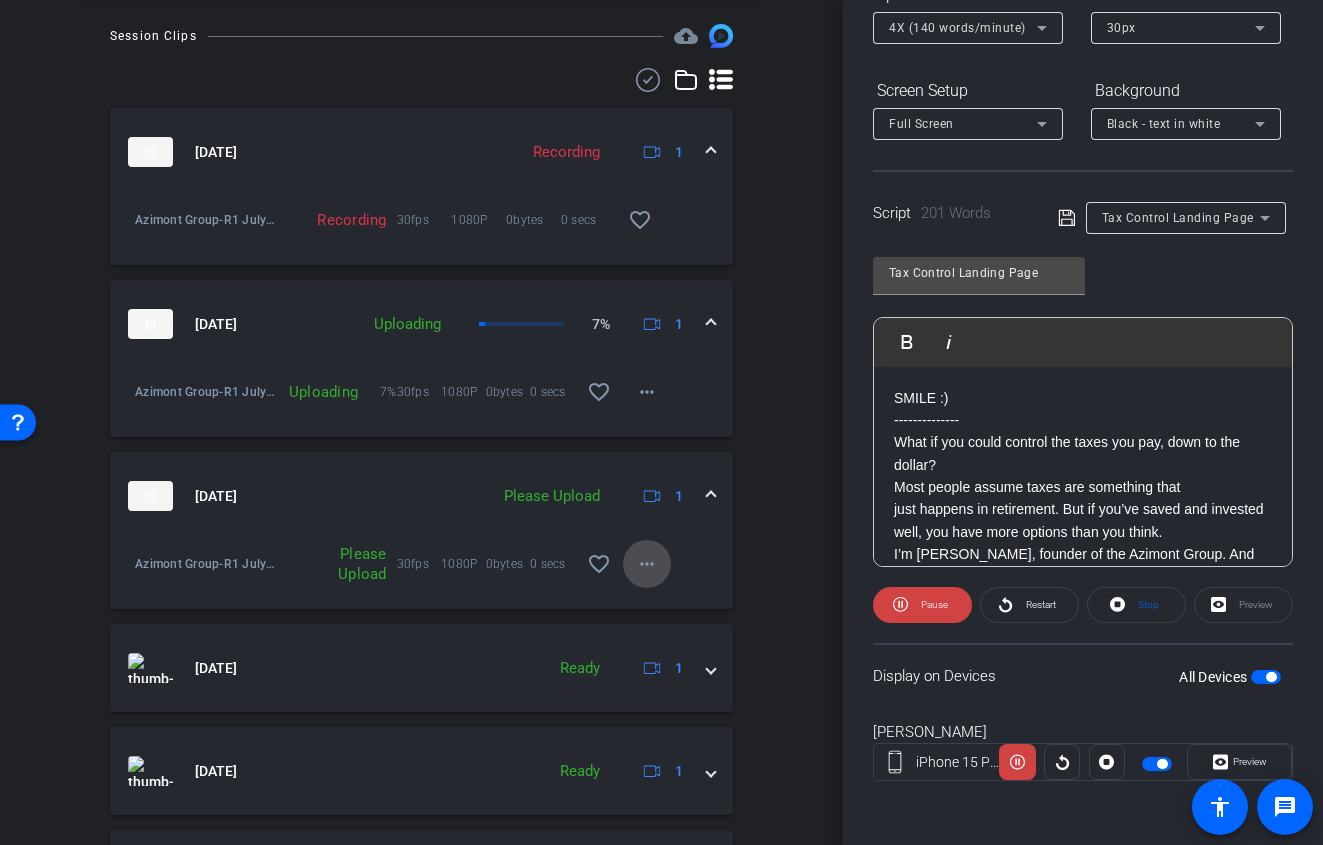 click on "more_horiz" at bounding box center [647, 564] 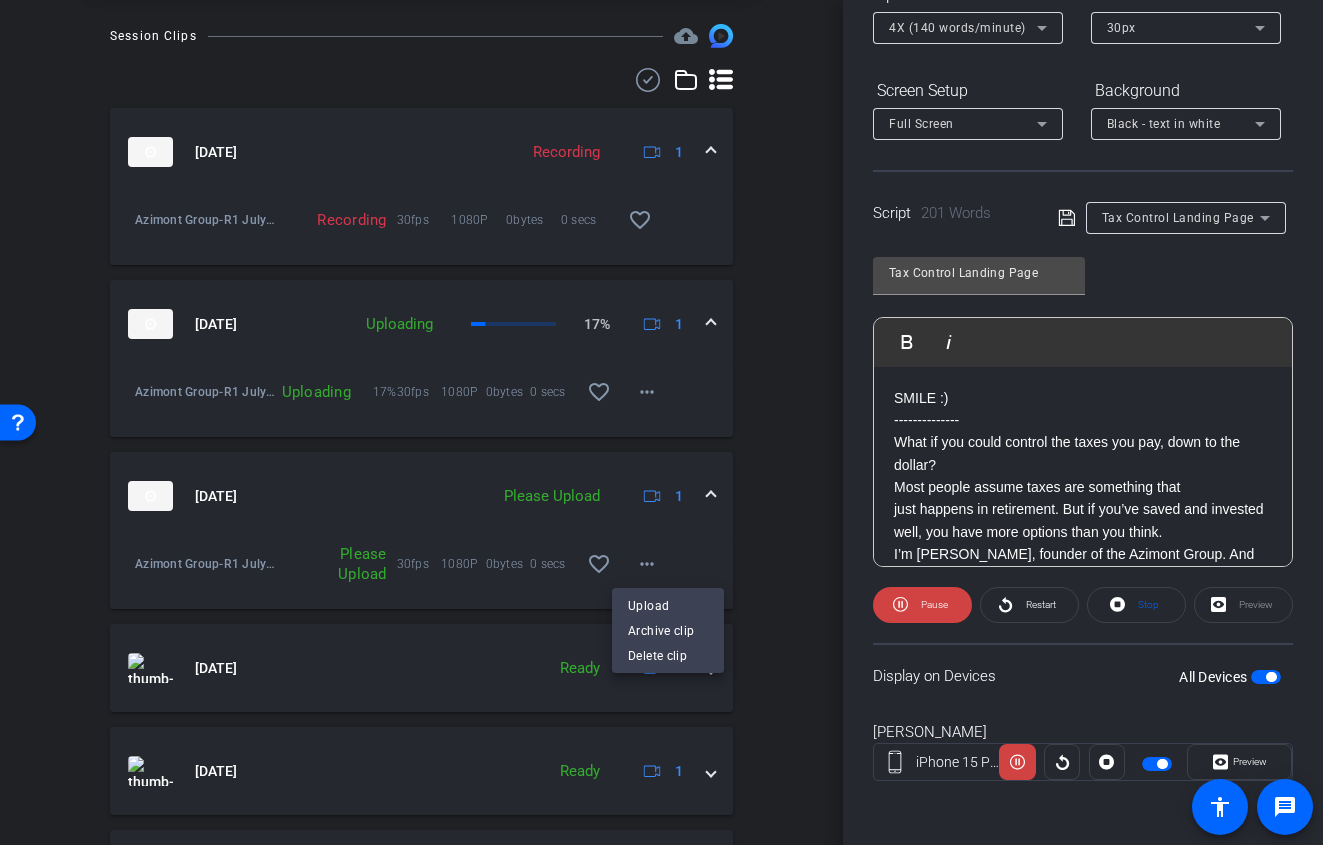 click on "Upload" at bounding box center [668, 606] 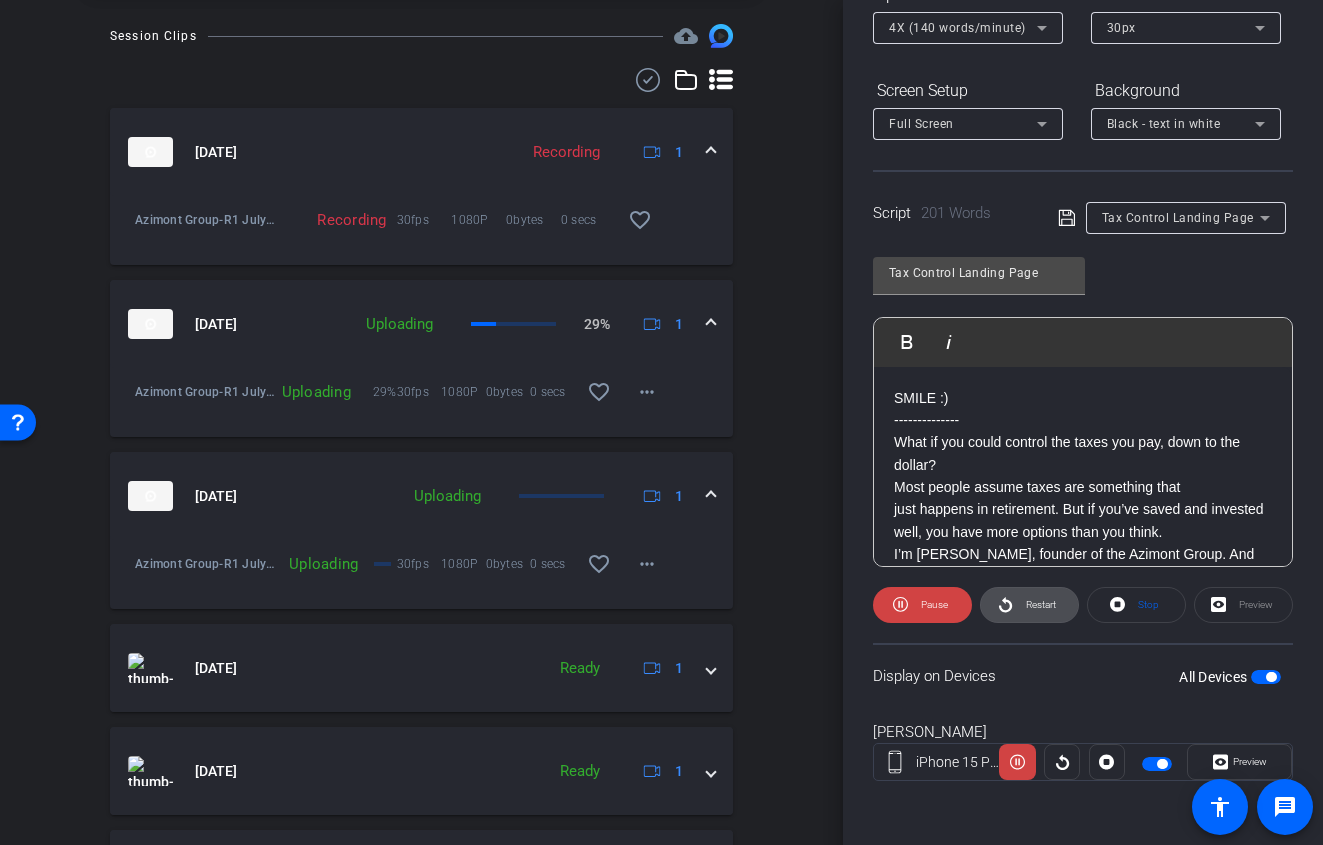 click on "Restart" 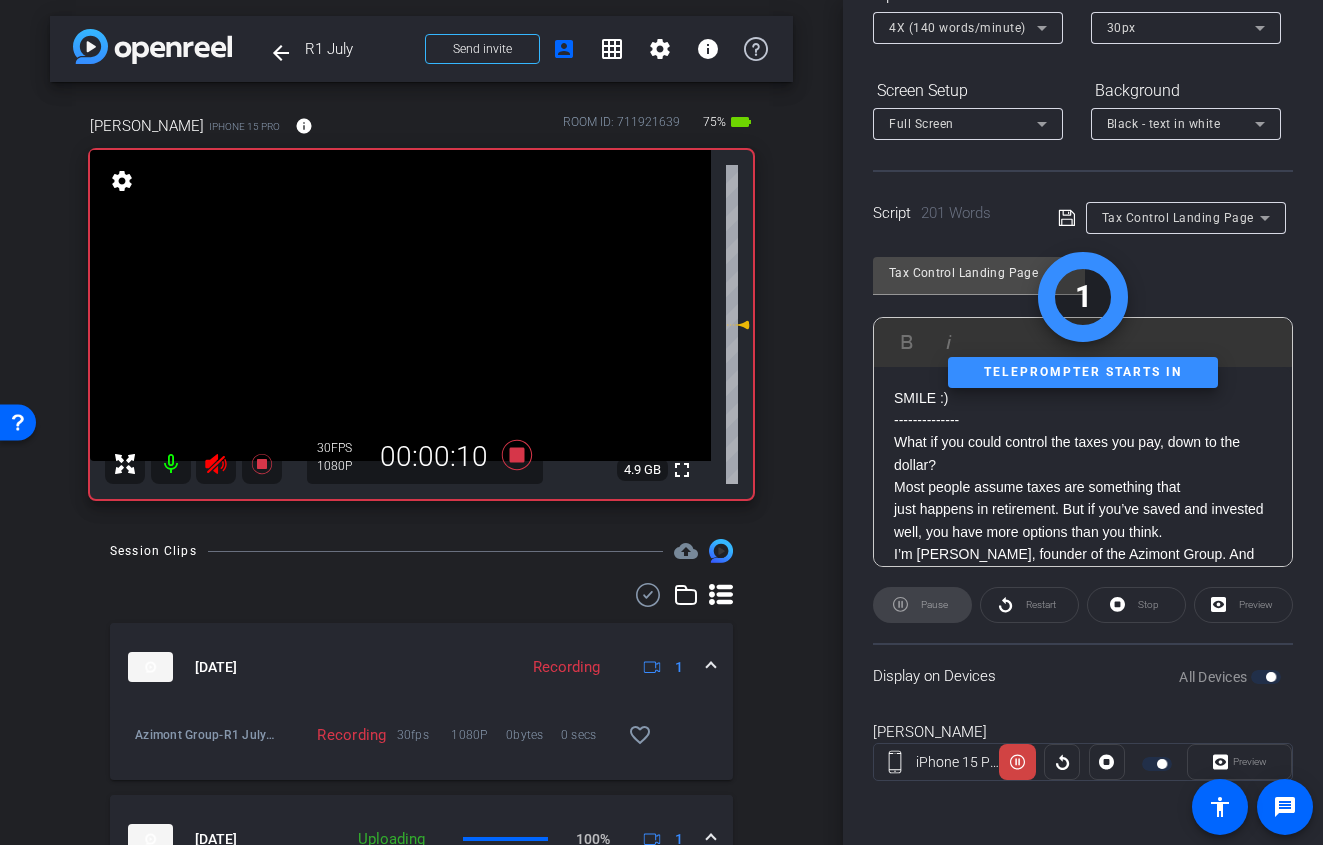 scroll, scrollTop: 0, scrollLeft: 0, axis: both 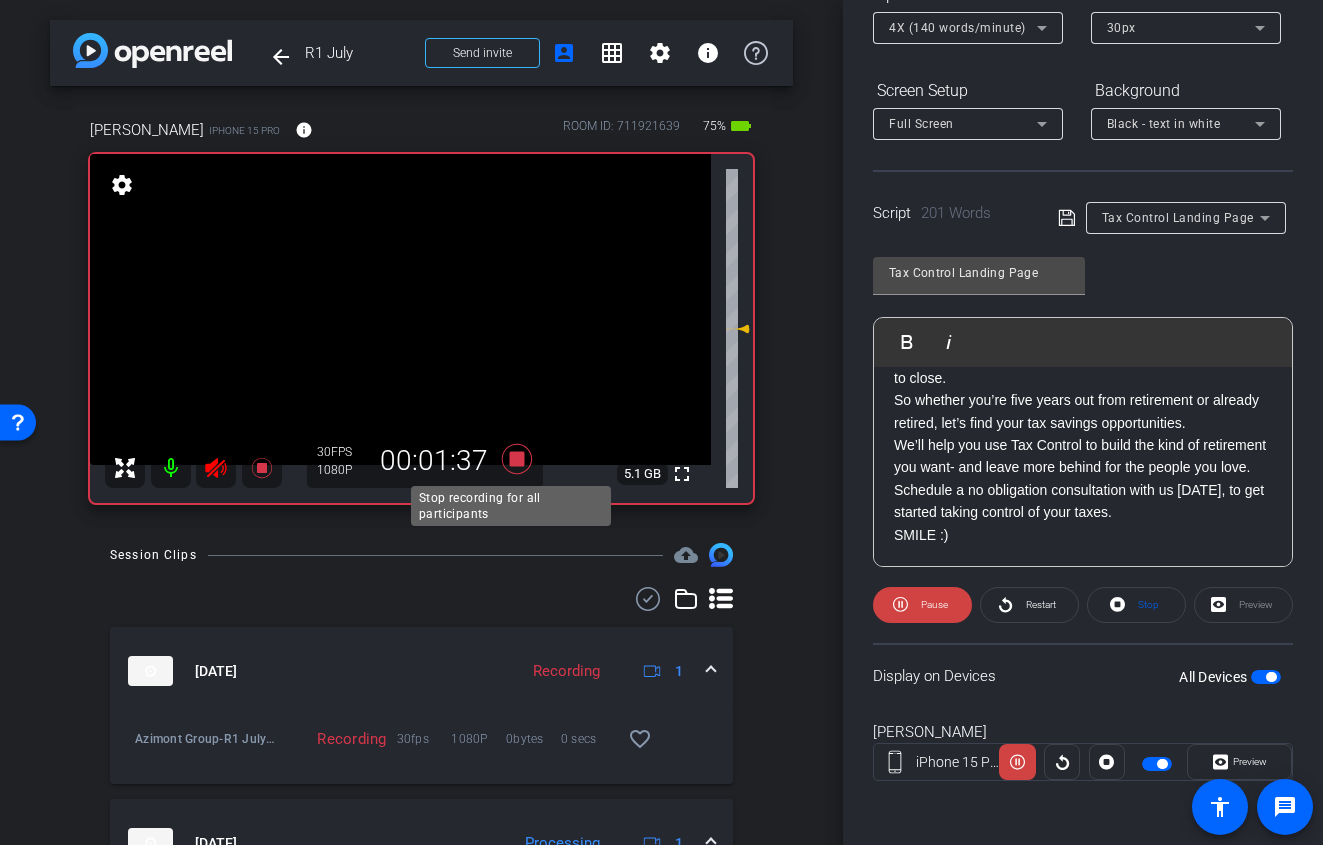 click 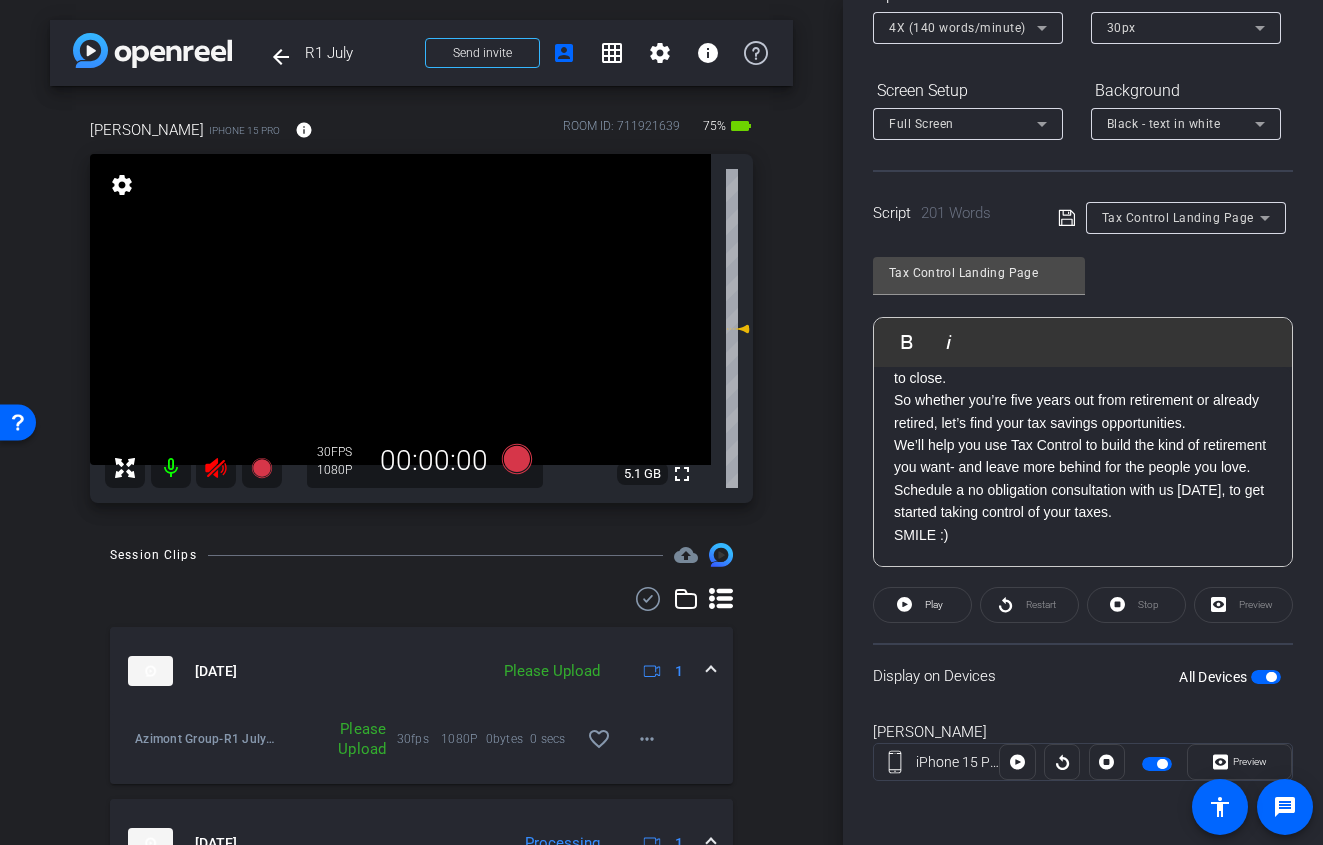 click 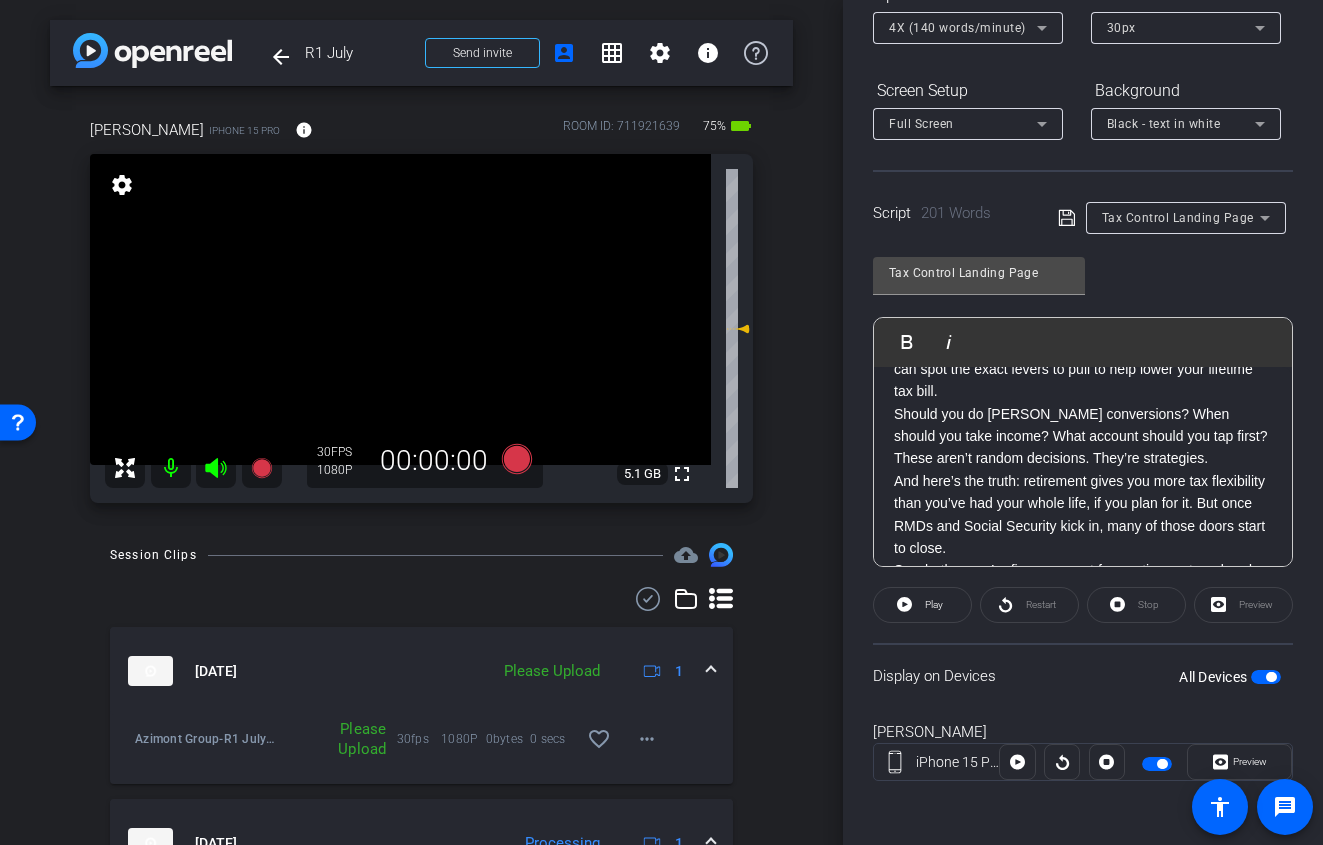 scroll, scrollTop: 276, scrollLeft: 0, axis: vertical 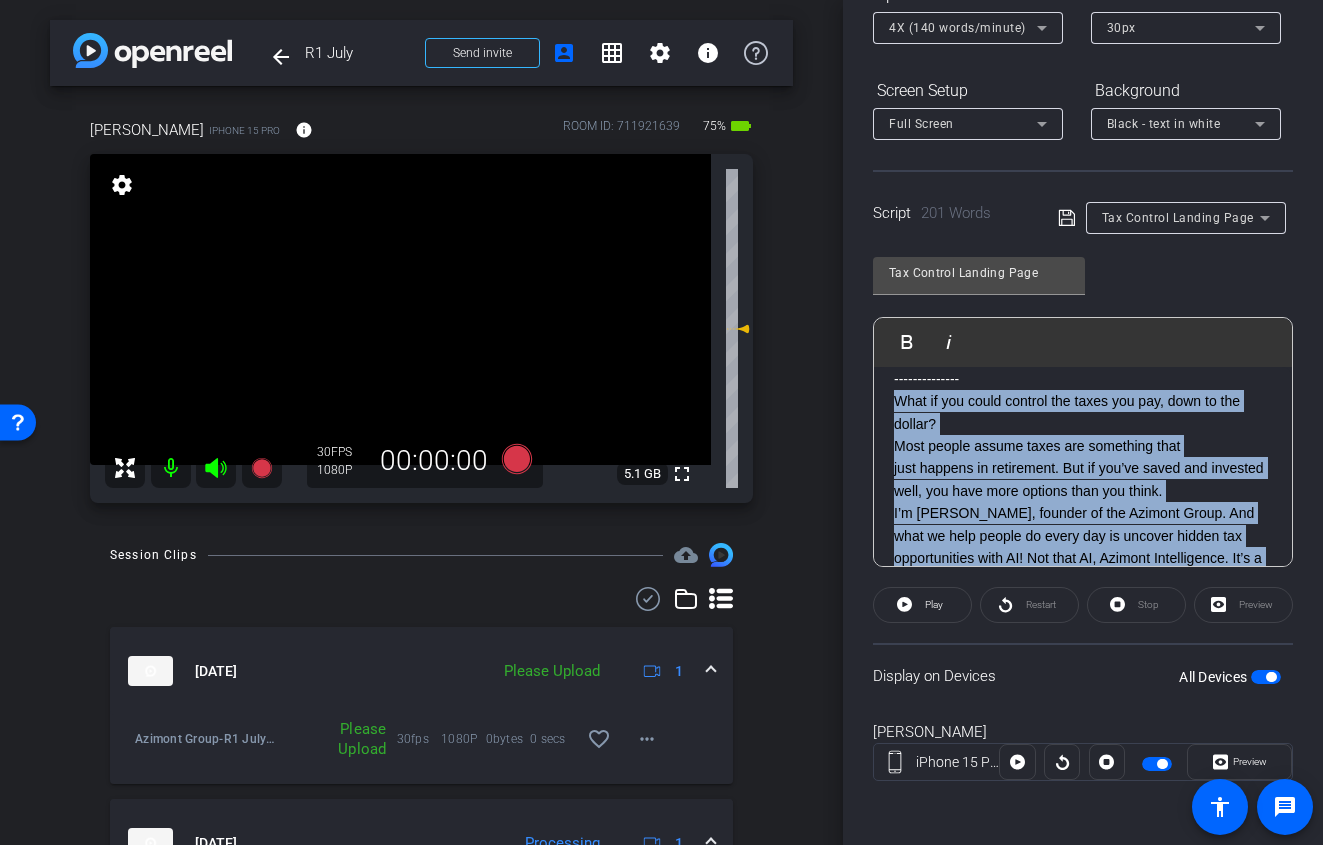 drag, startPoint x: 1142, startPoint y: 455, endPoint x: 892, endPoint y: 412, distance: 253.67105 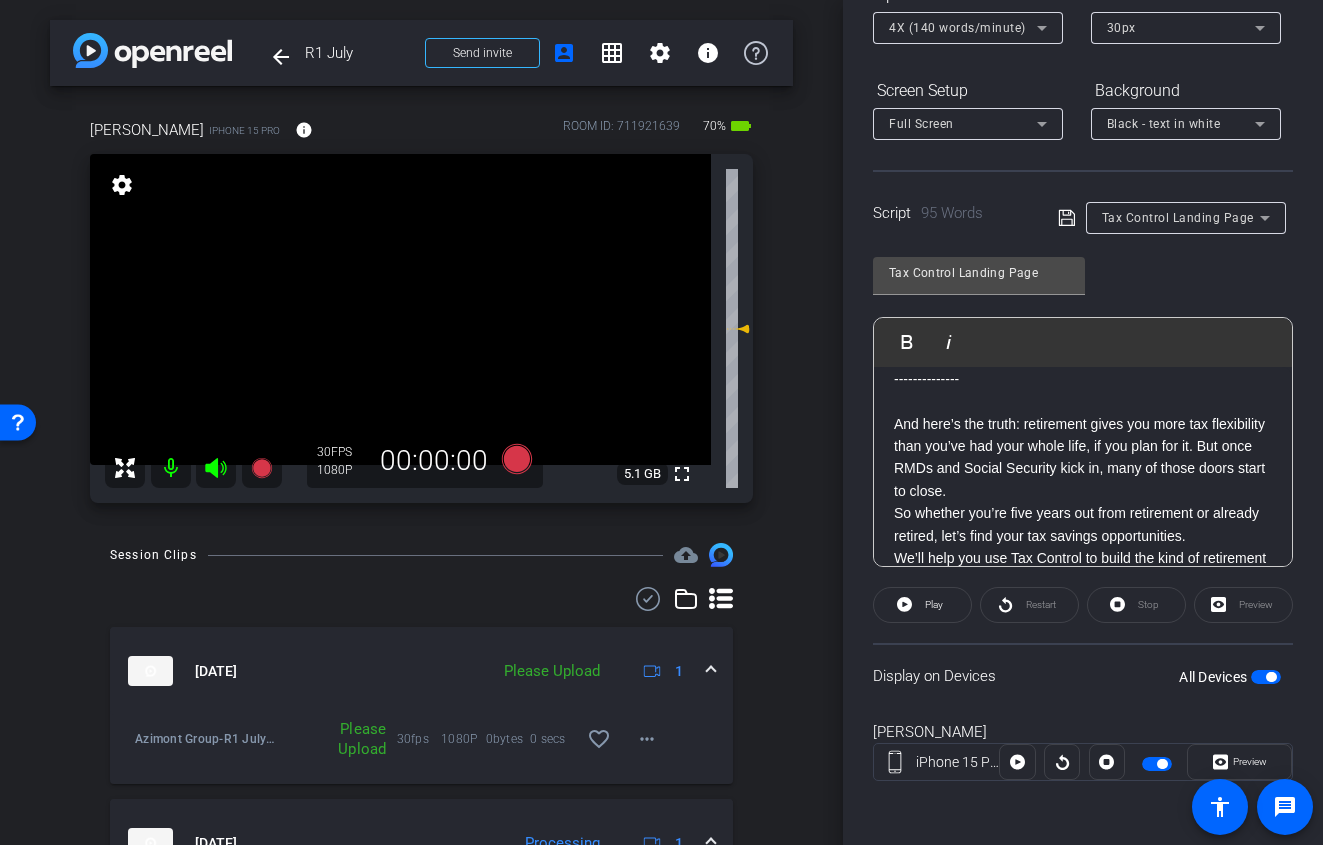 click at bounding box center [1266, 677] 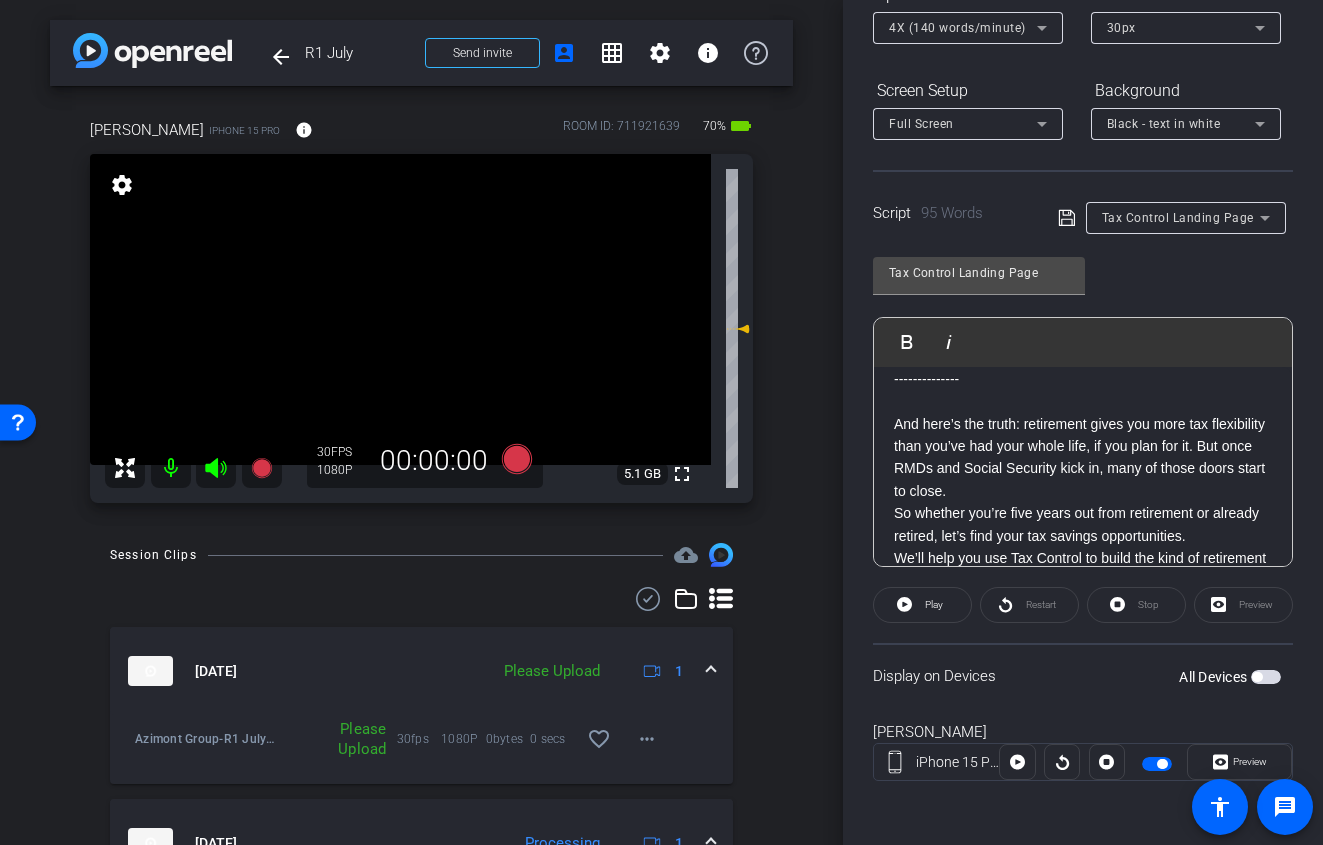 click at bounding box center [1266, 677] 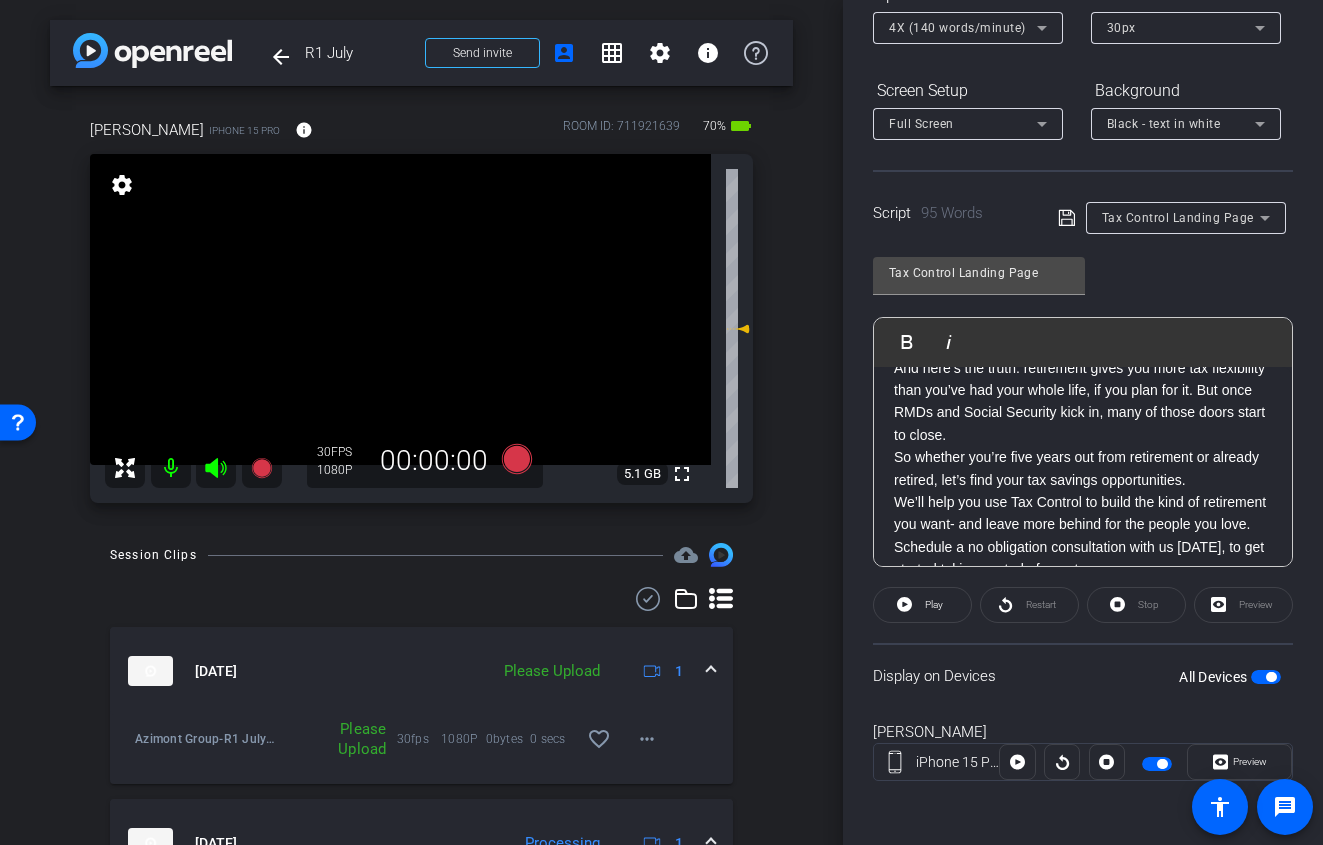 scroll, scrollTop: 0, scrollLeft: 0, axis: both 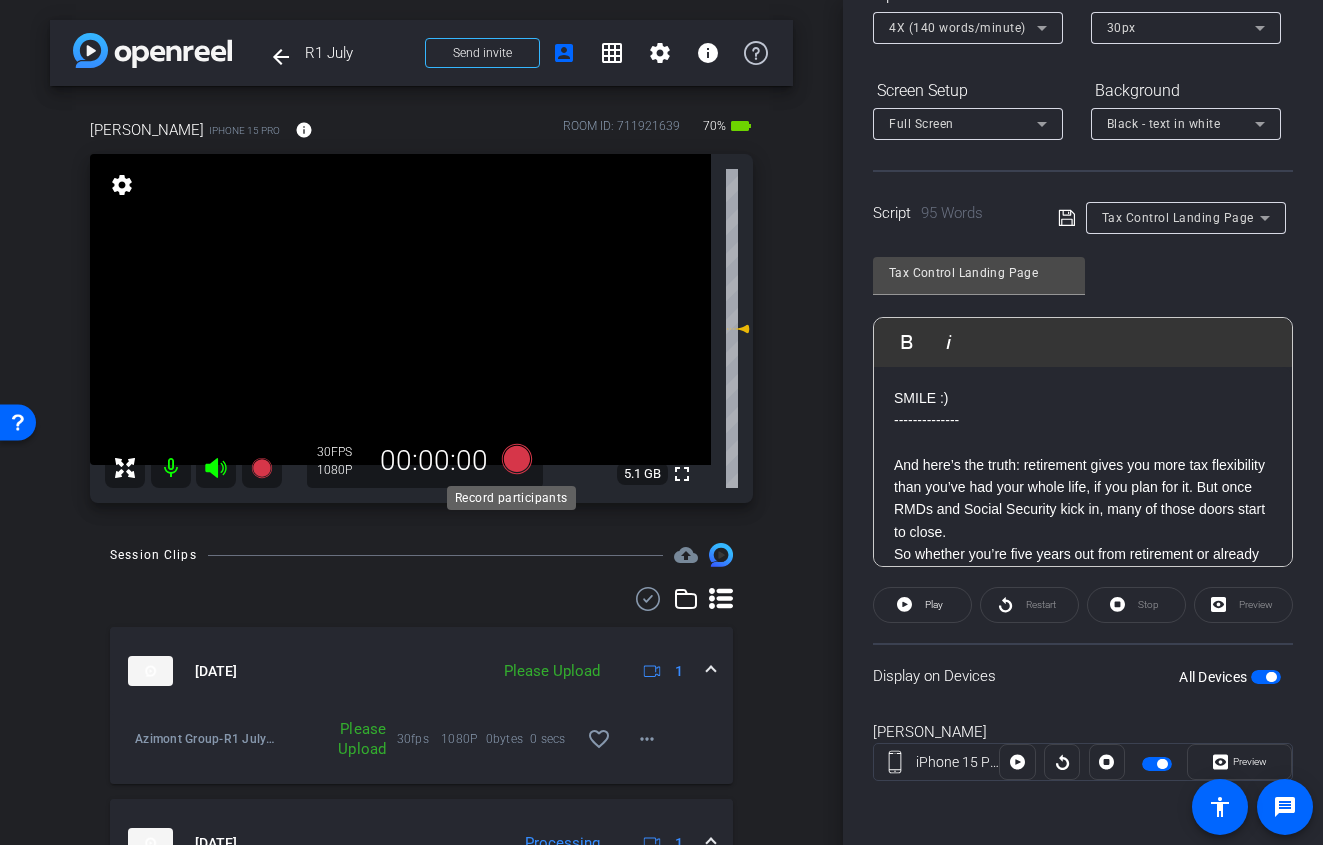 click 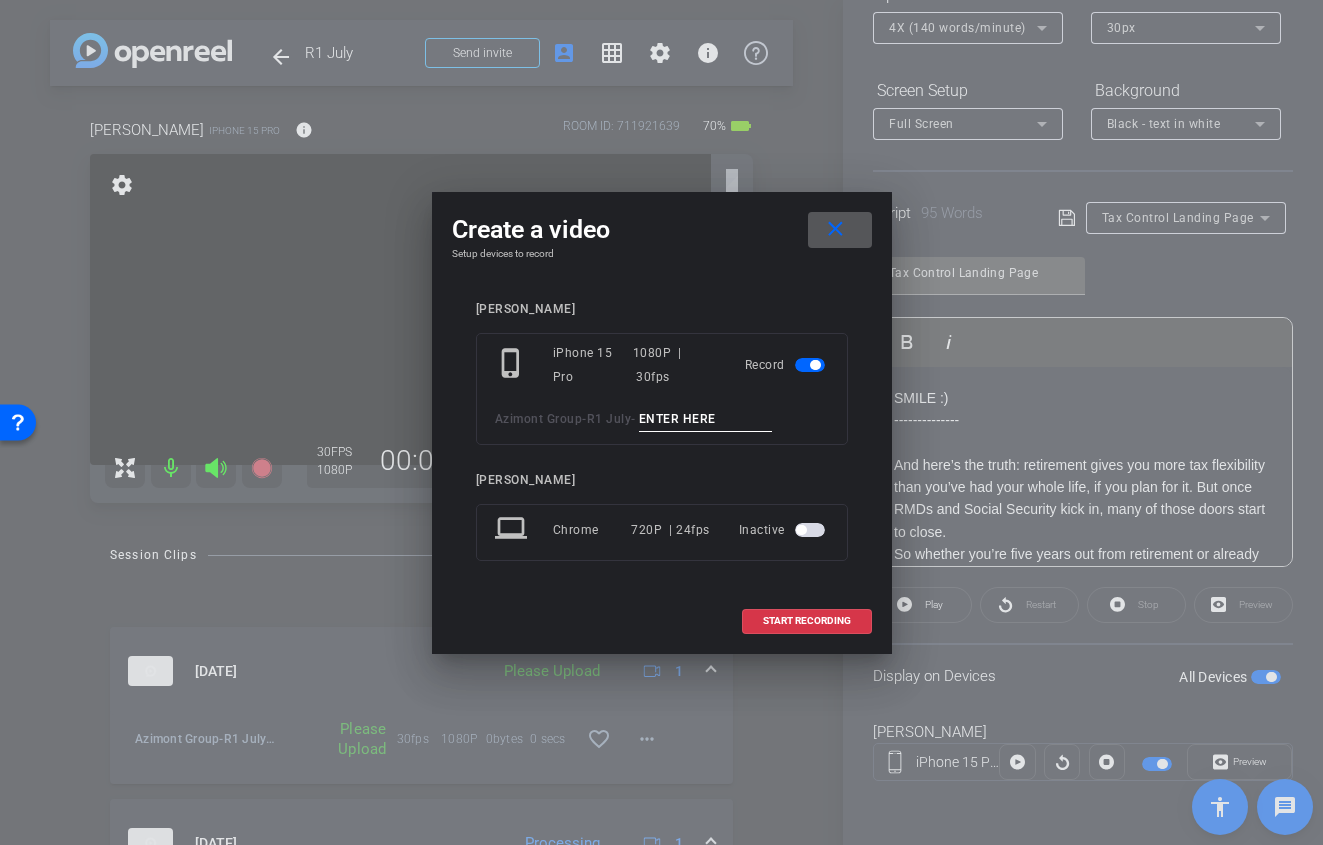 click at bounding box center [706, 419] 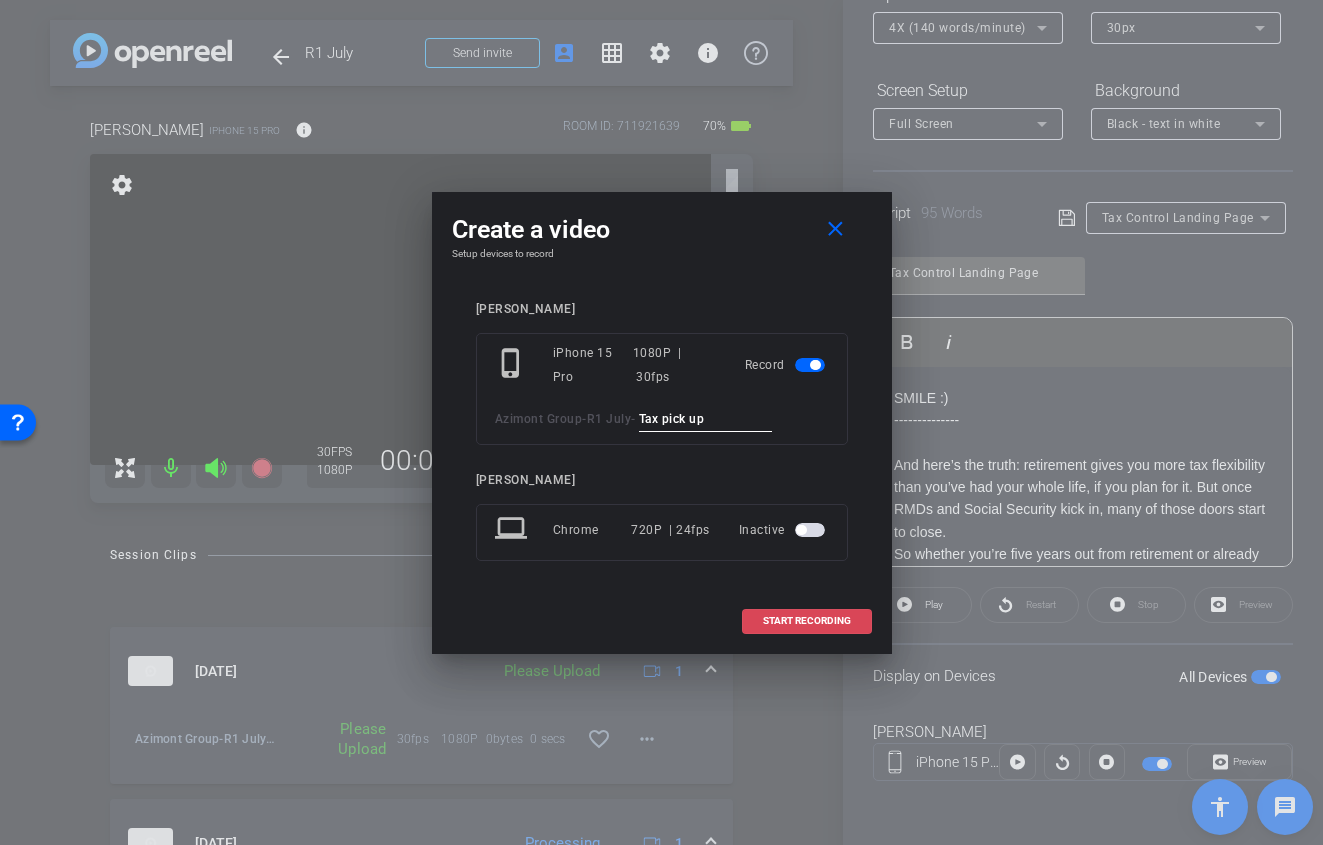 type on "Tax pick up" 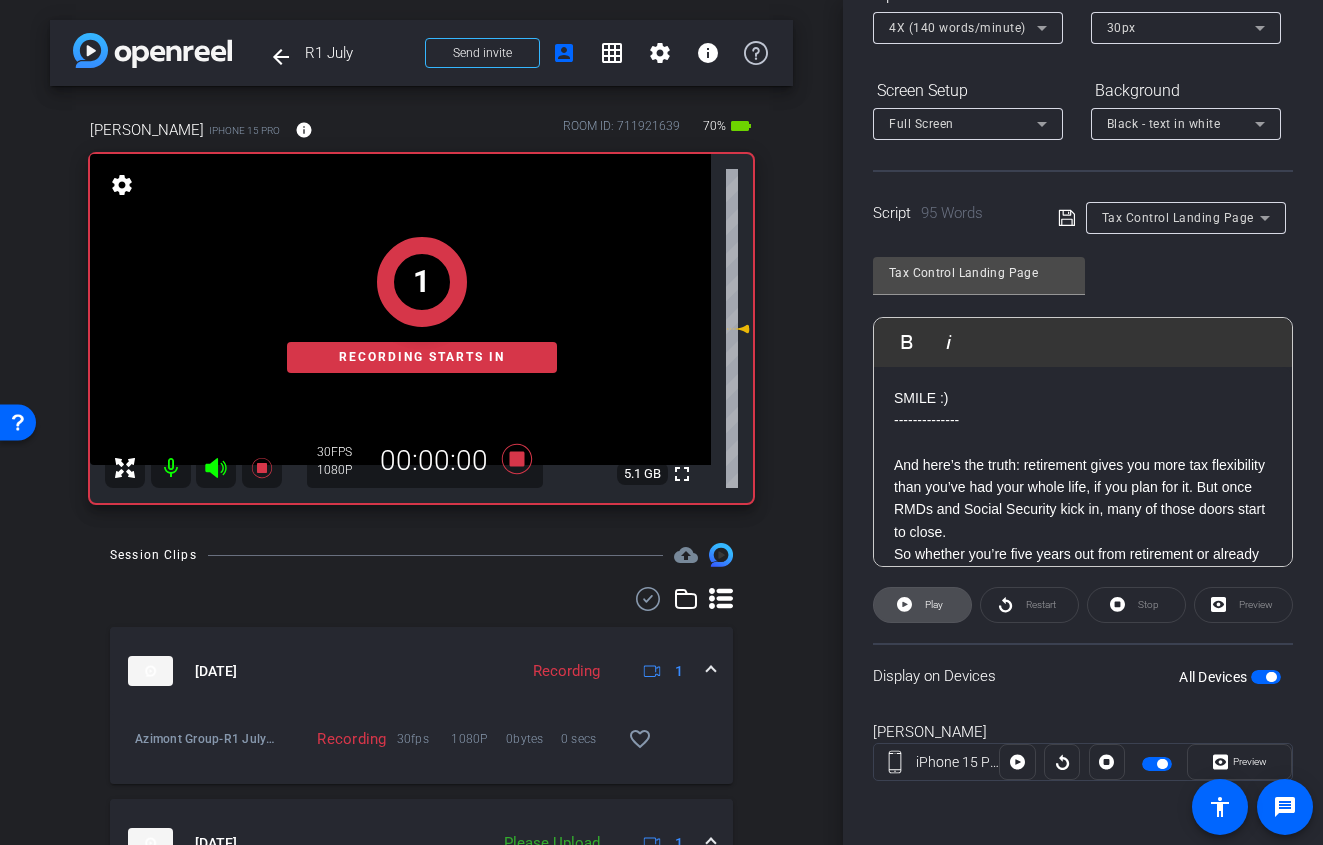 click on "Play" 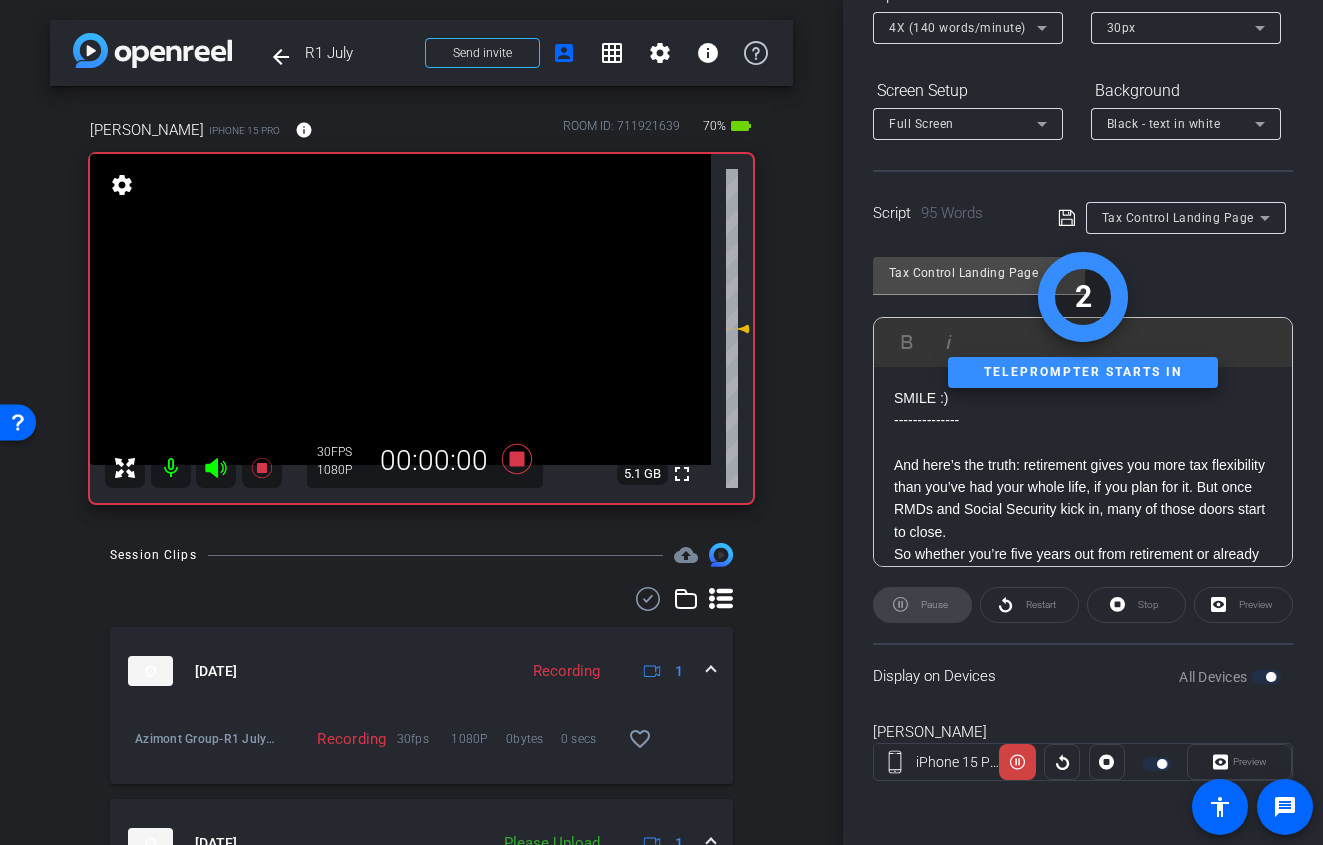 click 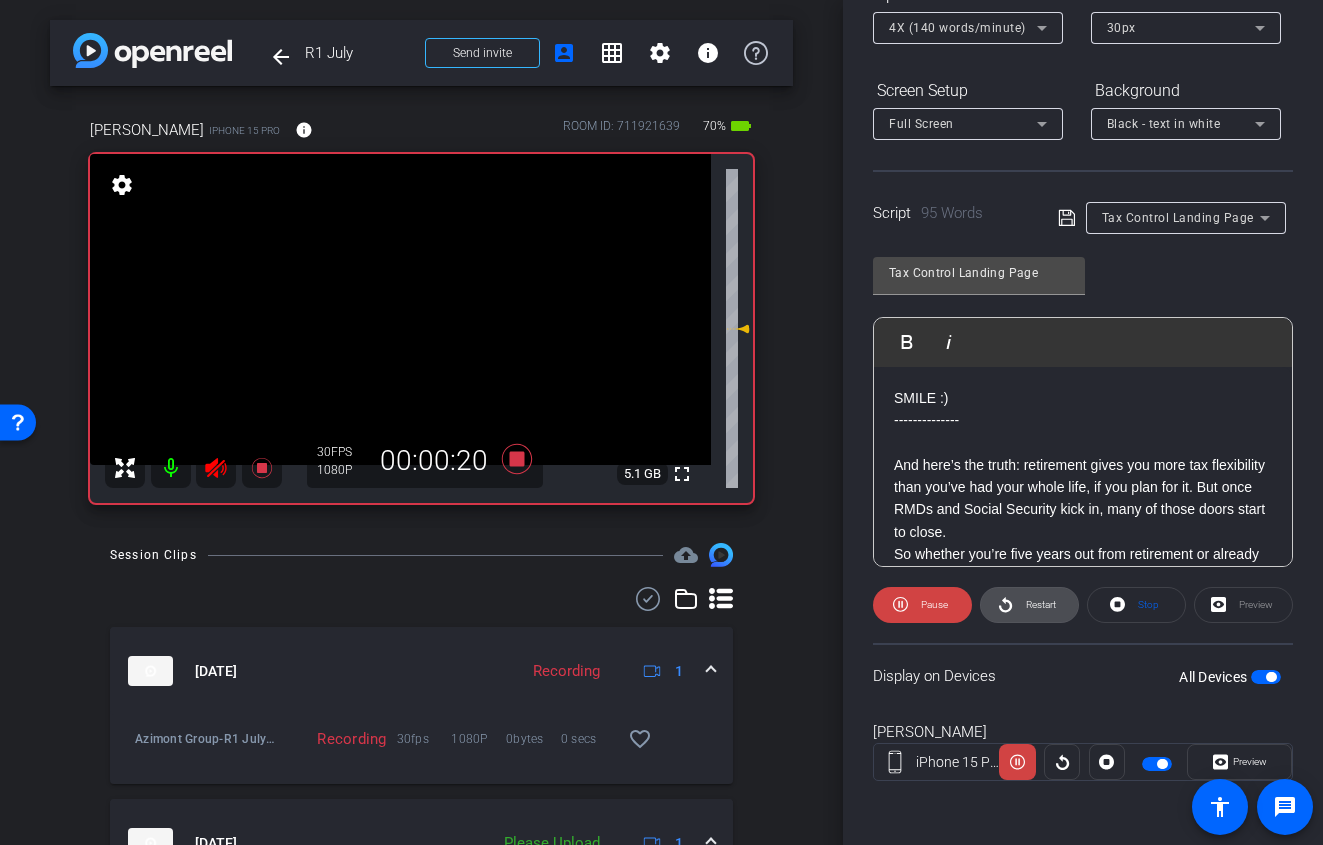 click on "Restart" 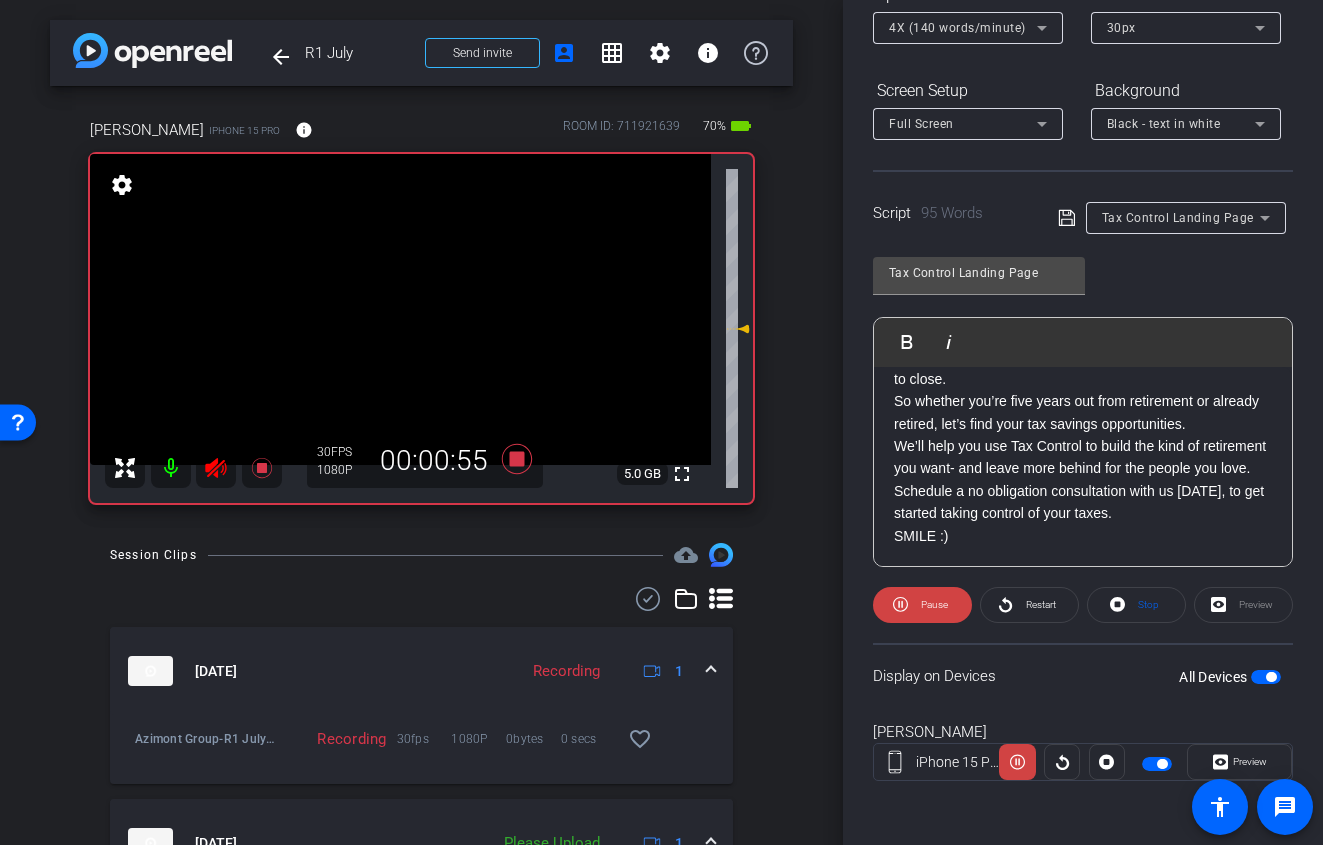 scroll, scrollTop: 176, scrollLeft: 0, axis: vertical 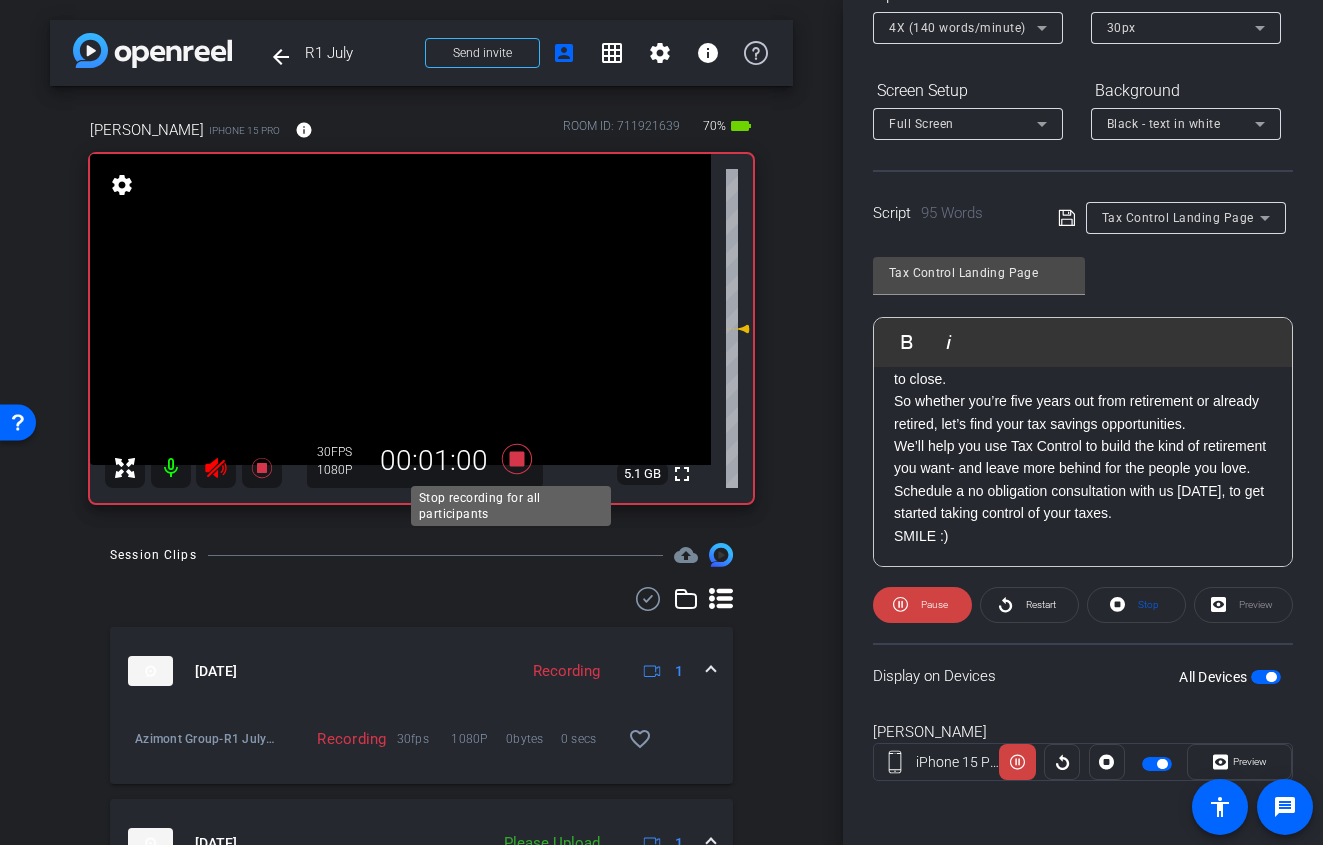 click 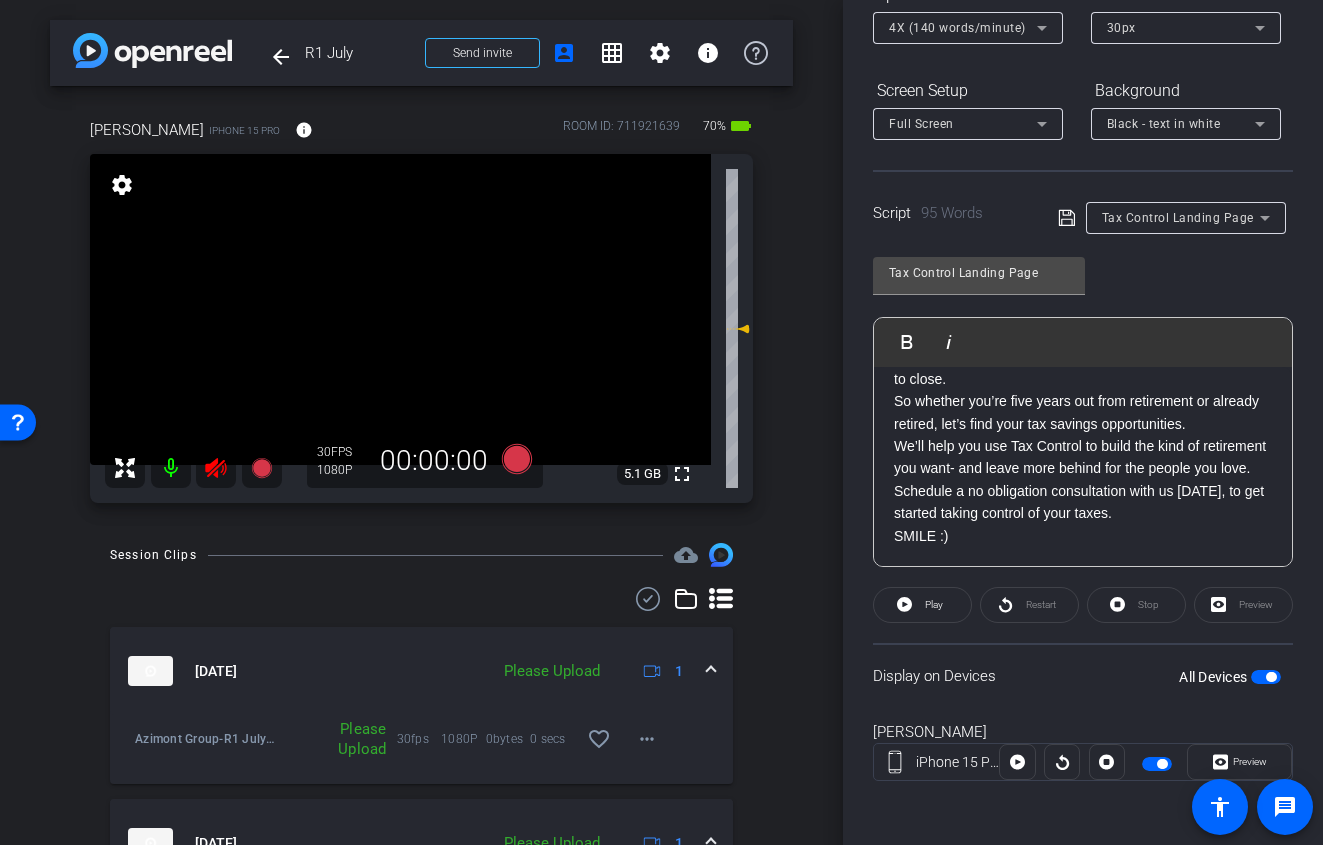 click at bounding box center [216, 468] 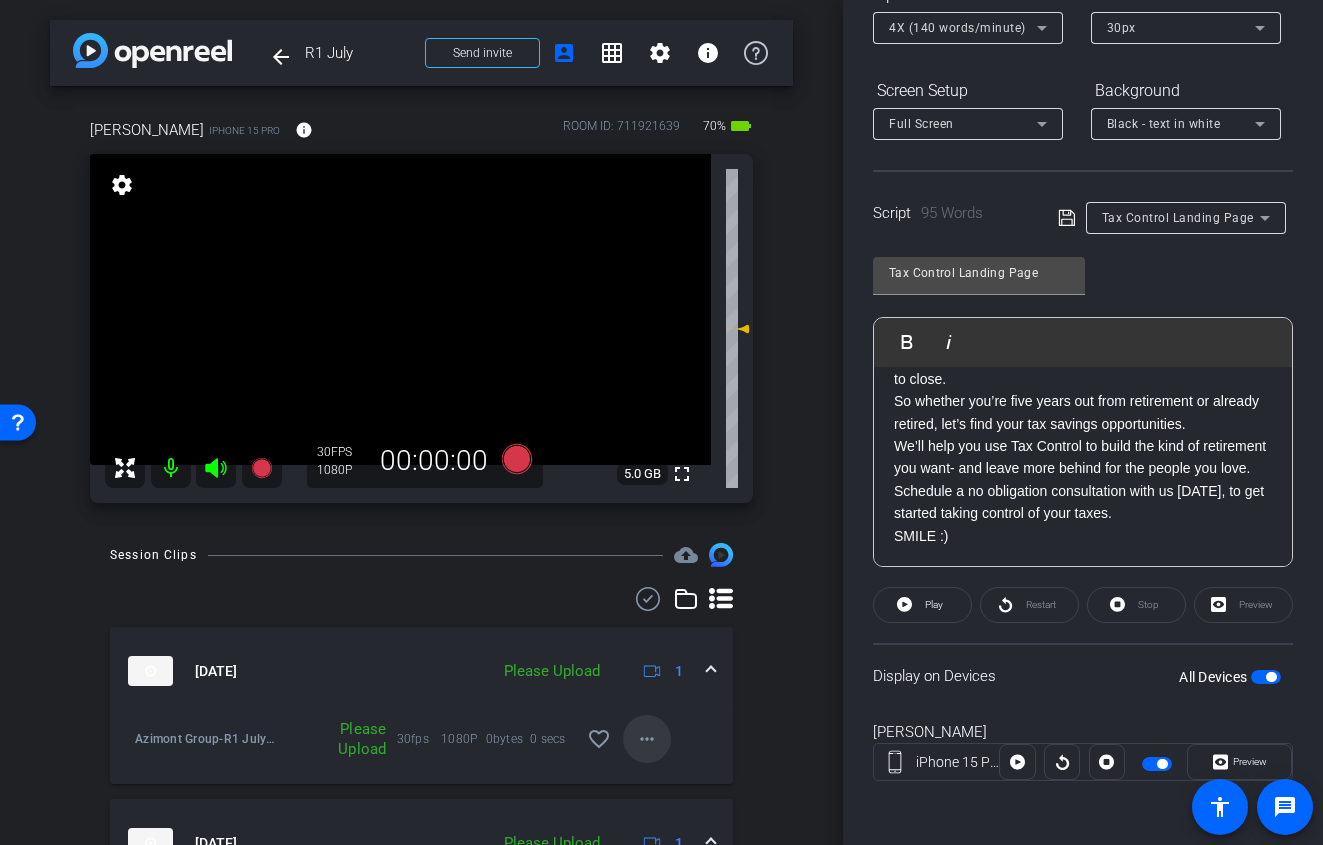 click on "more_horiz" at bounding box center [647, 739] 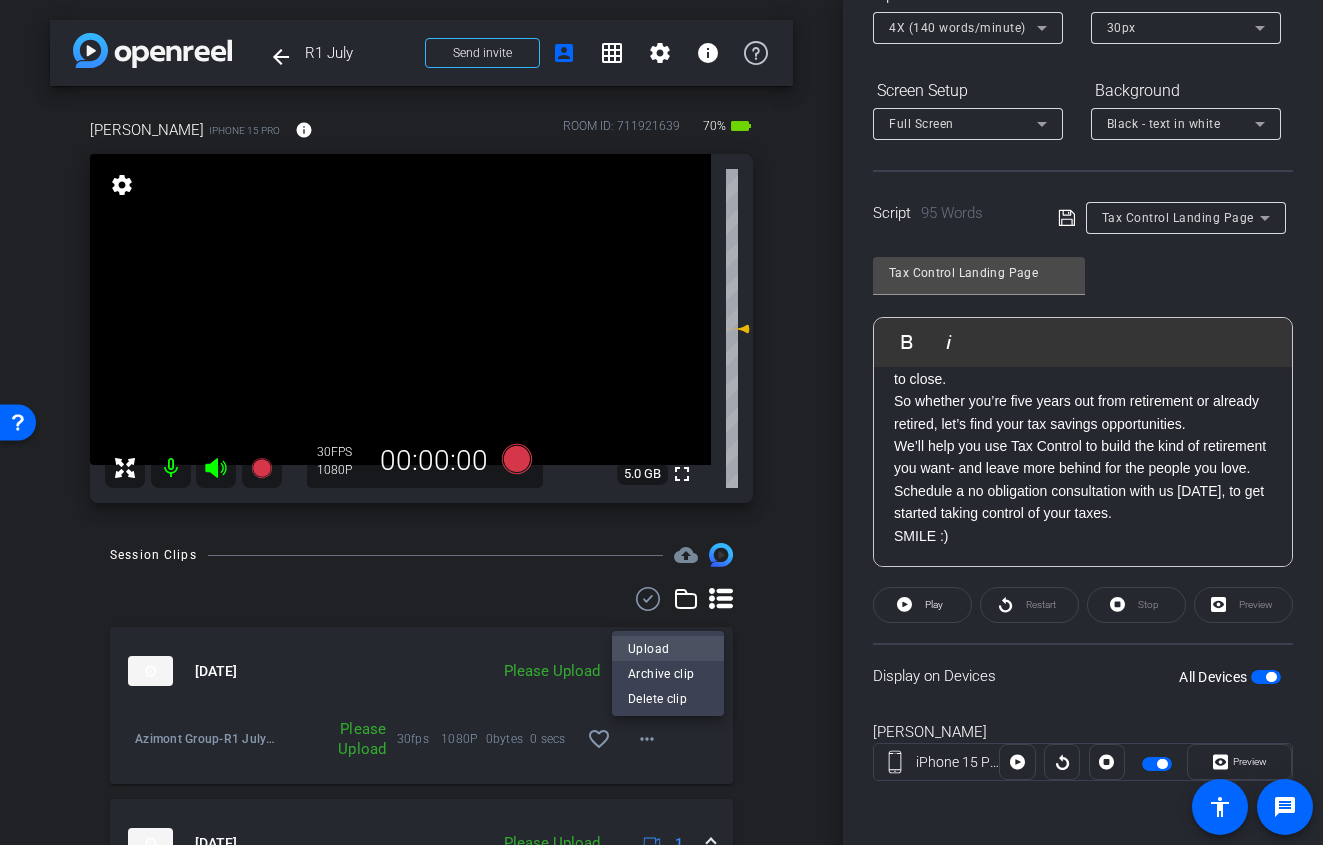 click on "Upload" at bounding box center [668, 648] 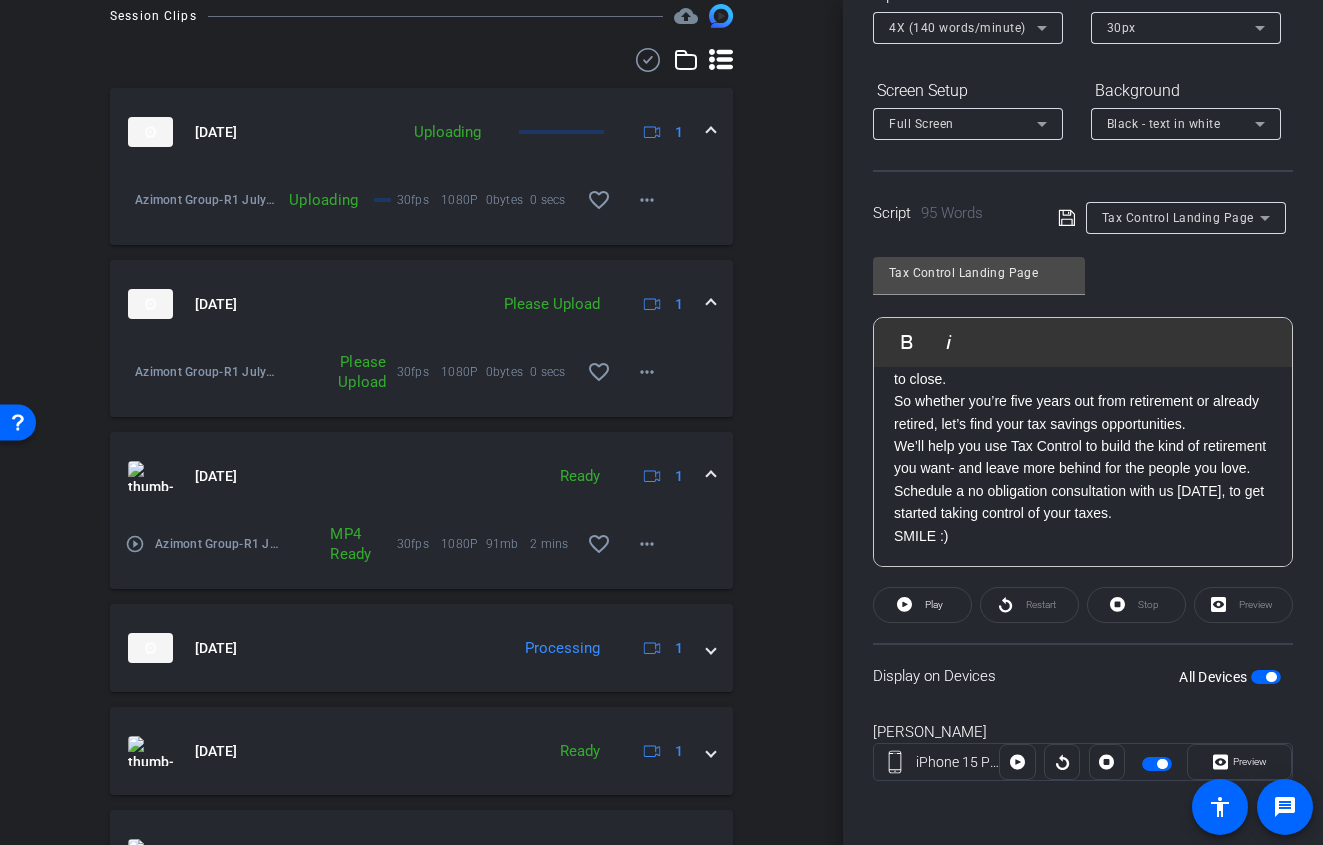 scroll, scrollTop: 565, scrollLeft: 0, axis: vertical 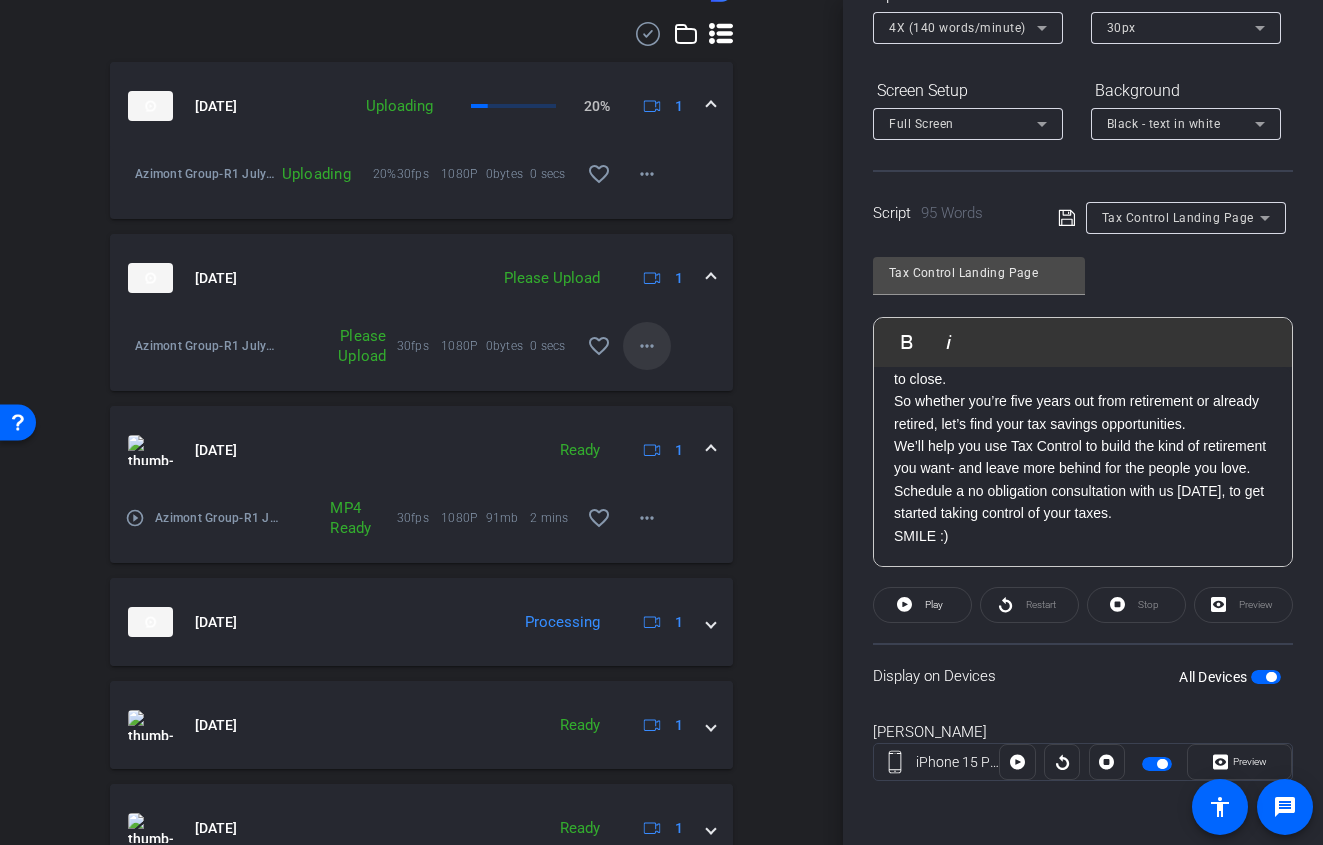 click at bounding box center (647, 346) 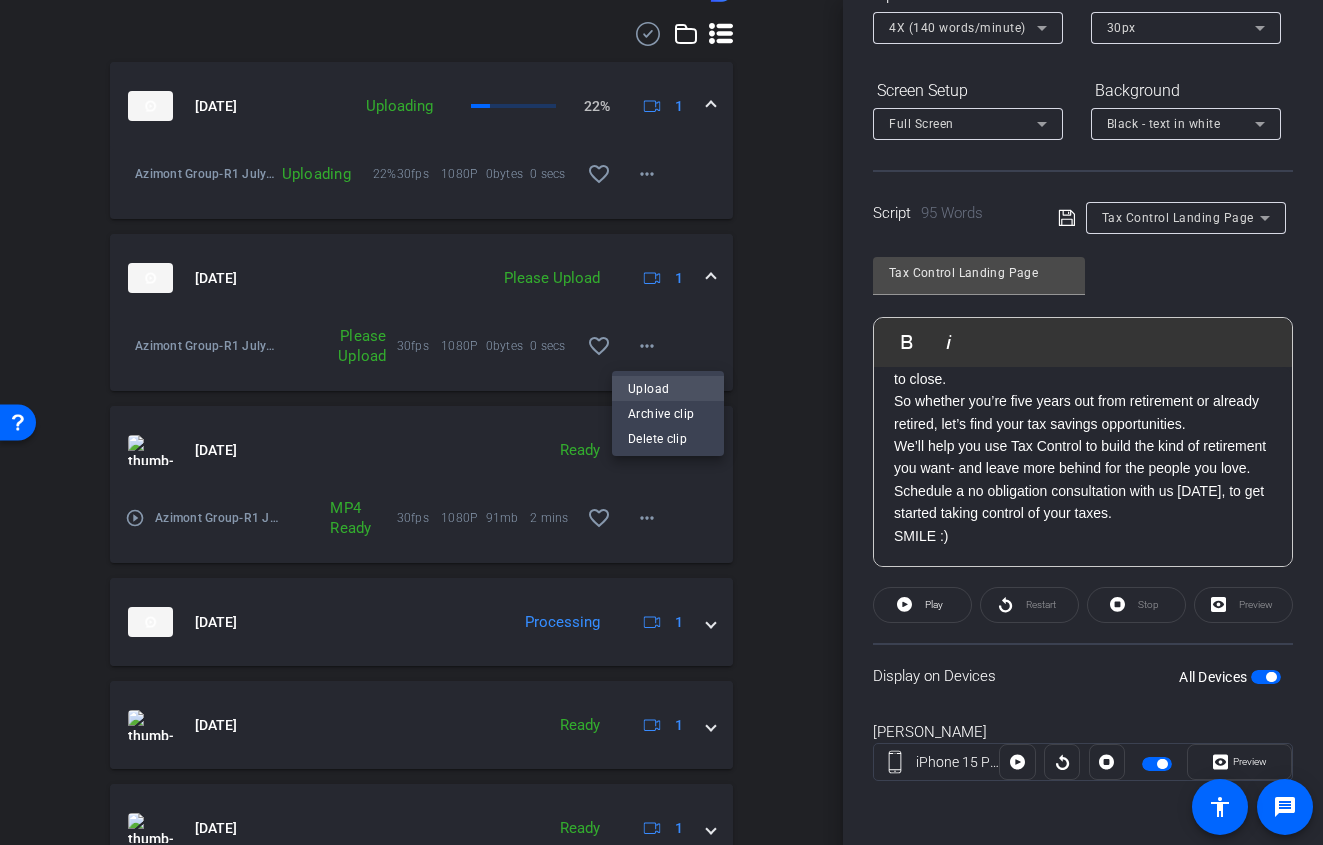 click on "Upload" at bounding box center (668, 388) 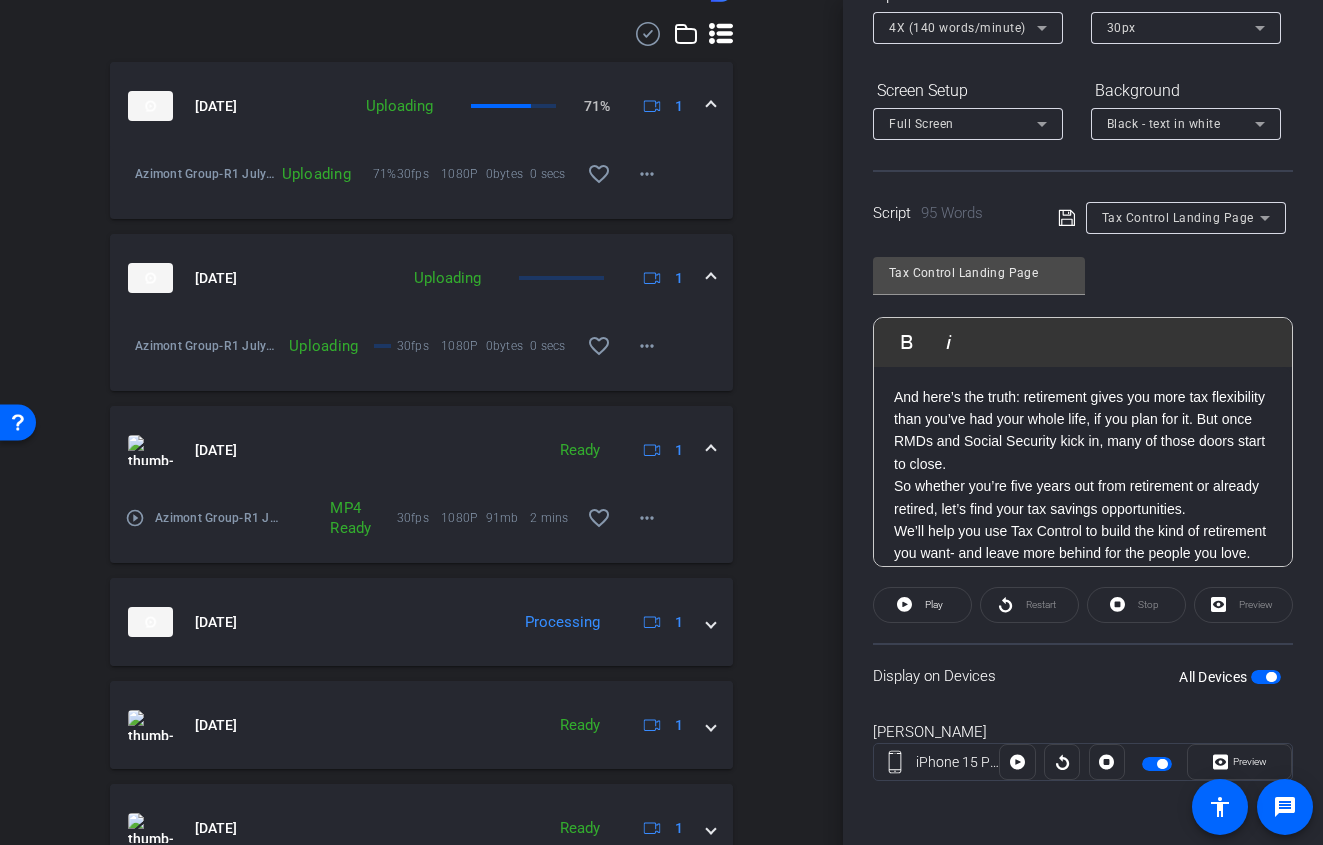 scroll, scrollTop: 0, scrollLeft: 0, axis: both 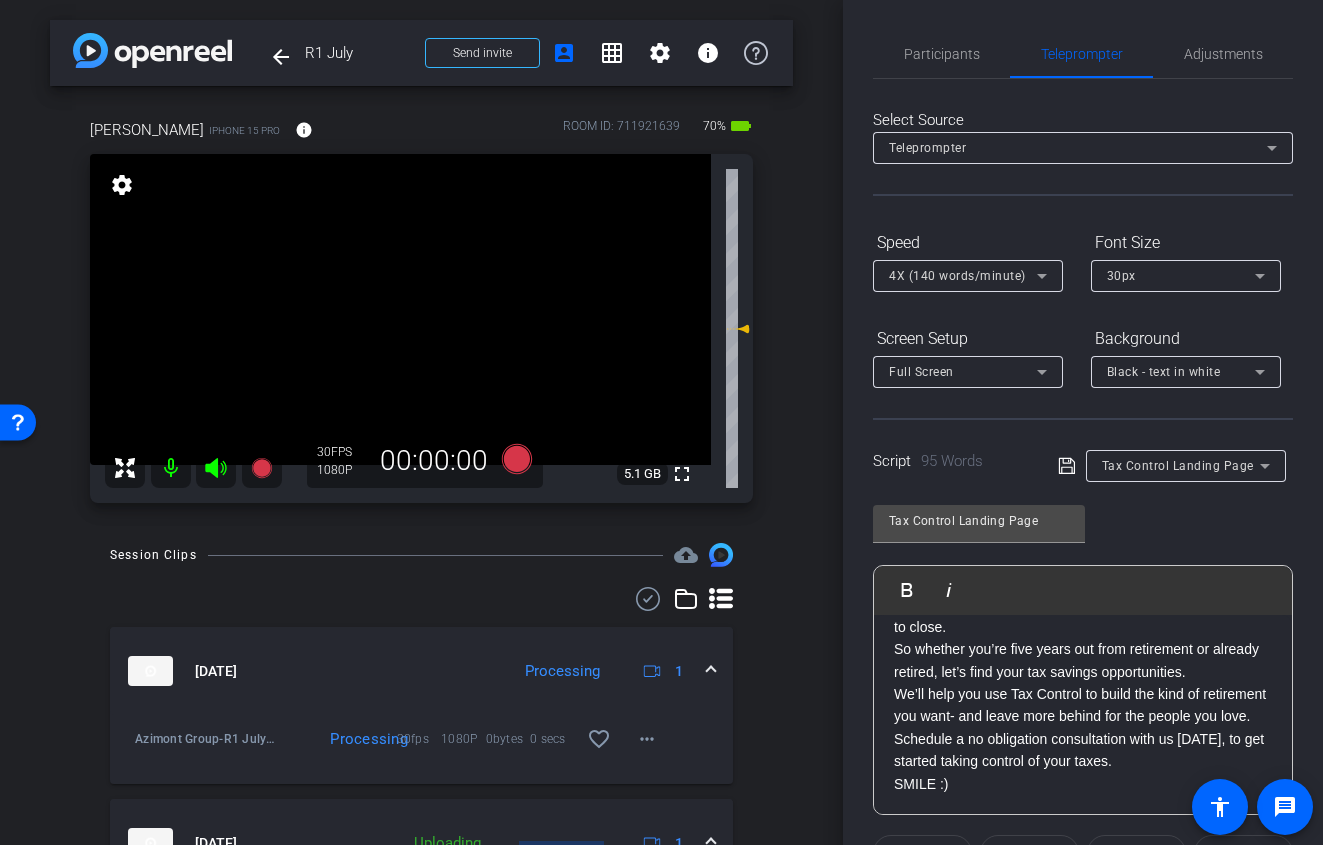 click on "Tax Control Landing Page" at bounding box center (1178, 466) 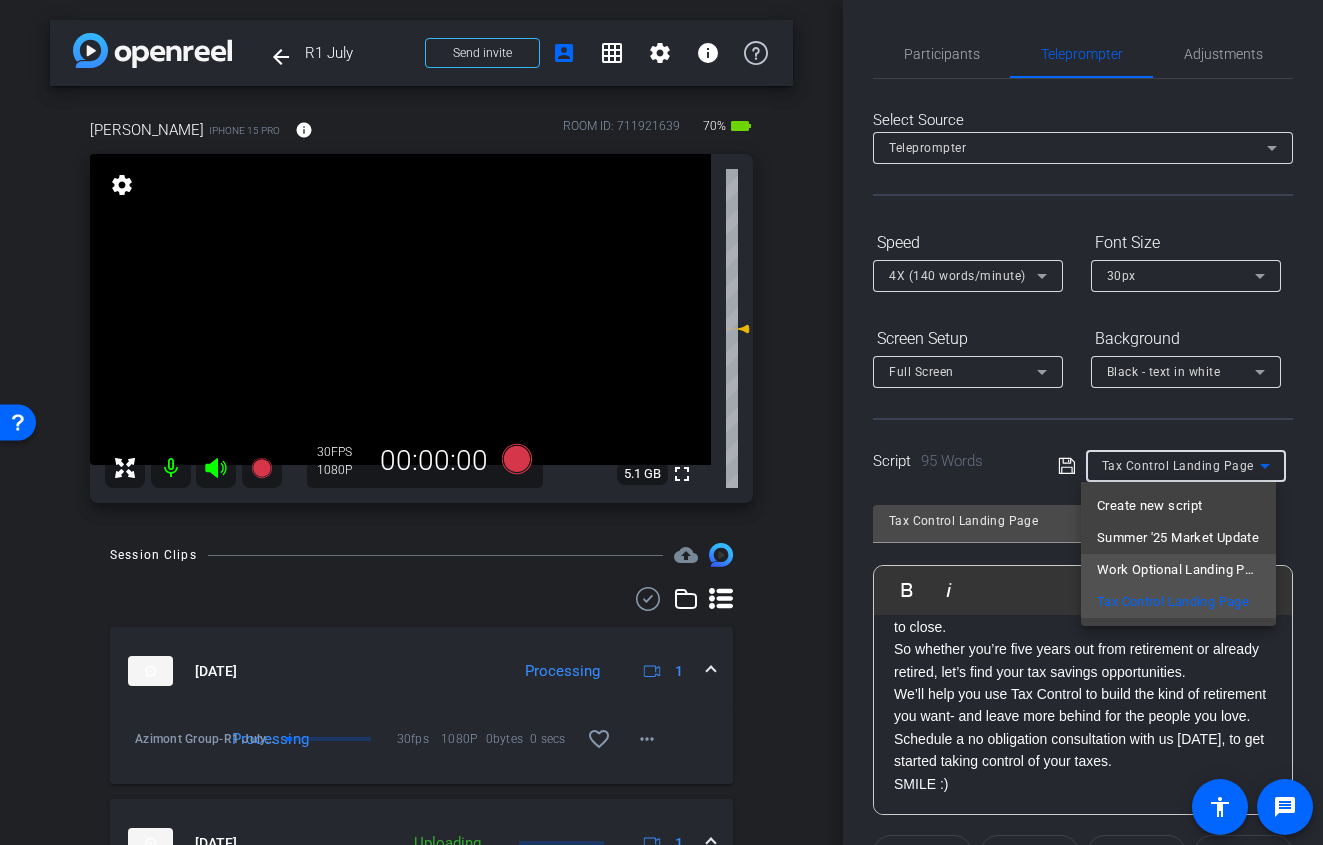 click on "Work Optional Landing Page" at bounding box center [1178, 570] 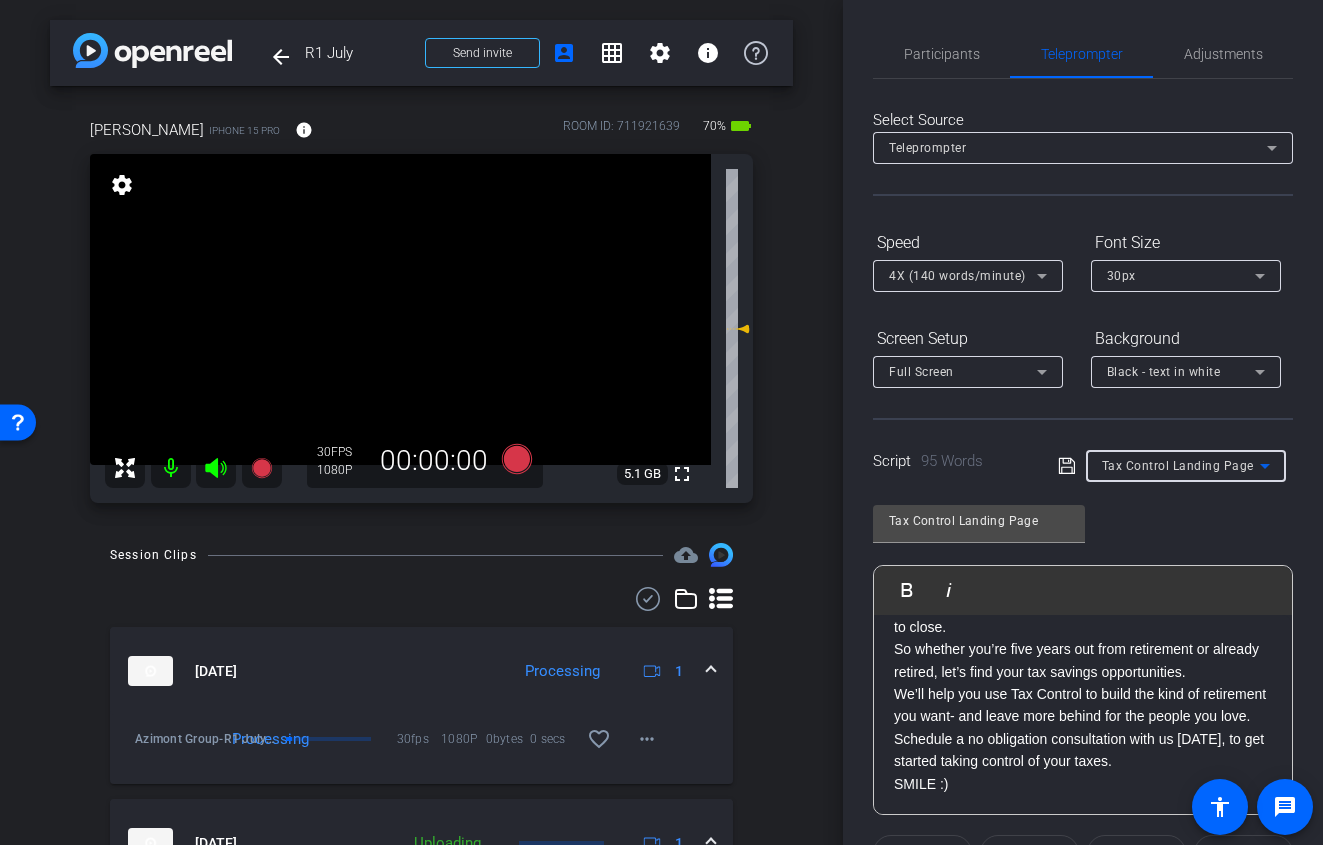 type on "Work Optional Landing Page" 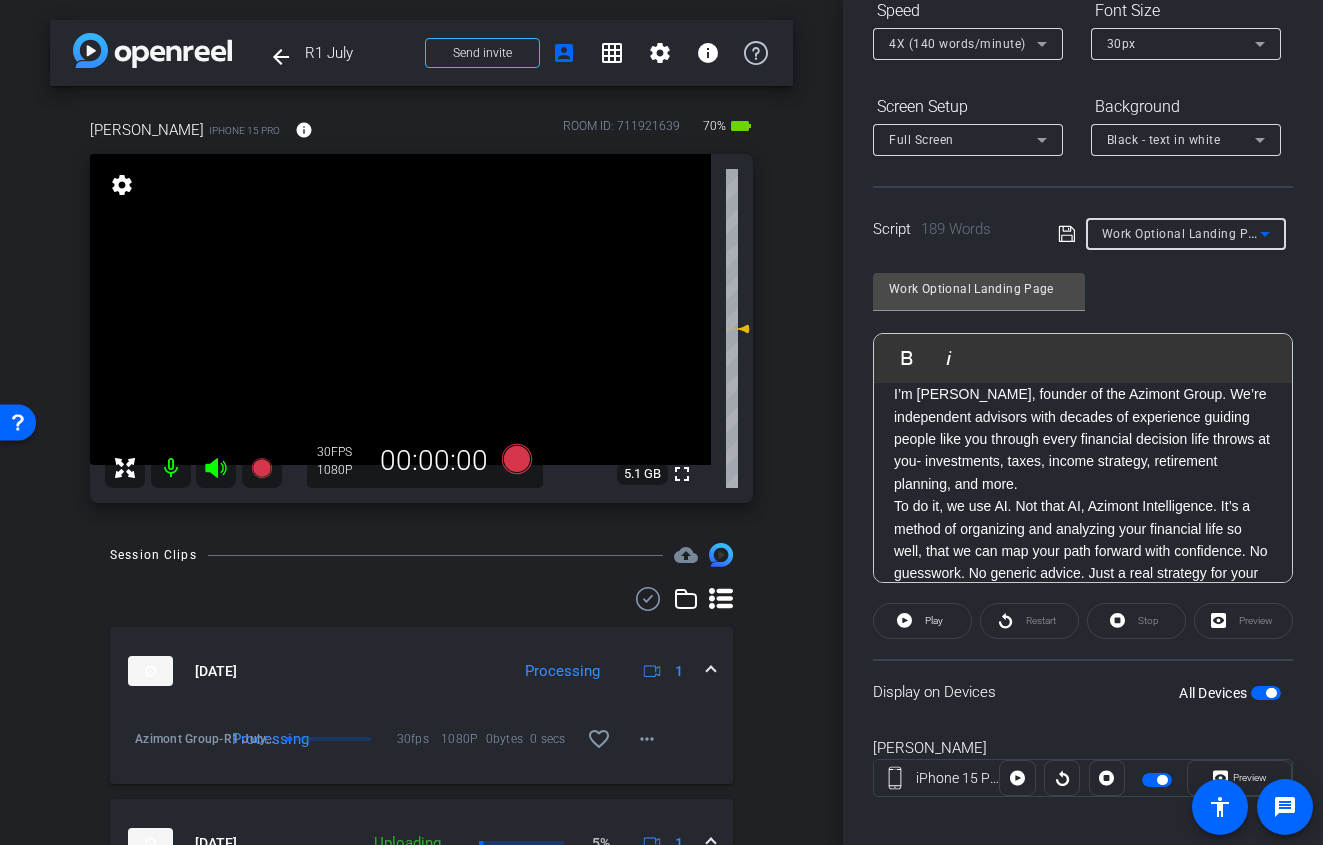 scroll, scrollTop: 248, scrollLeft: 0, axis: vertical 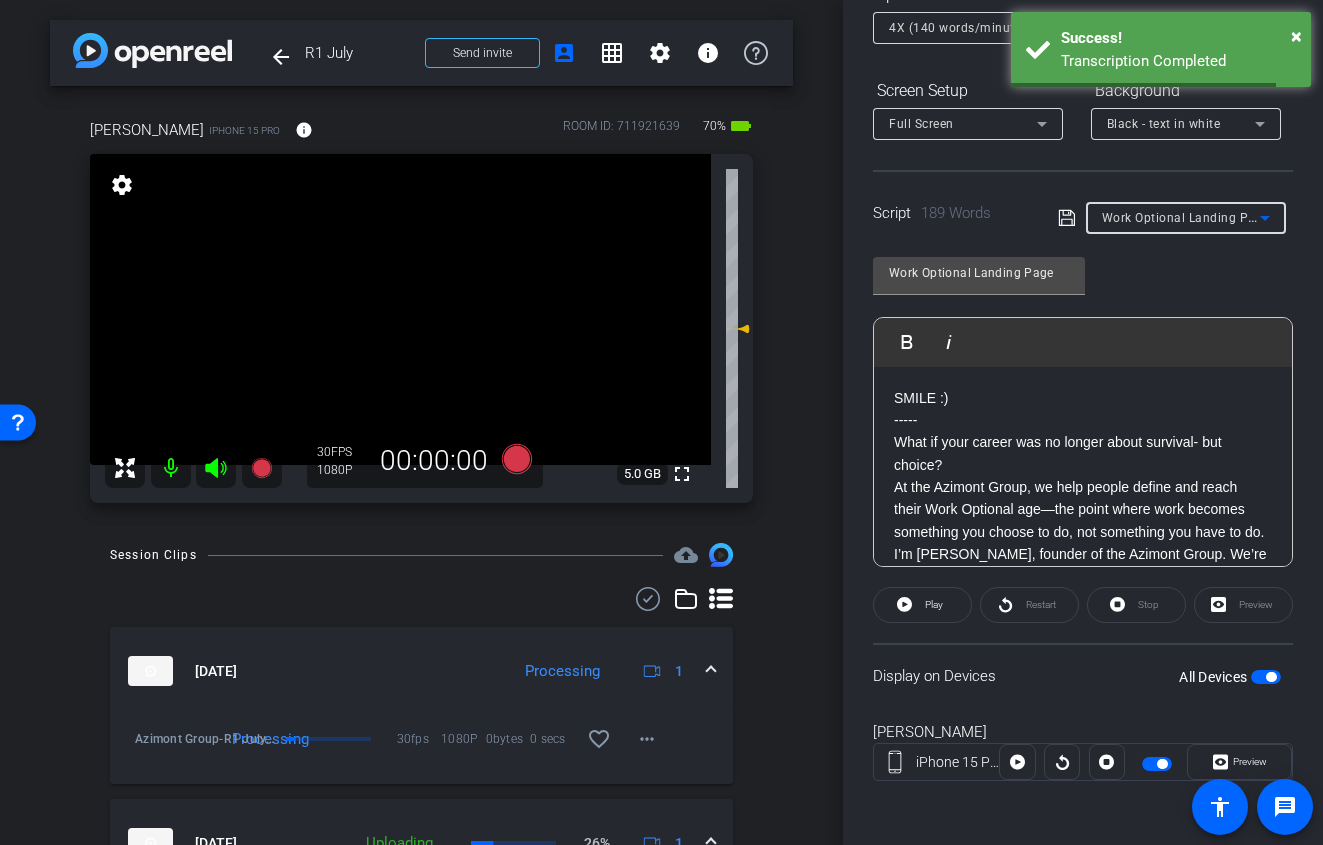 click at bounding box center [1266, 677] 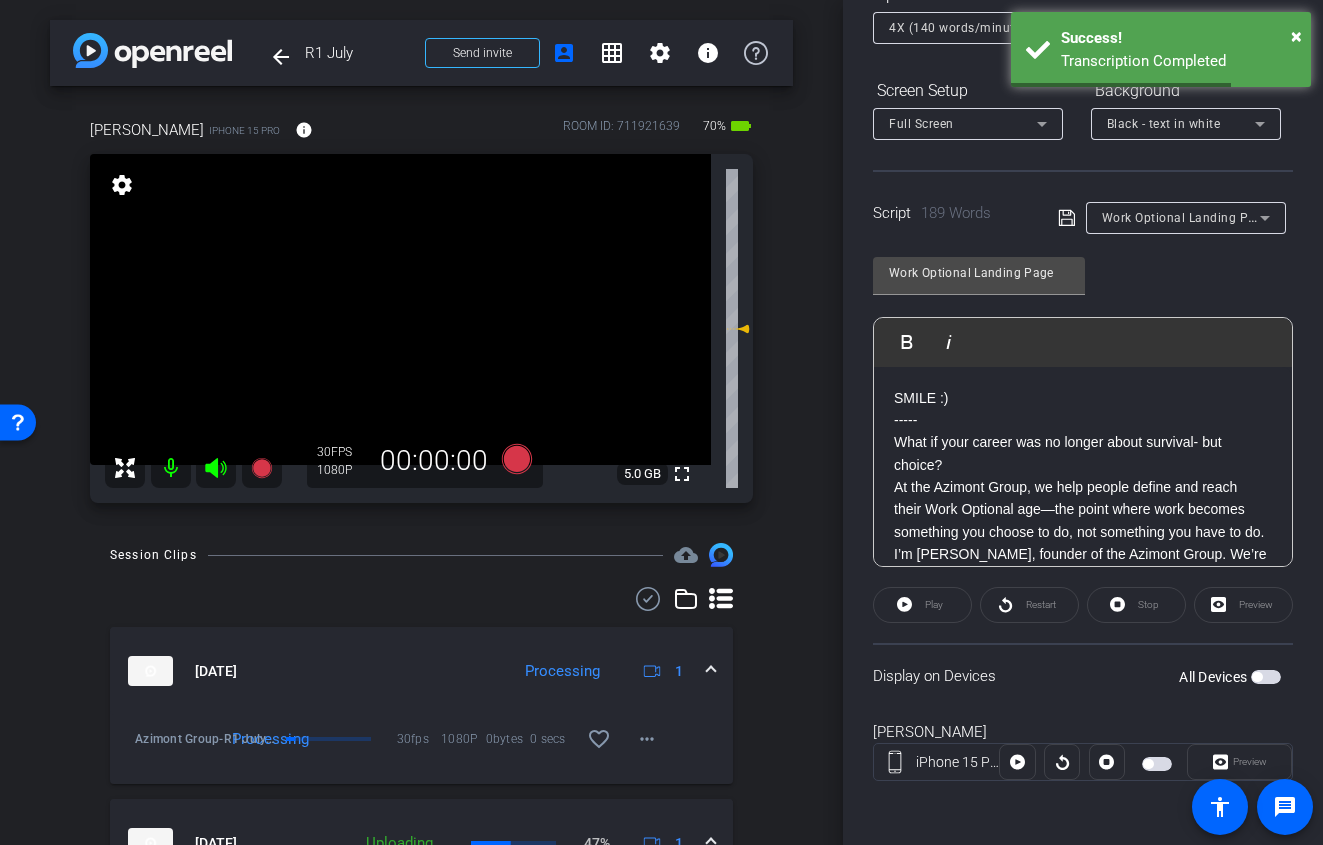click at bounding box center (1266, 677) 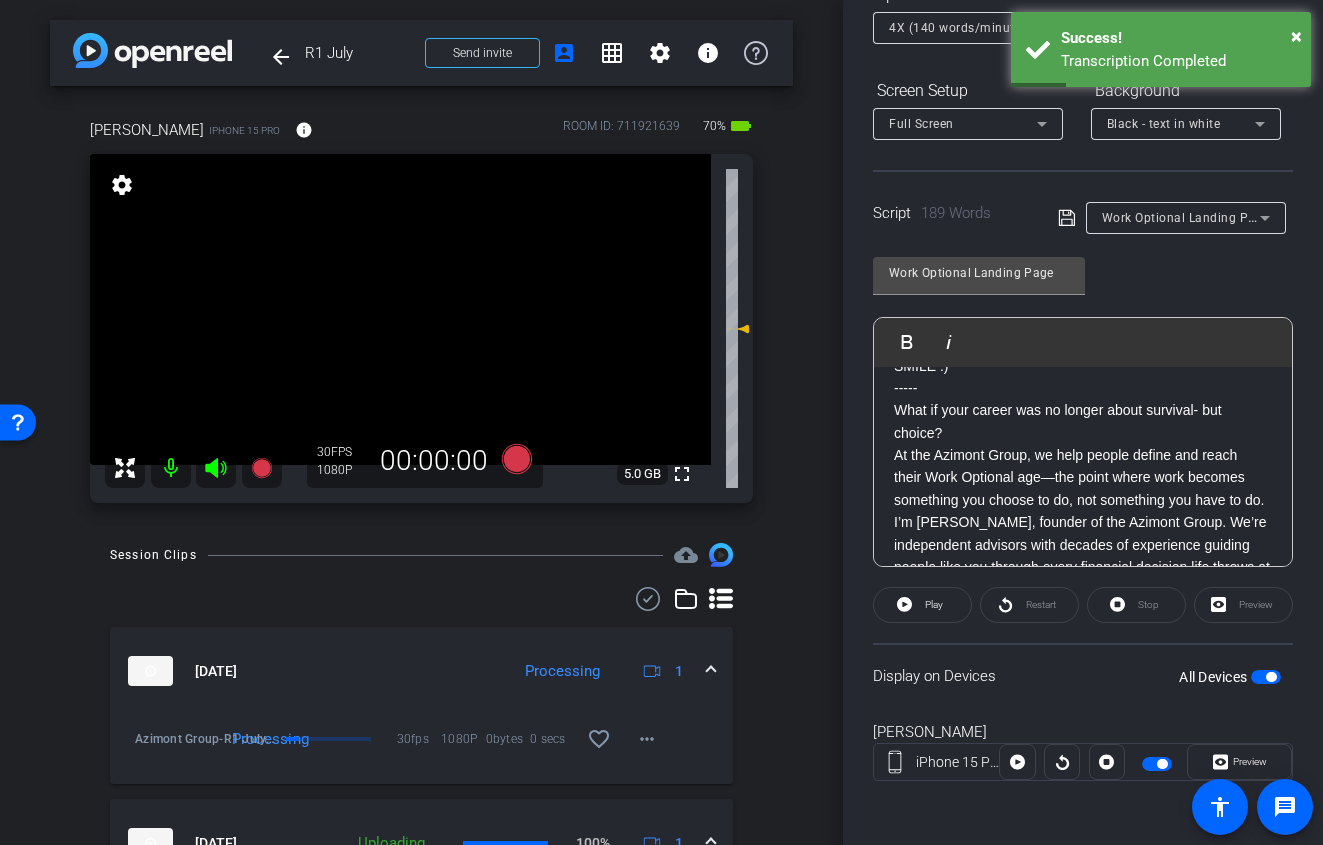 scroll, scrollTop: 64, scrollLeft: 0, axis: vertical 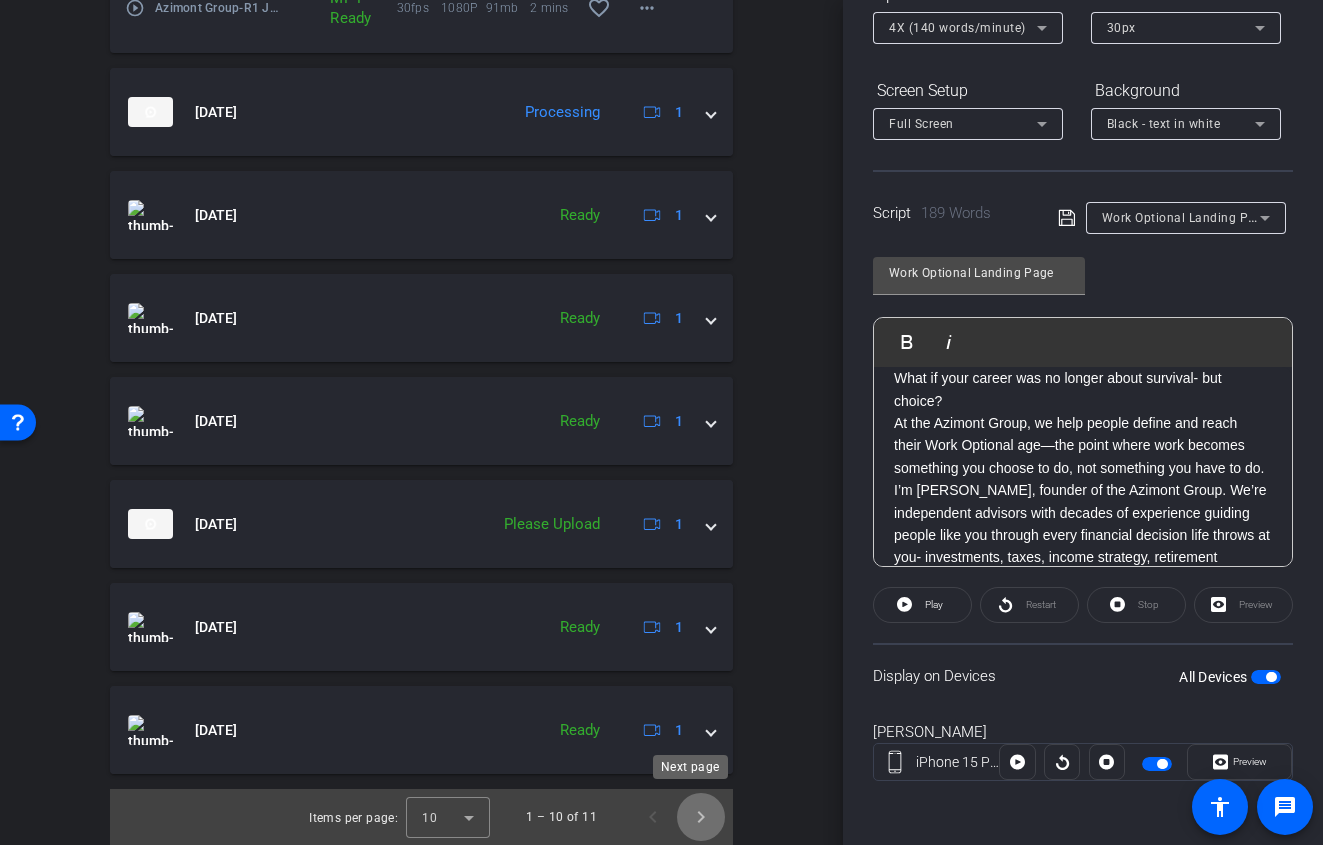 click 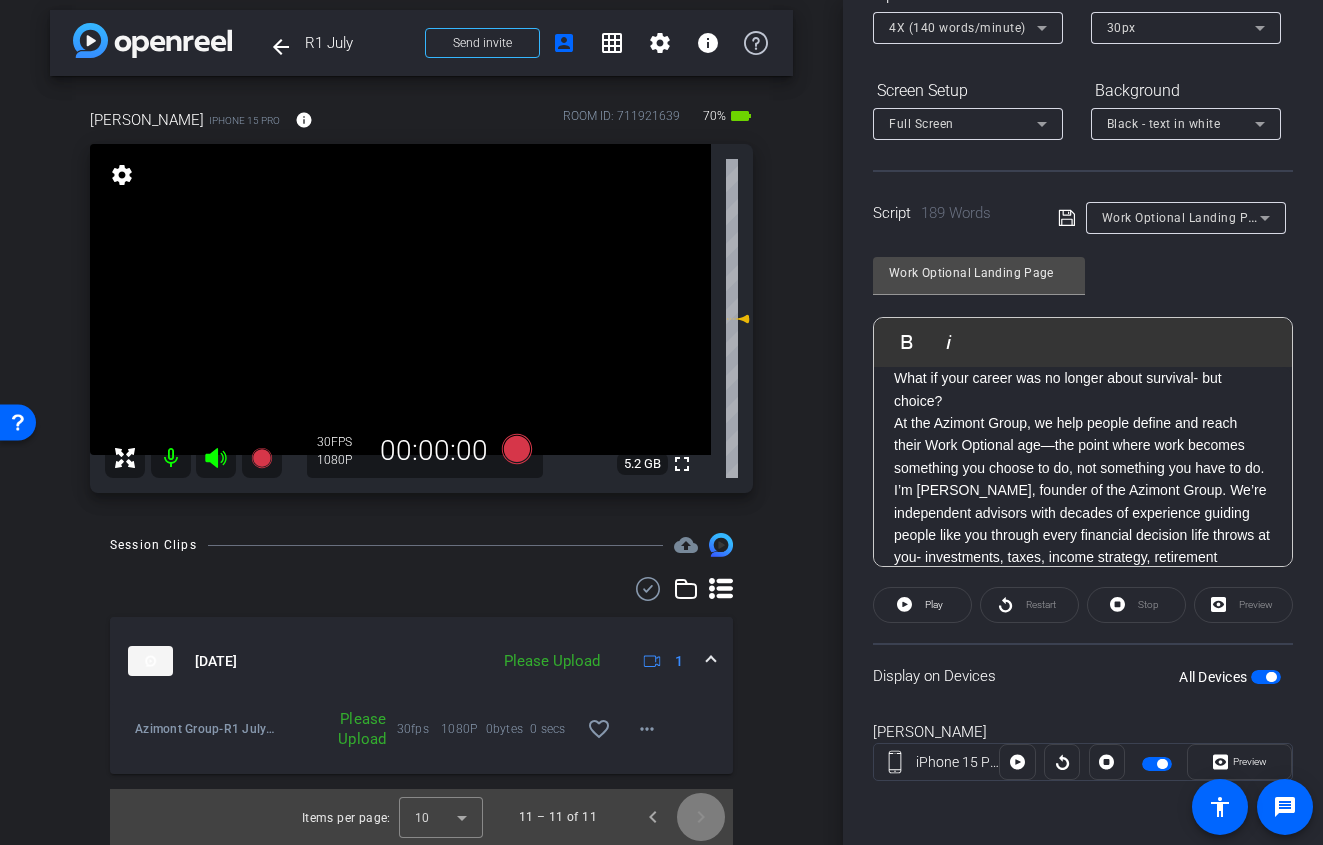 scroll, scrollTop: 21, scrollLeft: 0, axis: vertical 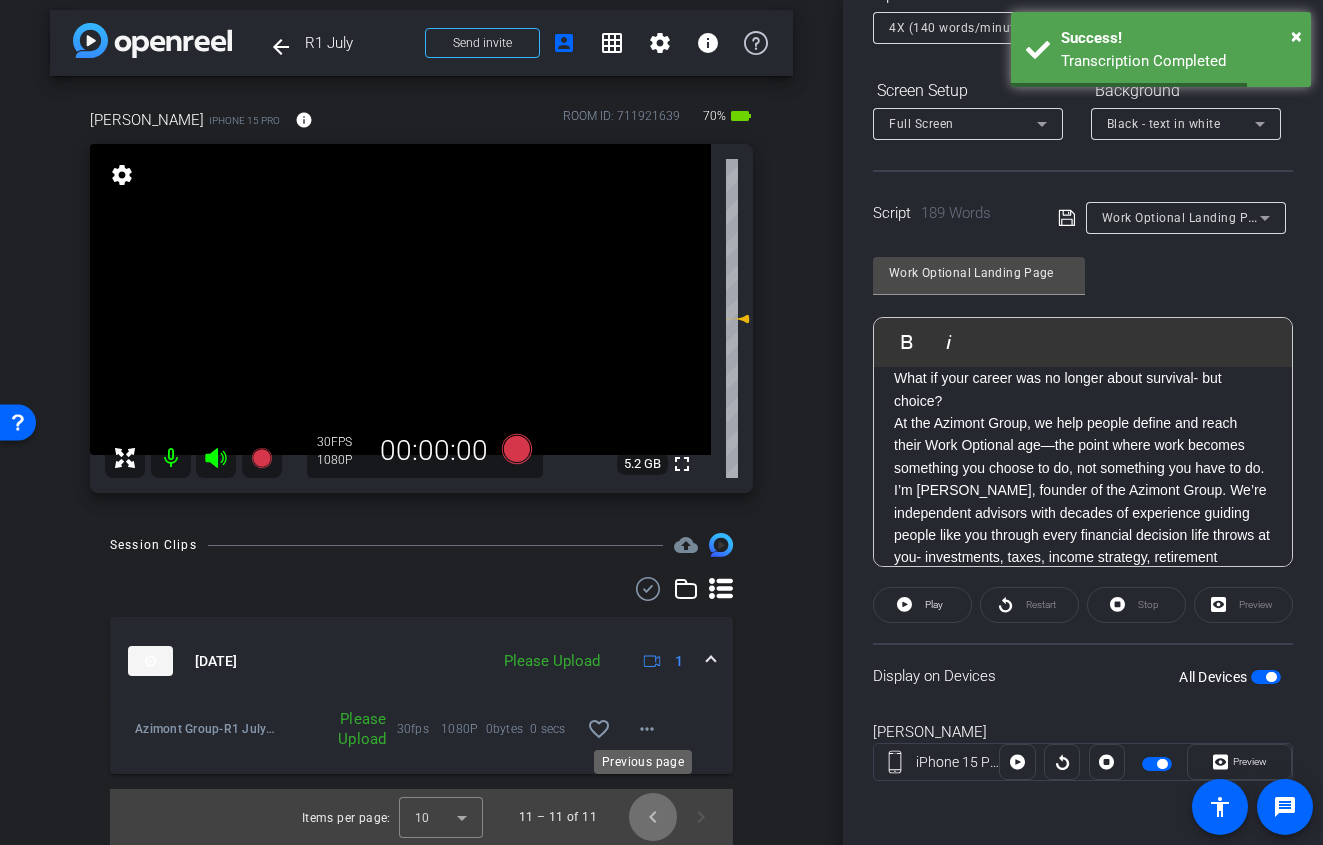 click 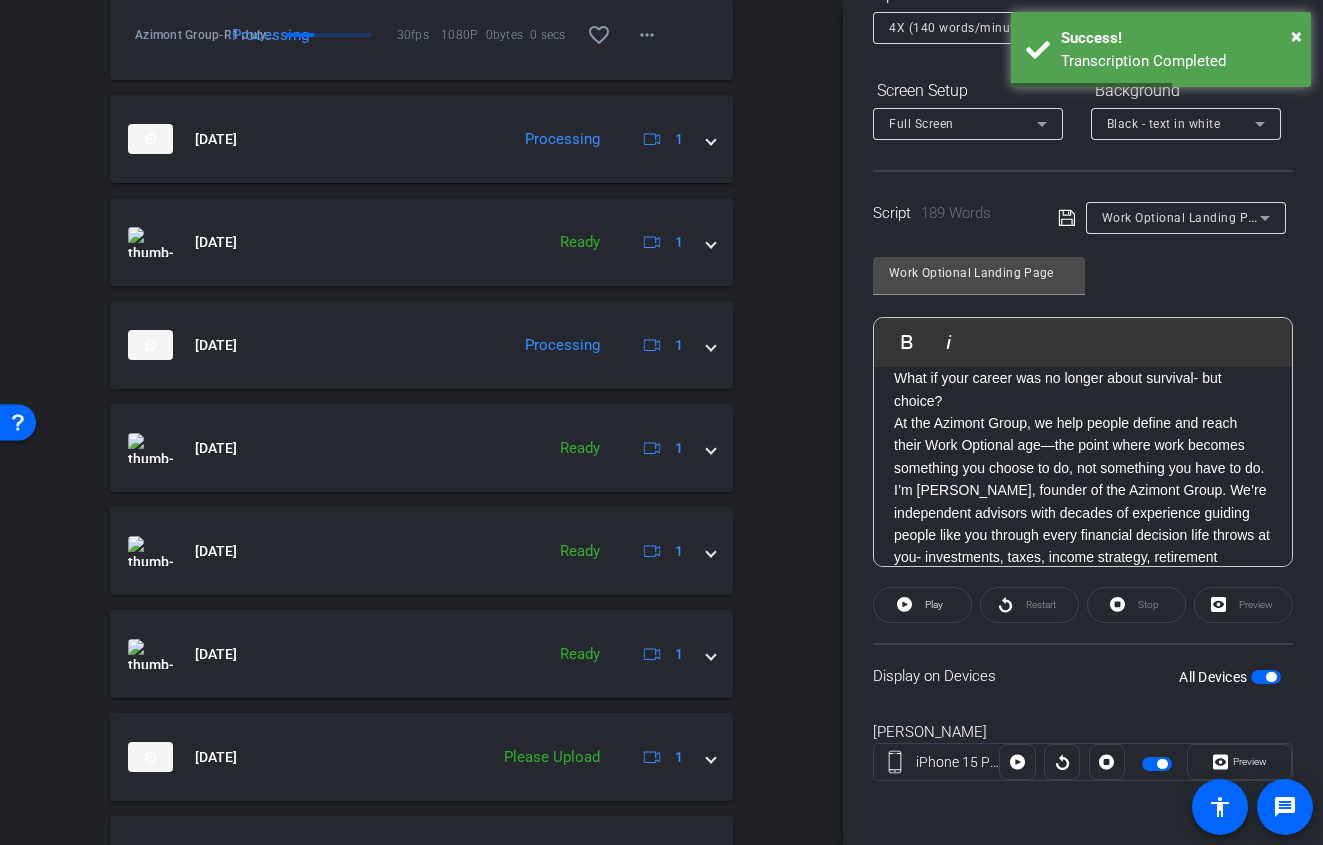 scroll, scrollTop: 948, scrollLeft: 0, axis: vertical 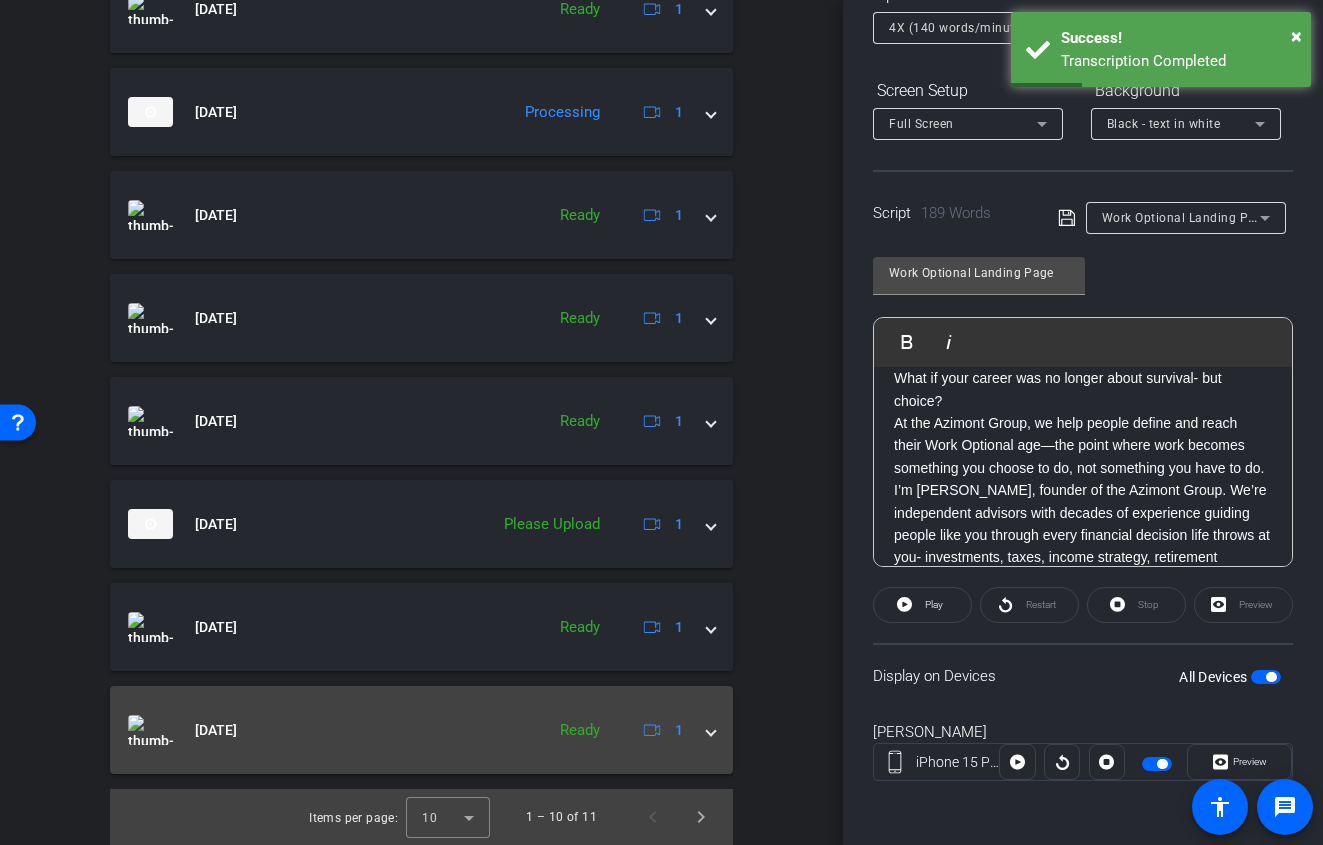 click at bounding box center [711, 730] 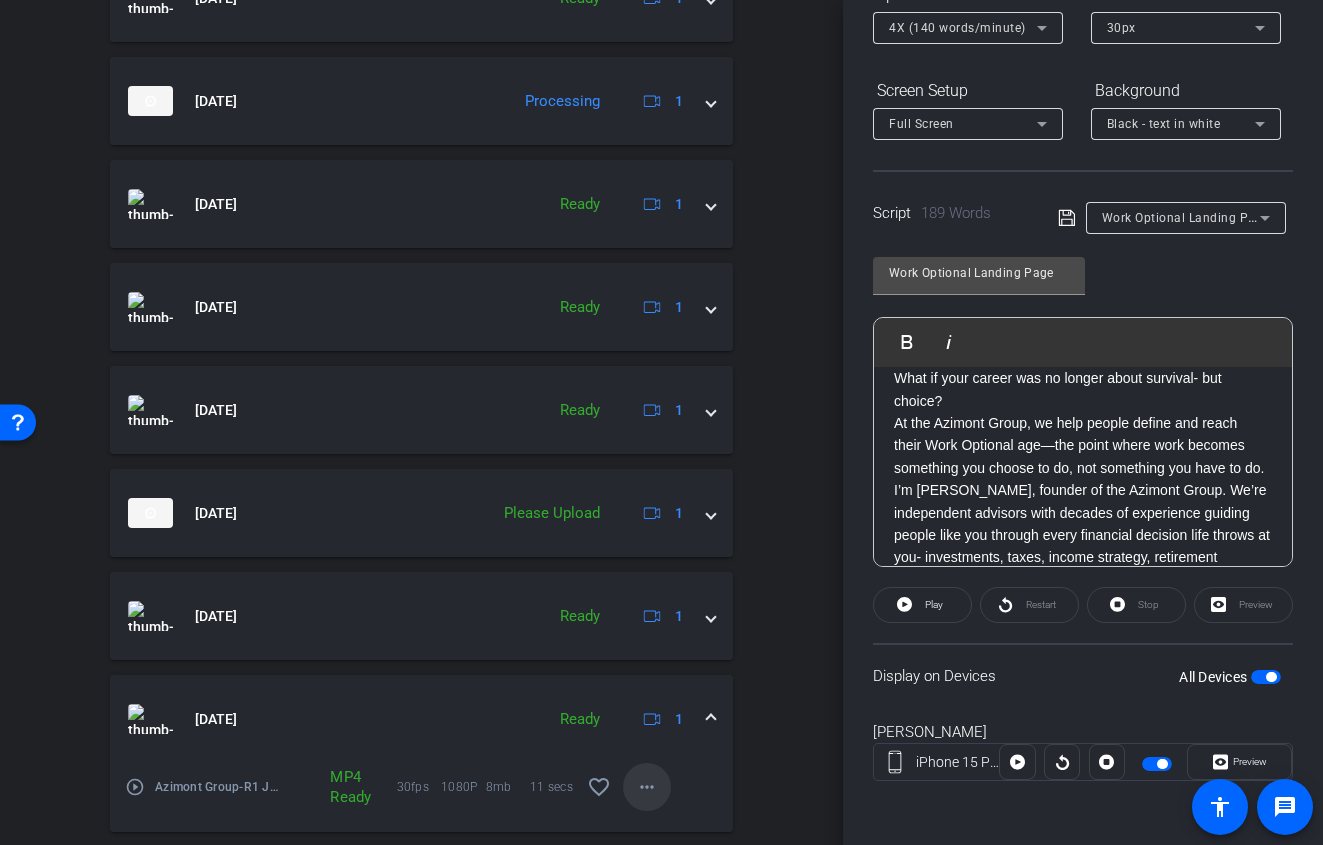 click on "more_horiz" at bounding box center [647, 787] 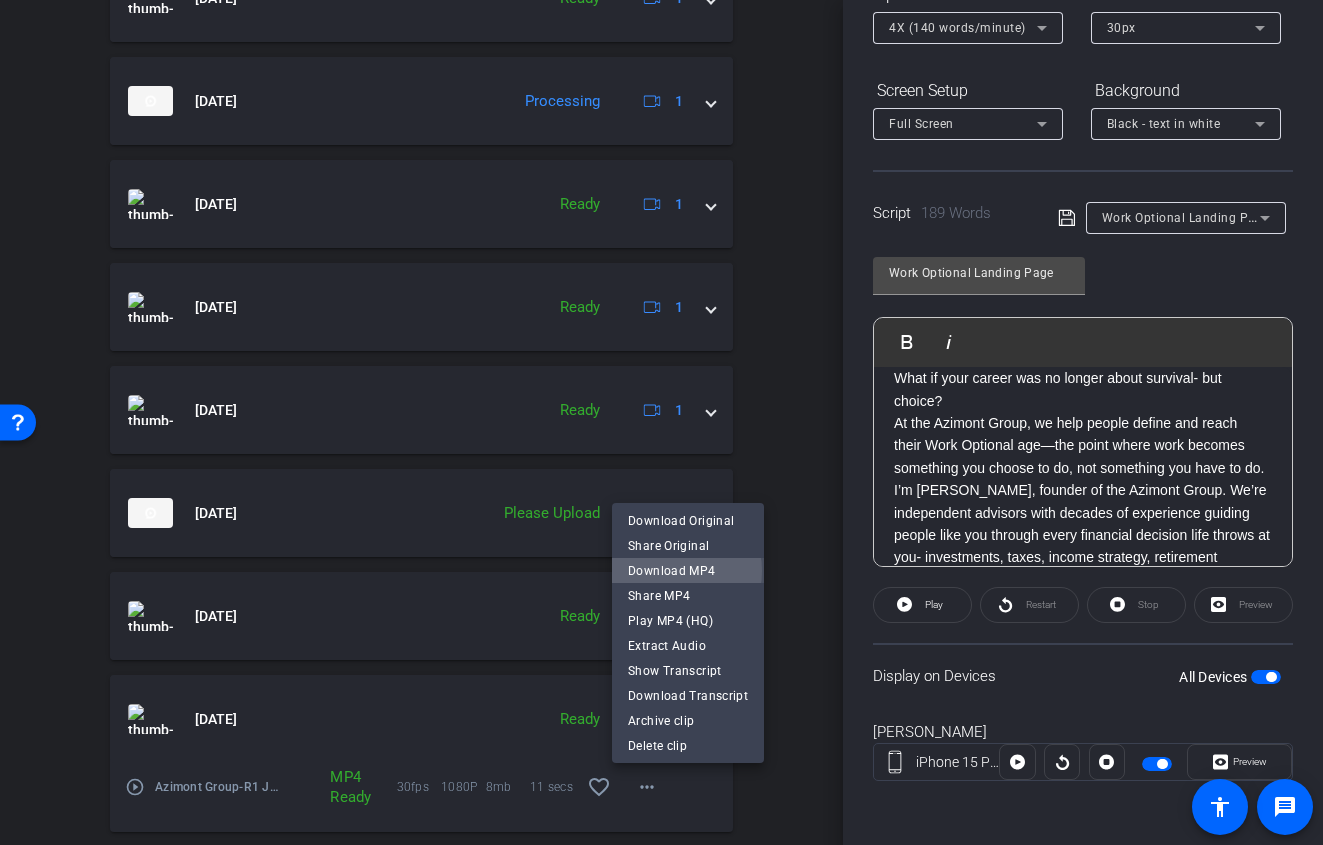 click on "Download MP4" at bounding box center [688, 571] 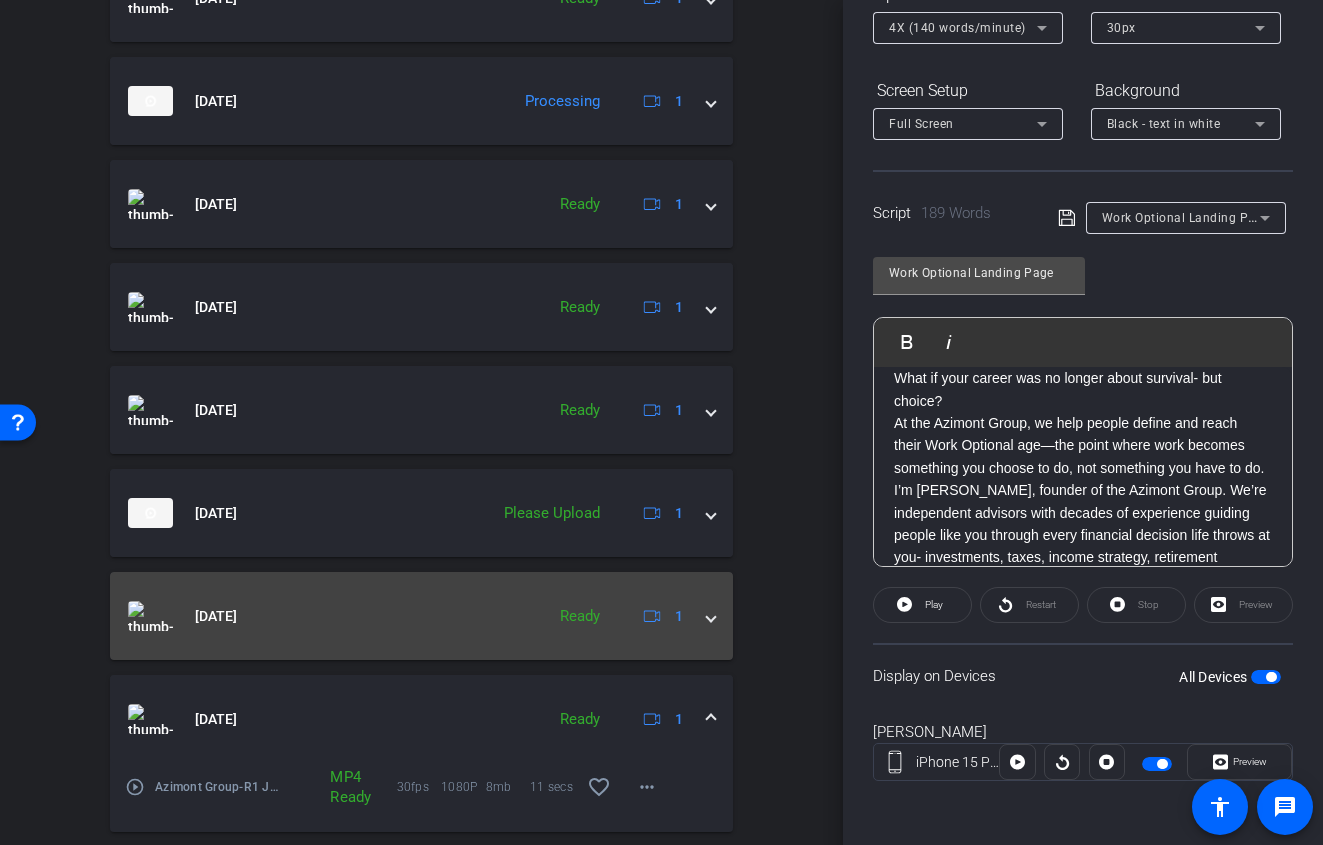 click at bounding box center [711, 616] 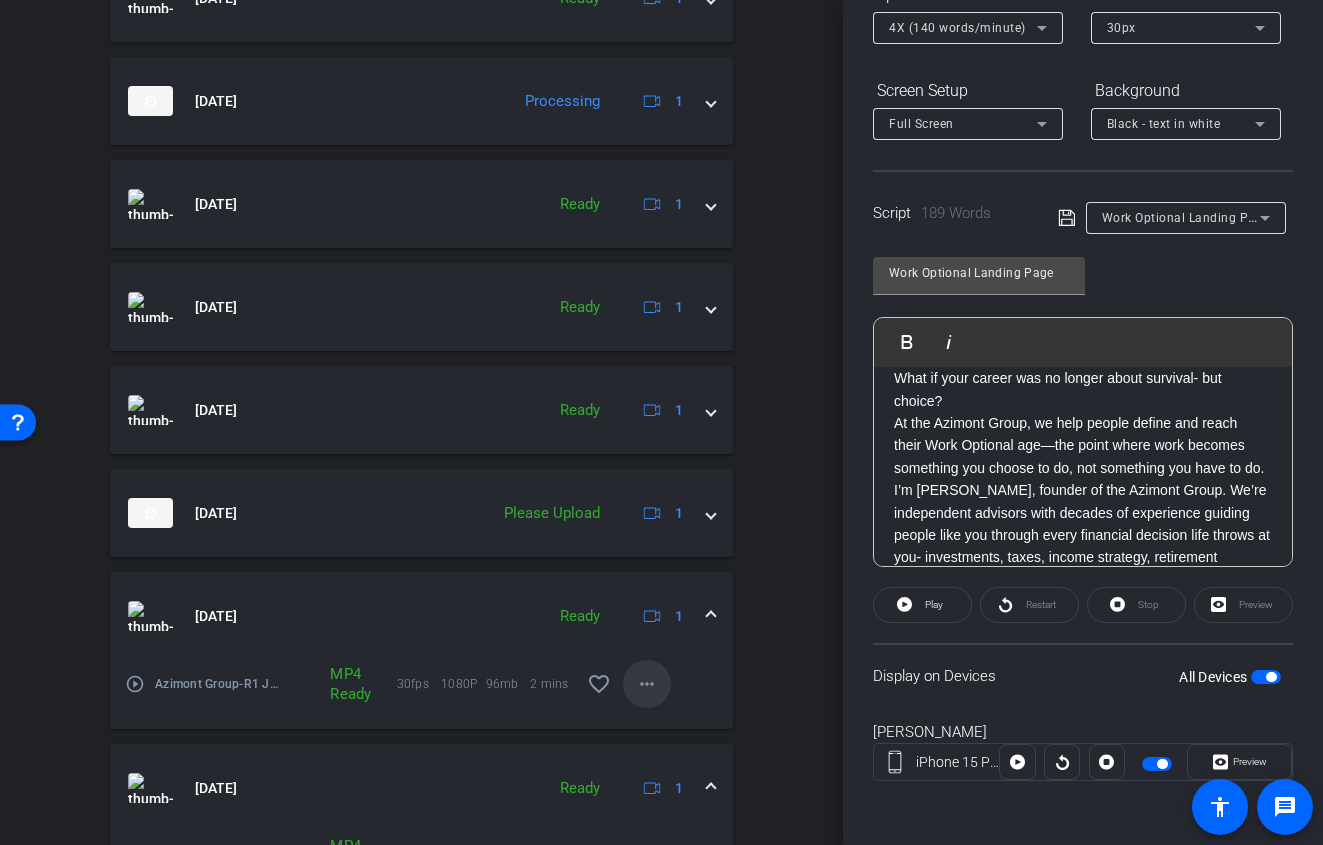 click on "more_horiz" at bounding box center [647, 684] 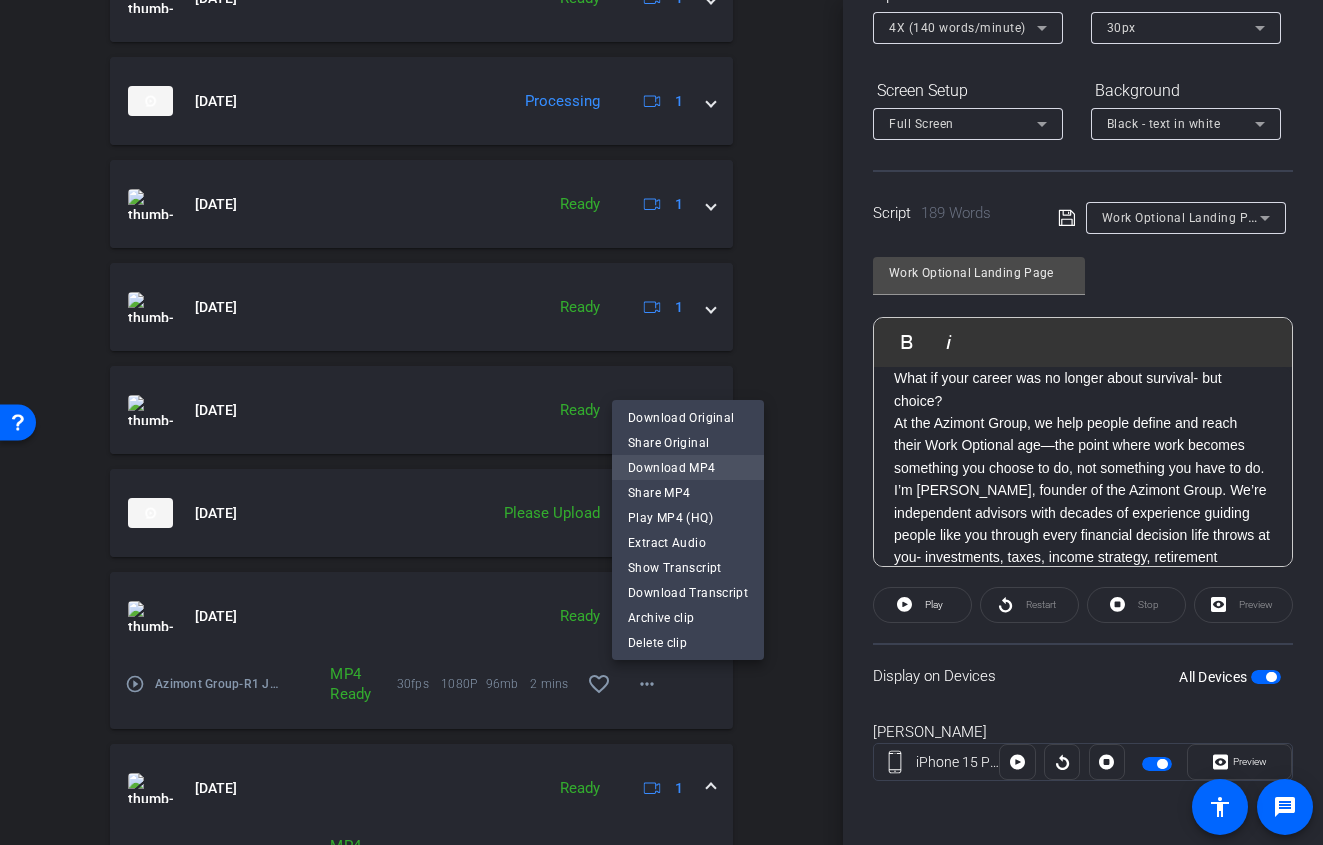 click on "Download MP4" at bounding box center (688, 468) 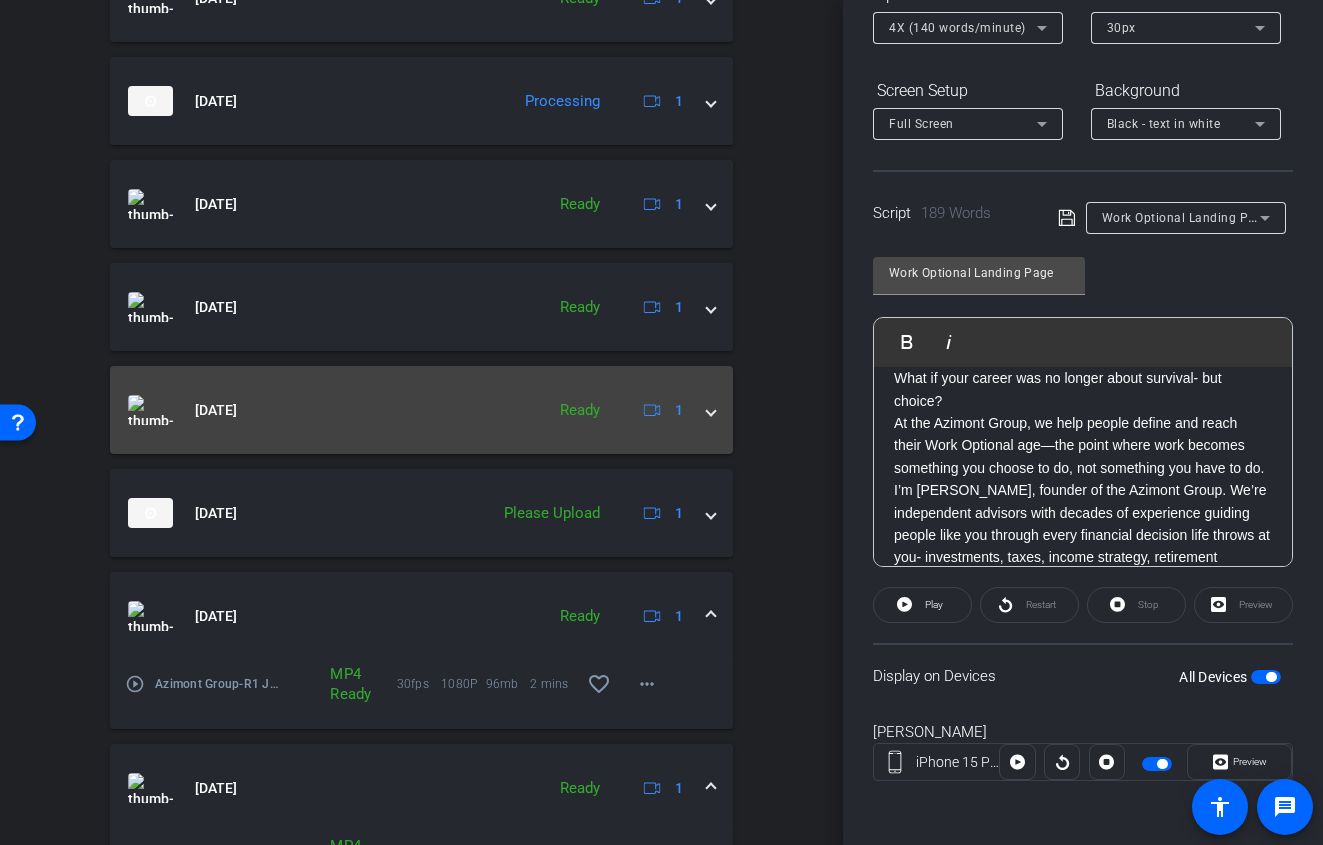 click on "Jul 28, 2025   Ready
1" at bounding box center (421, 410) 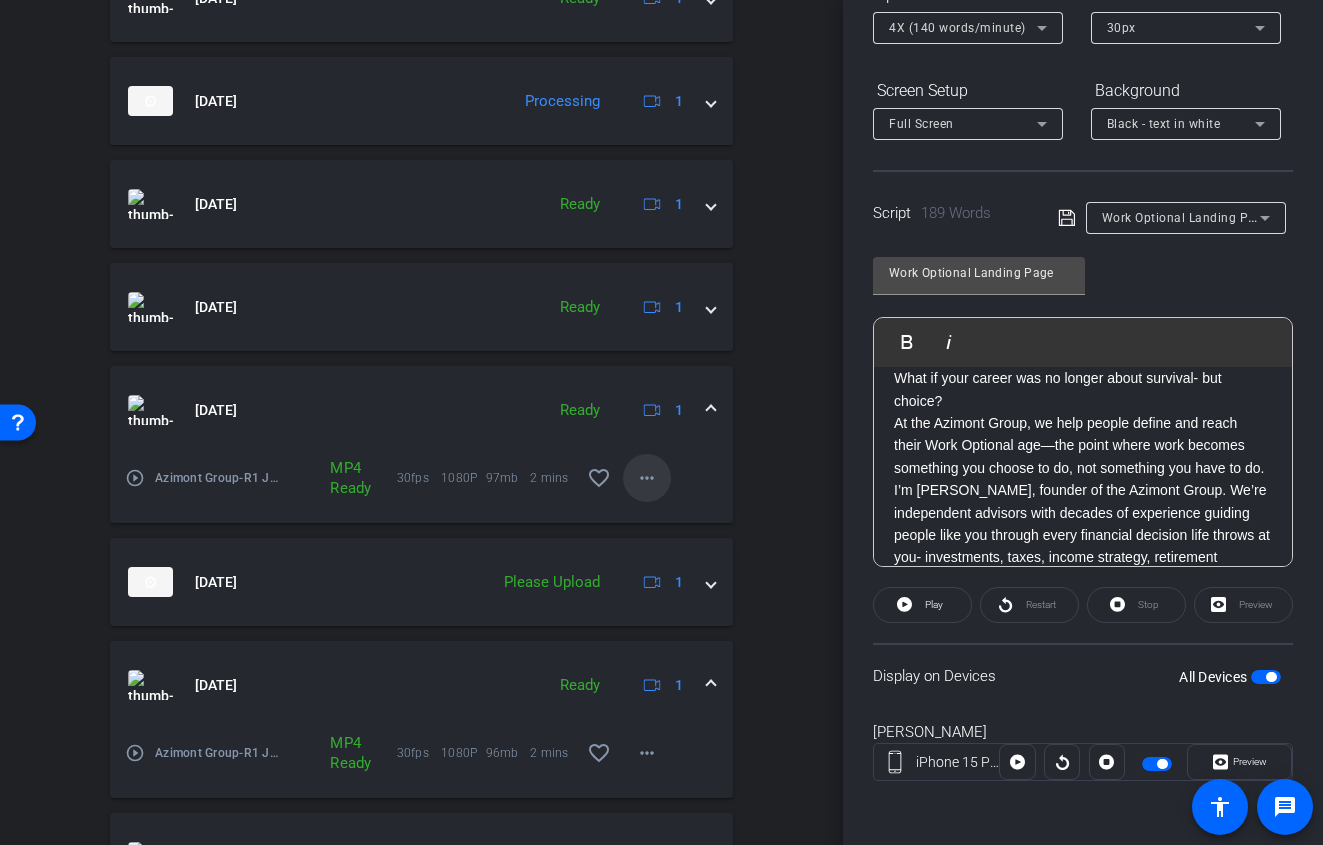 click on "more_horiz" at bounding box center (647, 478) 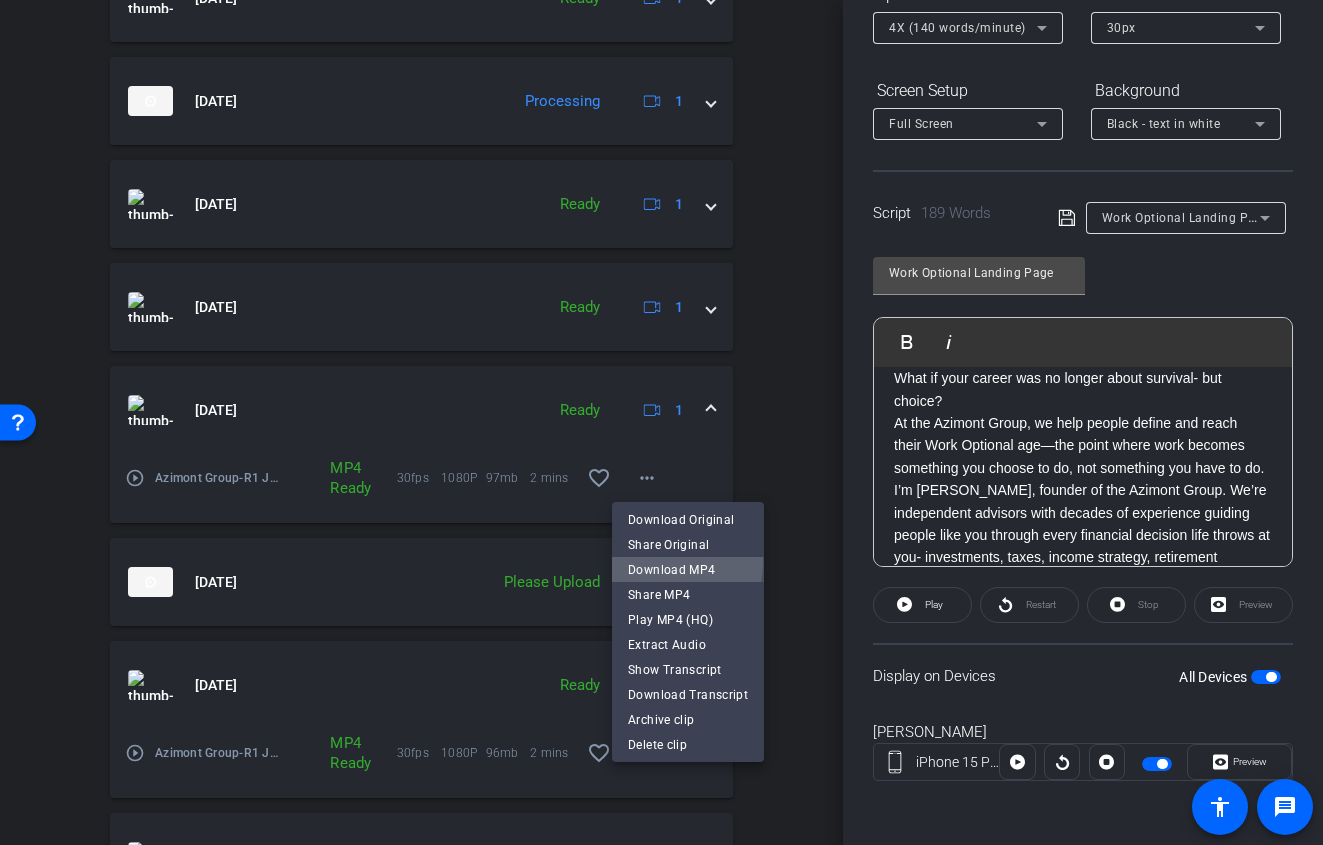 click on "Download MP4" at bounding box center [688, 570] 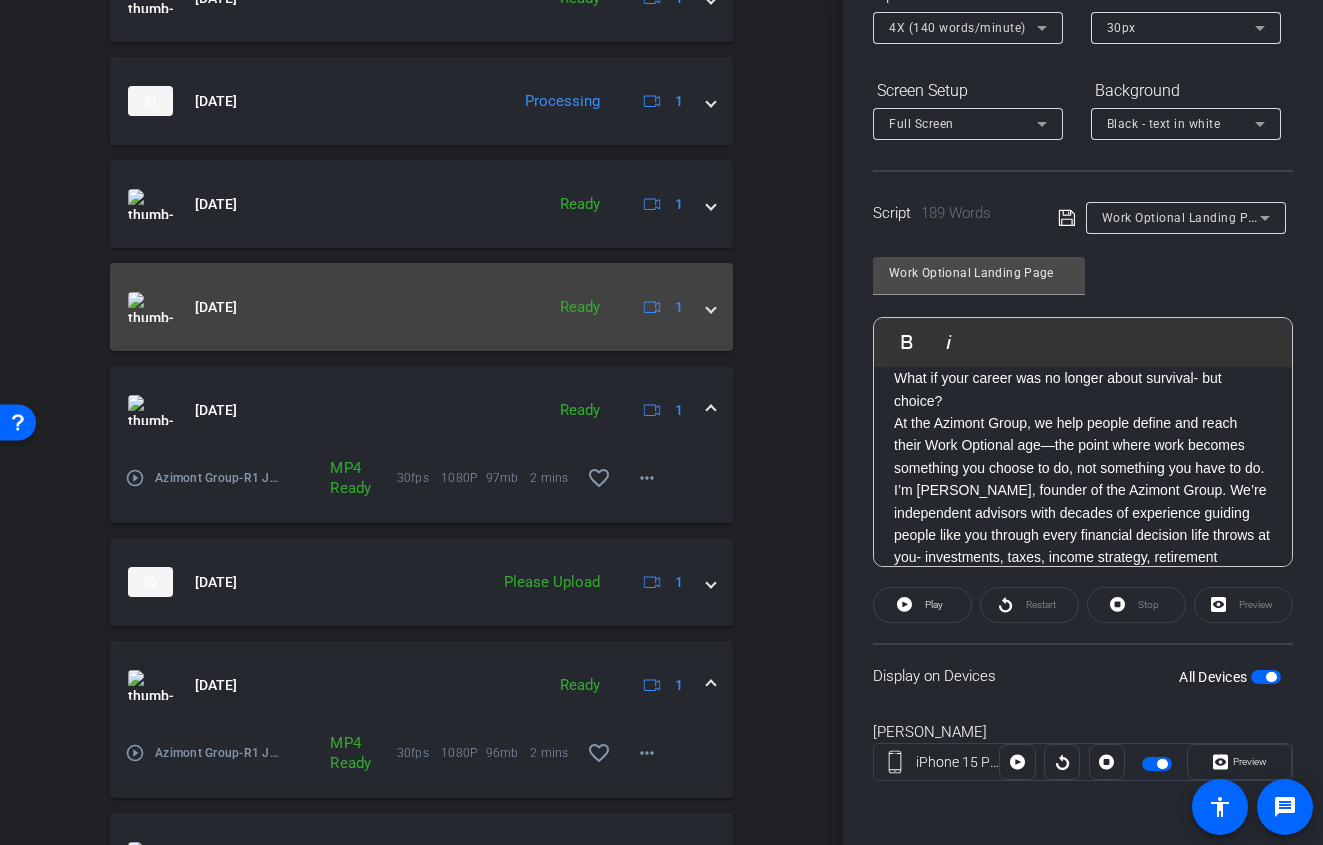 click at bounding box center (711, 307) 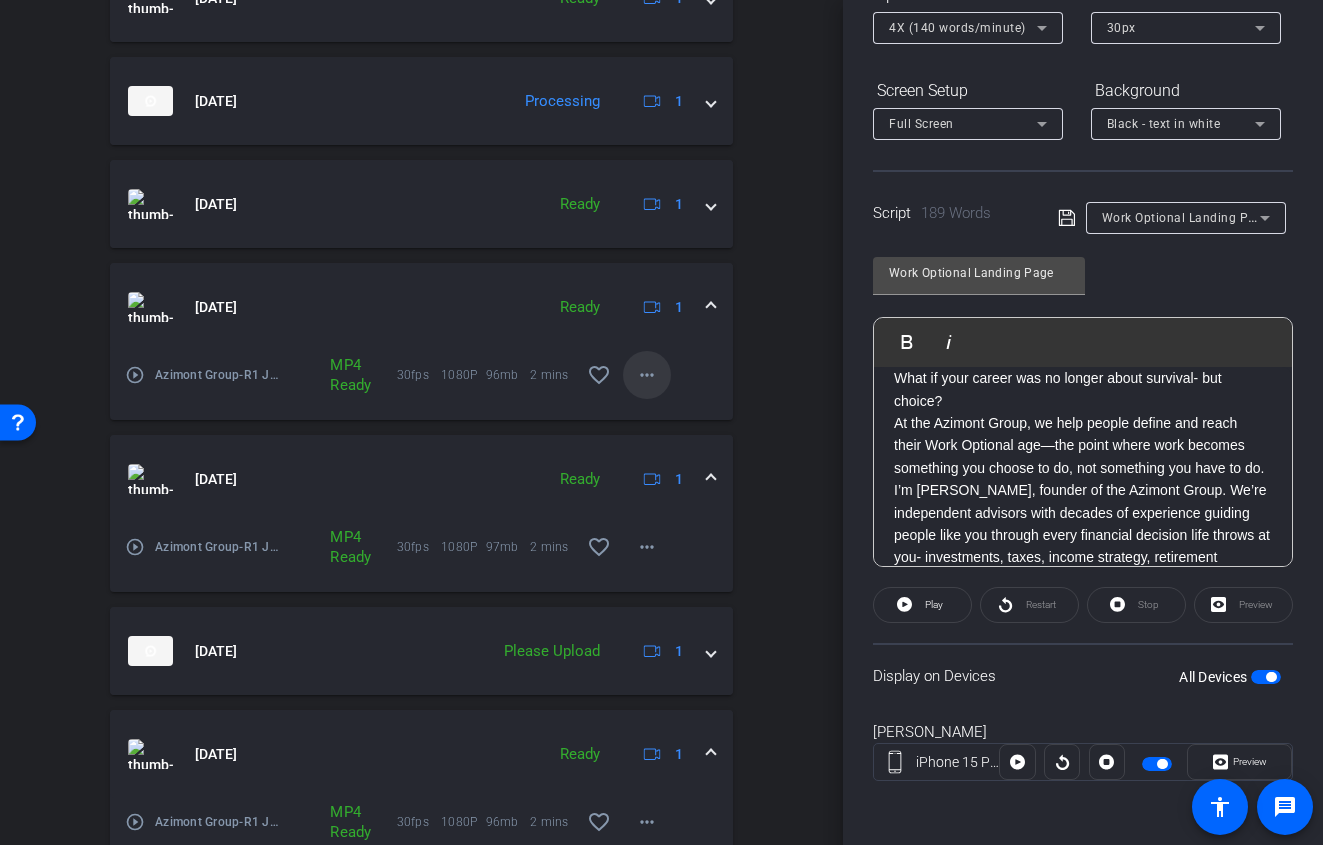 click at bounding box center (647, 375) 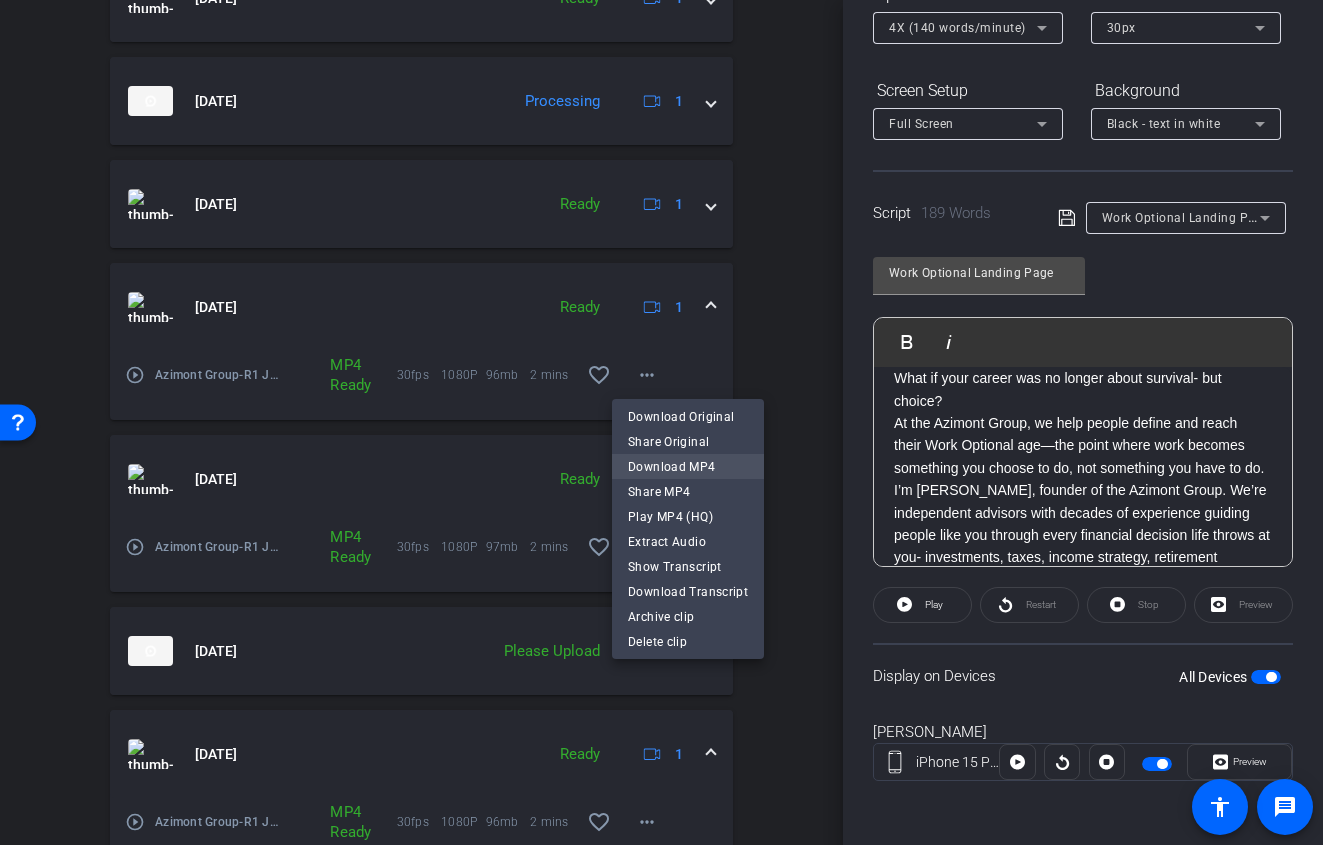 click on "Download MP4" at bounding box center [688, 467] 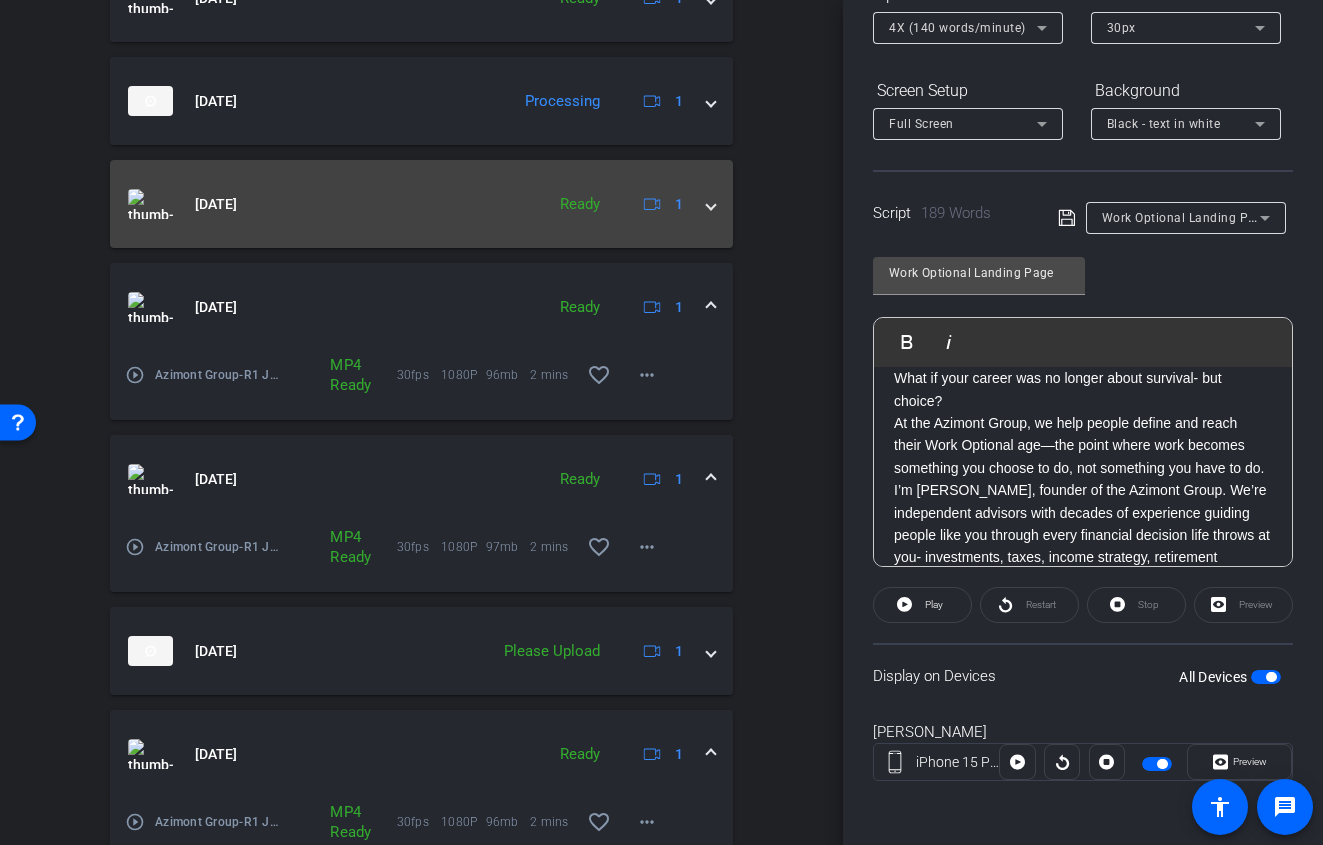 click at bounding box center [711, 204] 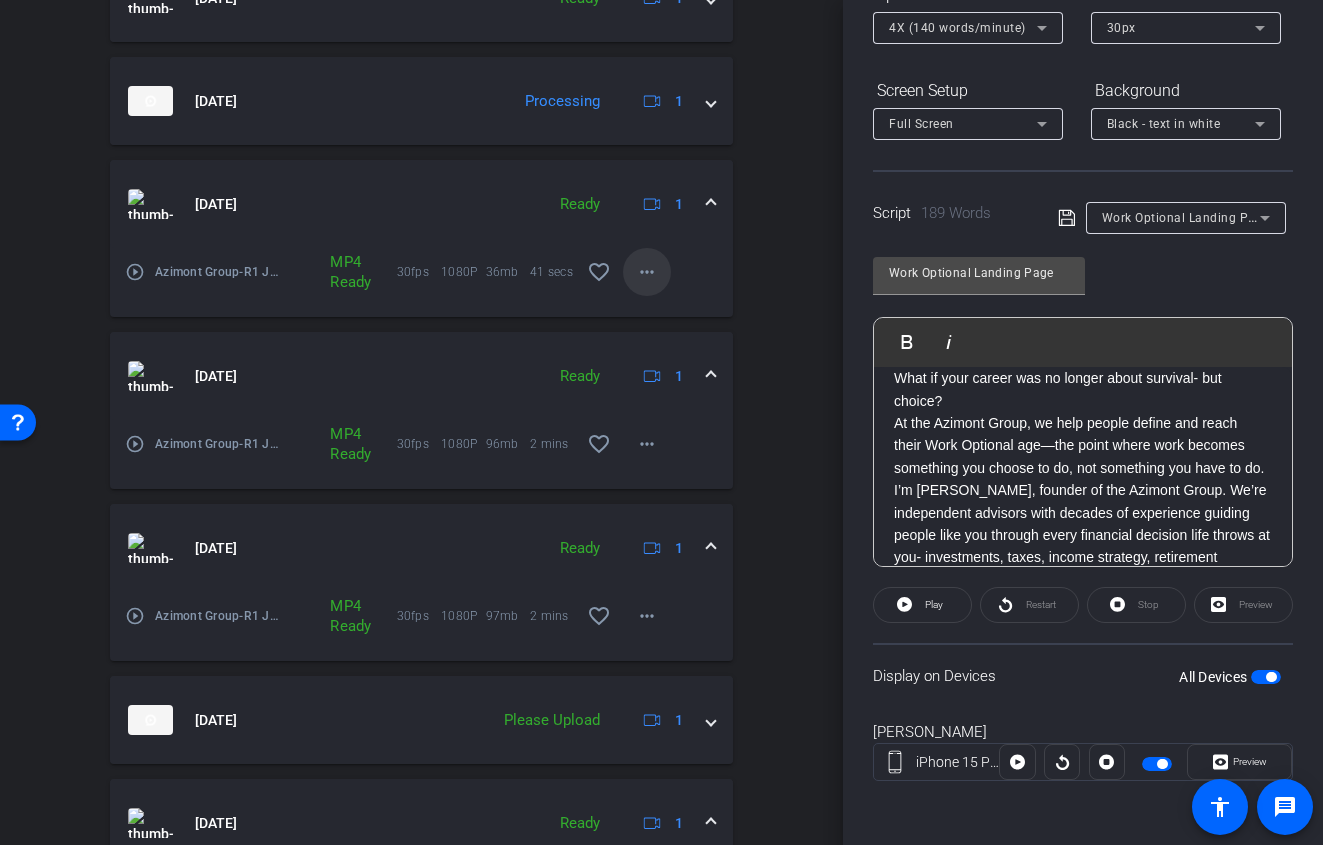 click at bounding box center (647, 272) 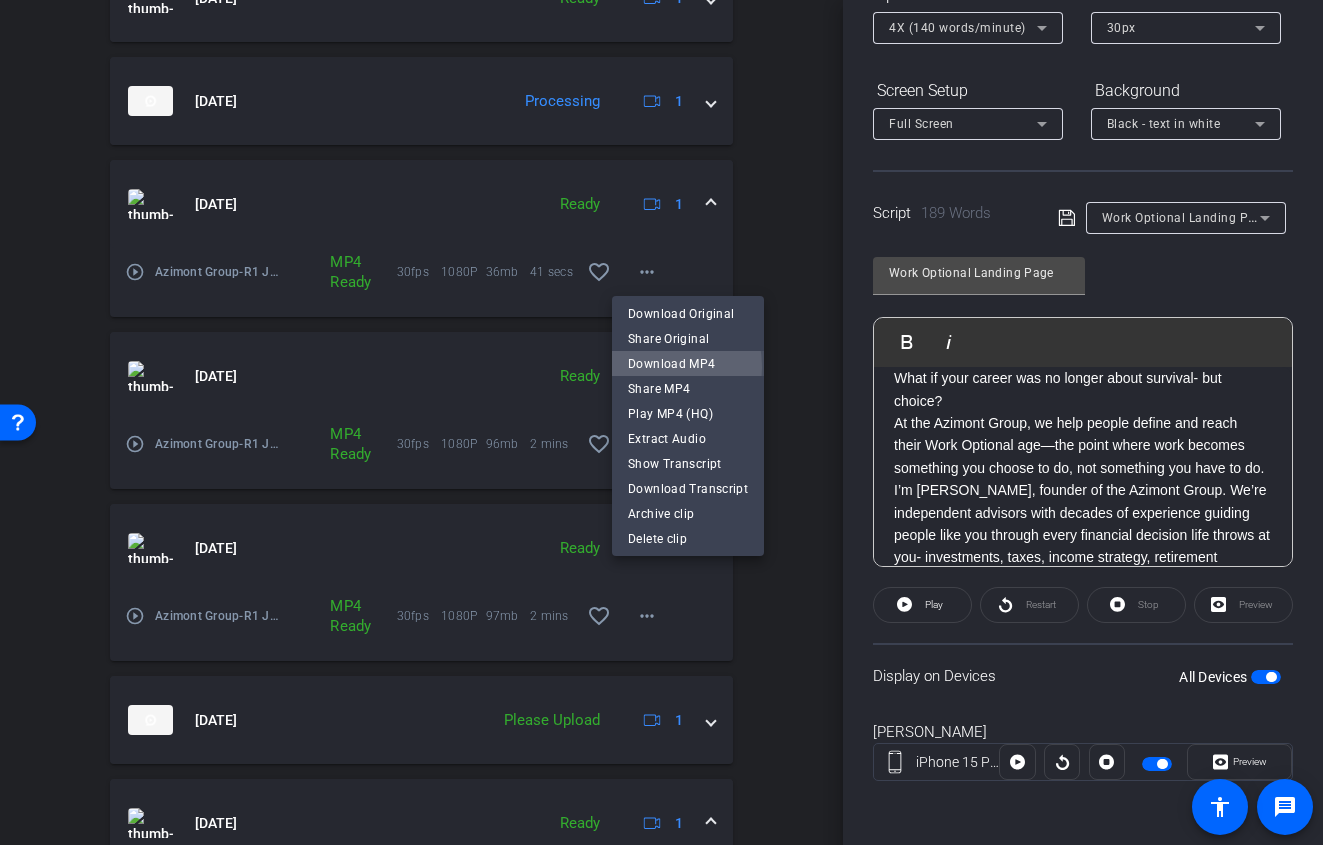 click on "Download MP4" at bounding box center [688, 364] 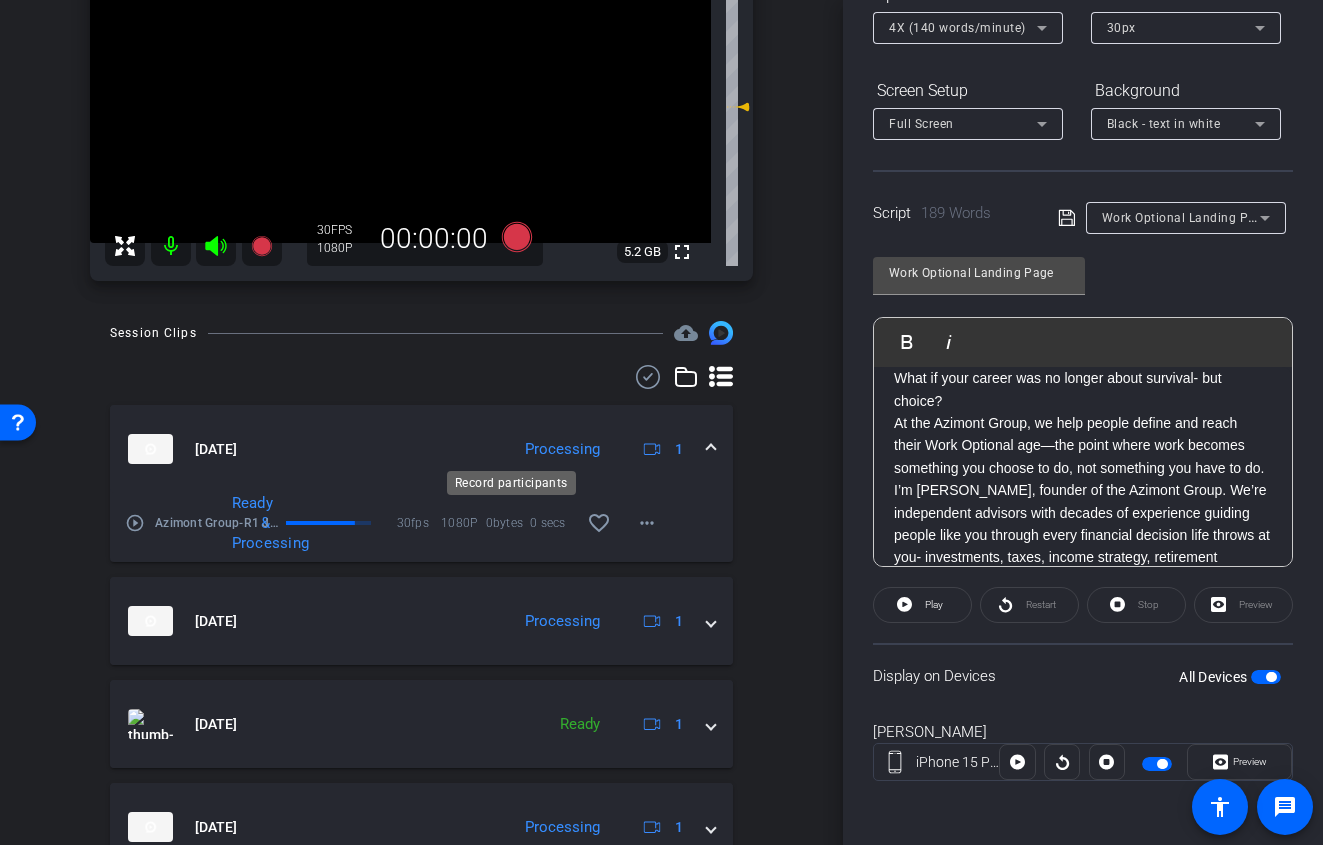scroll, scrollTop: 0, scrollLeft: 0, axis: both 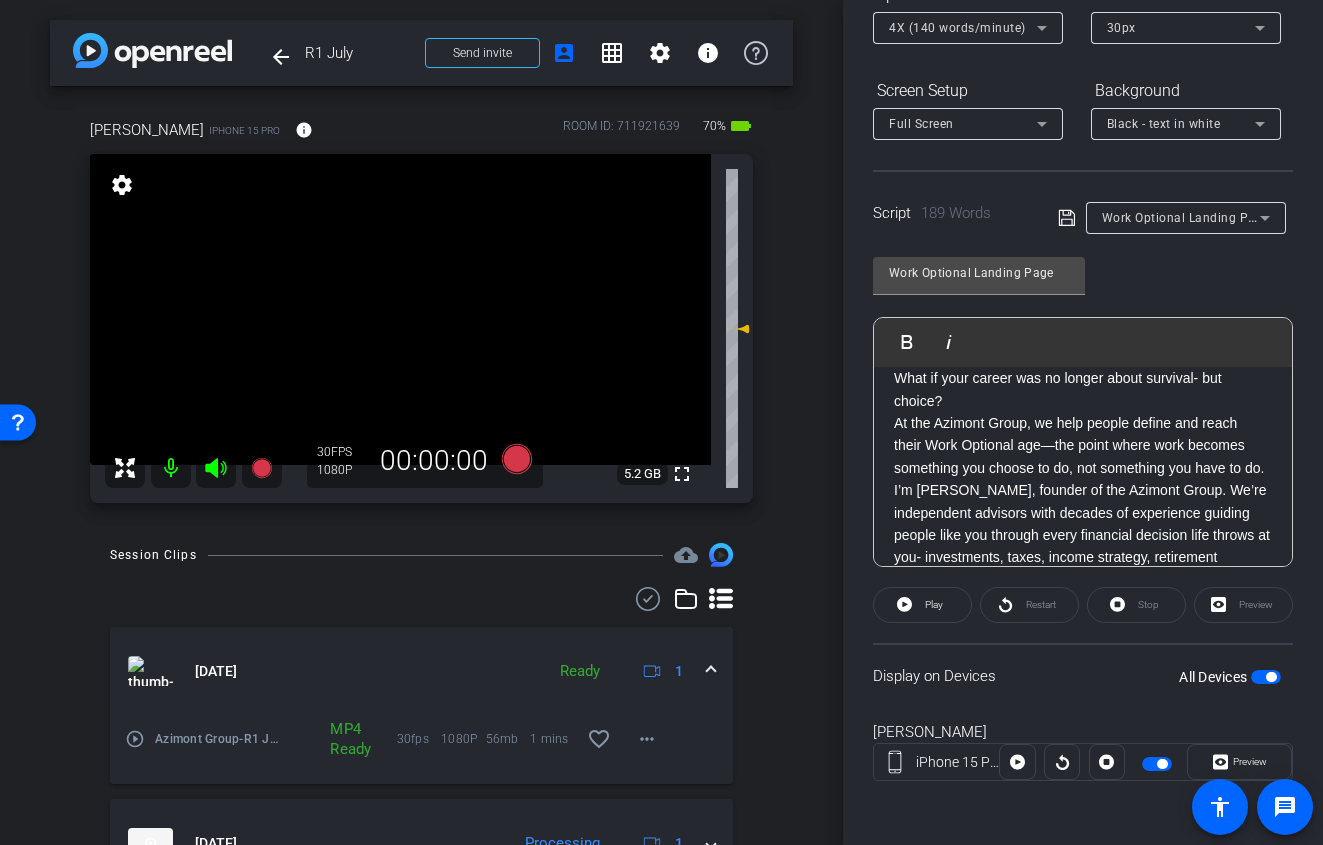 click at bounding box center [1266, 677] 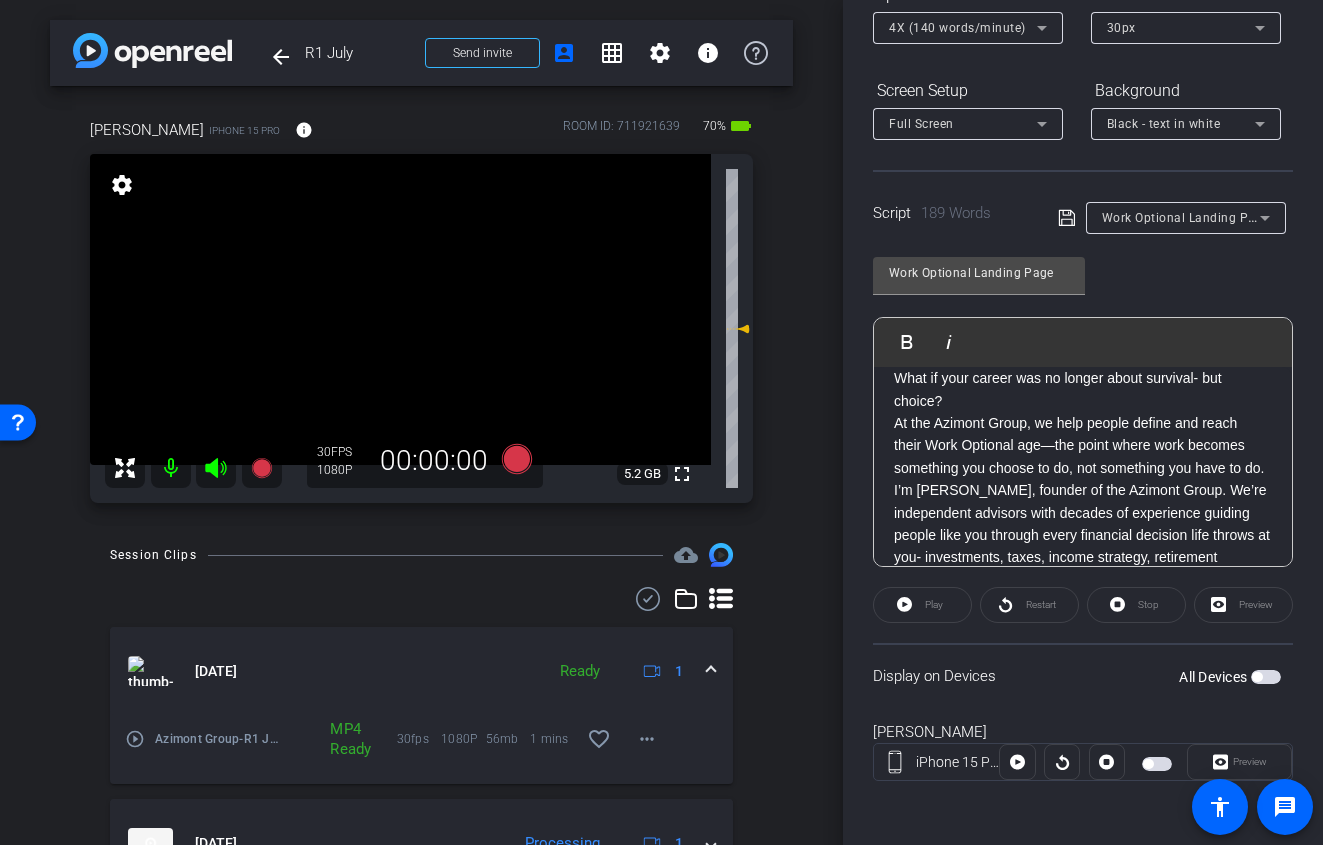 click at bounding box center [1266, 677] 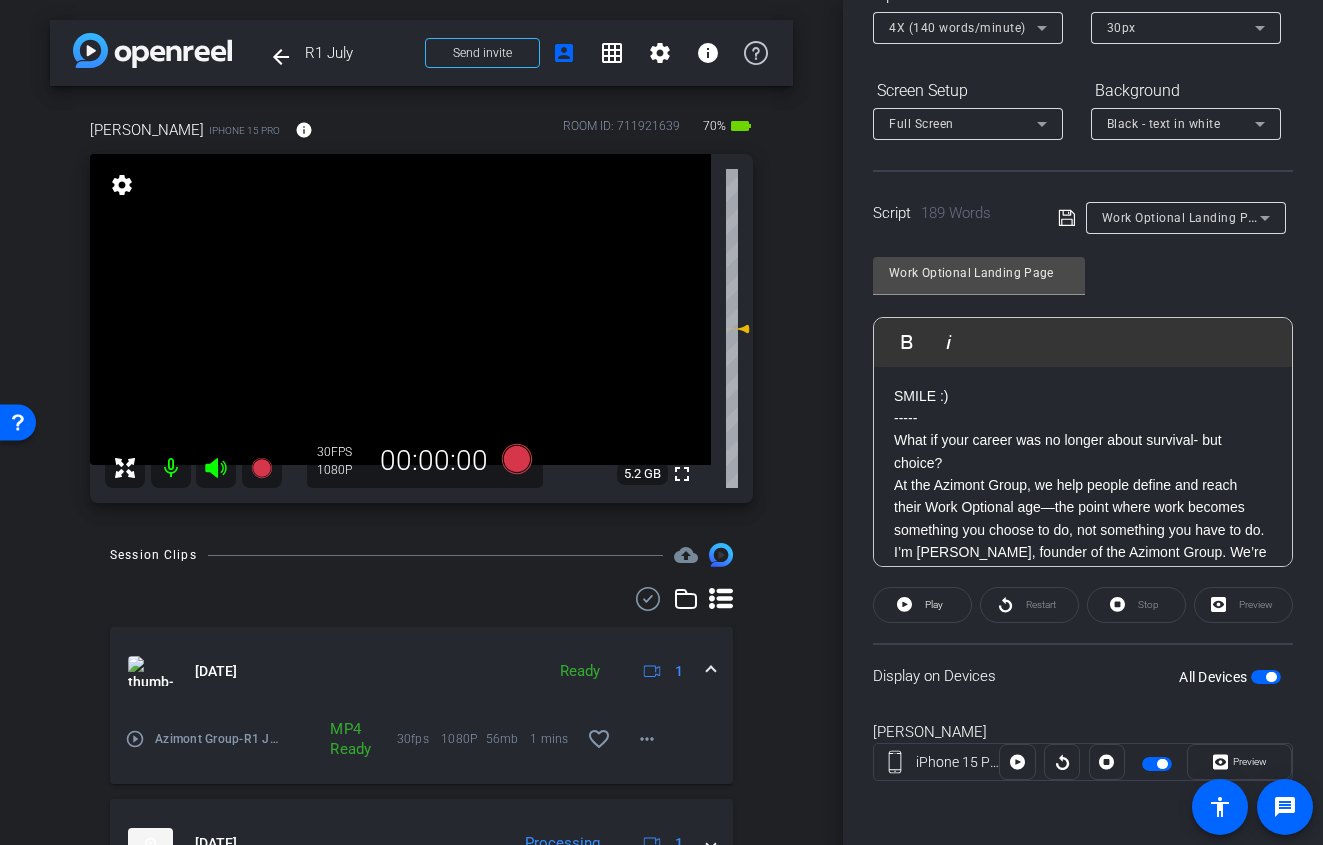 scroll, scrollTop: 0, scrollLeft: 0, axis: both 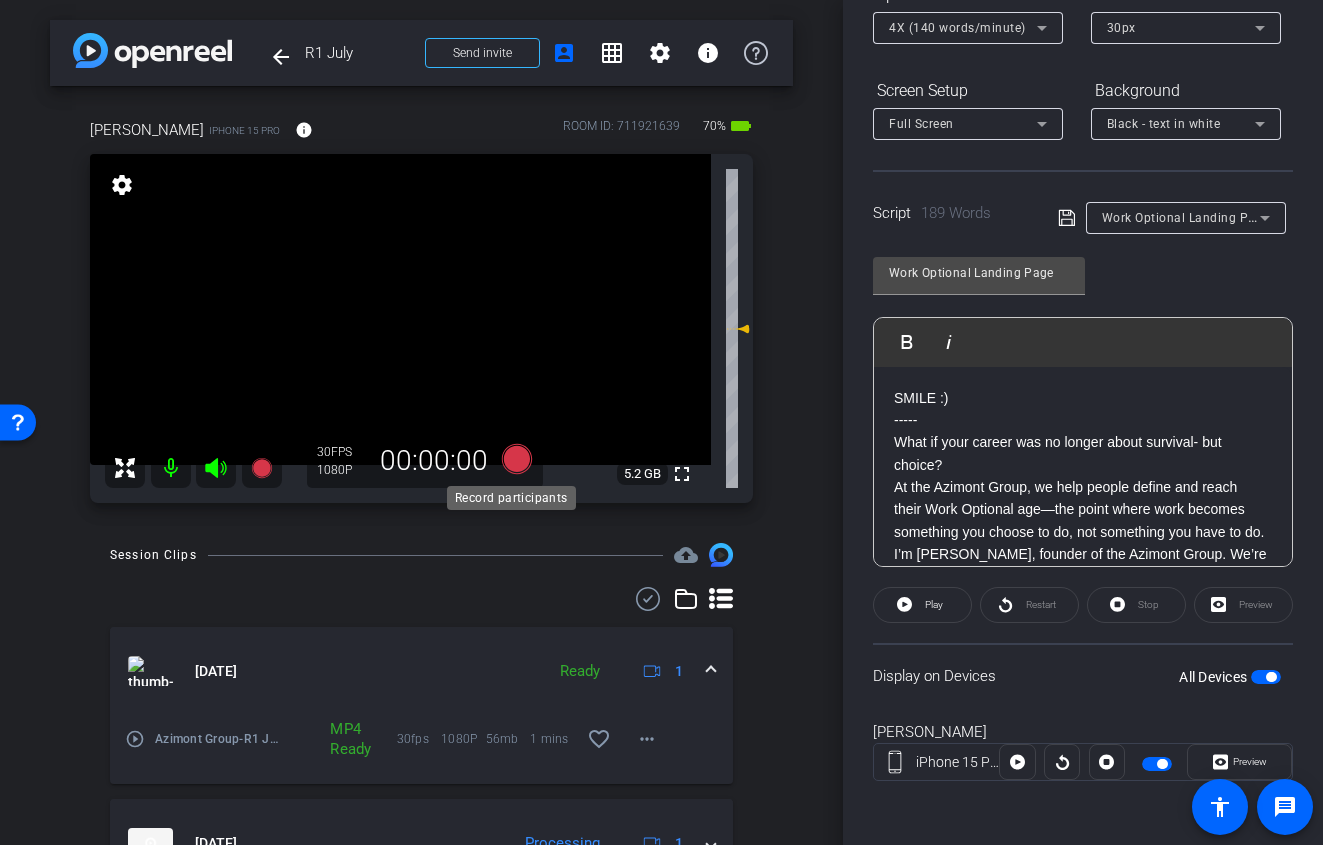 click 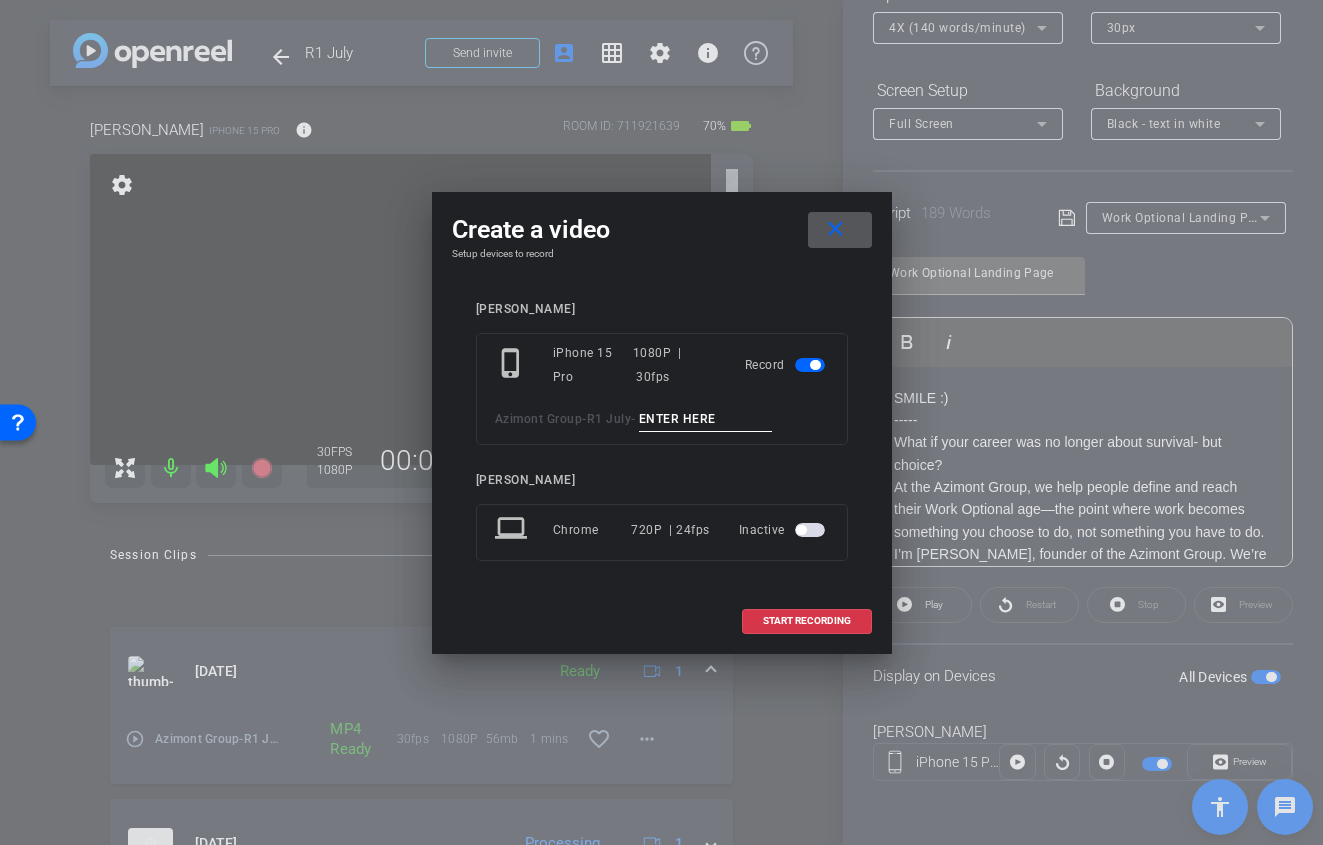 click at bounding box center [706, 419] 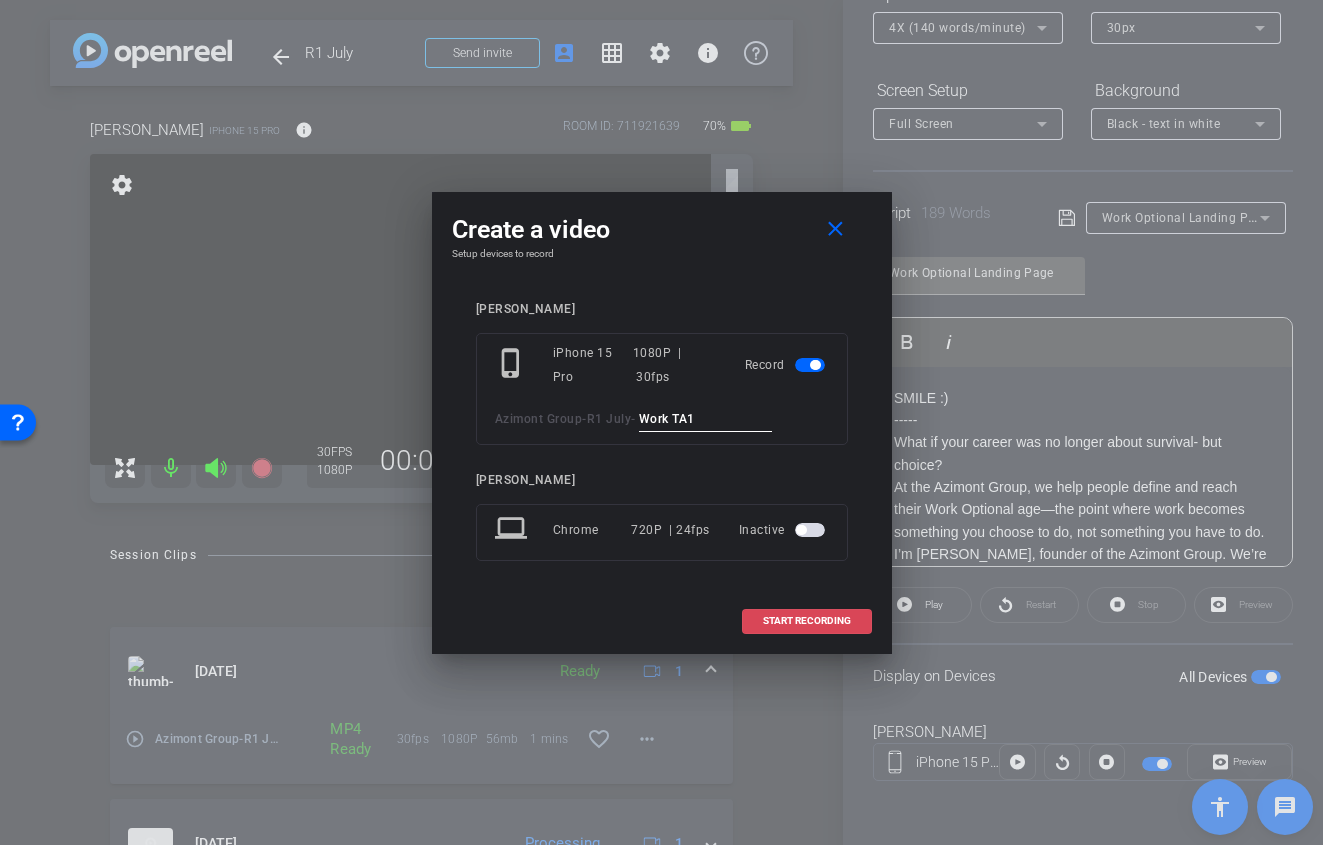 type on "Work TA1" 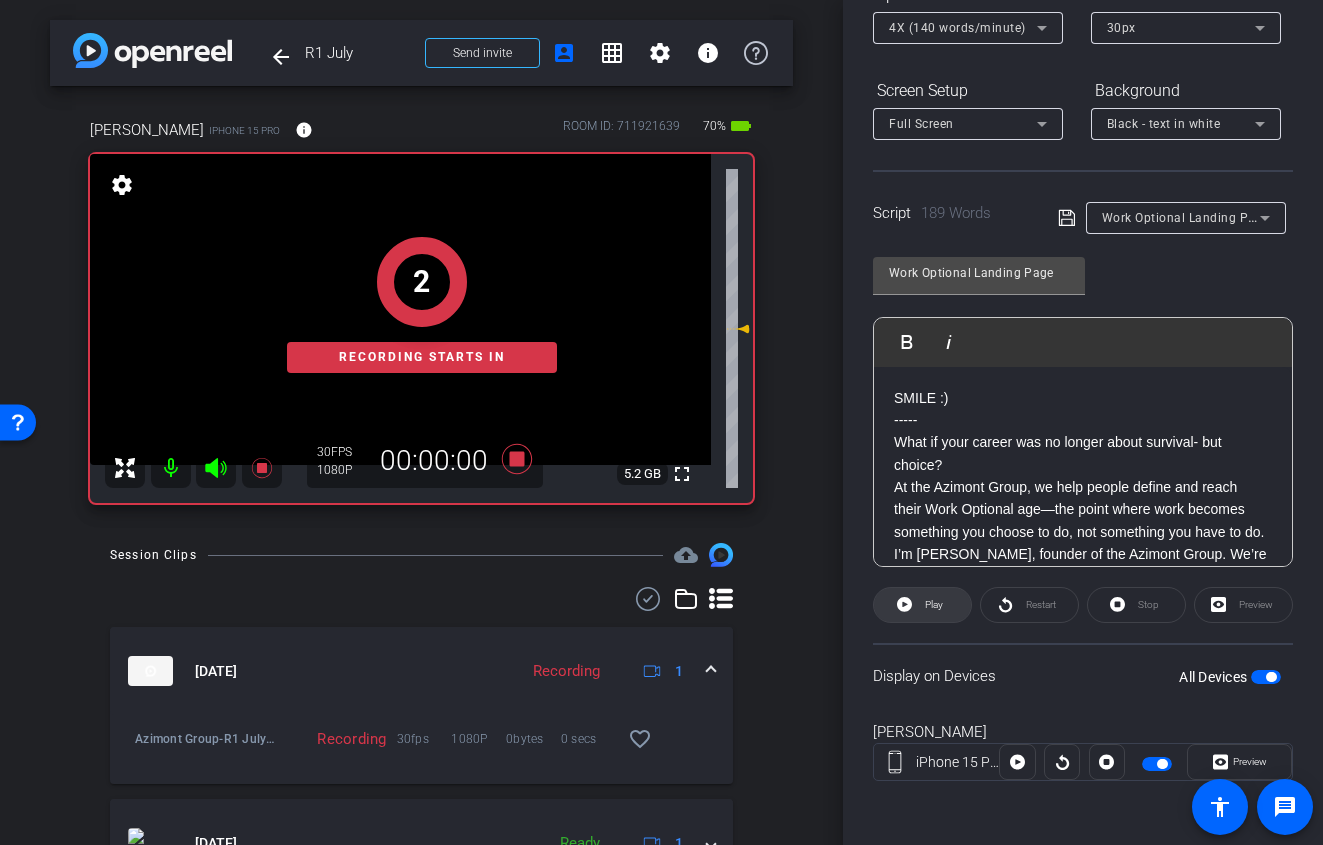 click 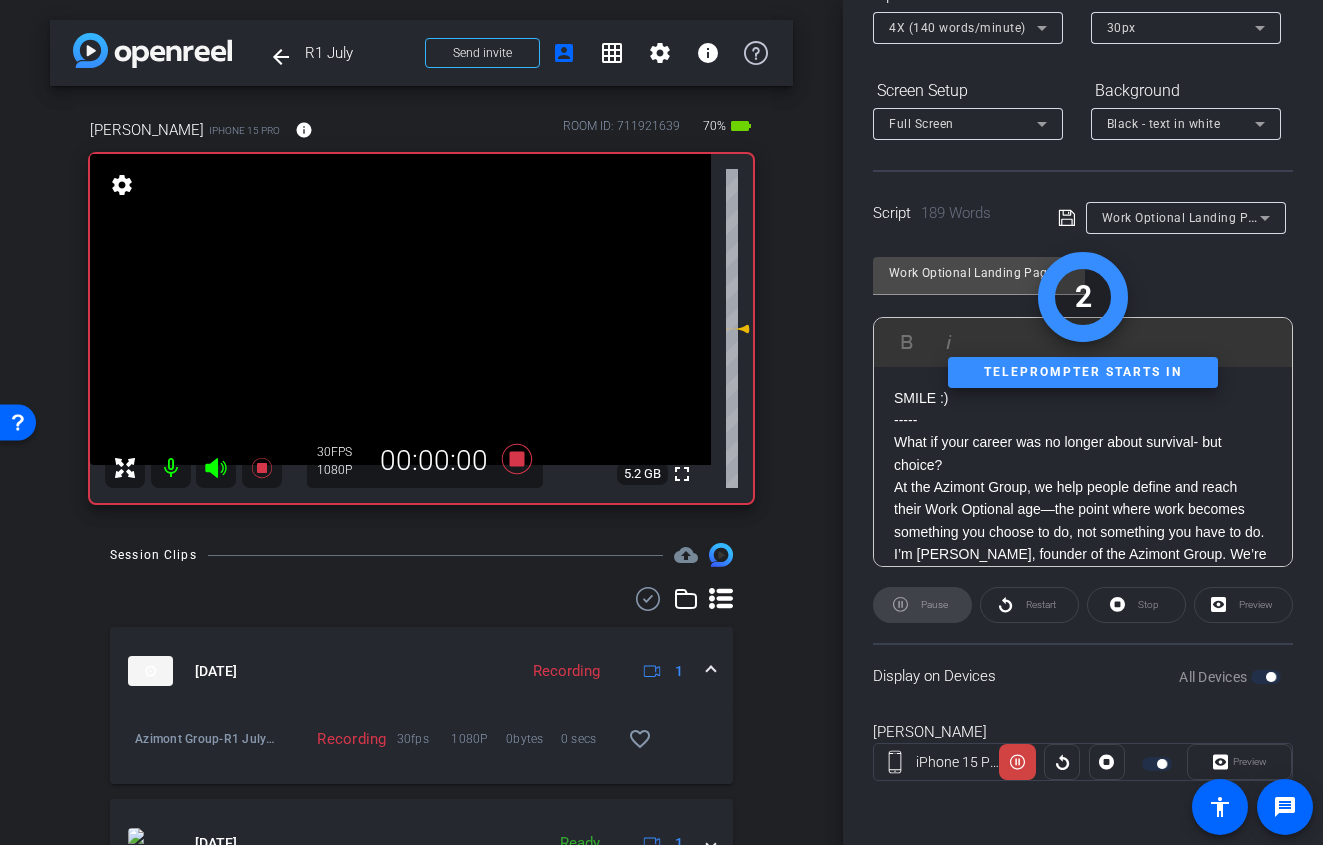 click 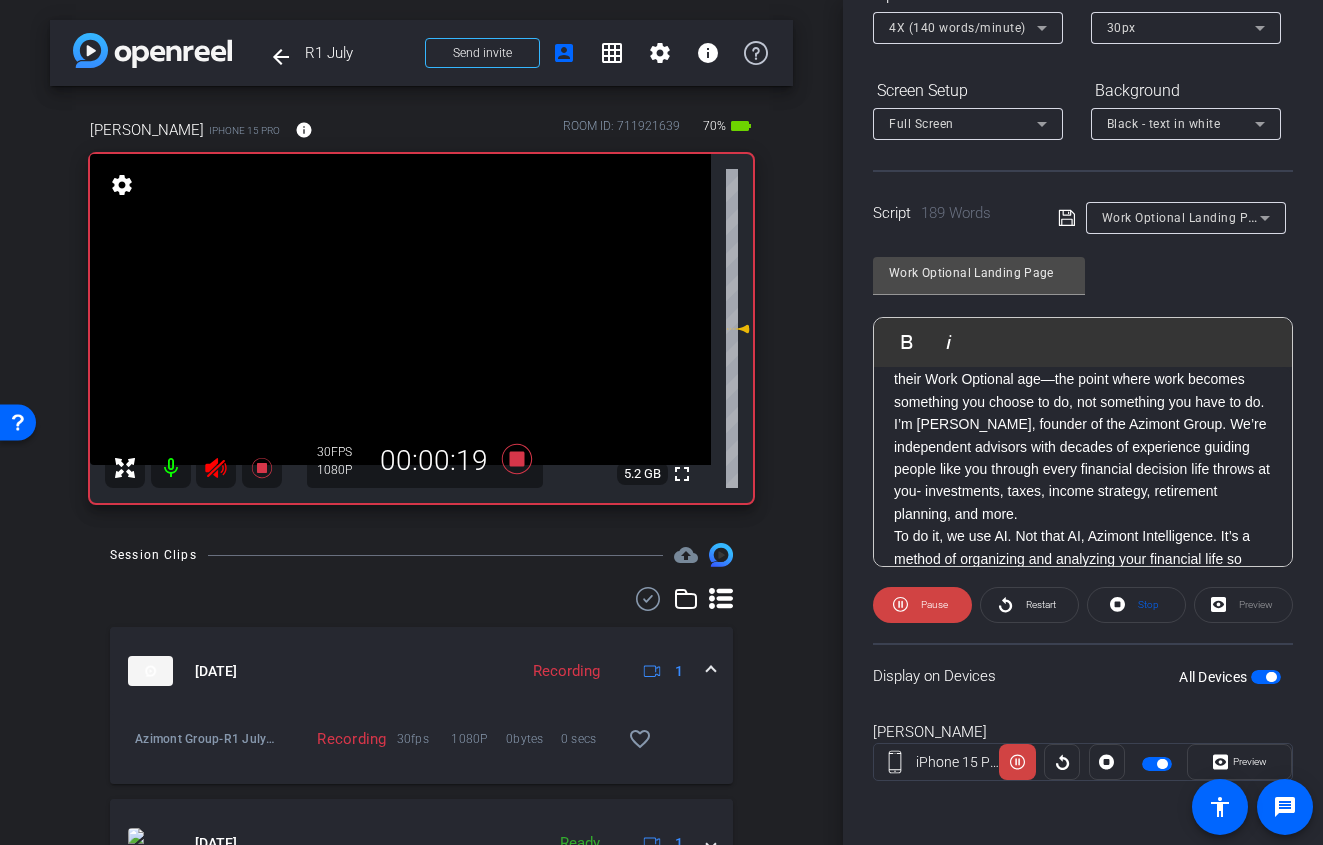 scroll, scrollTop: 146, scrollLeft: 0, axis: vertical 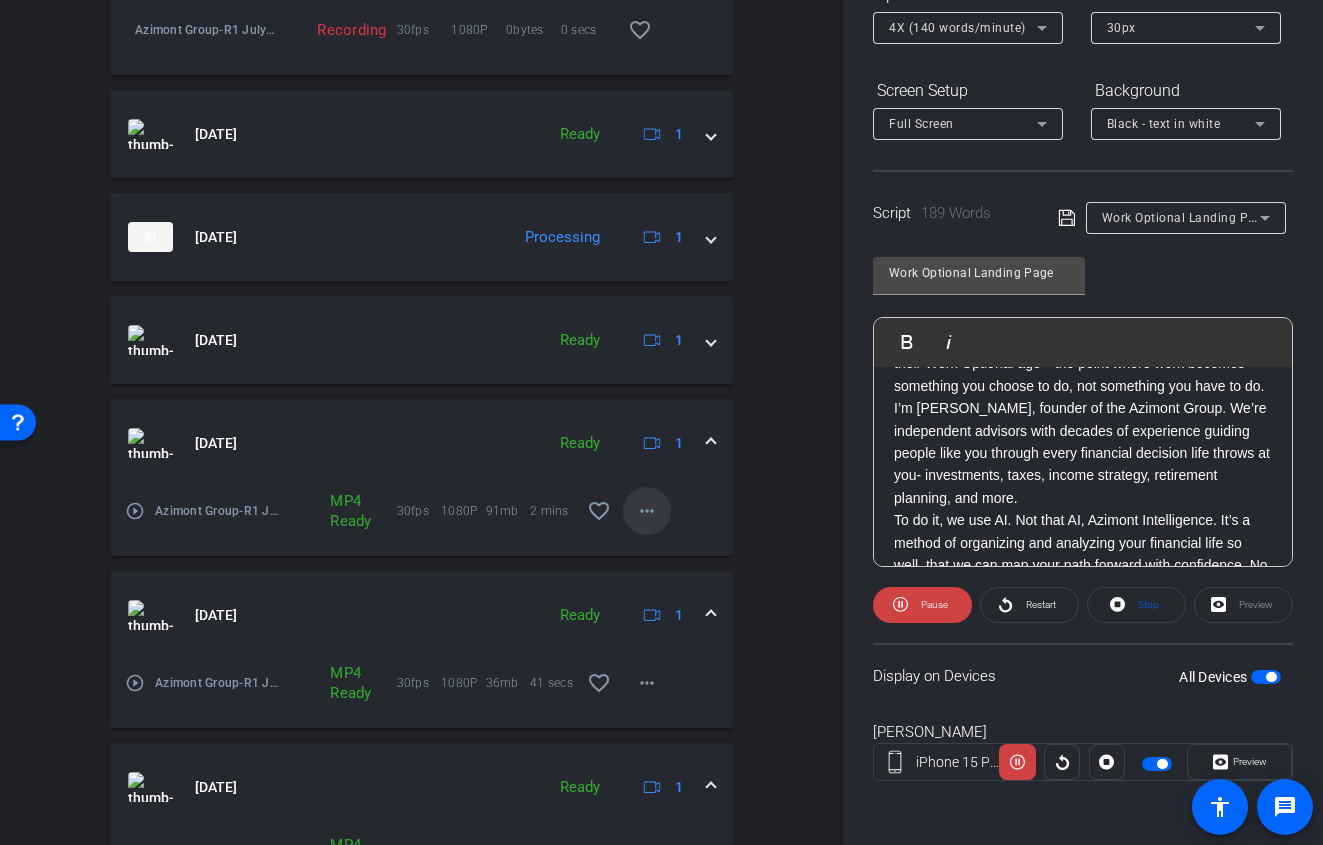 click on "more_horiz" at bounding box center [647, 511] 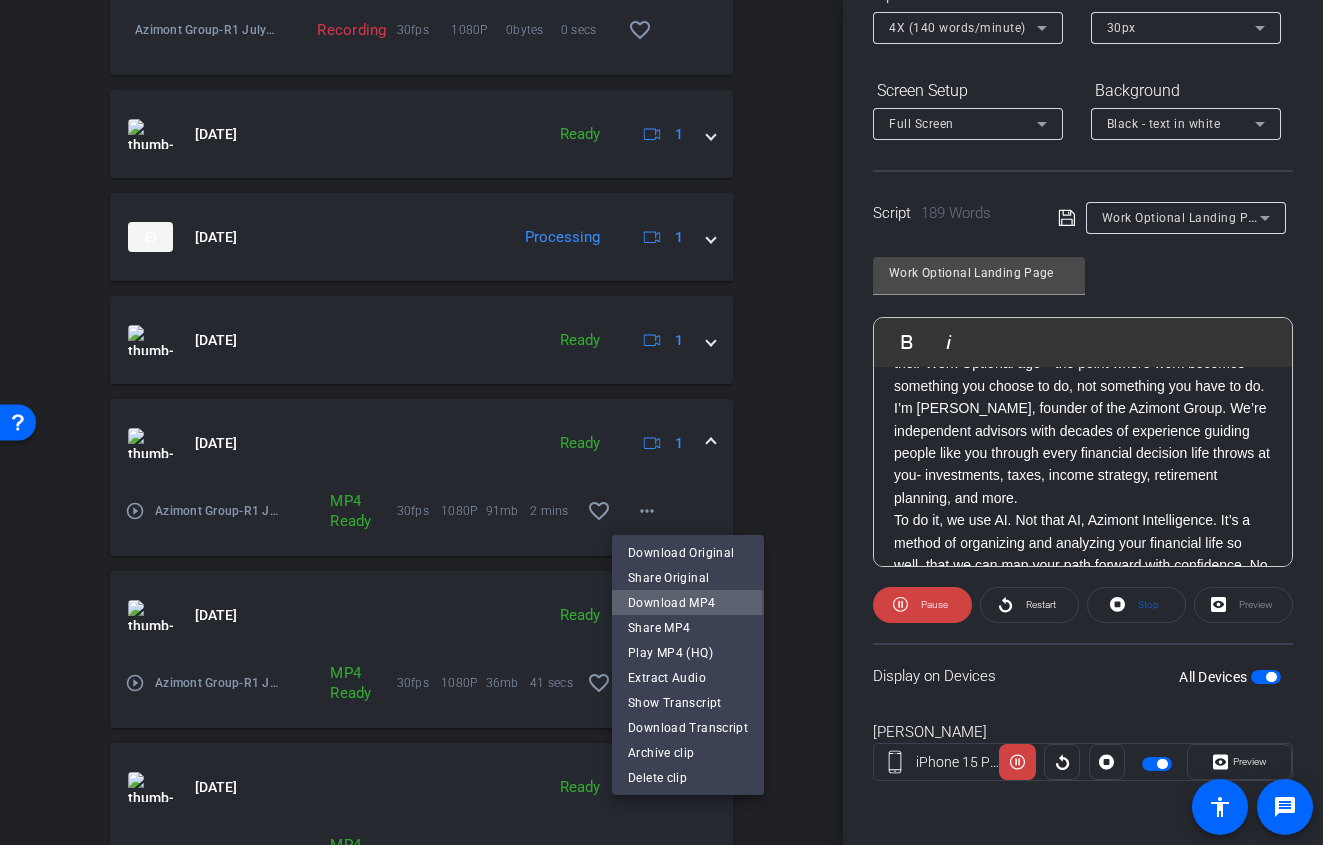 click on "Download MP4" at bounding box center (688, 603) 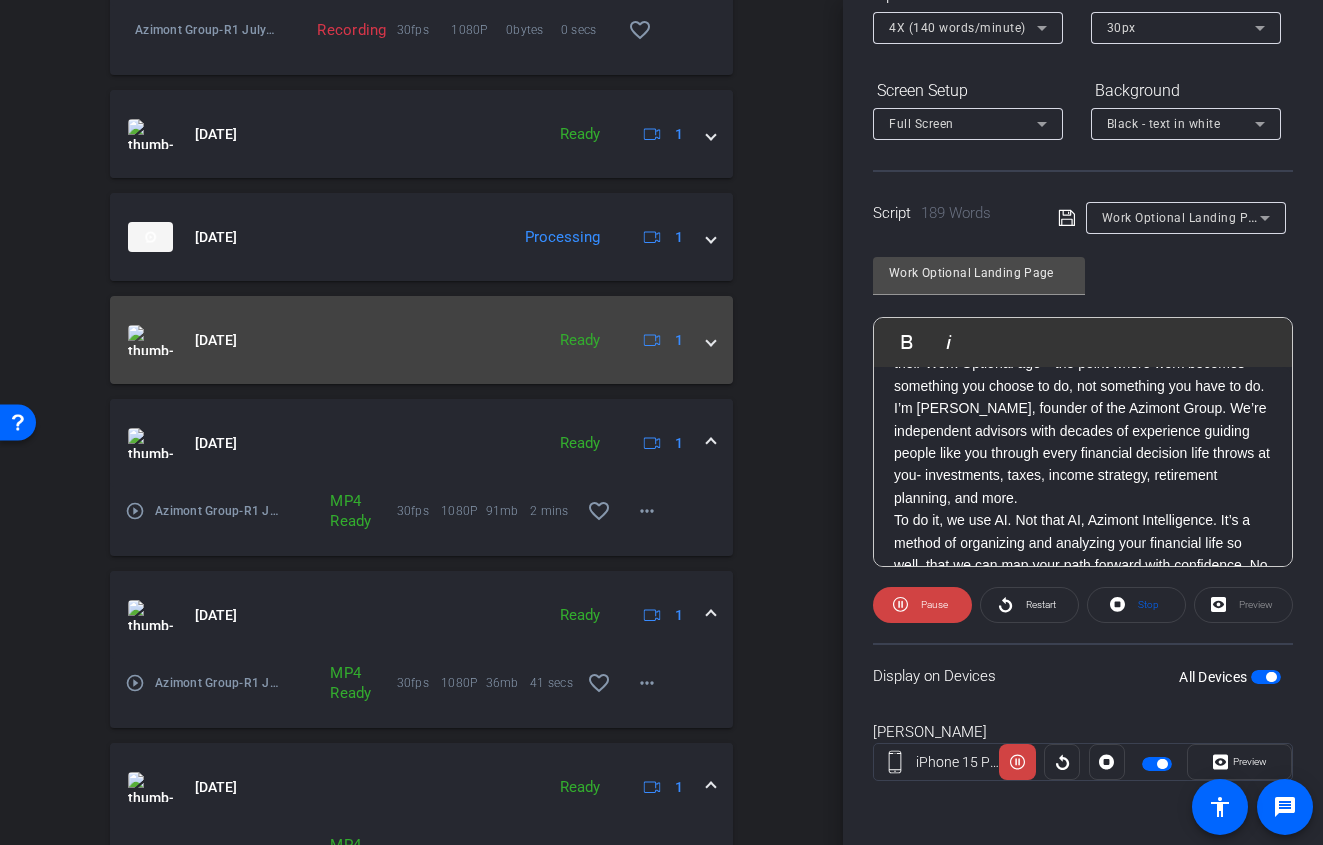 click at bounding box center (711, 340) 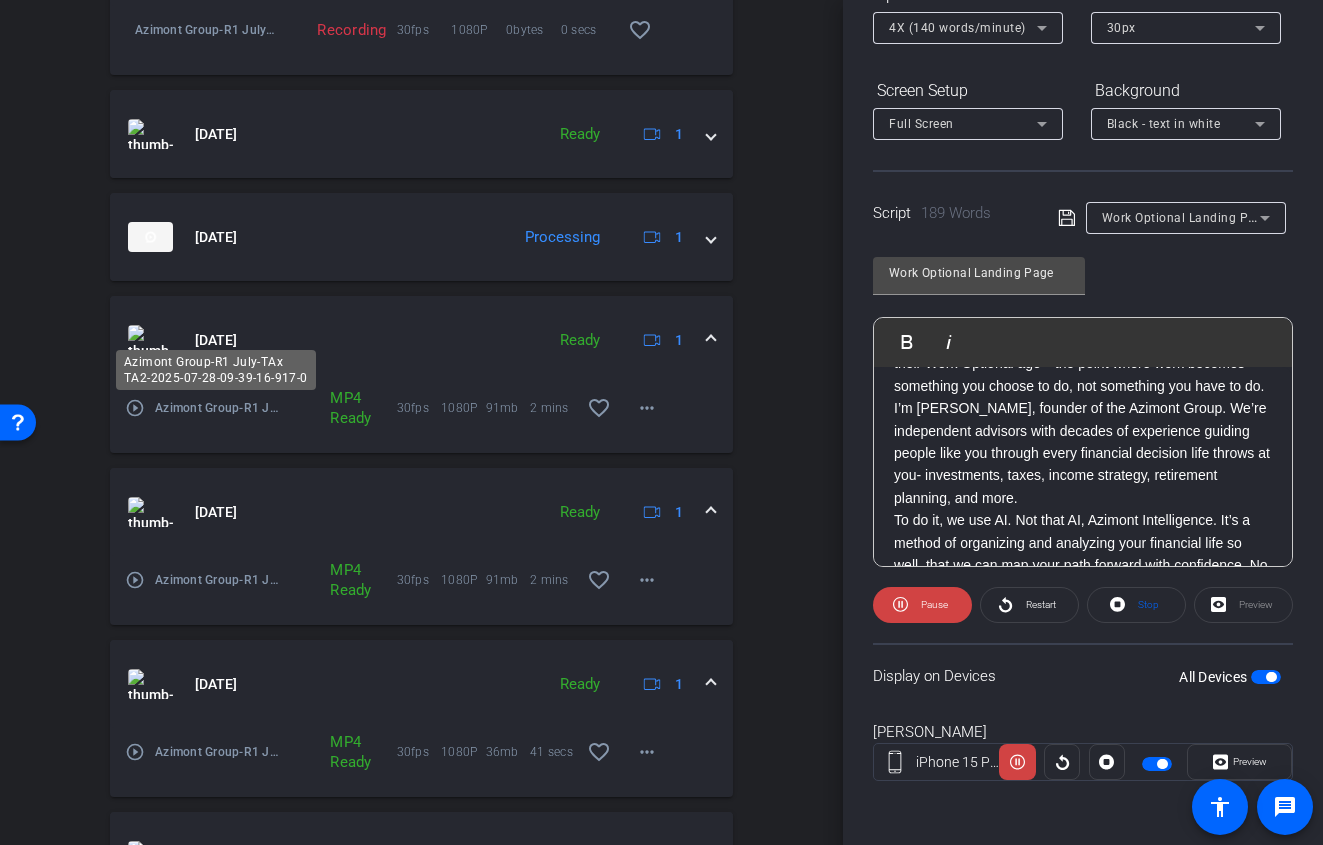 click on "Azimont Group-R1 July-TAx TA2-2025-07-28-09-39-16-917-0" at bounding box center [217, 408] 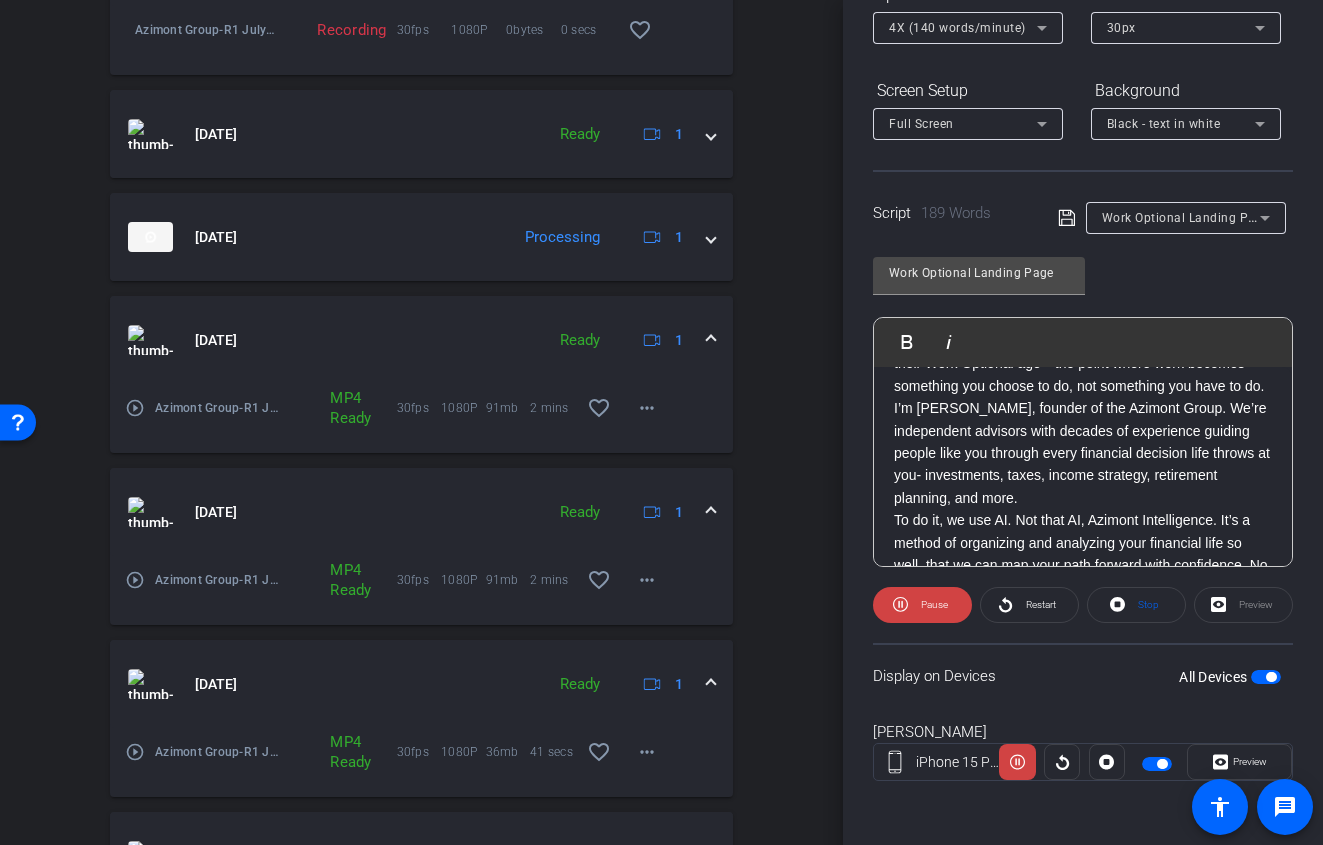 click on "play_circle_outline  Azimont Group-R1 July-TAx TA2-2025-07-28-09-39-16-917-0   MP4 Ready  30fps 1080P 91mb 2 mins favorite_border more_horiz" at bounding box center (421, 418) 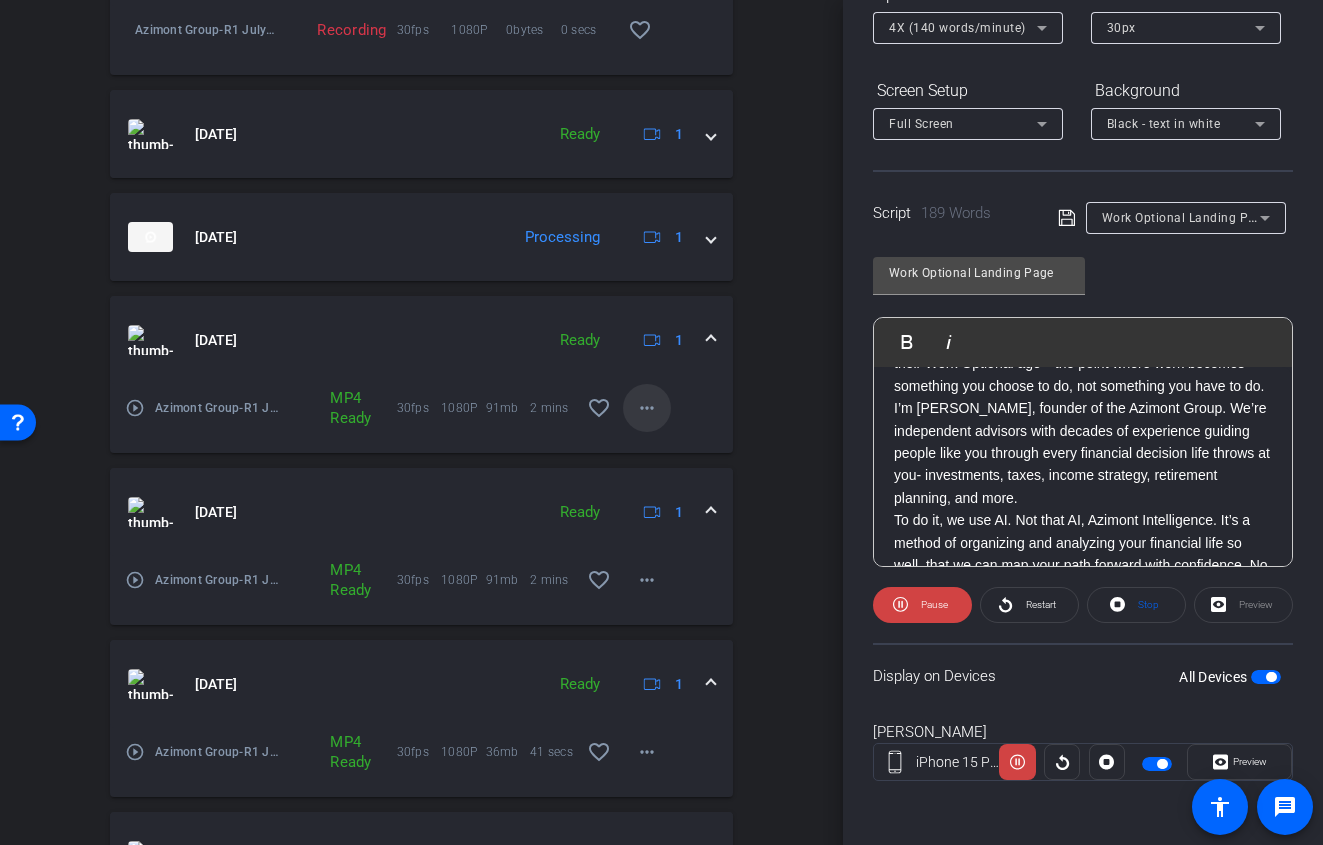 click on "more_horiz" at bounding box center (647, 408) 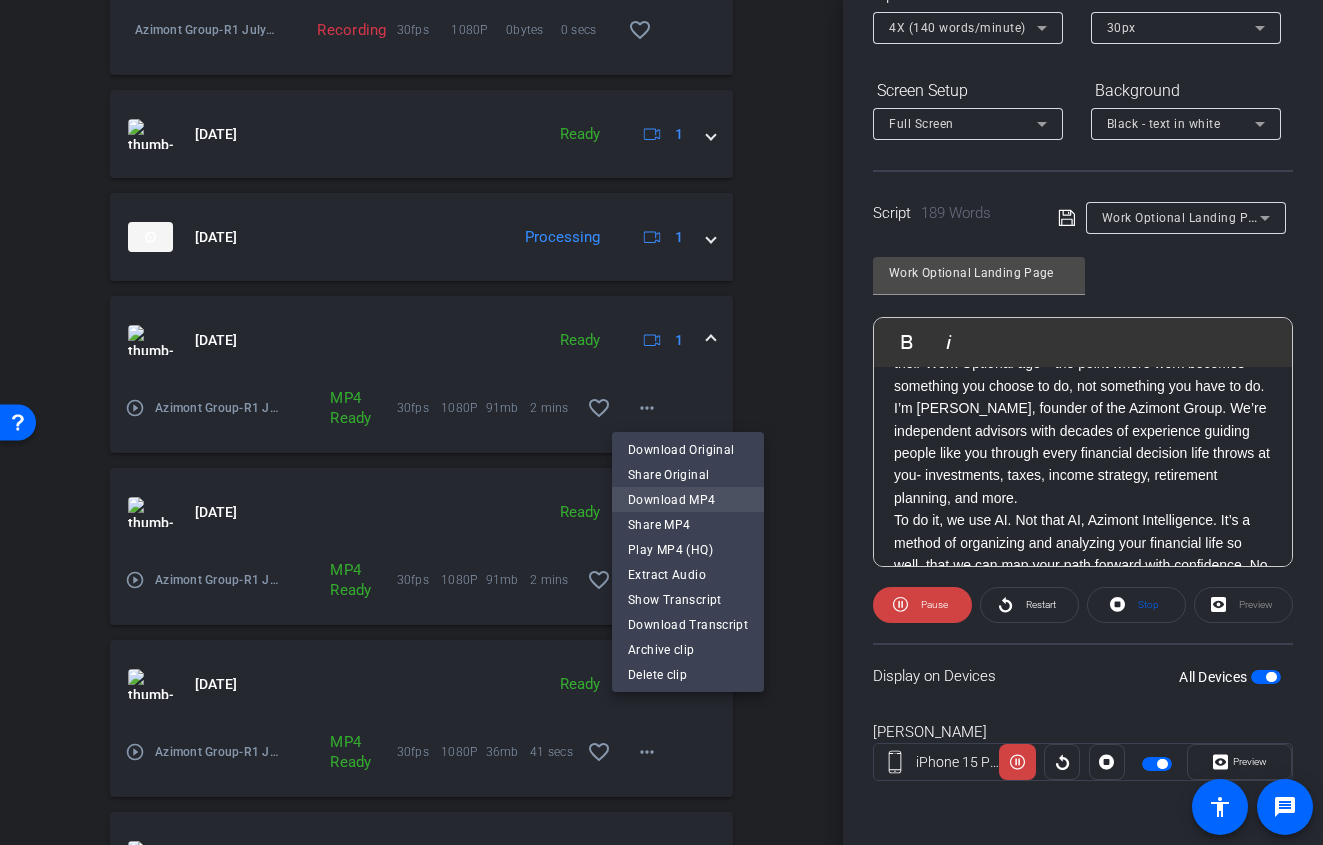 click on "Download MP4" at bounding box center (688, 500) 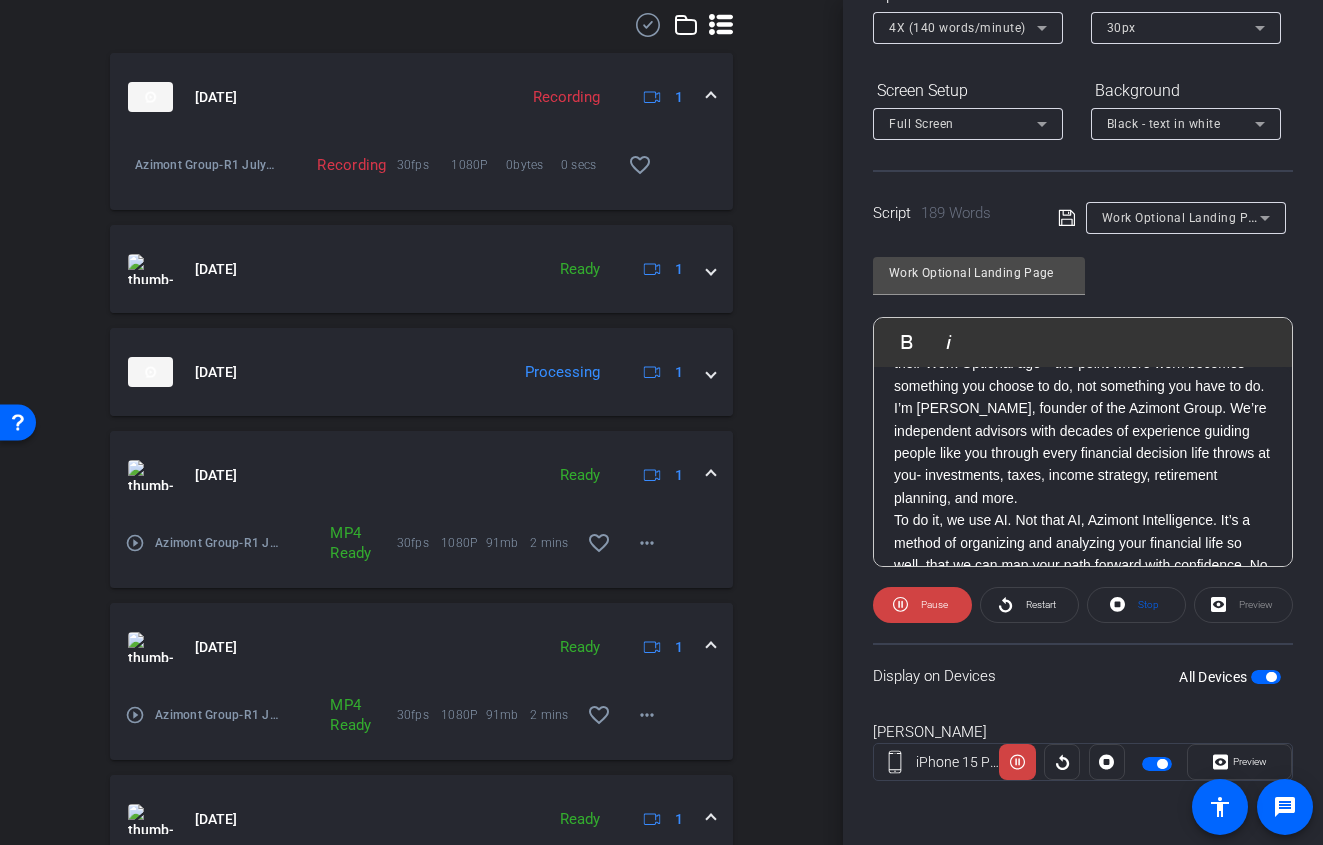 scroll, scrollTop: 482, scrollLeft: 0, axis: vertical 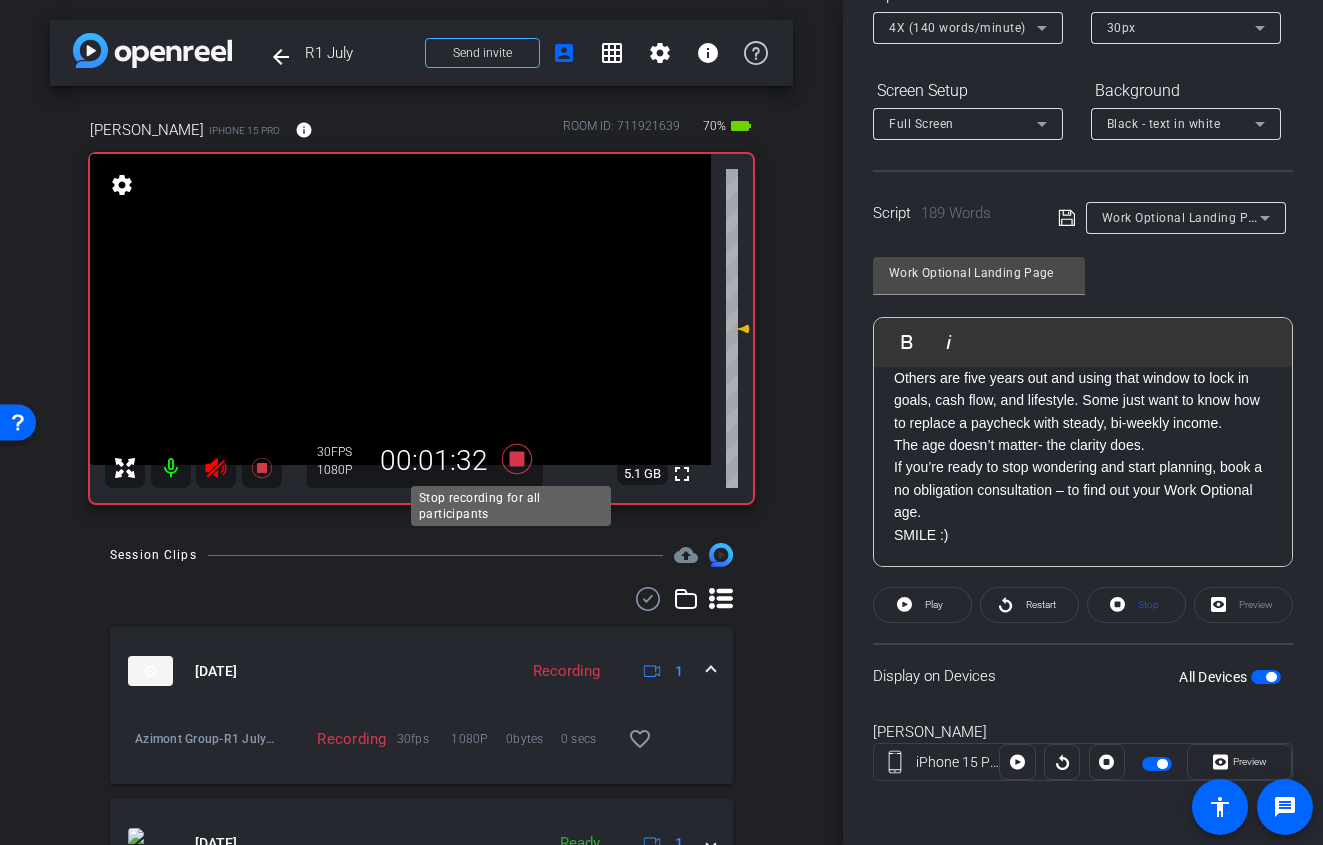 click 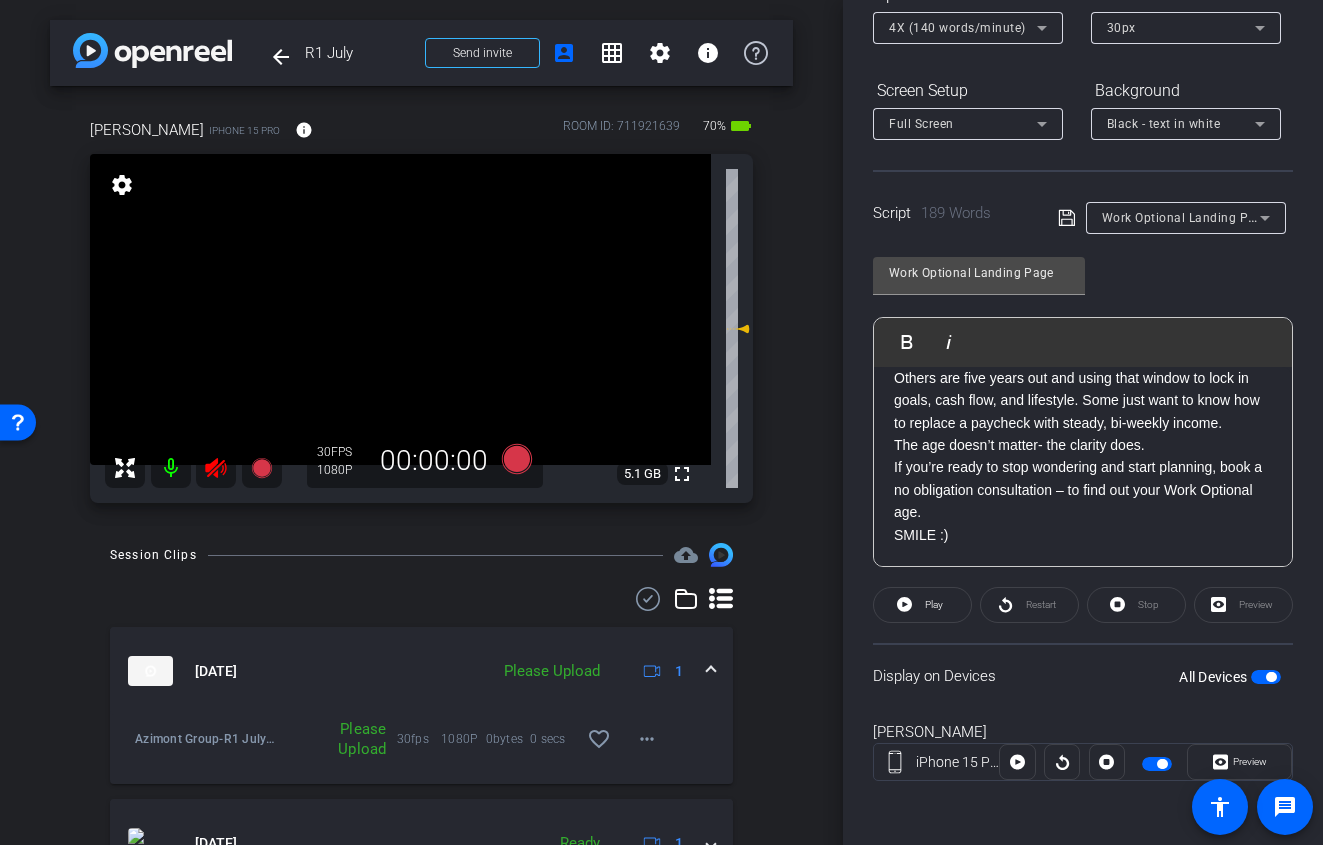 click 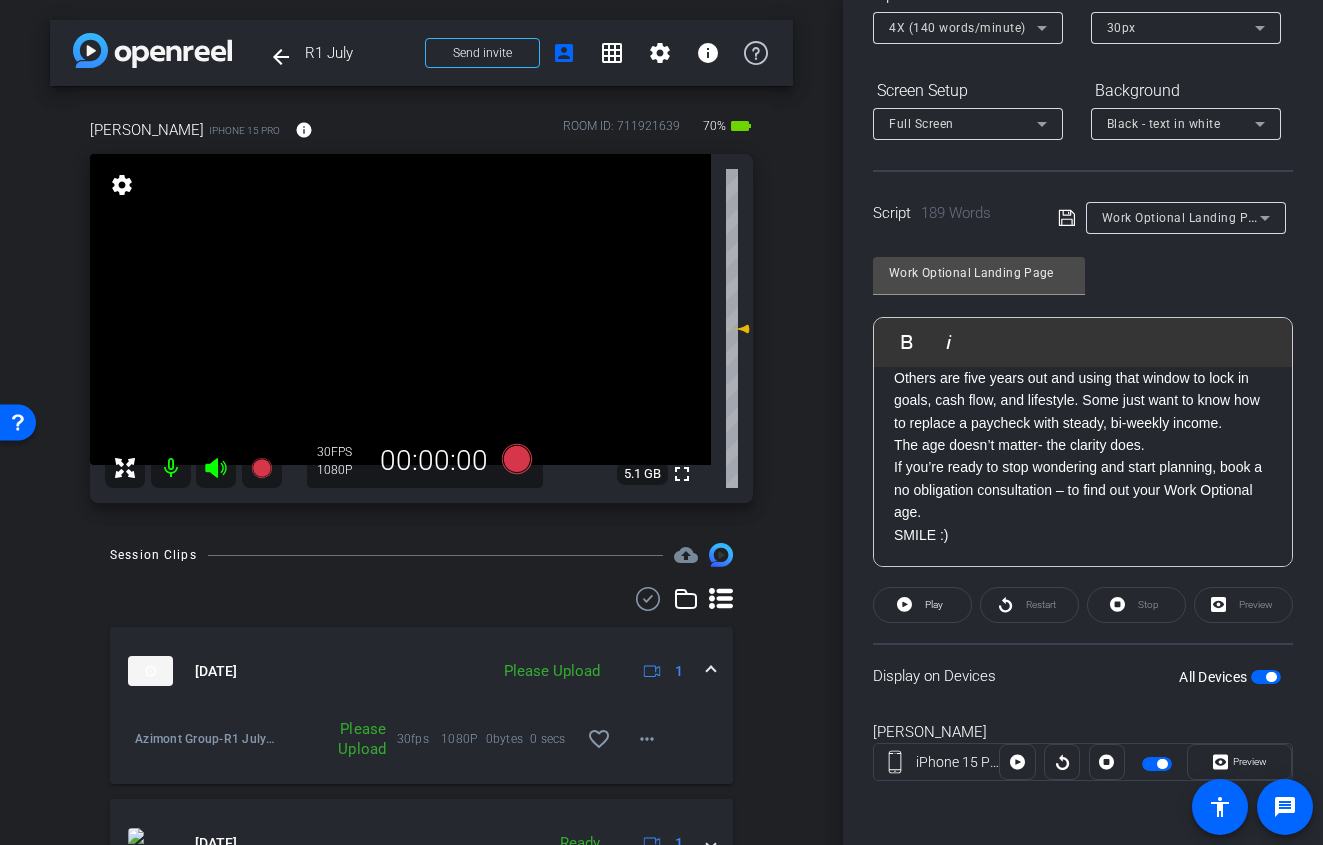 scroll, scrollTop: 0, scrollLeft: 0, axis: both 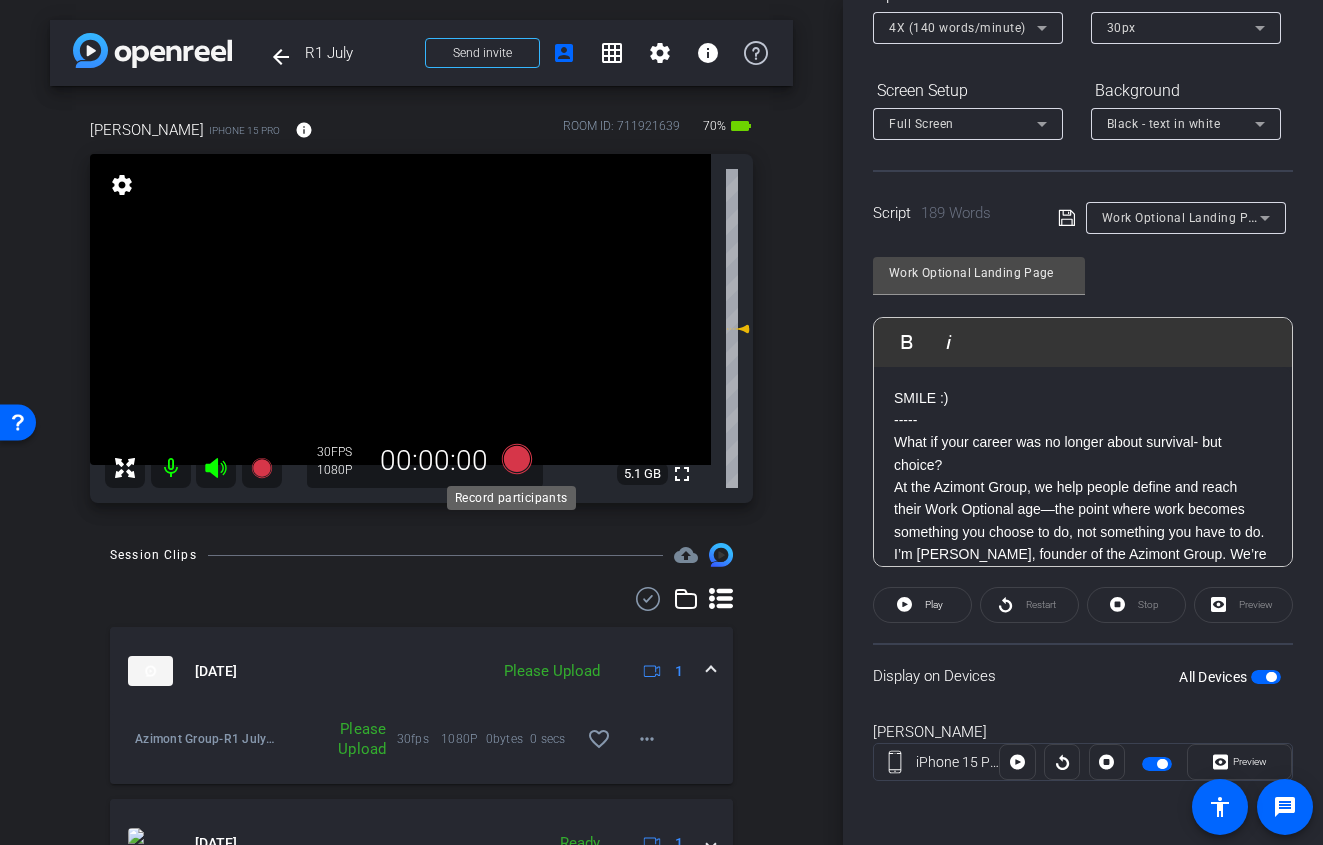 click 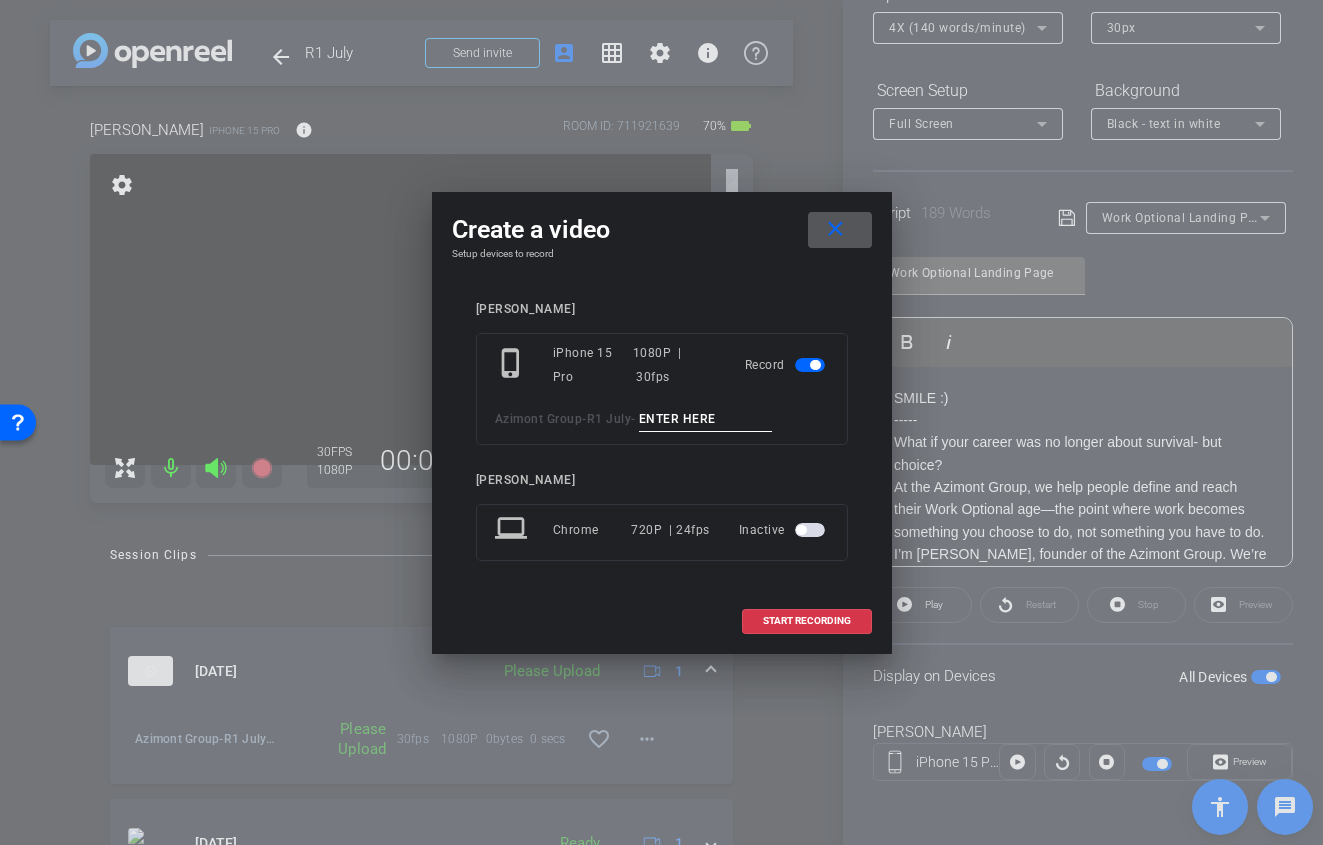 click at bounding box center [706, 419] 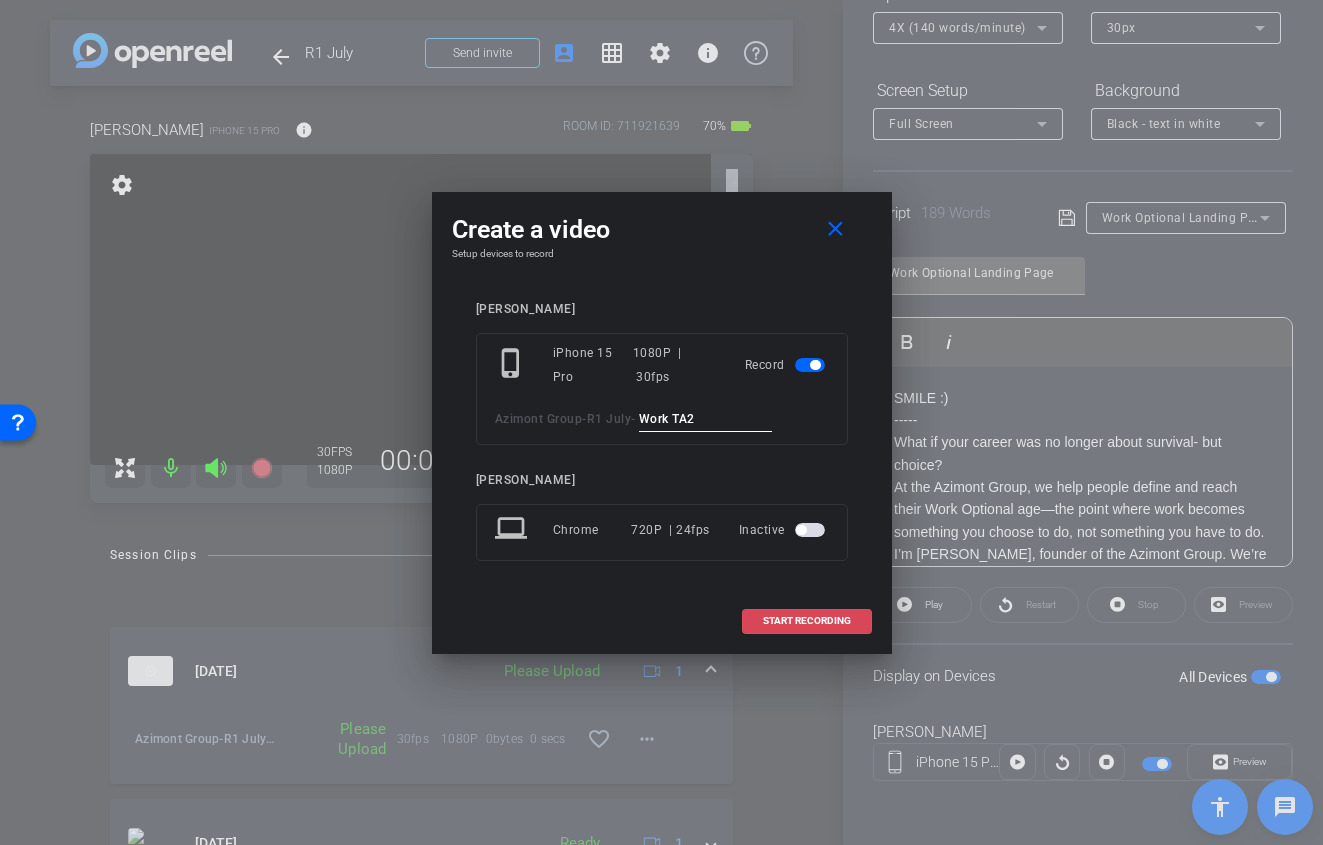 type on "Work TA2" 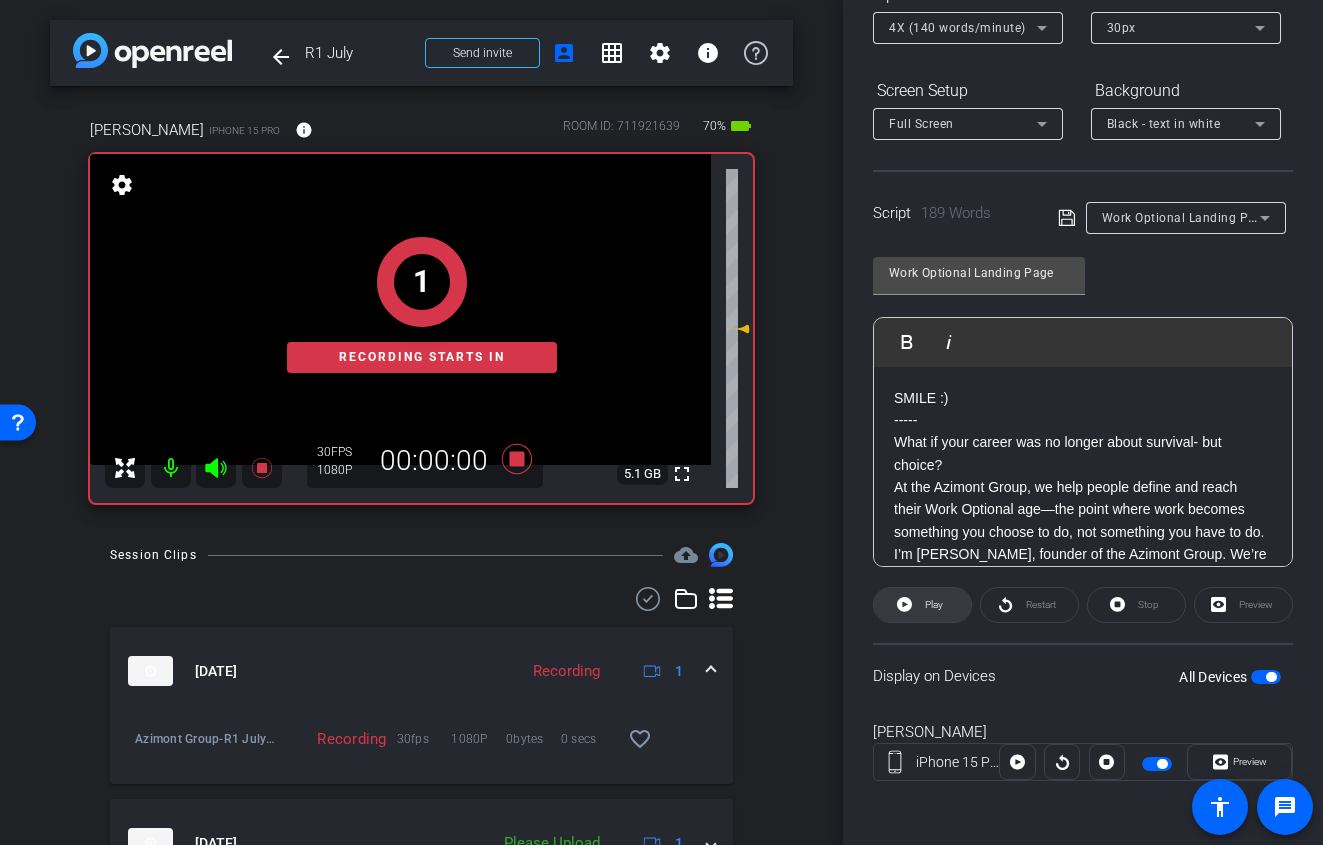 click on "Play" 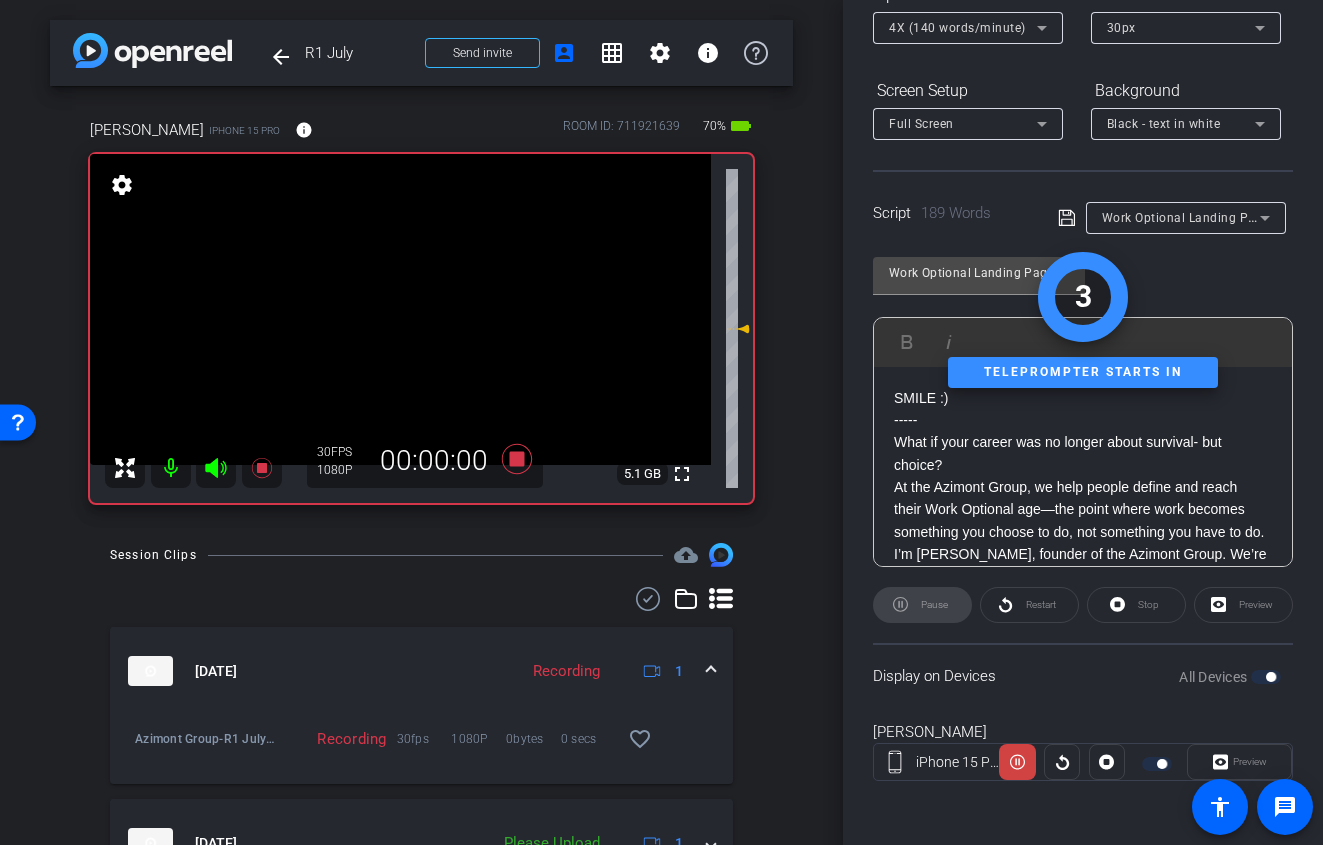 click 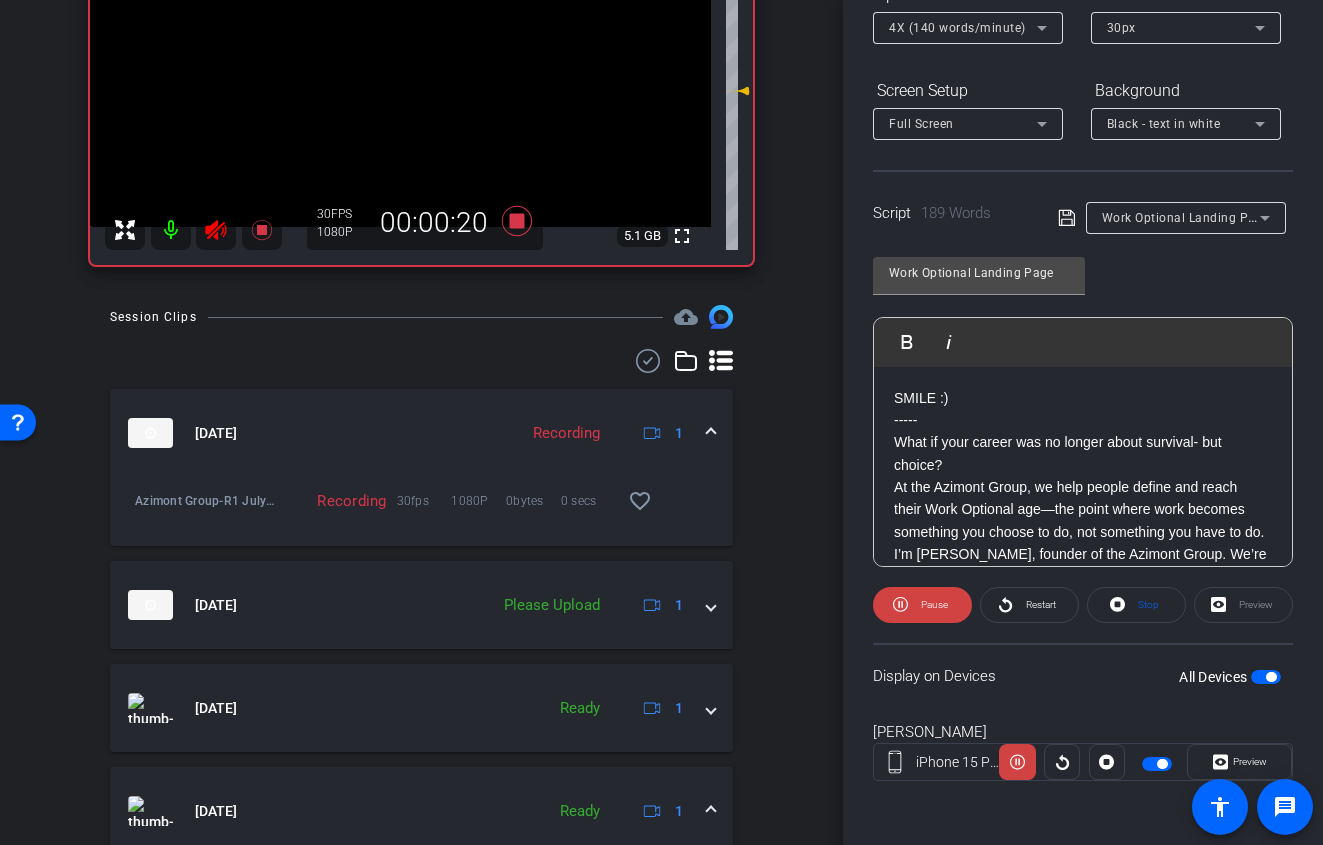 scroll, scrollTop: 329, scrollLeft: 0, axis: vertical 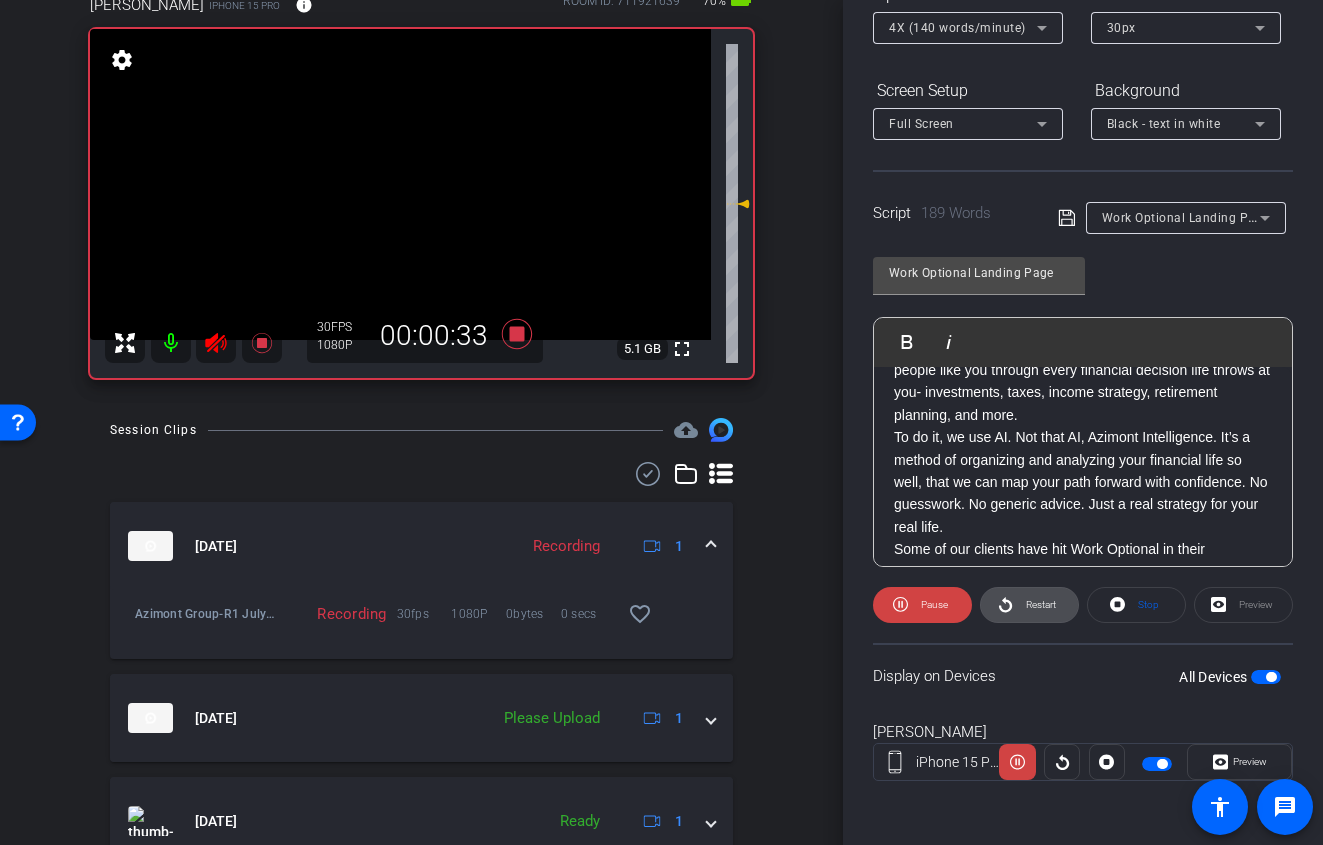 click 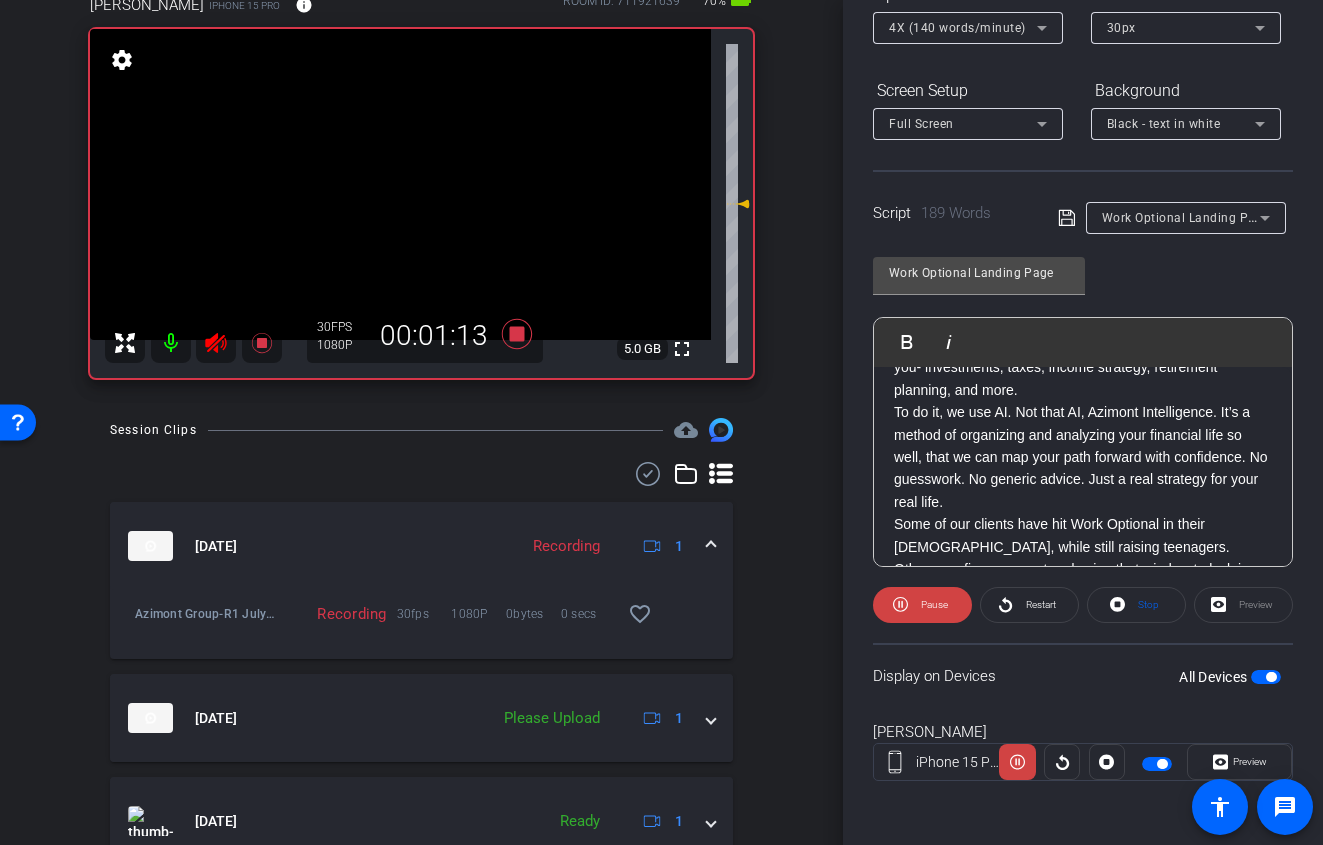 scroll, scrollTop: 257, scrollLeft: 0, axis: vertical 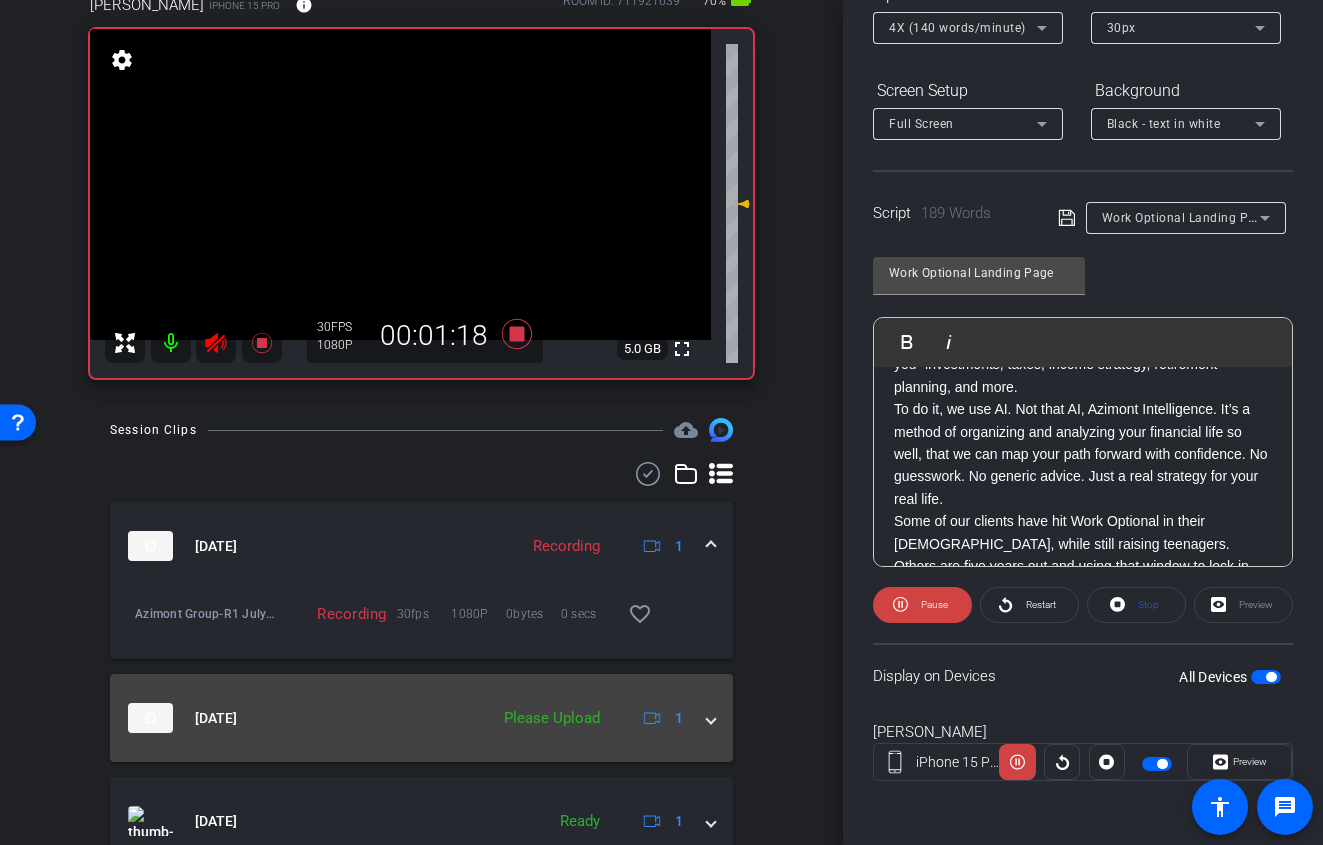 click on "Jul 28, 2025  Please Upload
1" at bounding box center (421, 718) 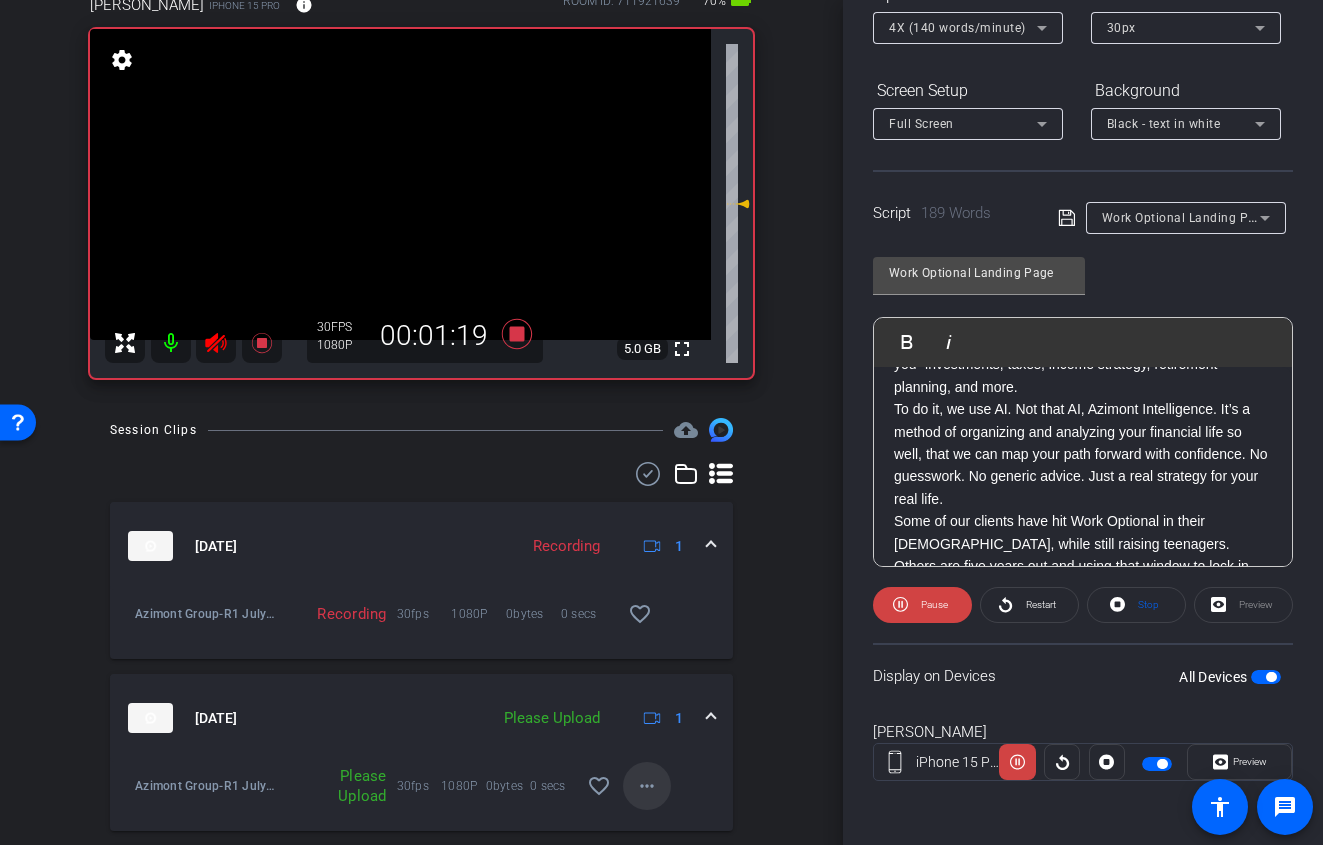 click on "more_horiz" at bounding box center [647, 786] 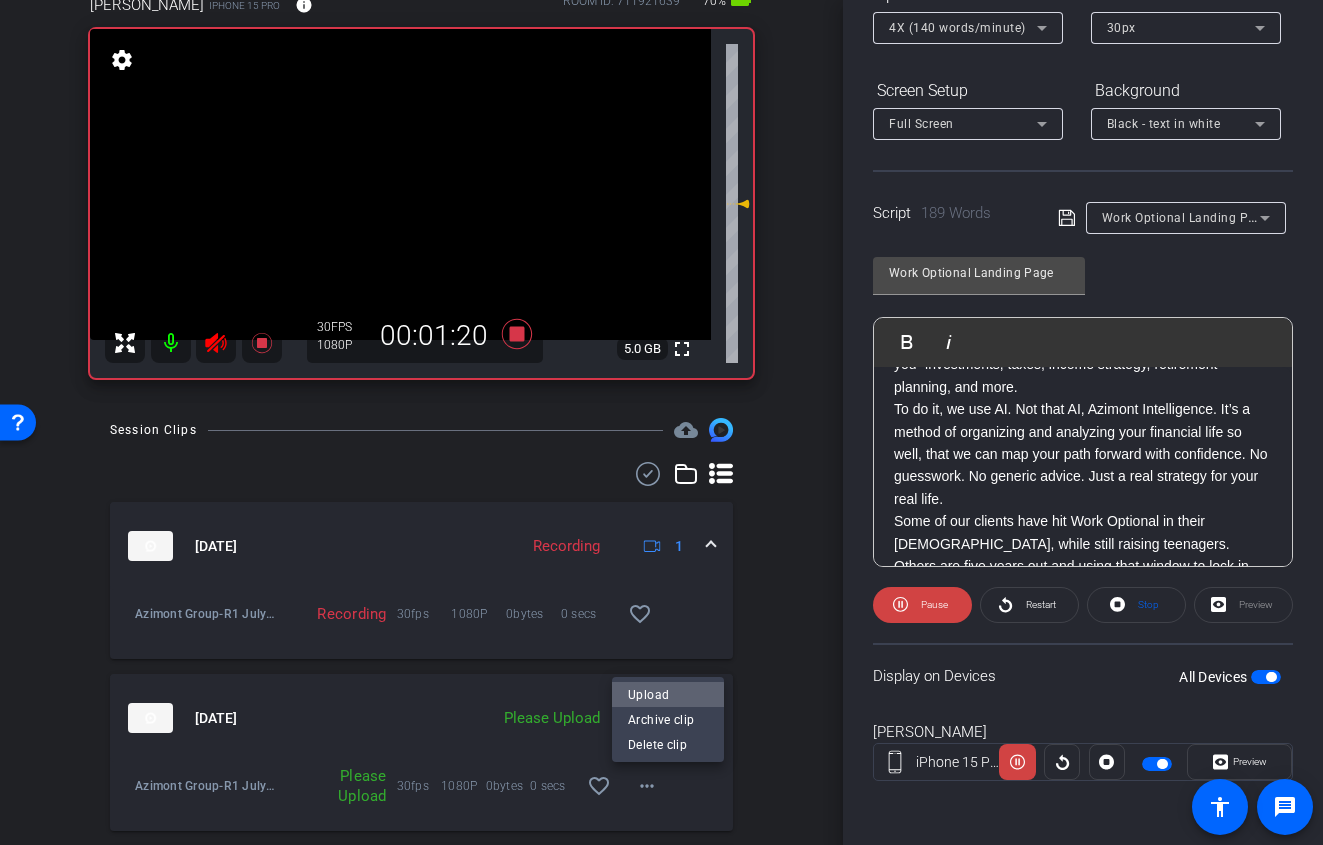 click on "Upload" at bounding box center [668, 695] 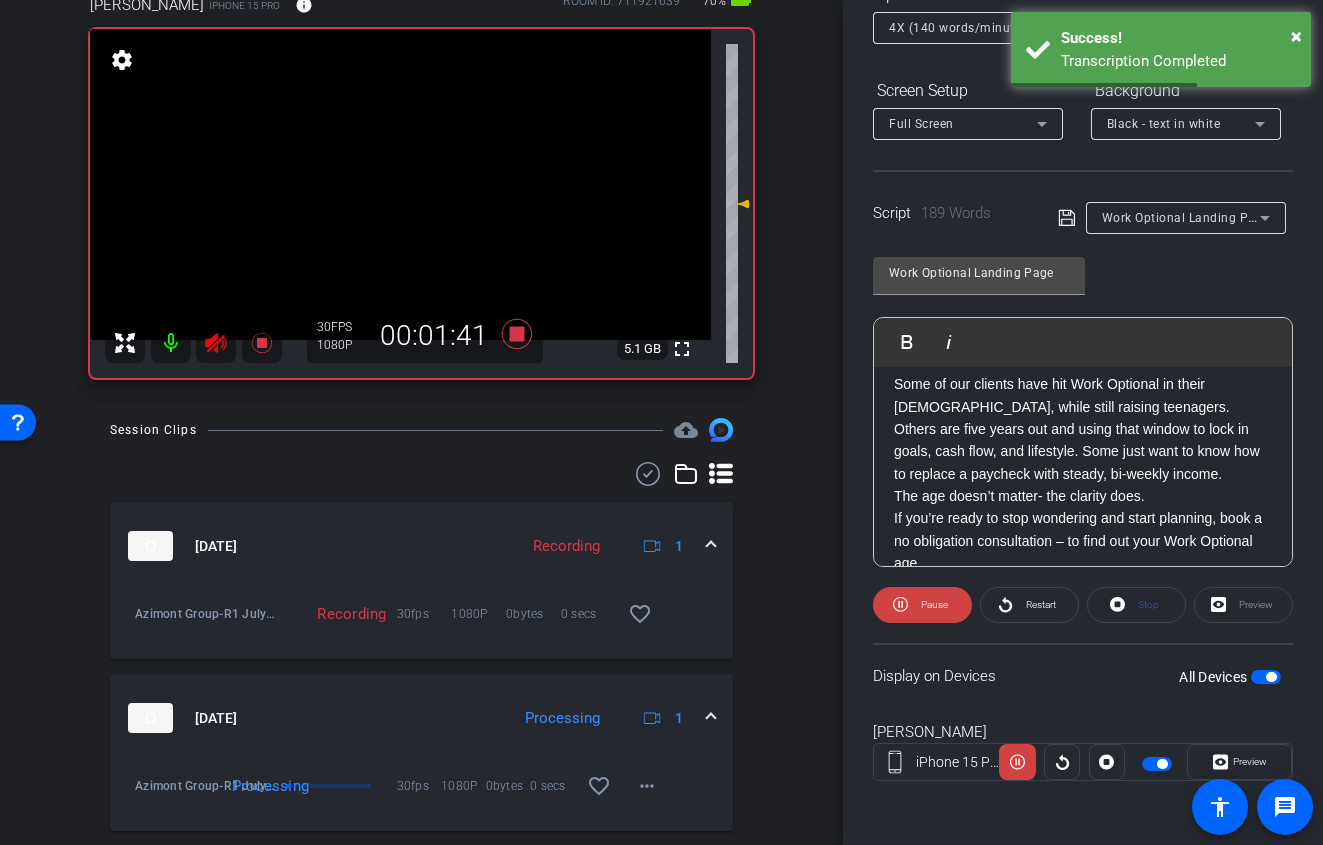 scroll, scrollTop: 398, scrollLeft: 0, axis: vertical 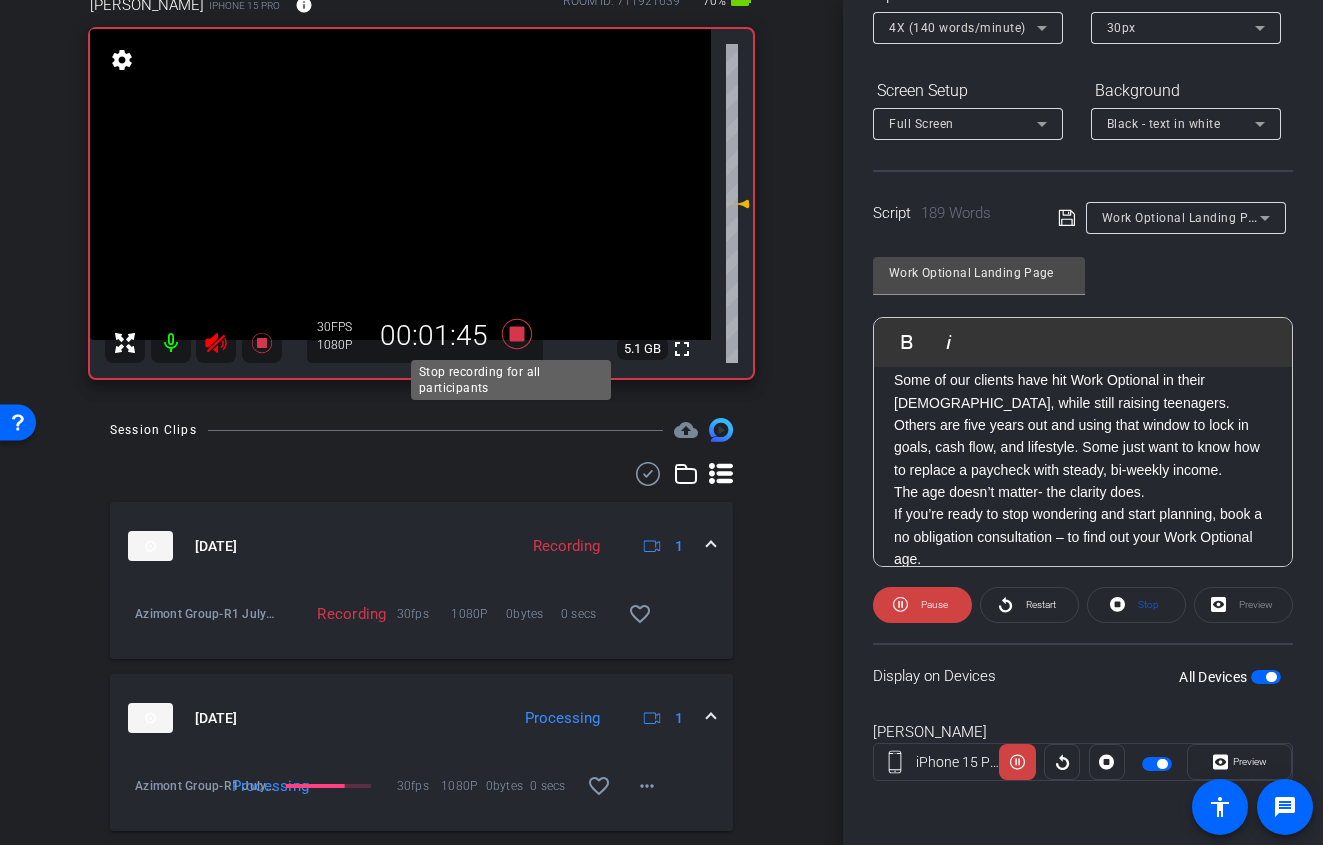 click 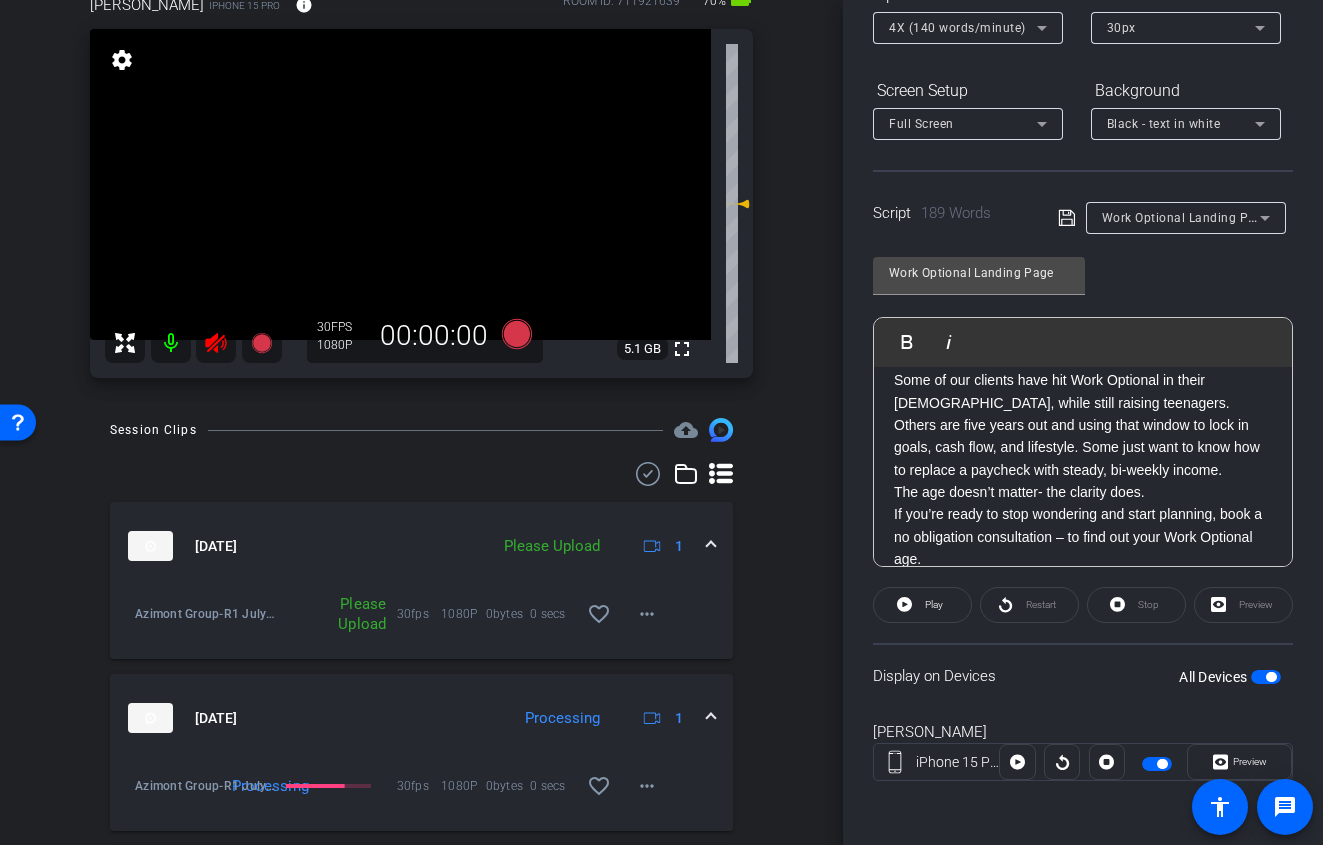 click 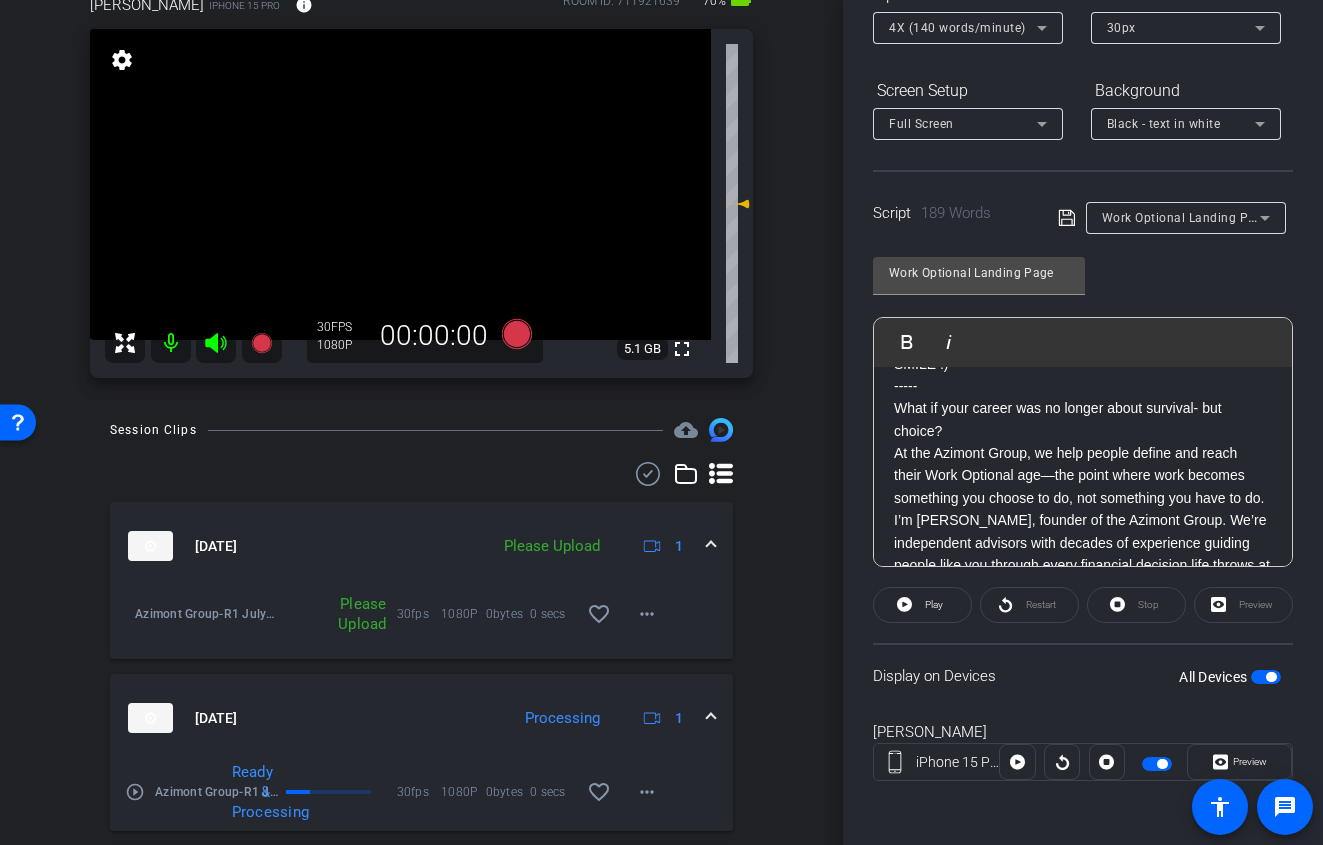 scroll, scrollTop: 63, scrollLeft: 0, axis: vertical 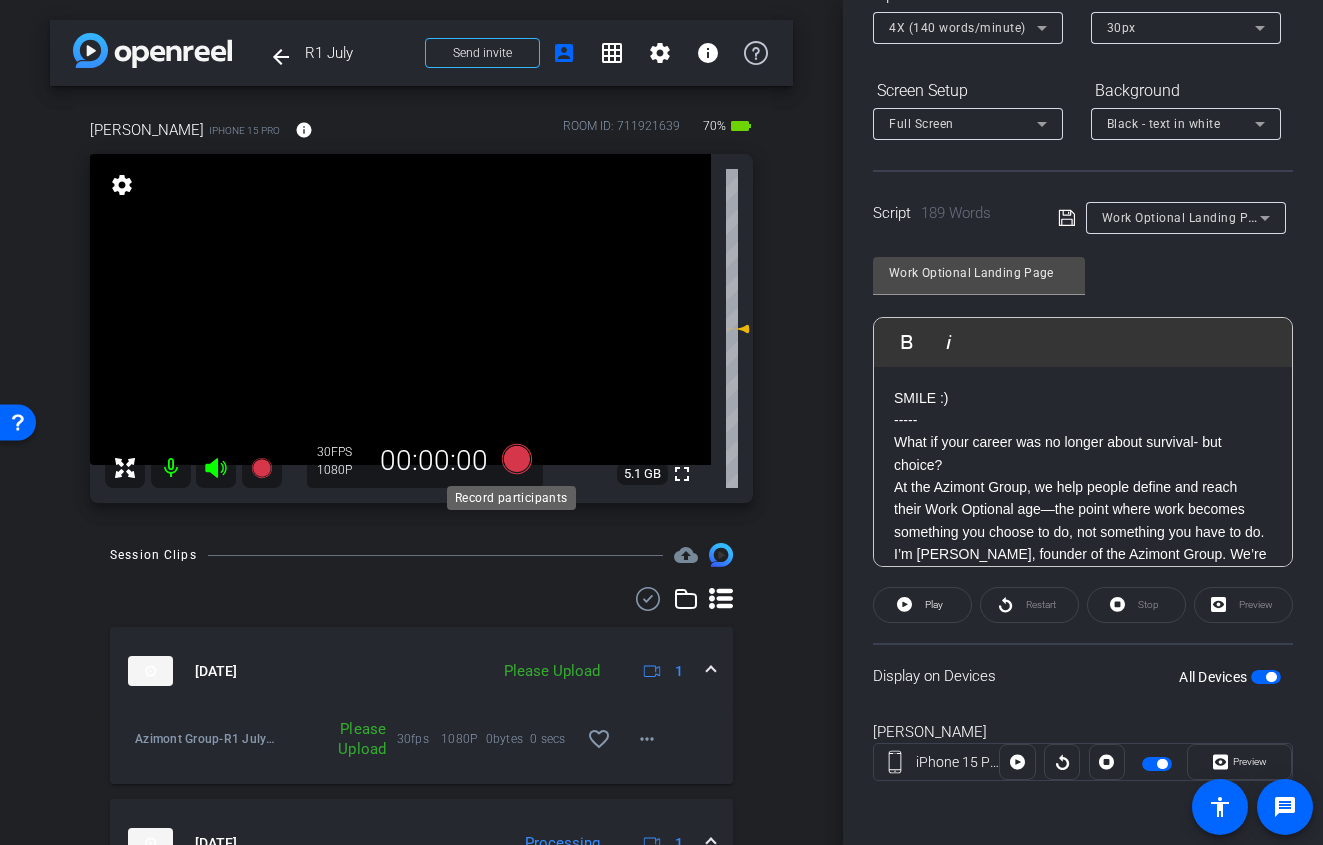 click 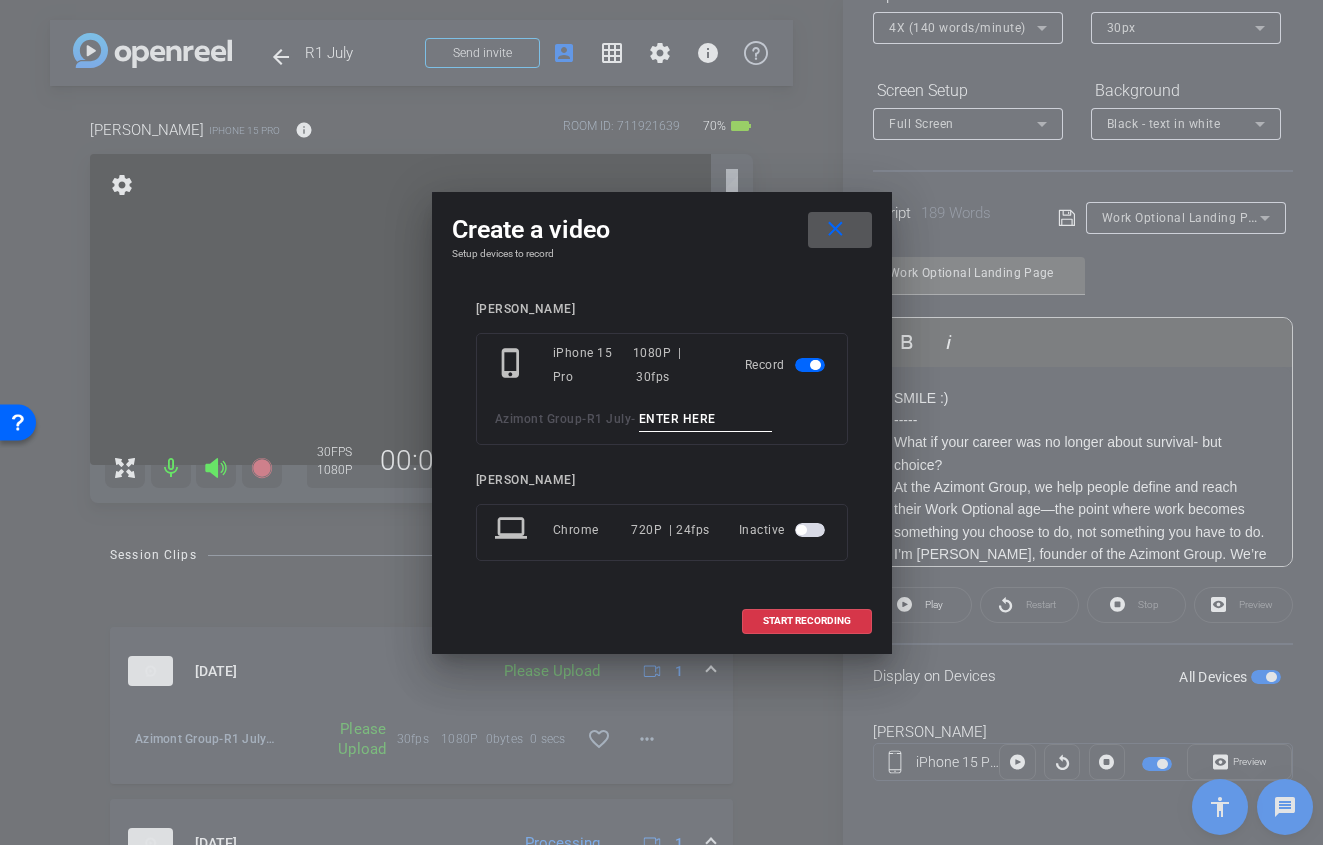 click at bounding box center [706, 419] 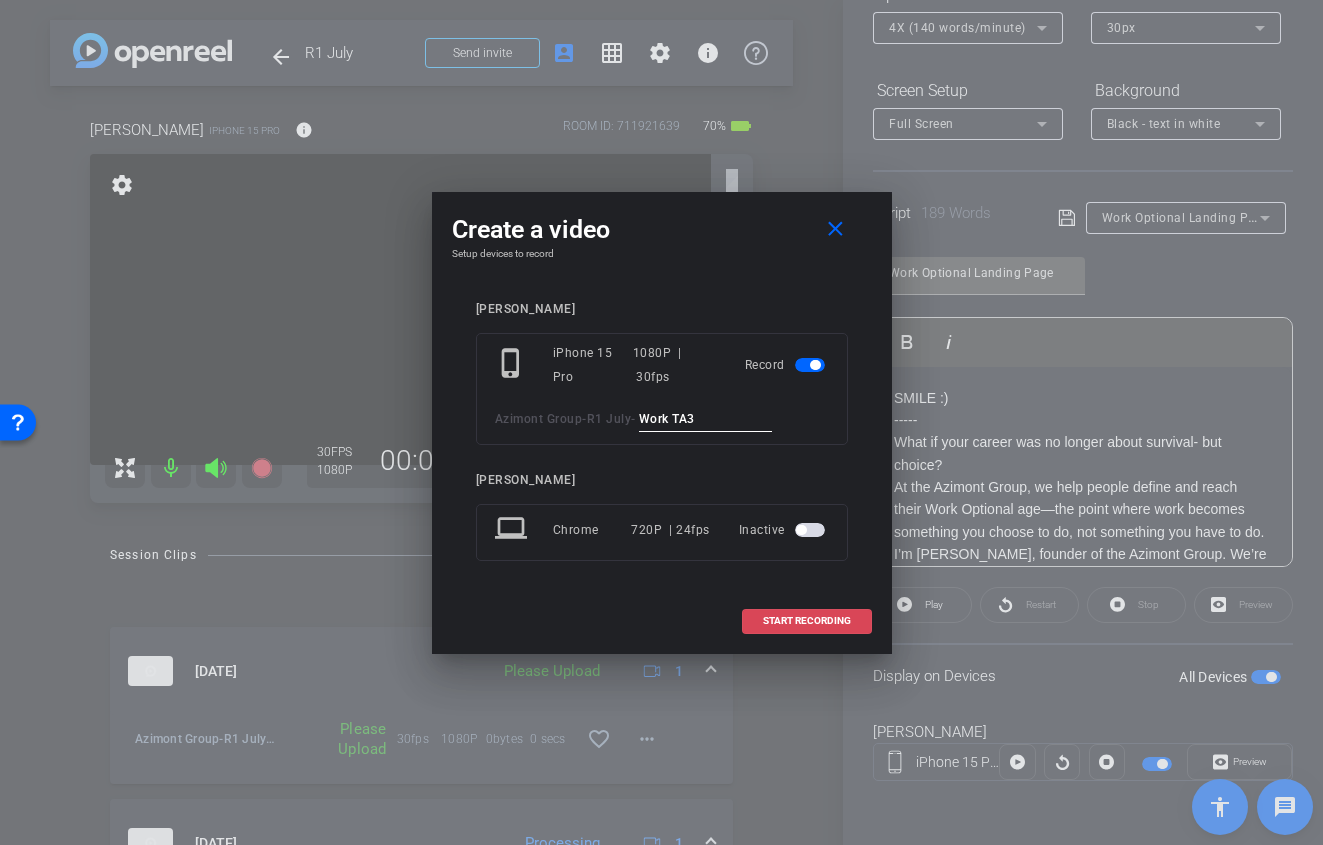 type on "Work TA3" 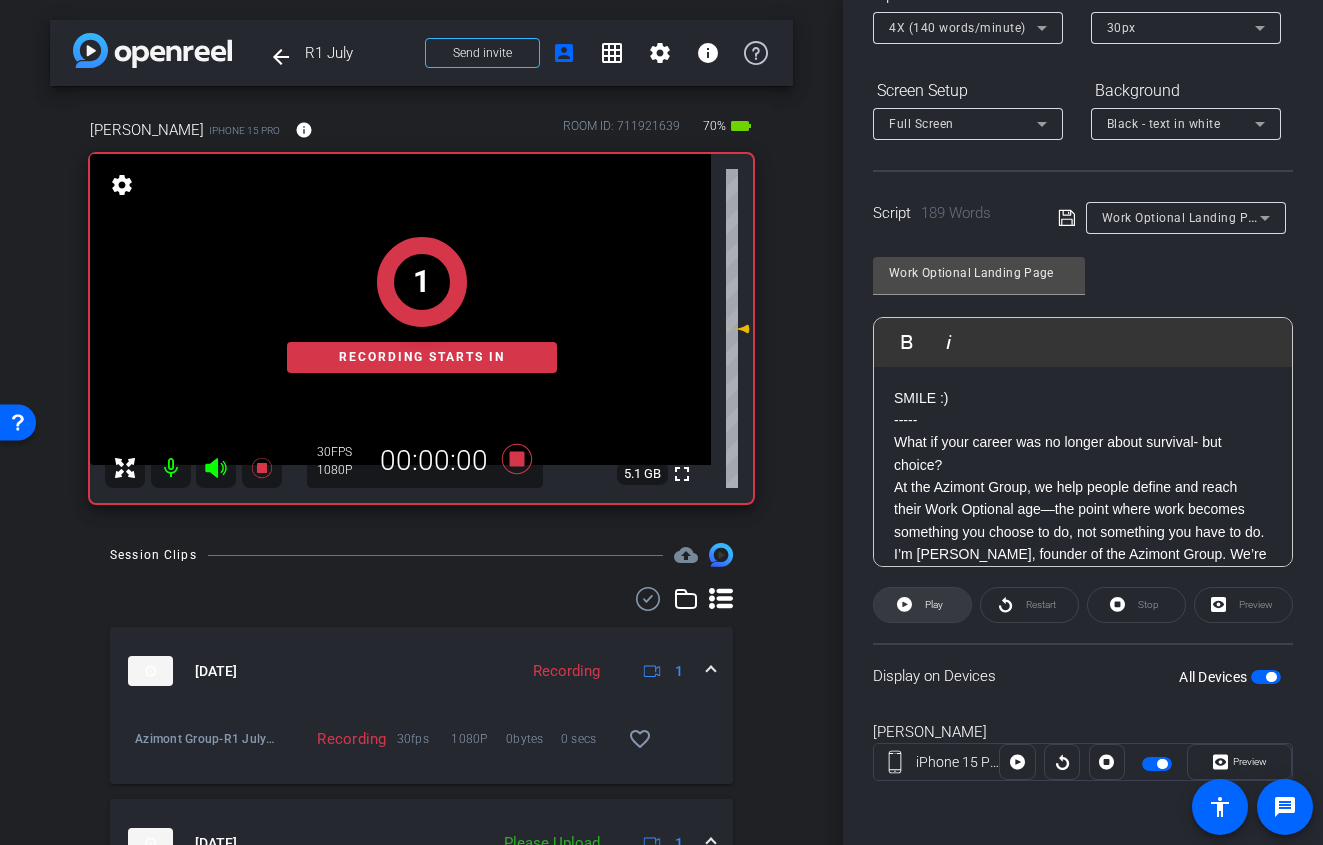 click 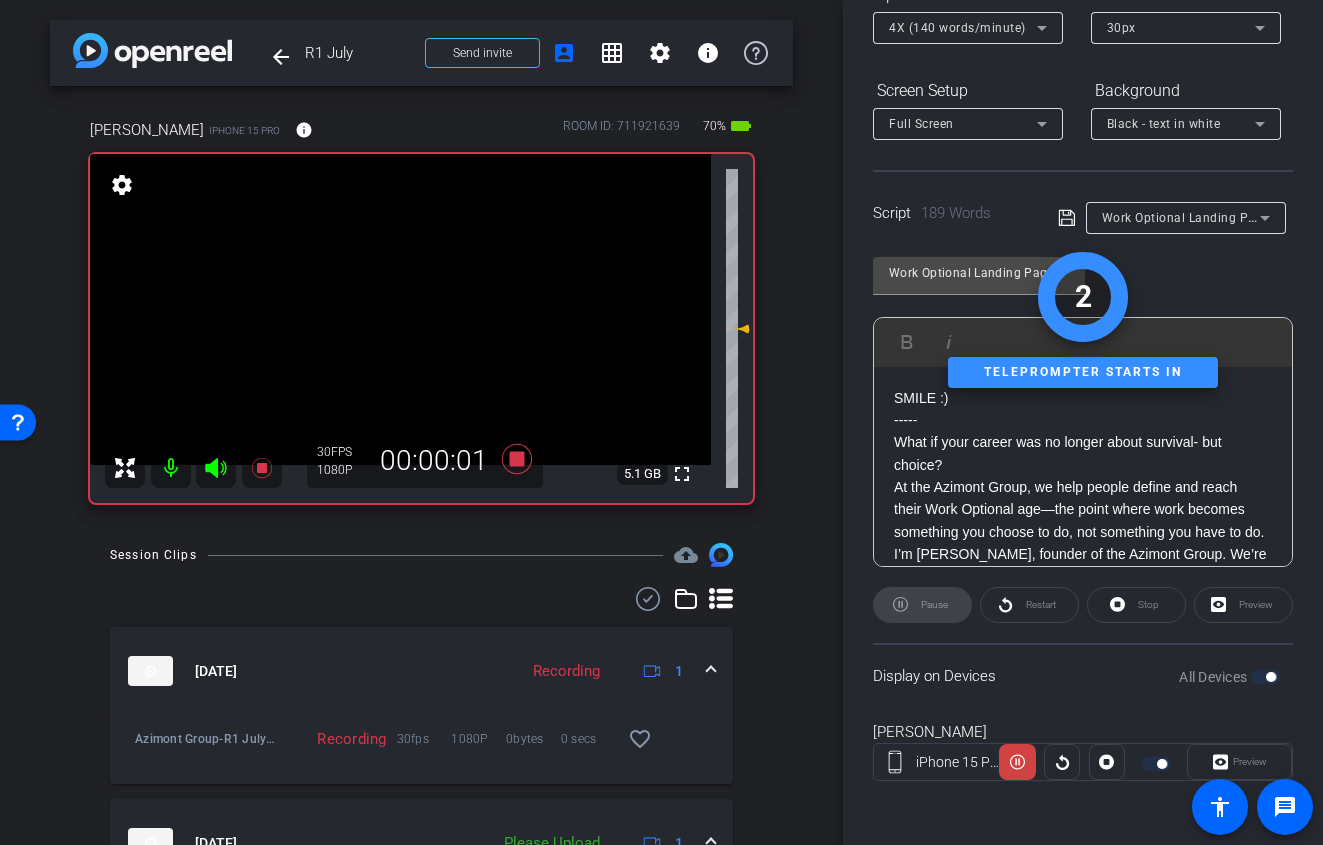 click 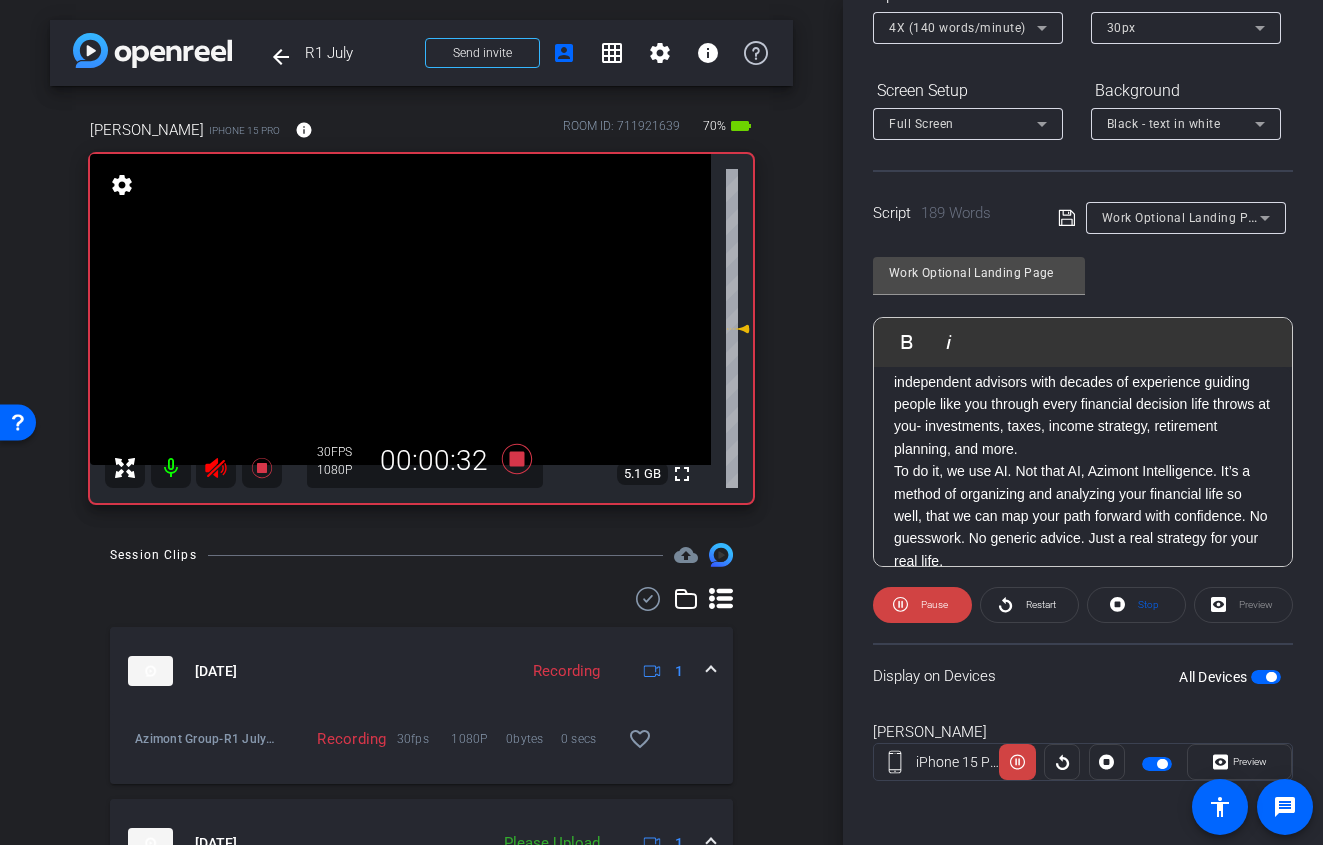 scroll, scrollTop: 196, scrollLeft: 0, axis: vertical 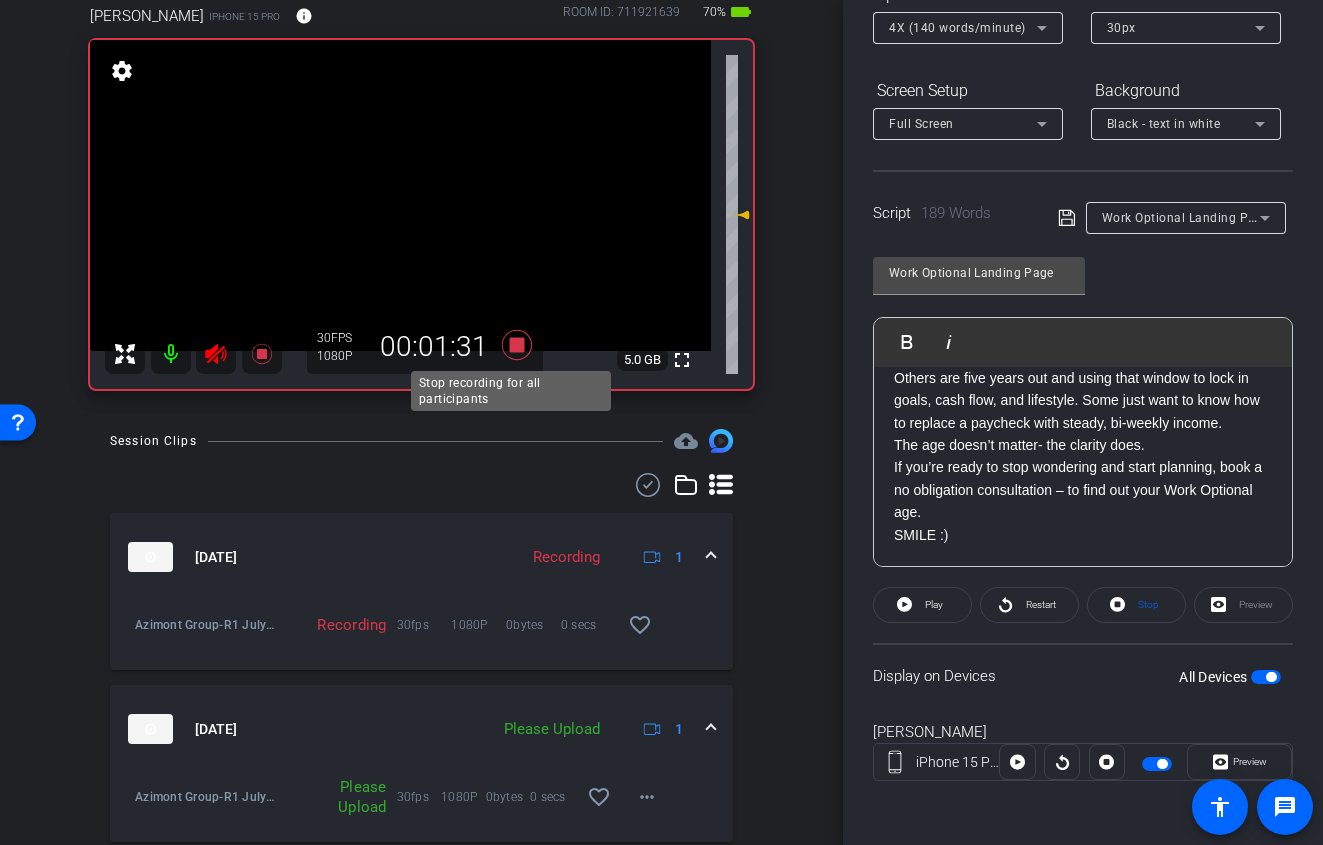 click 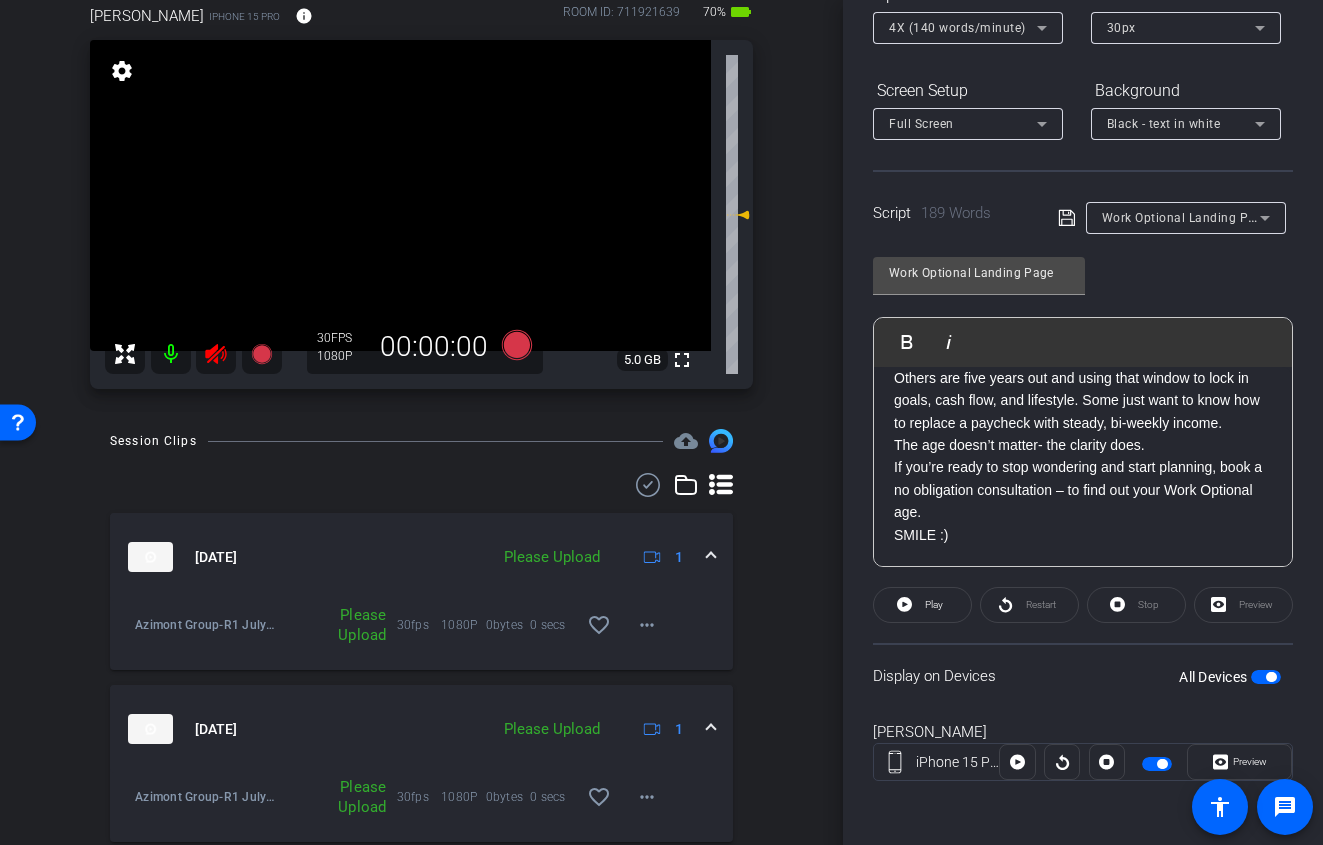 click at bounding box center [216, 354] 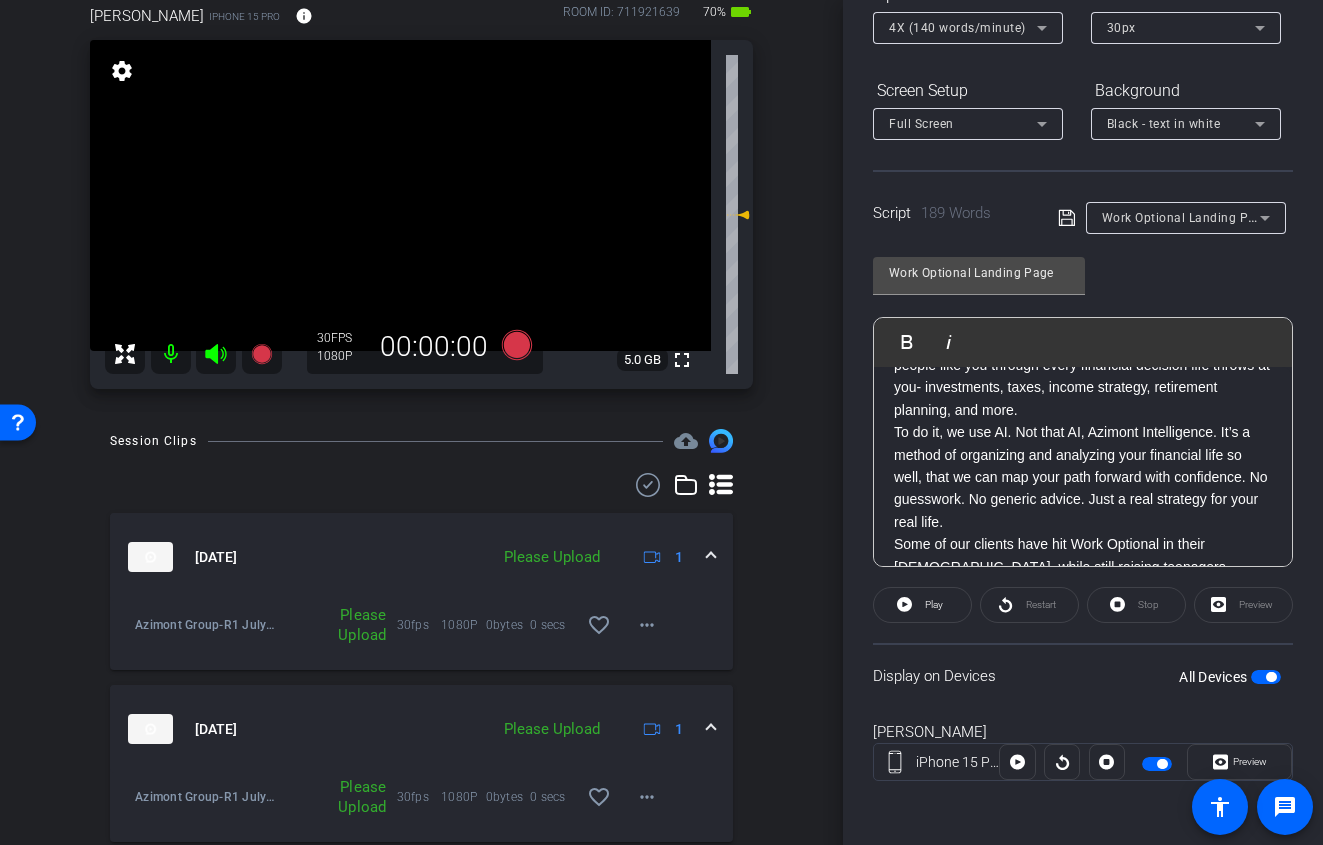 scroll, scrollTop: 0, scrollLeft: 0, axis: both 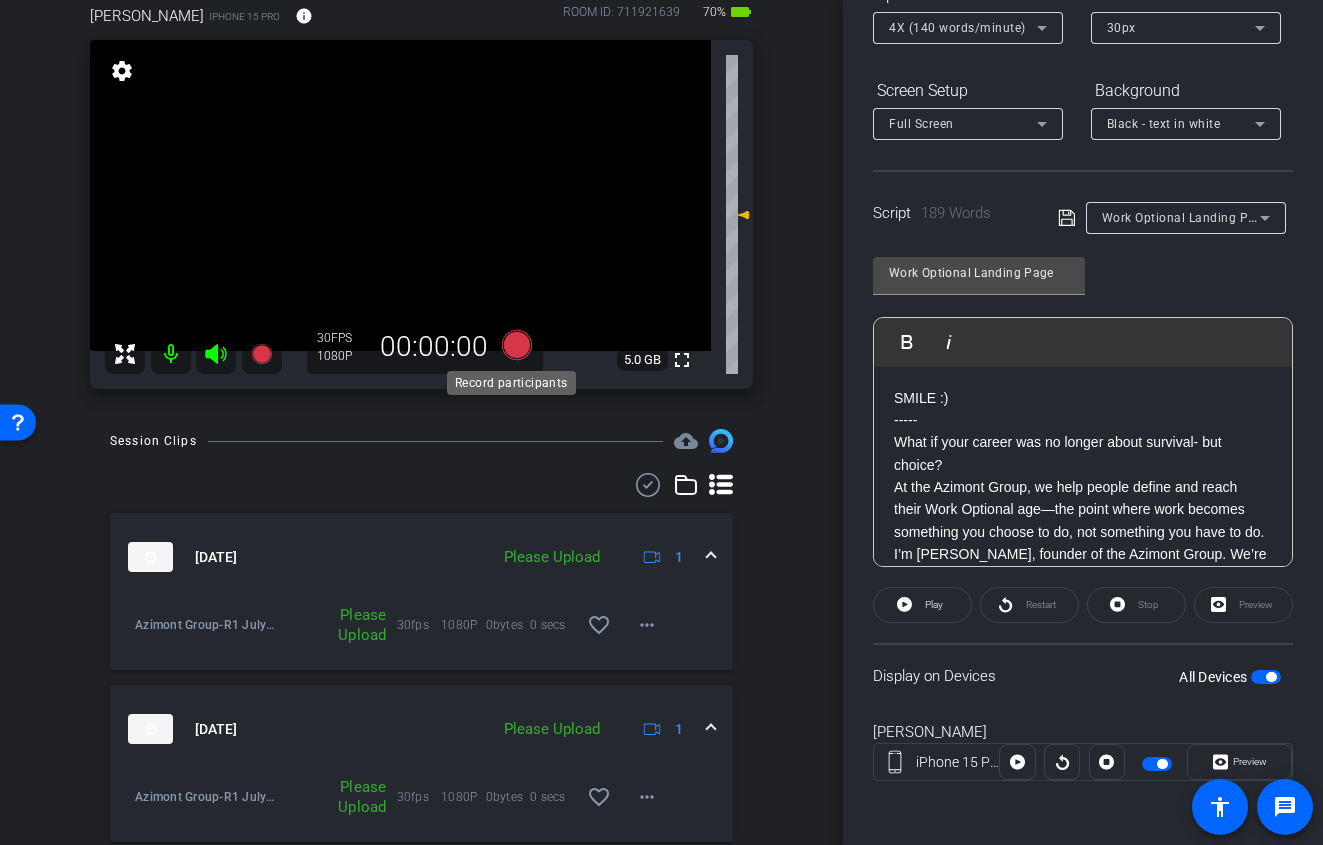 click 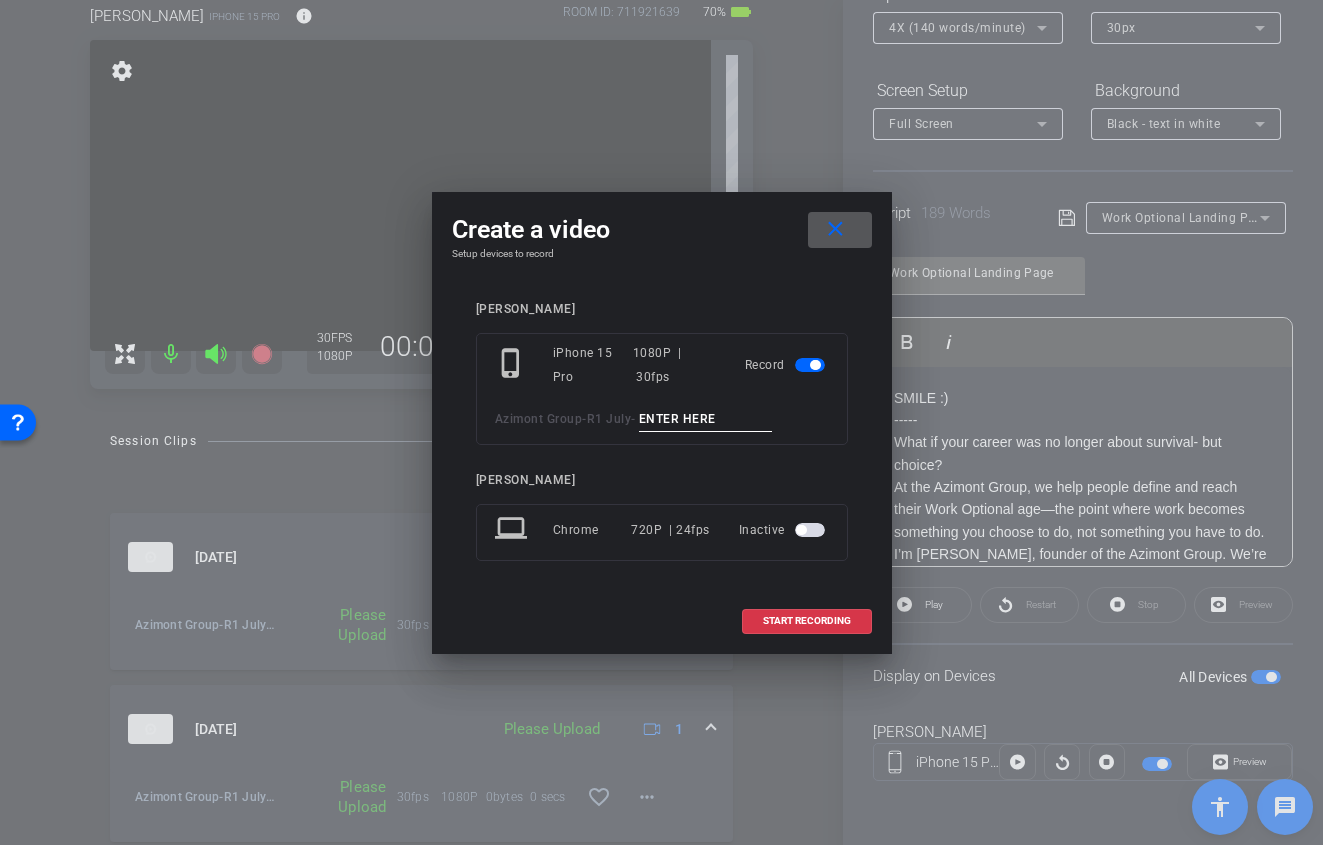 click at bounding box center (706, 419) 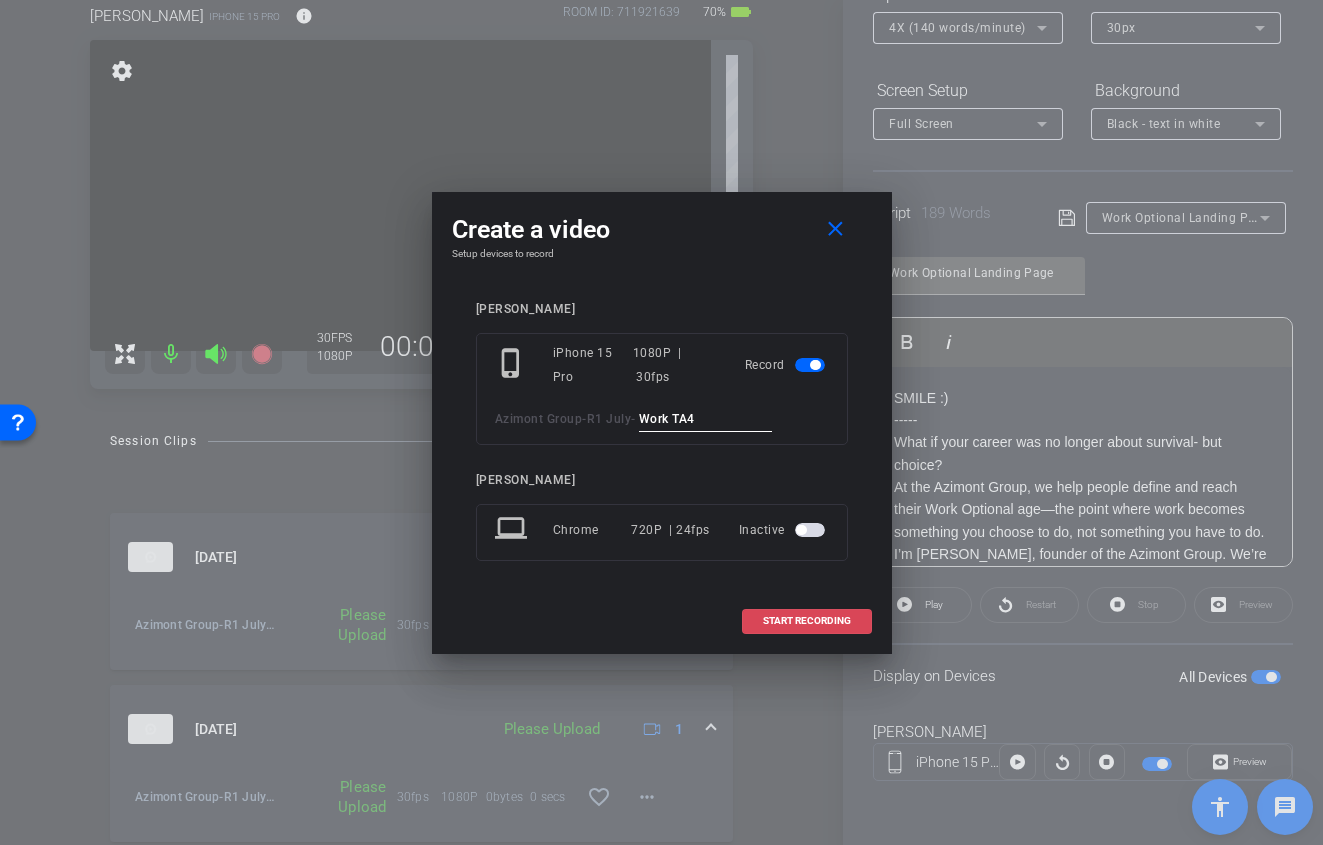 type on "Work TA4" 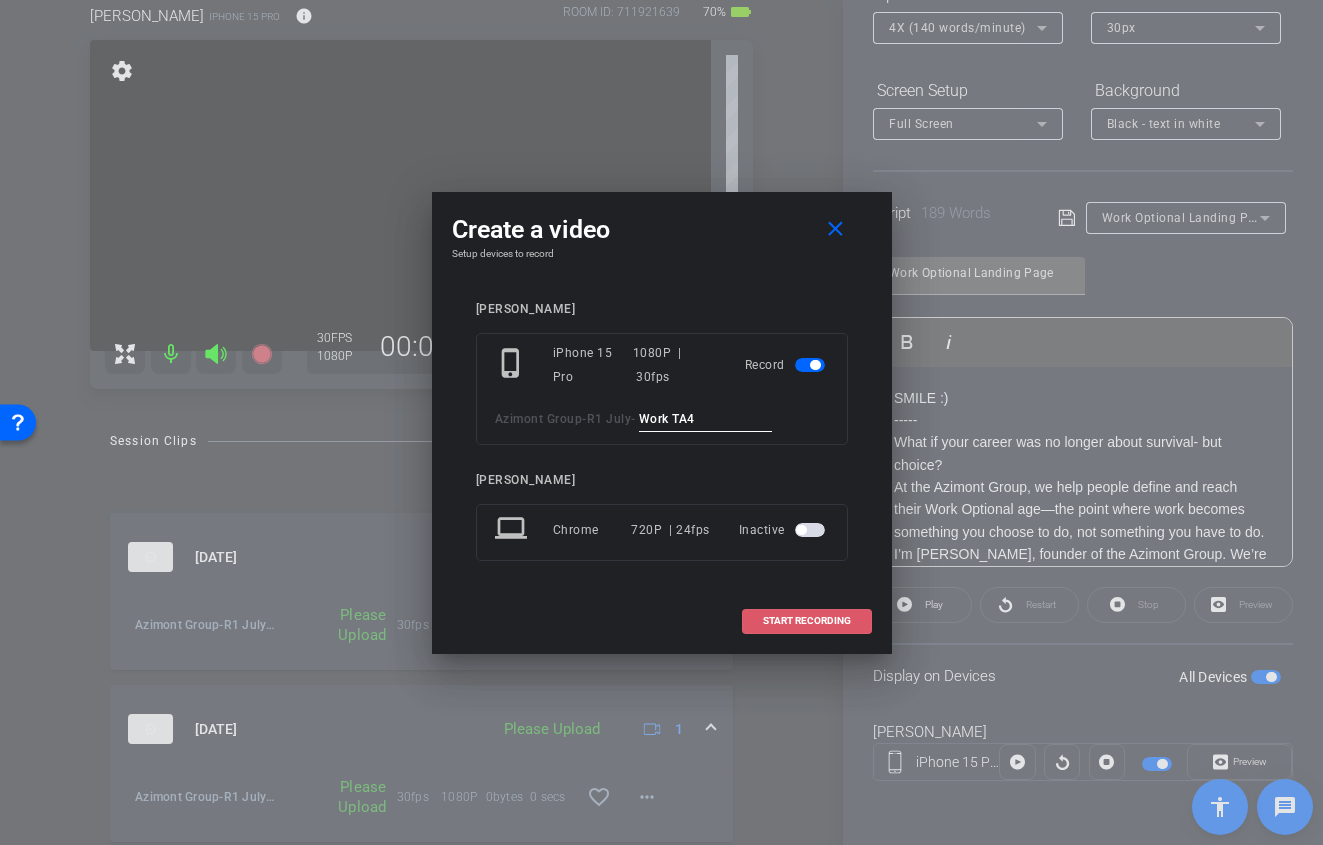click on "START RECORDING" at bounding box center [807, 621] 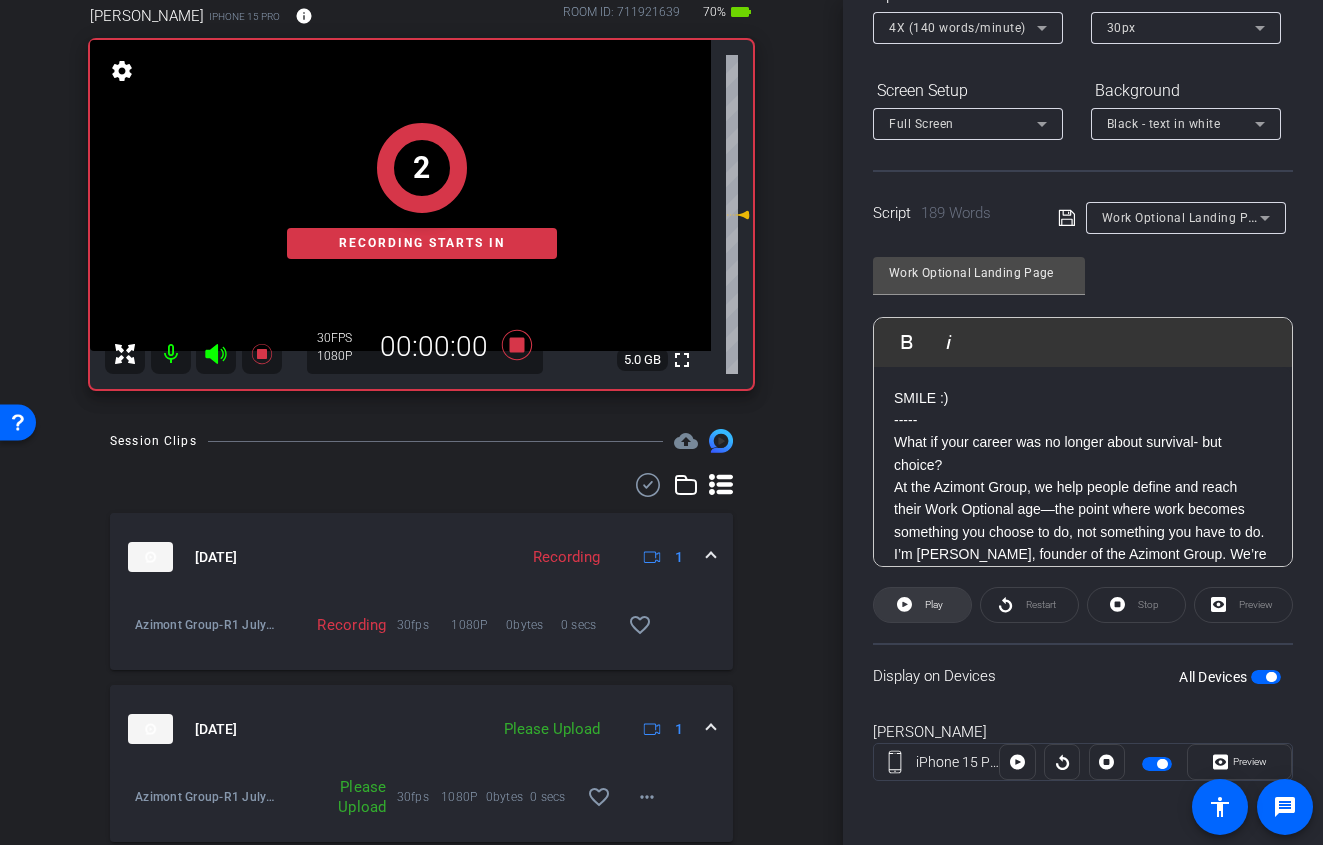 click on "Play" 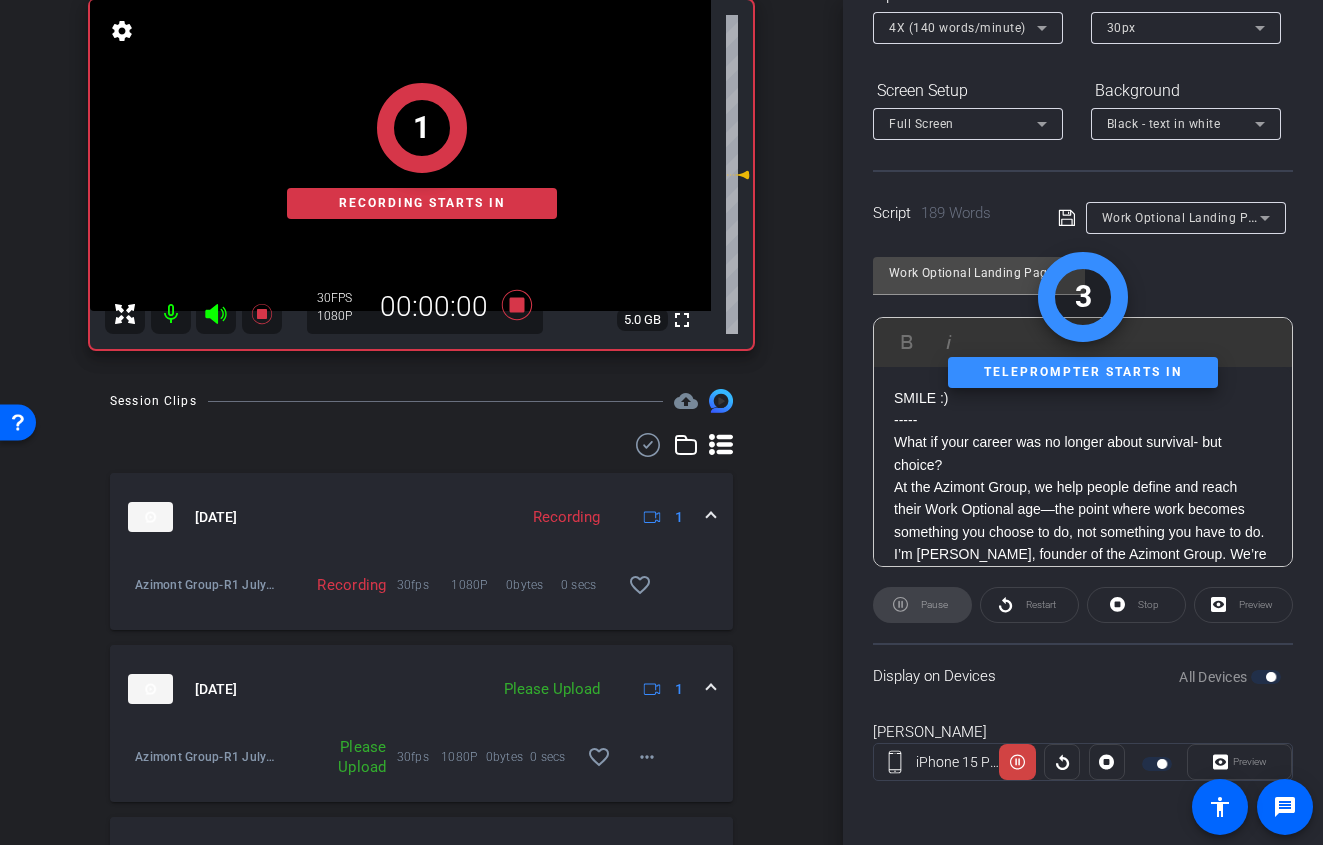 scroll, scrollTop: 246, scrollLeft: 0, axis: vertical 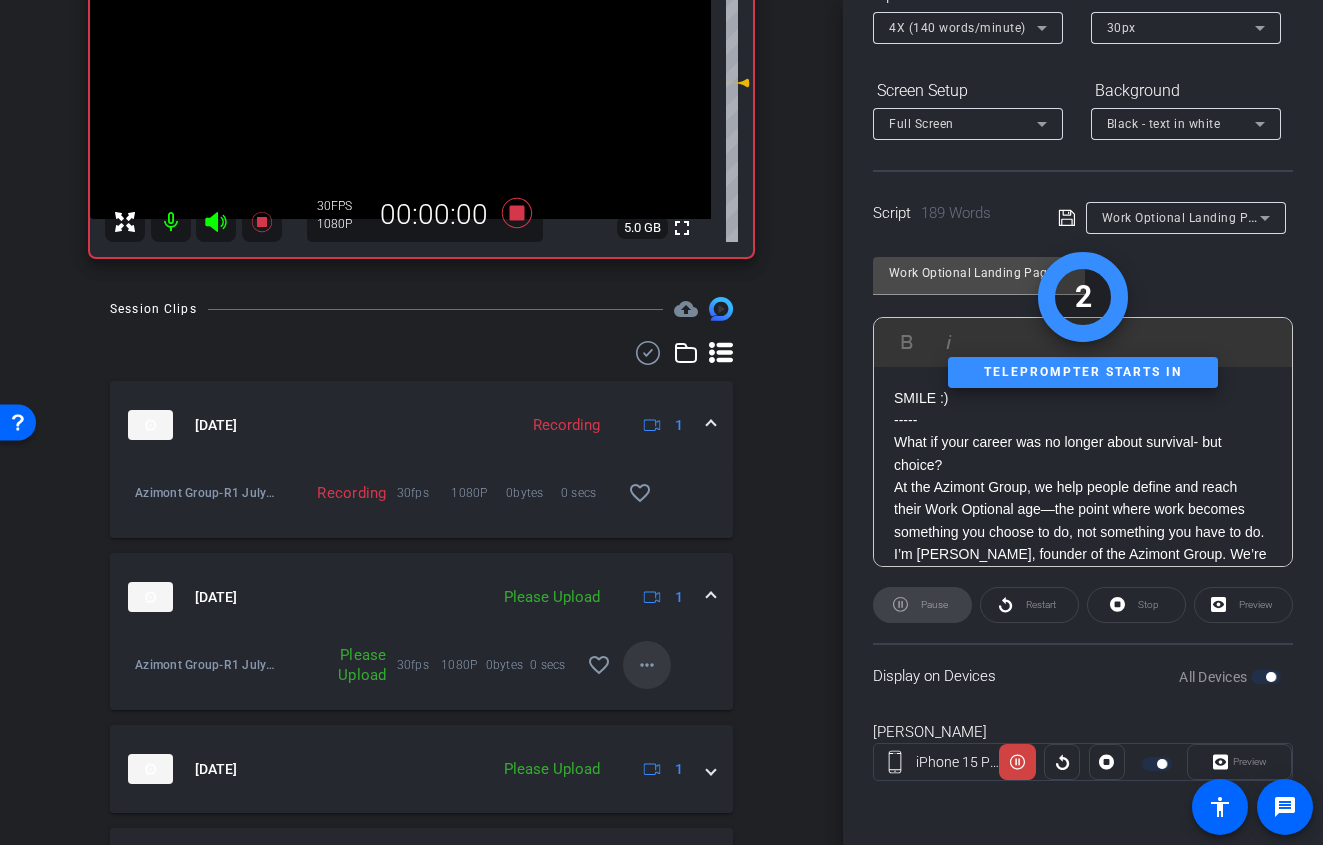 click at bounding box center [647, 665] 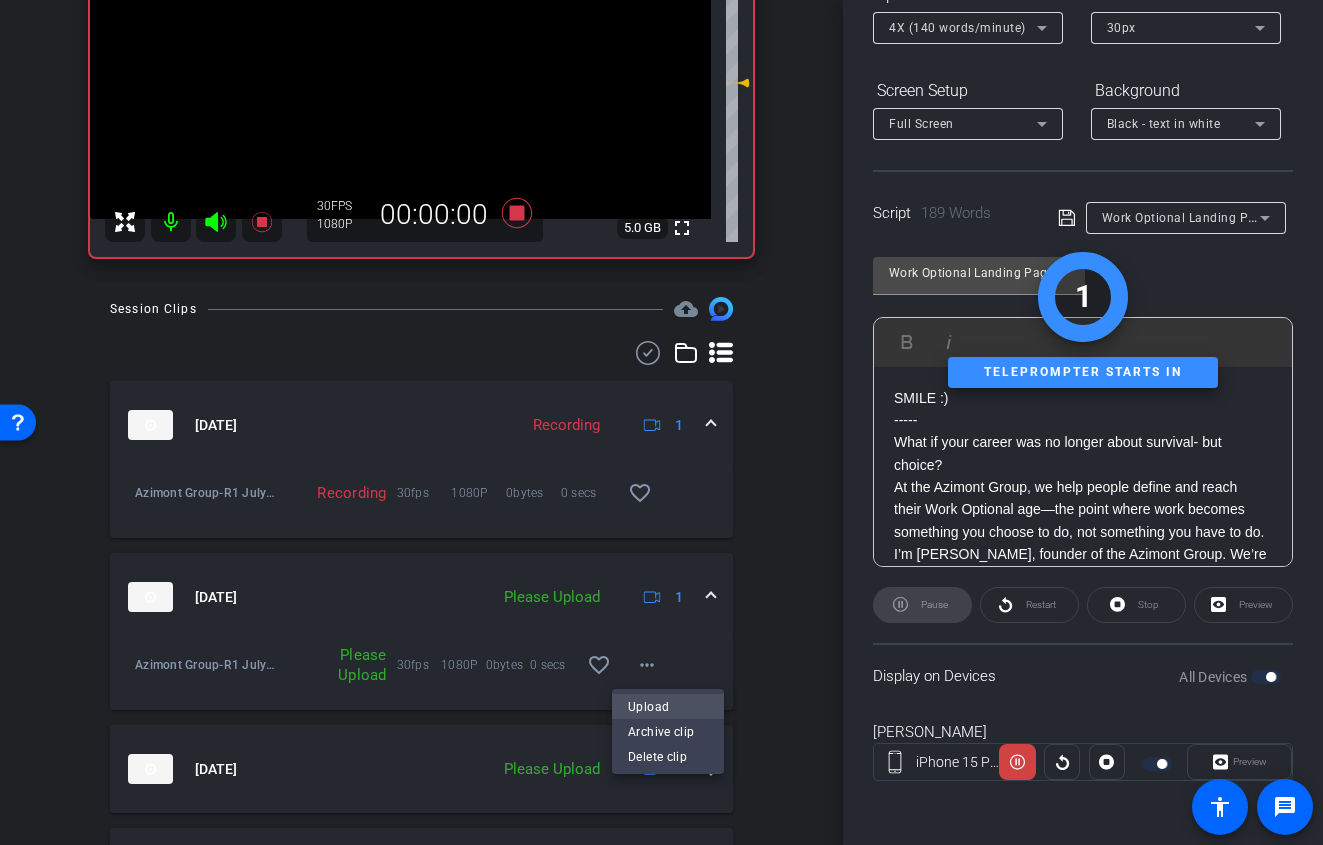 click on "Upload" at bounding box center (668, 707) 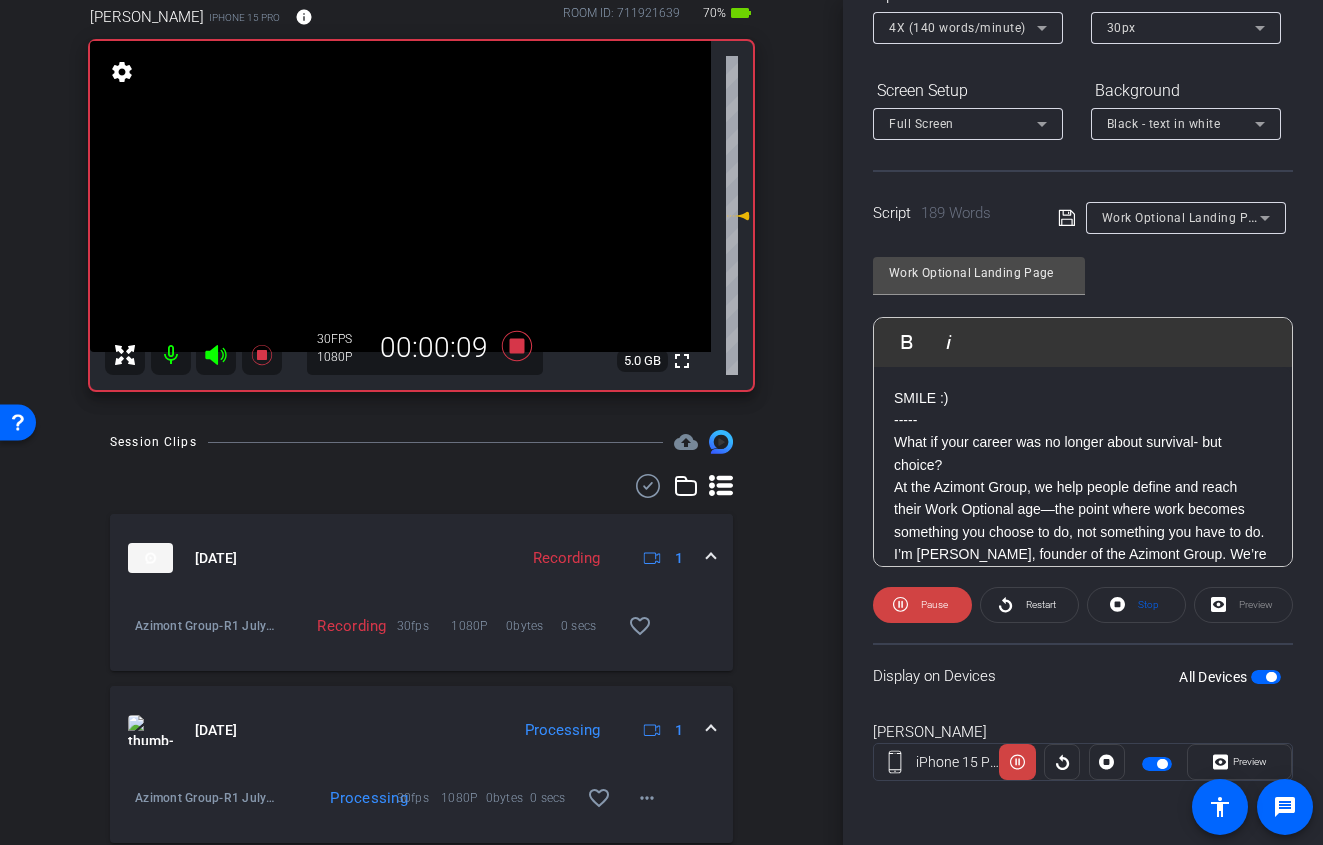 scroll, scrollTop: 11, scrollLeft: 0, axis: vertical 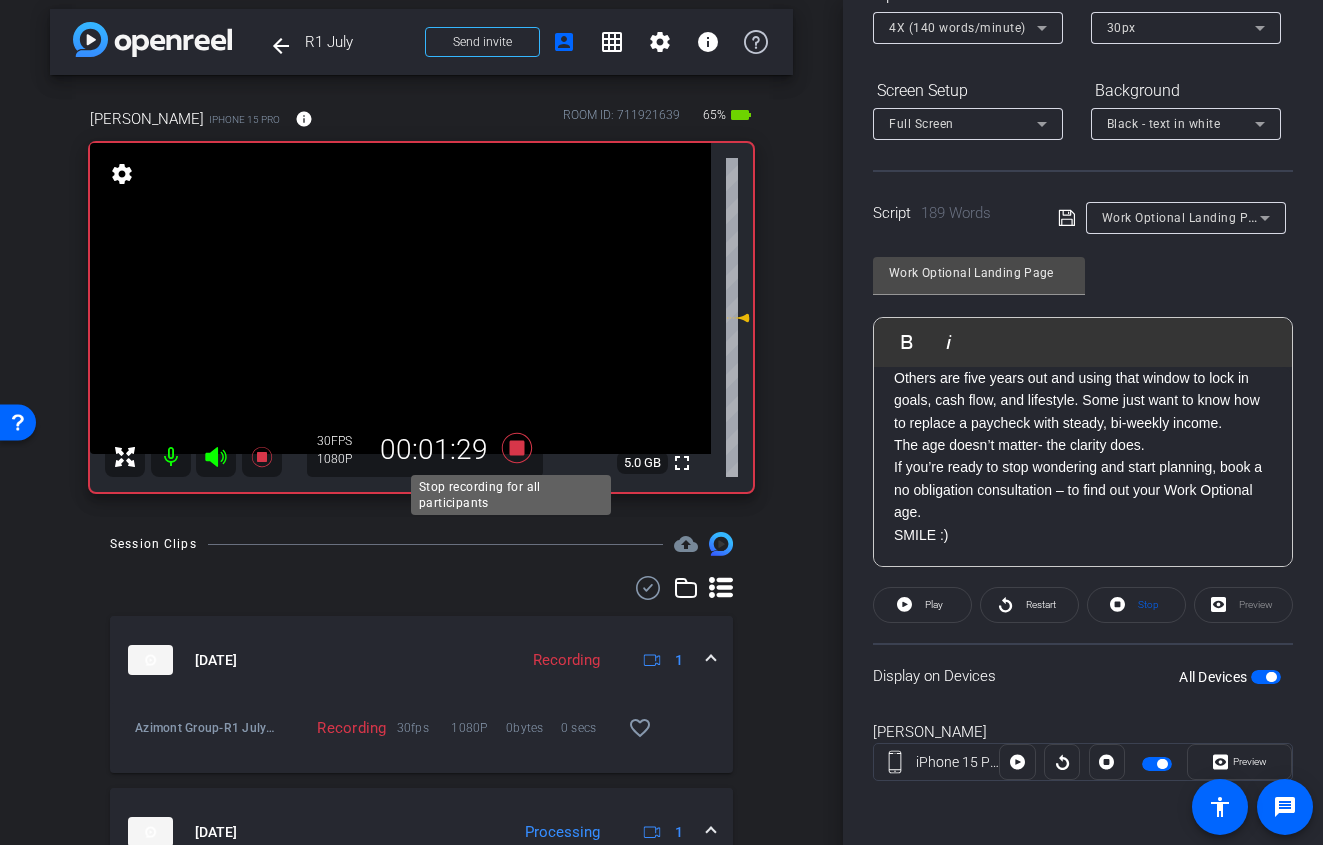 click 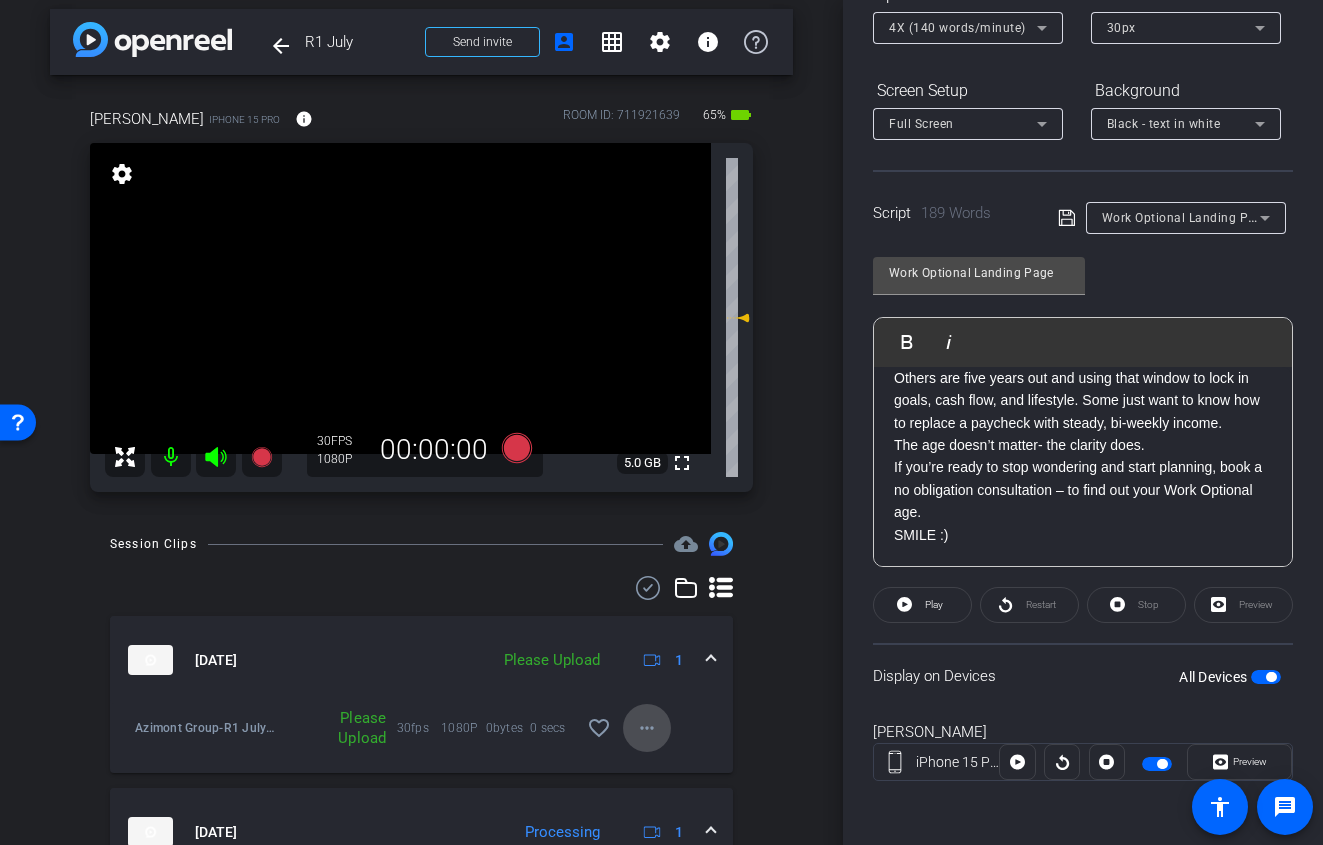 click on "more_horiz" at bounding box center (647, 728) 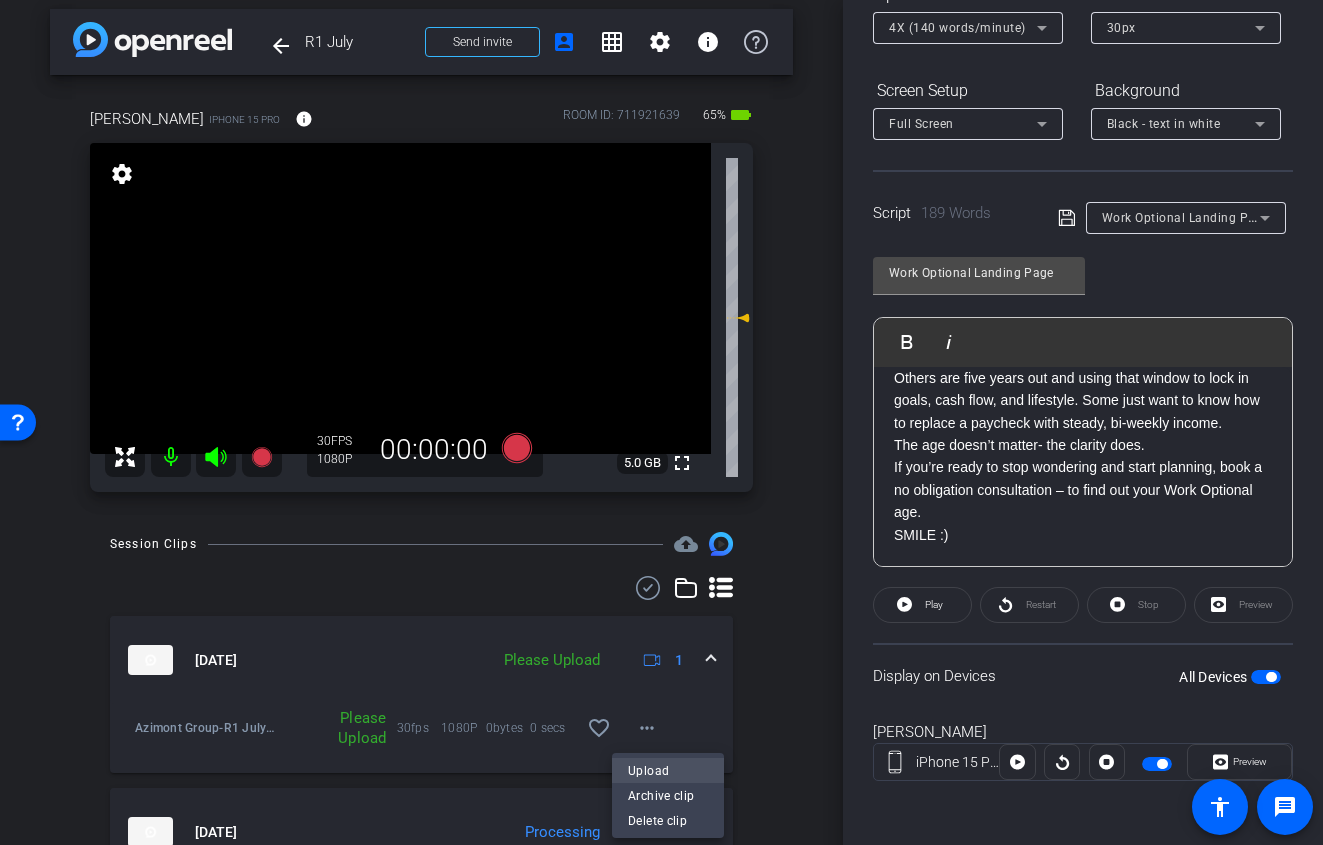 click on "Upload" at bounding box center [668, 770] 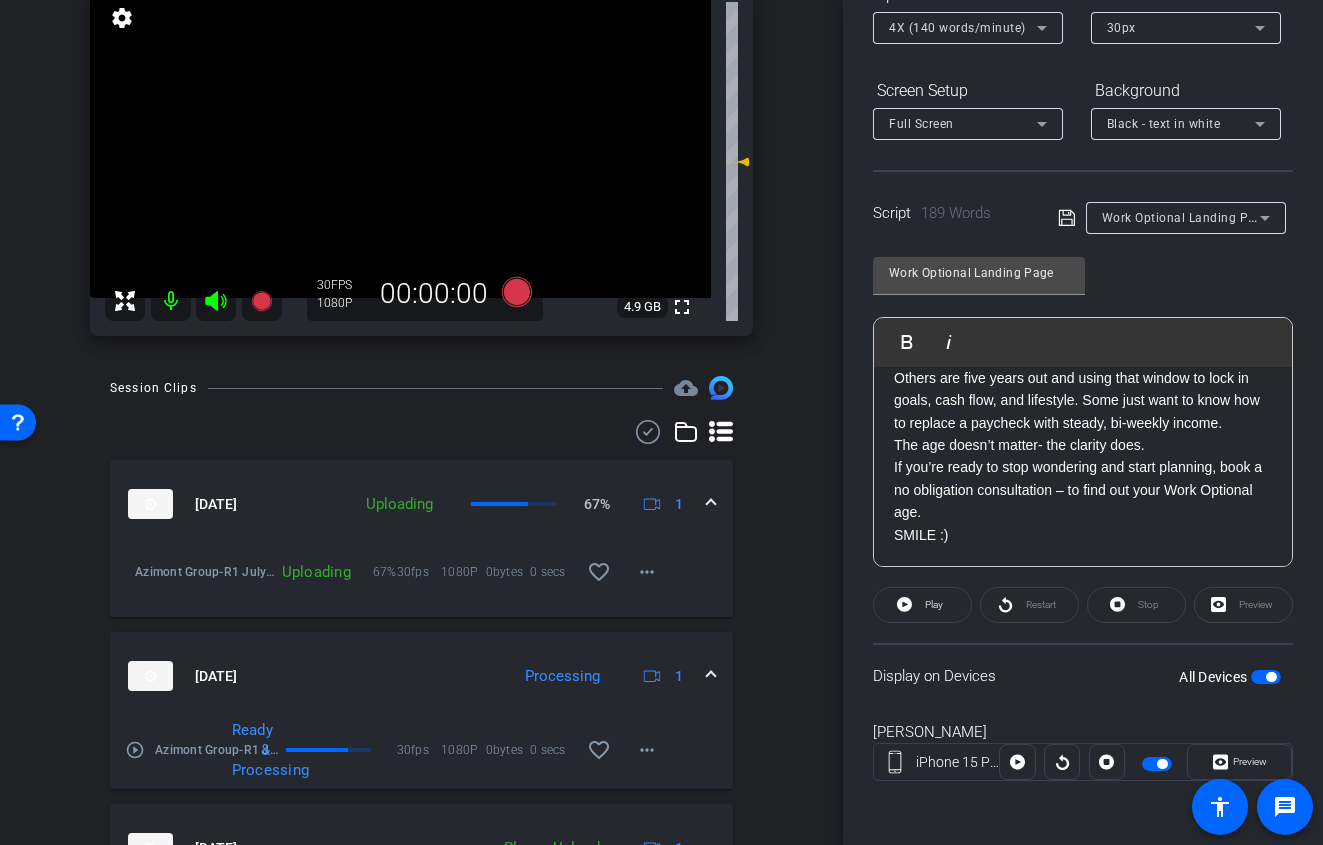 scroll, scrollTop: 0, scrollLeft: 0, axis: both 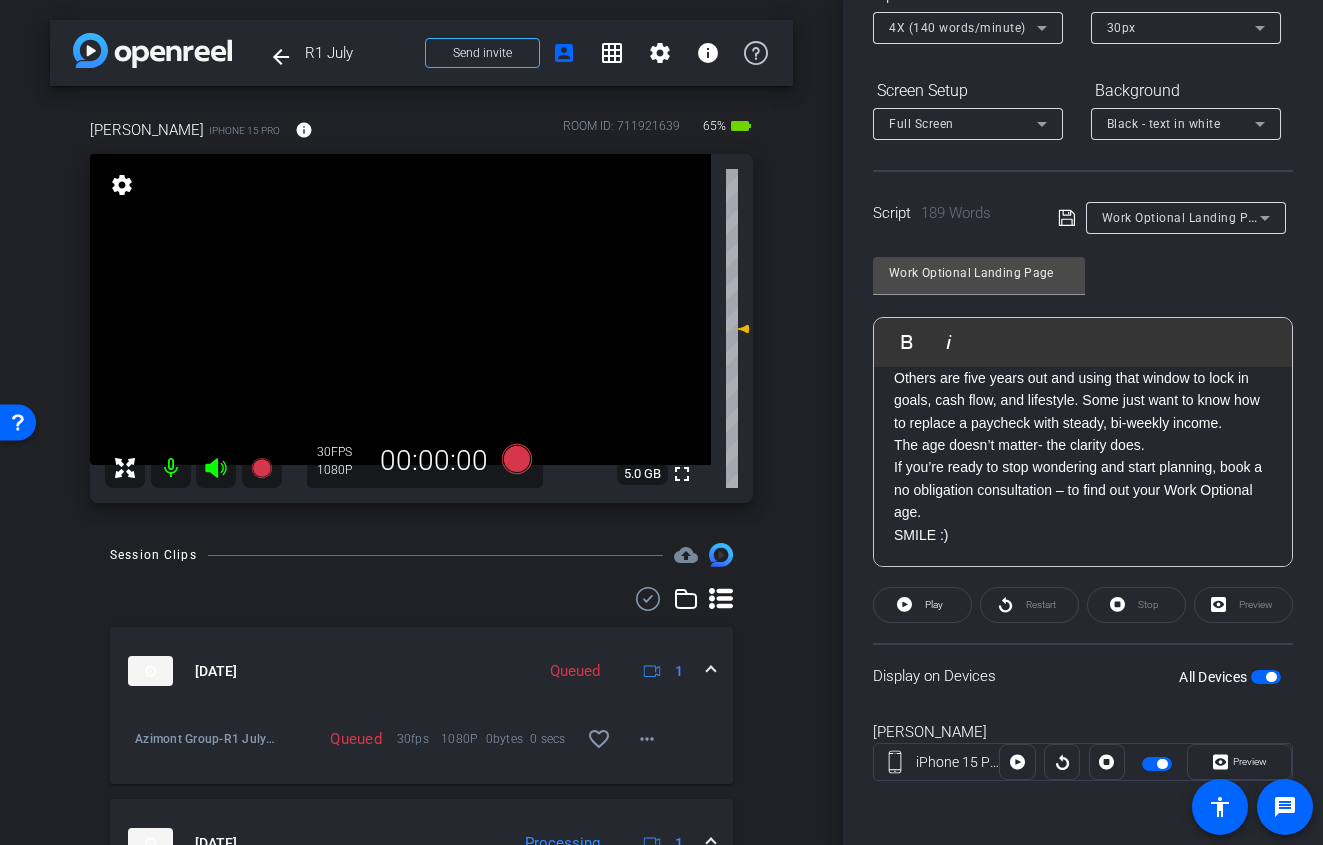 click at bounding box center (1266, 677) 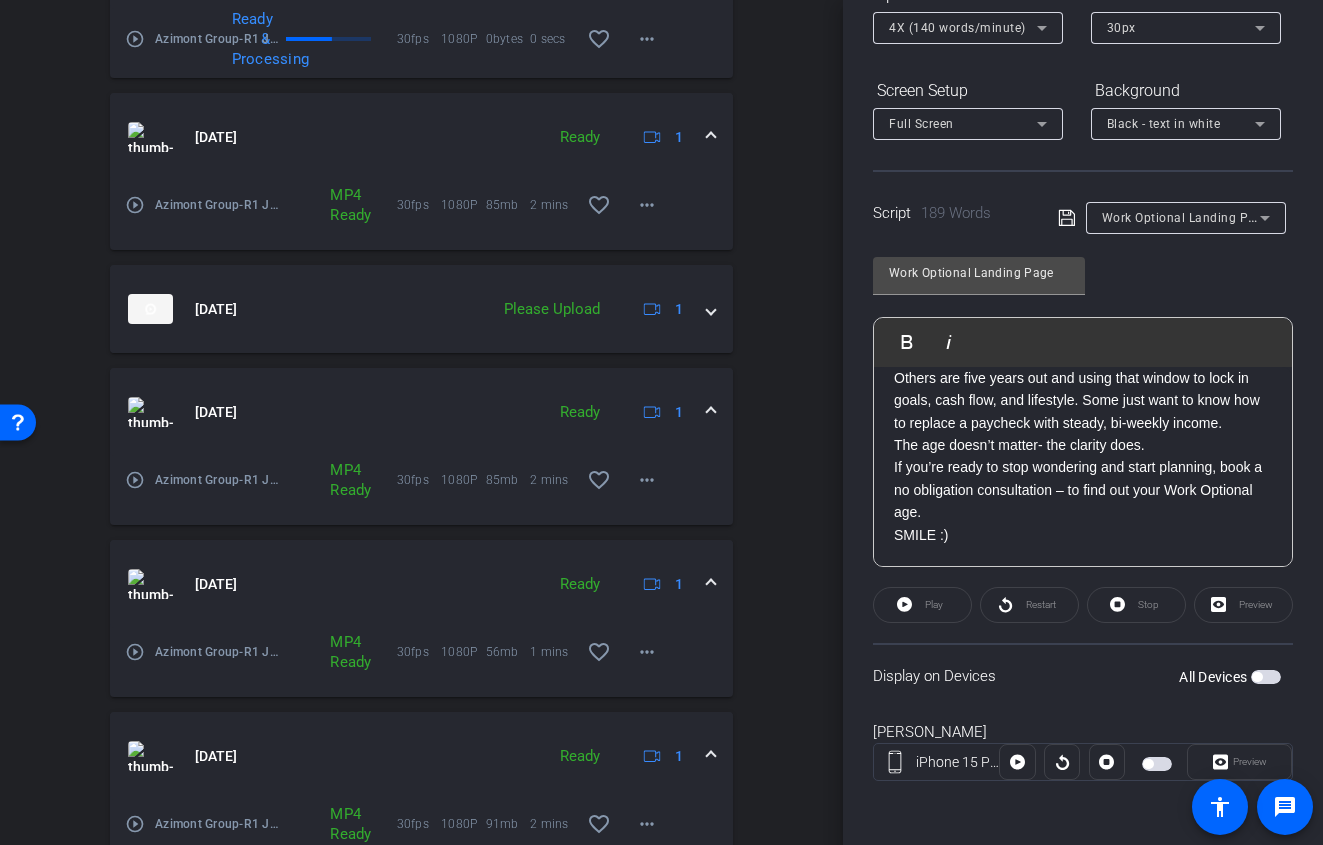 scroll, scrollTop: 456, scrollLeft: 0, axis: vertical 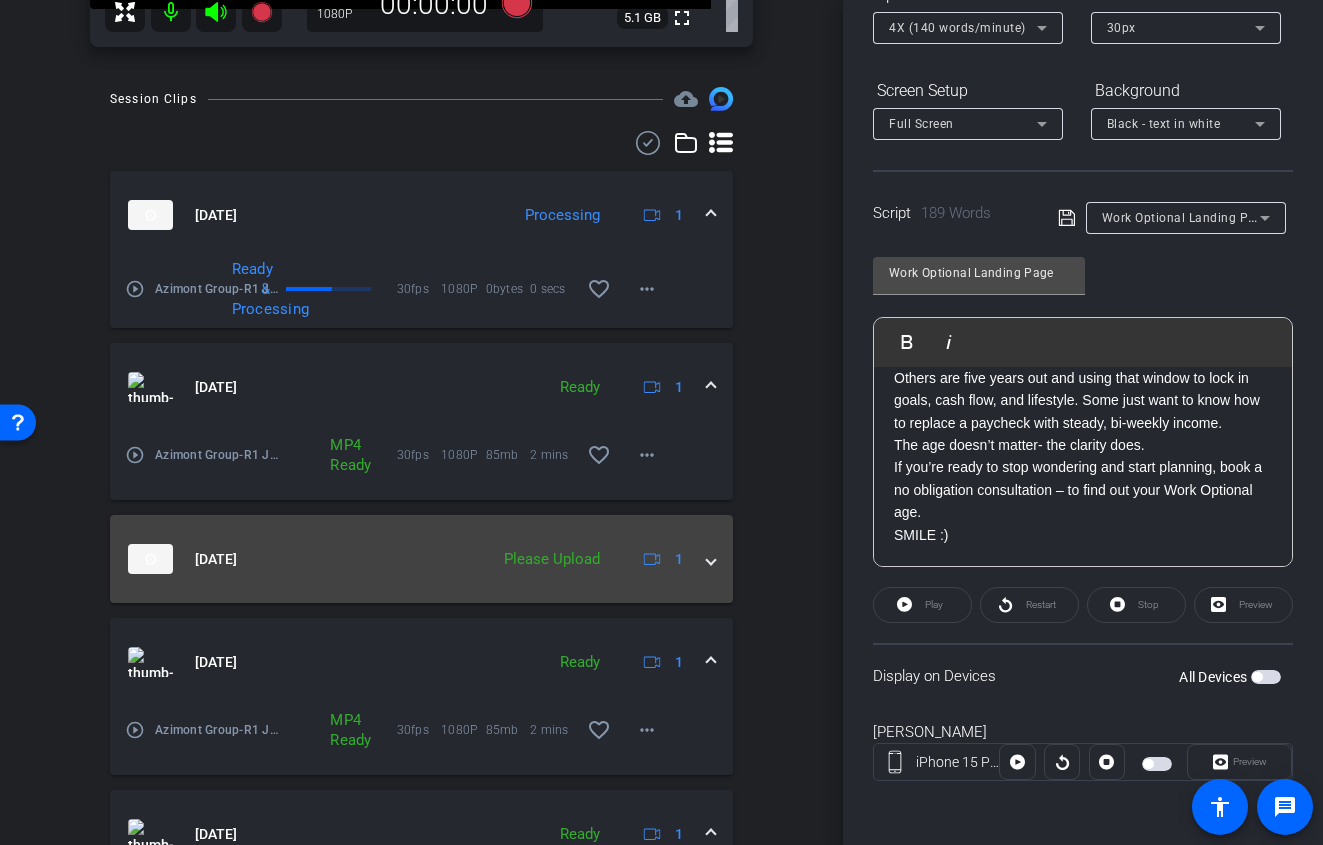 click on "Jul 28, 2025  Please Upload
1" at bounding box center [421, 559] 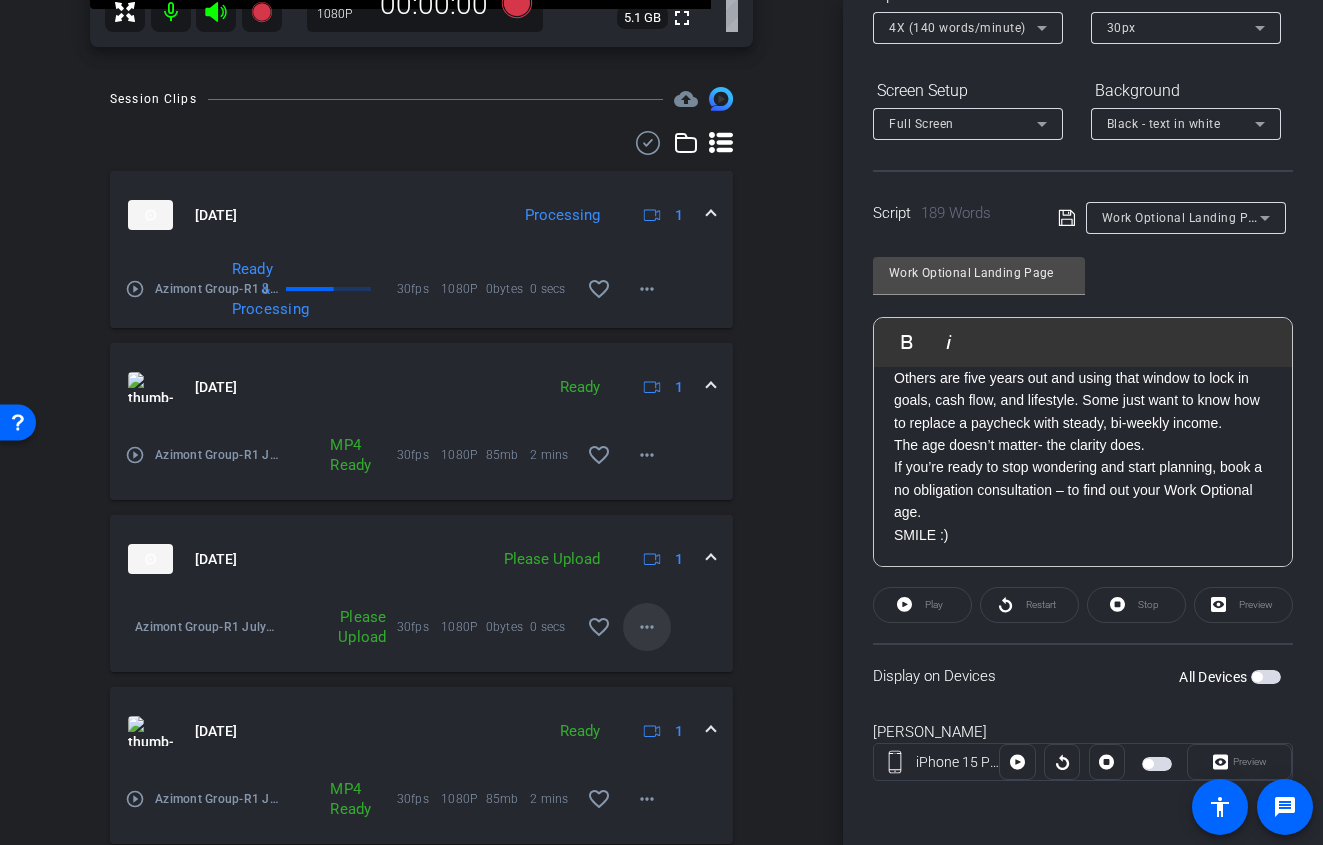 click at bounding box center (647, 627) 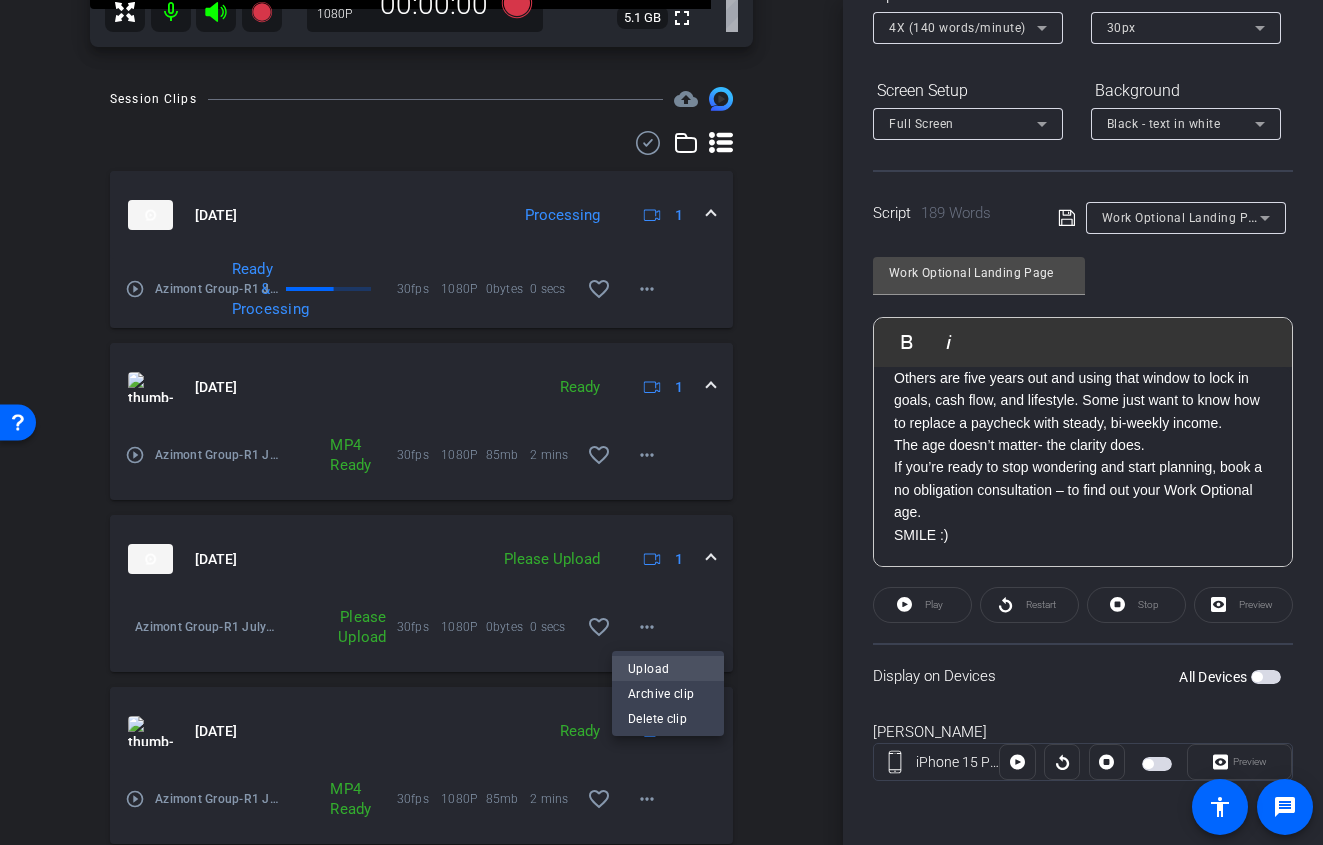 click on "Upload" at bounding box center (668, 669) 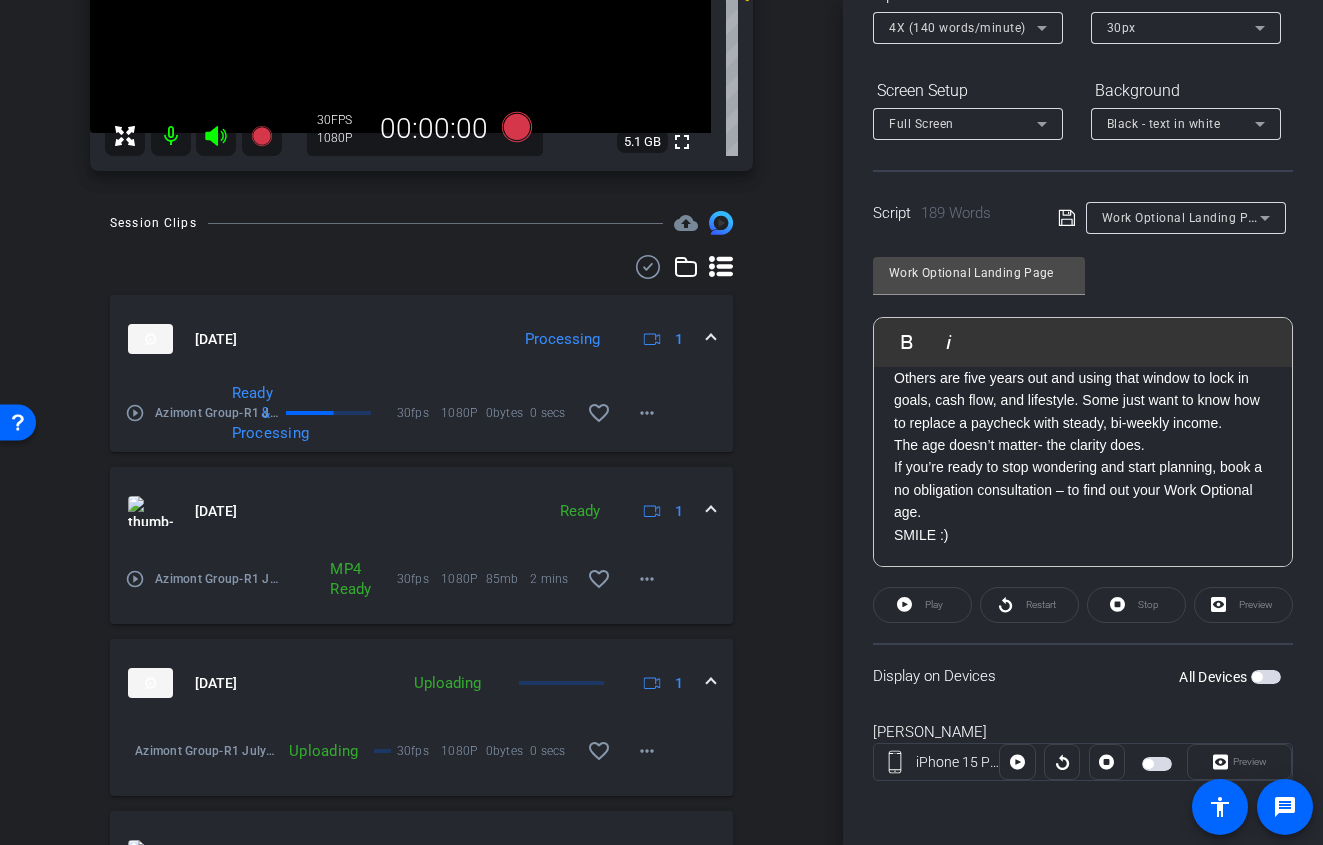 scroll, scrollTop: 0, scrollLeft: 0, axis: both 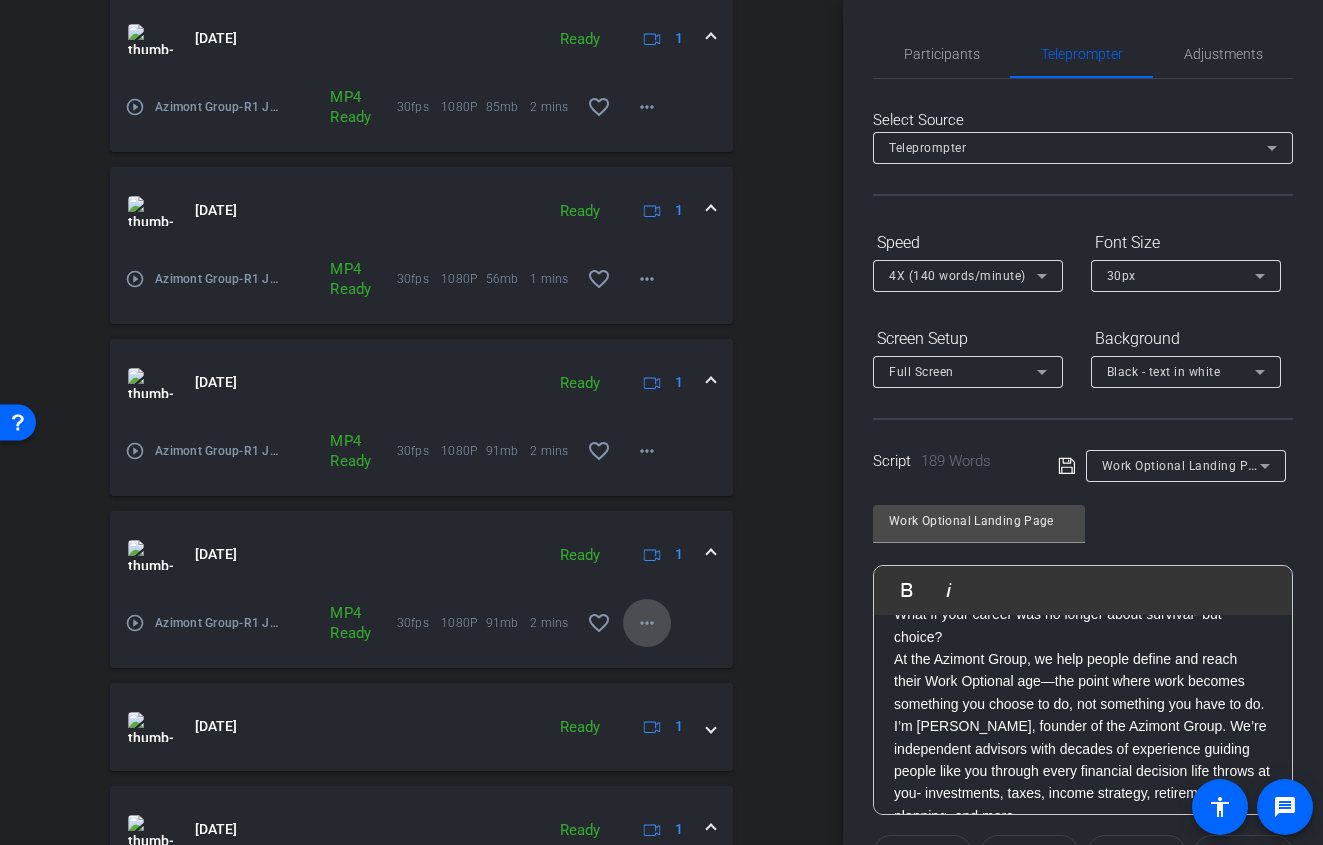 click on "more_horiz" at bounding box center [647, 623] 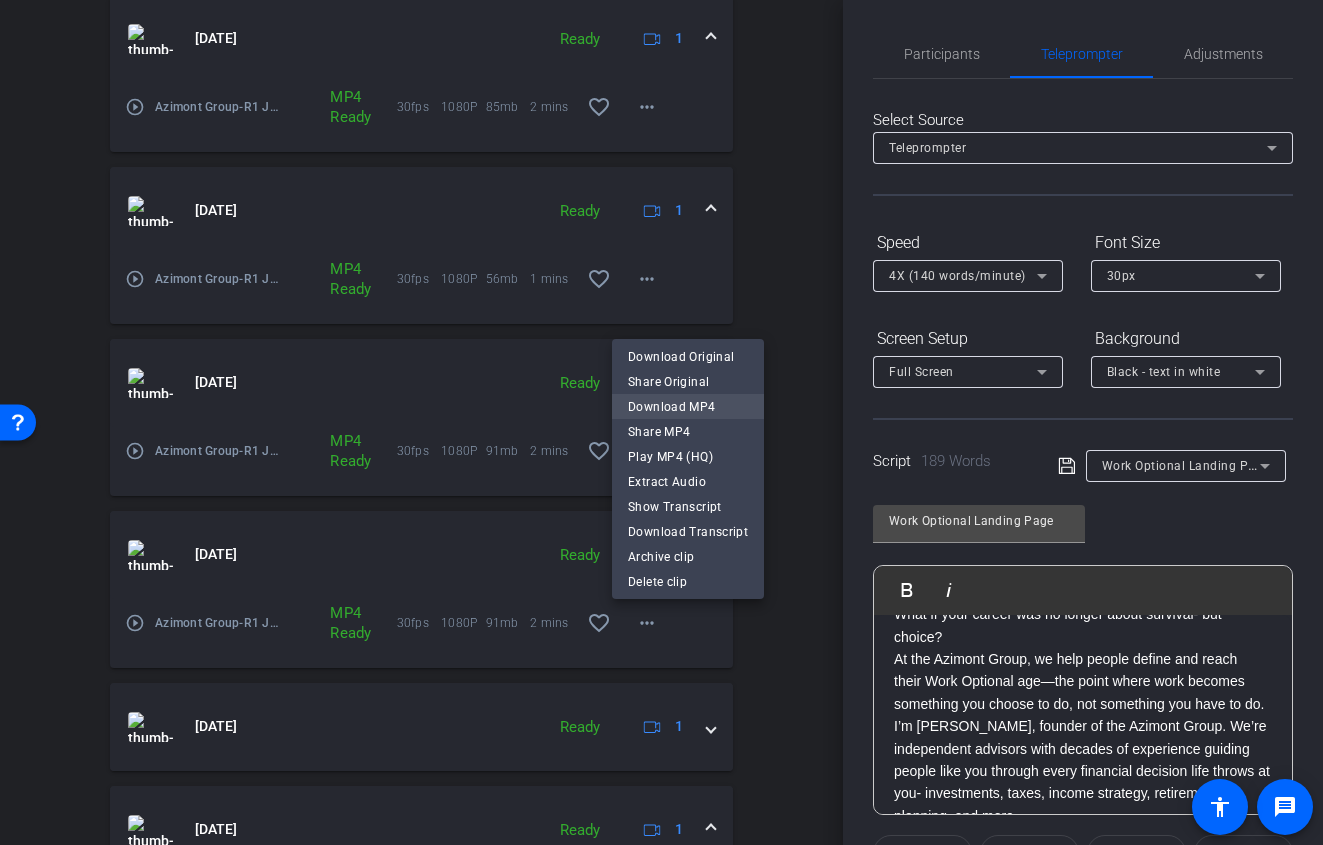 click on "Download MP4" at bounding box center (688, 406) 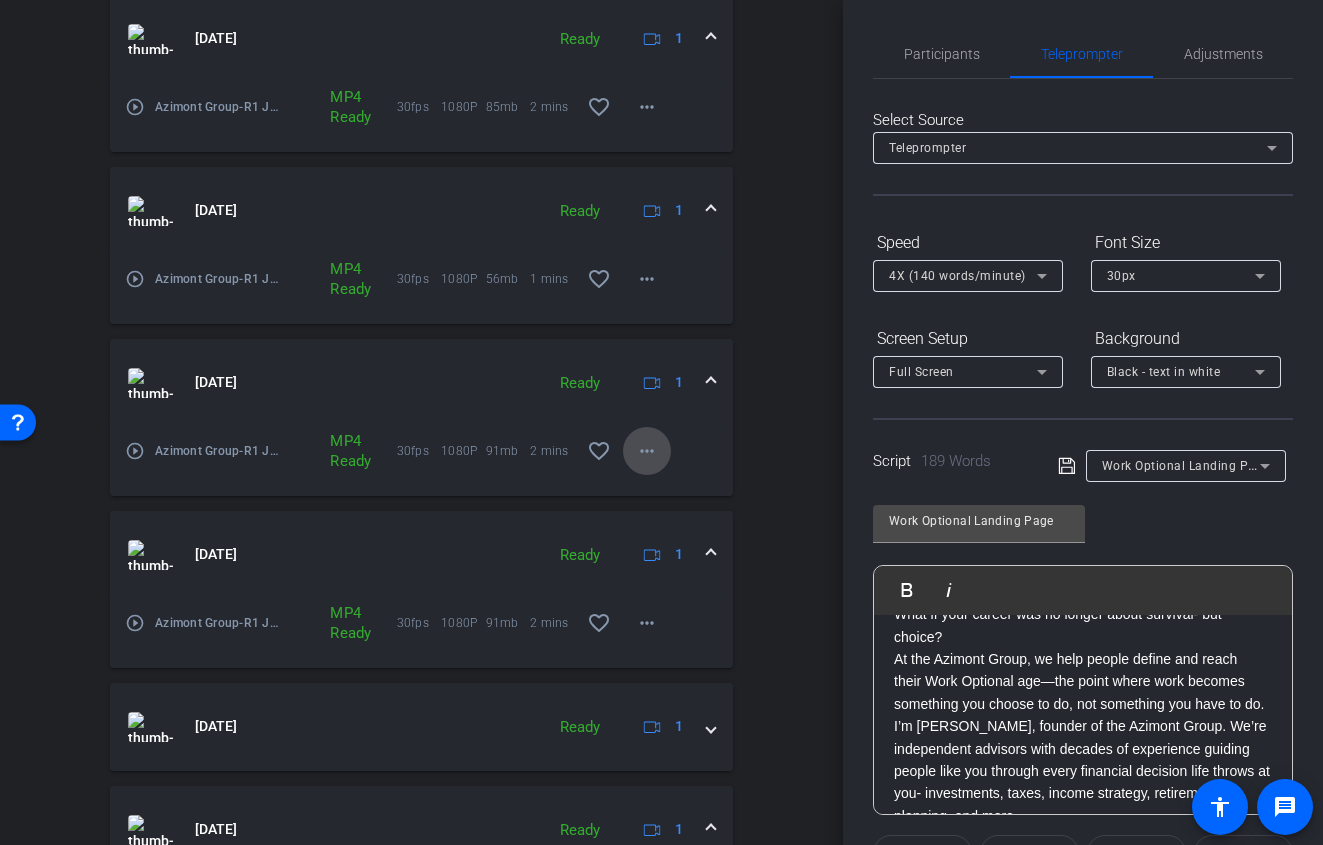 click on "more_horiz" at bounding box center [647, 451] 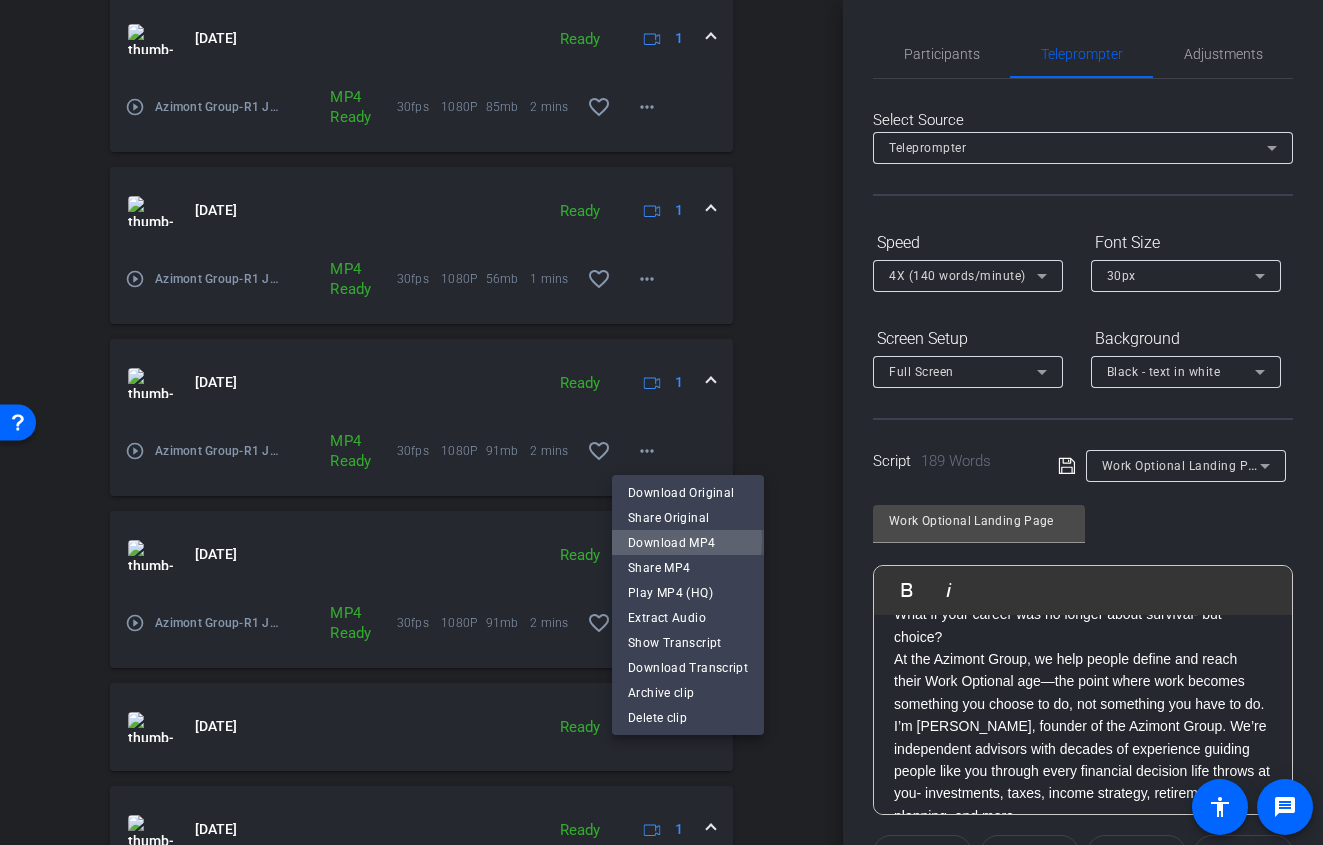 click on "Download MP4" at bounding box center (688, 542) 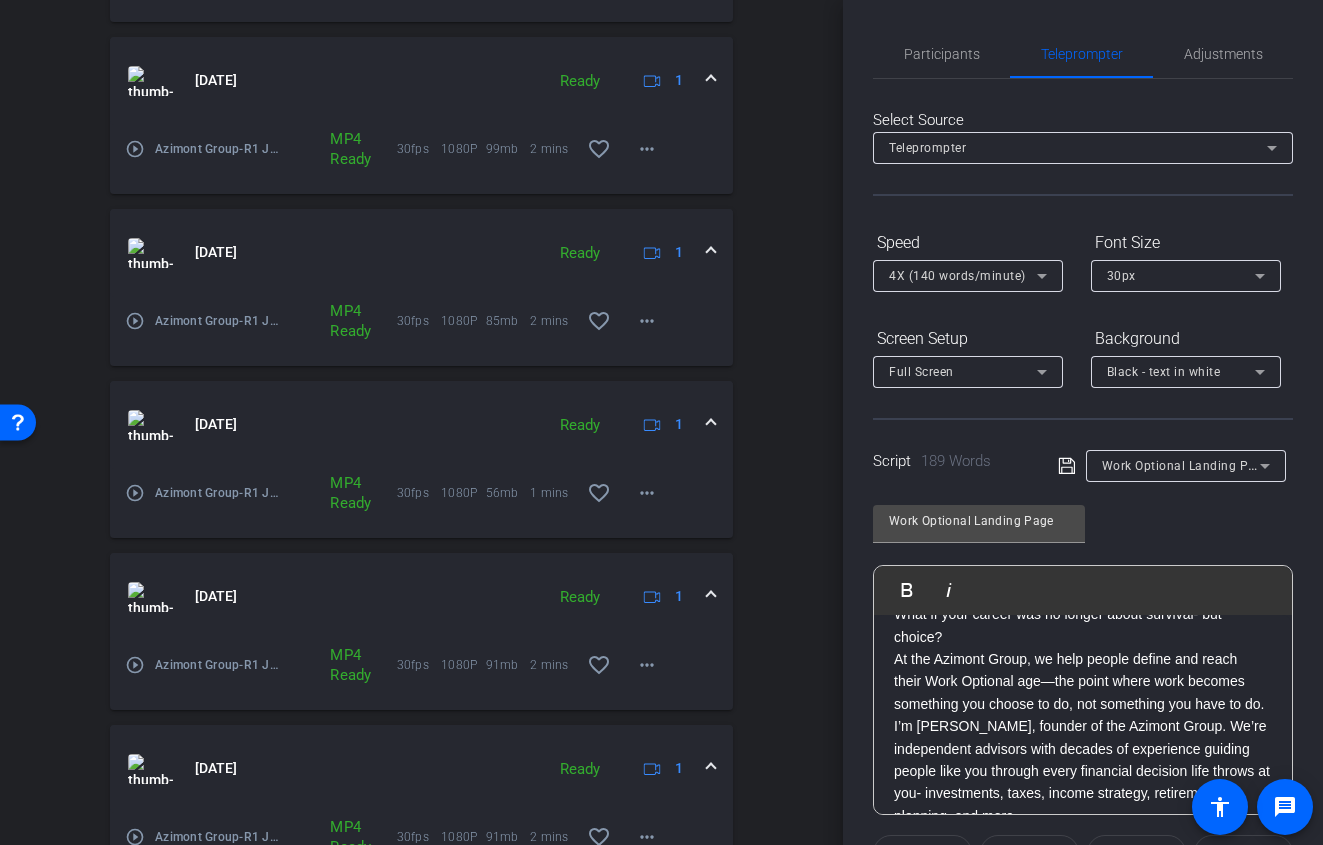 scroll, scrollTop: 919, scrollLeft: 0, axis: vertical 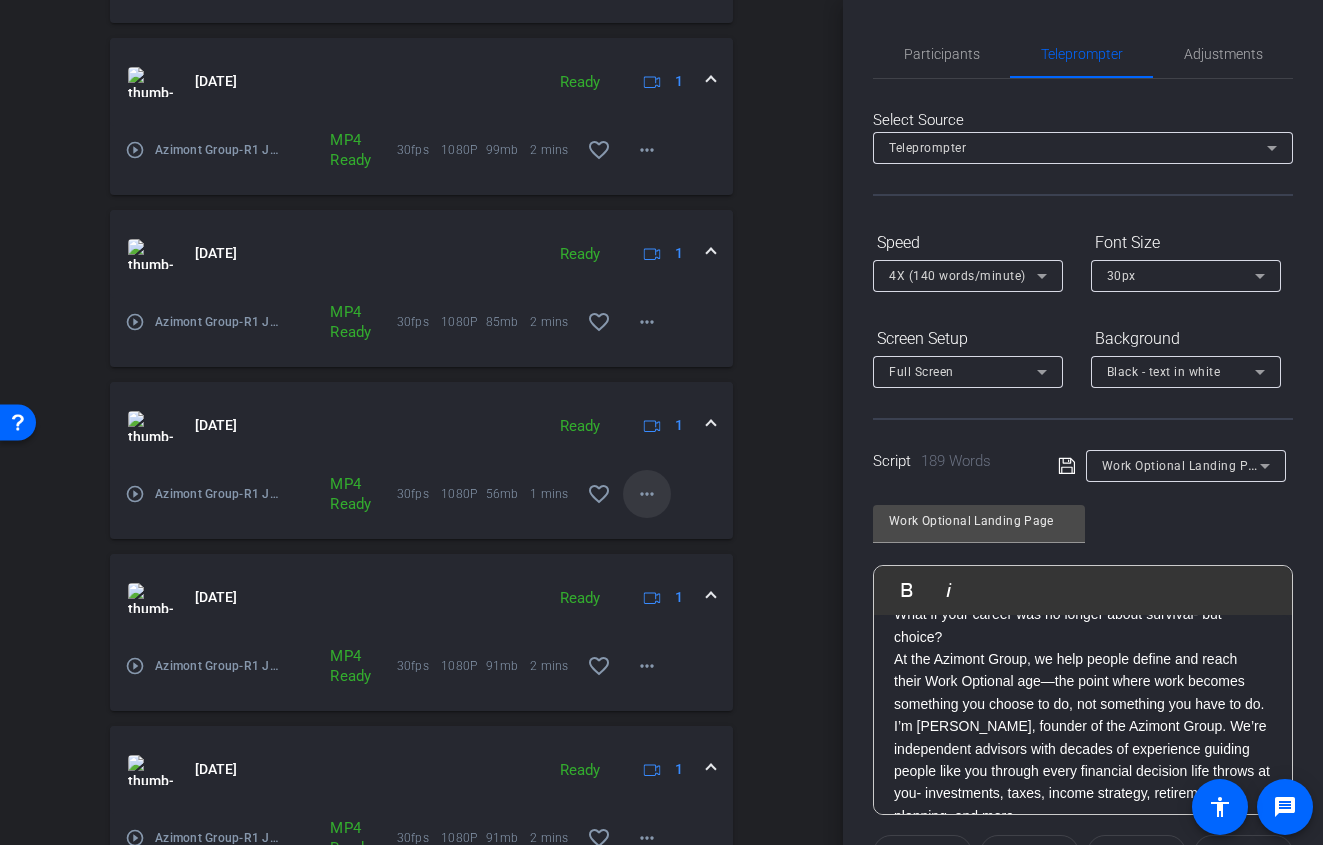 click at bounding box center (647, 494) 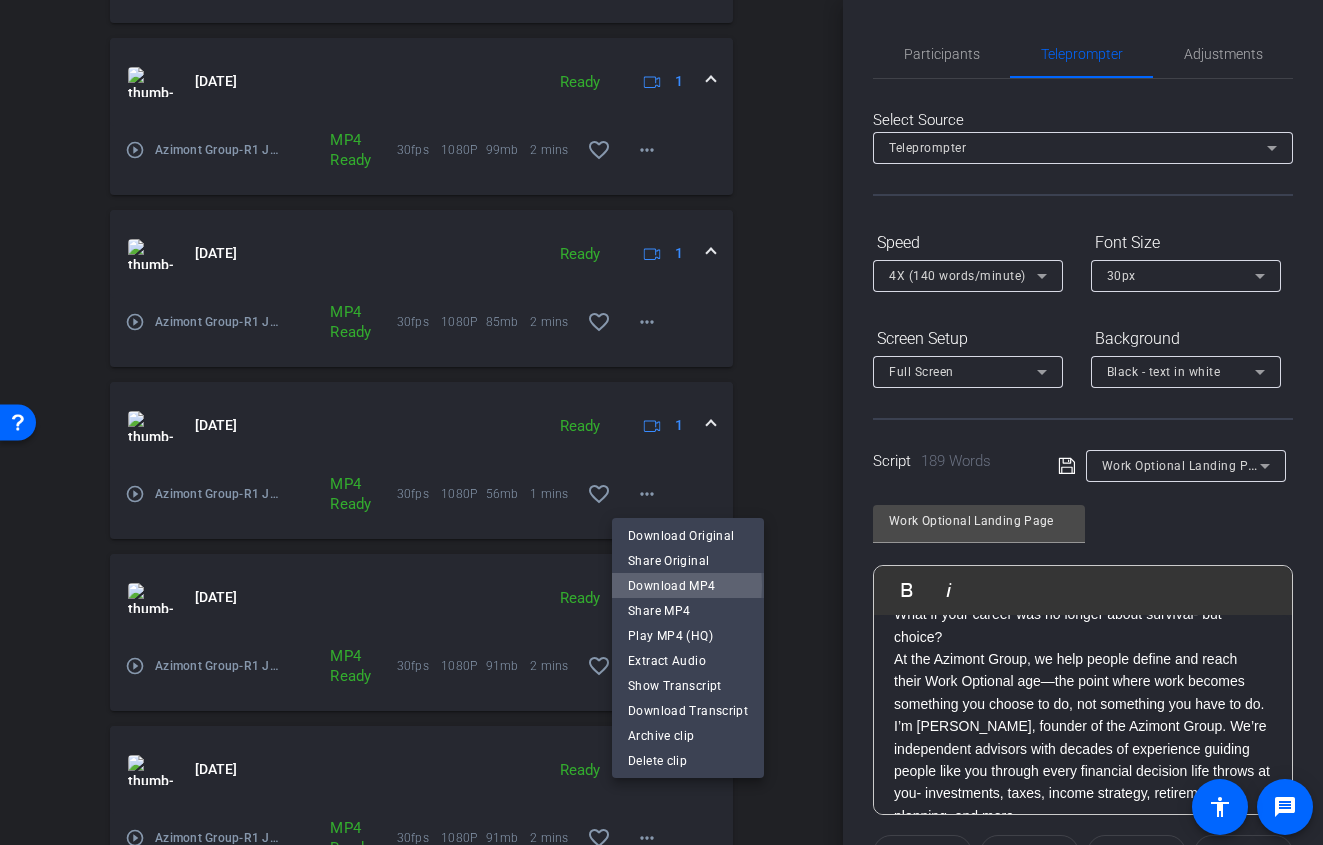 click on "Download MP4" at bounding box center (688, 585) 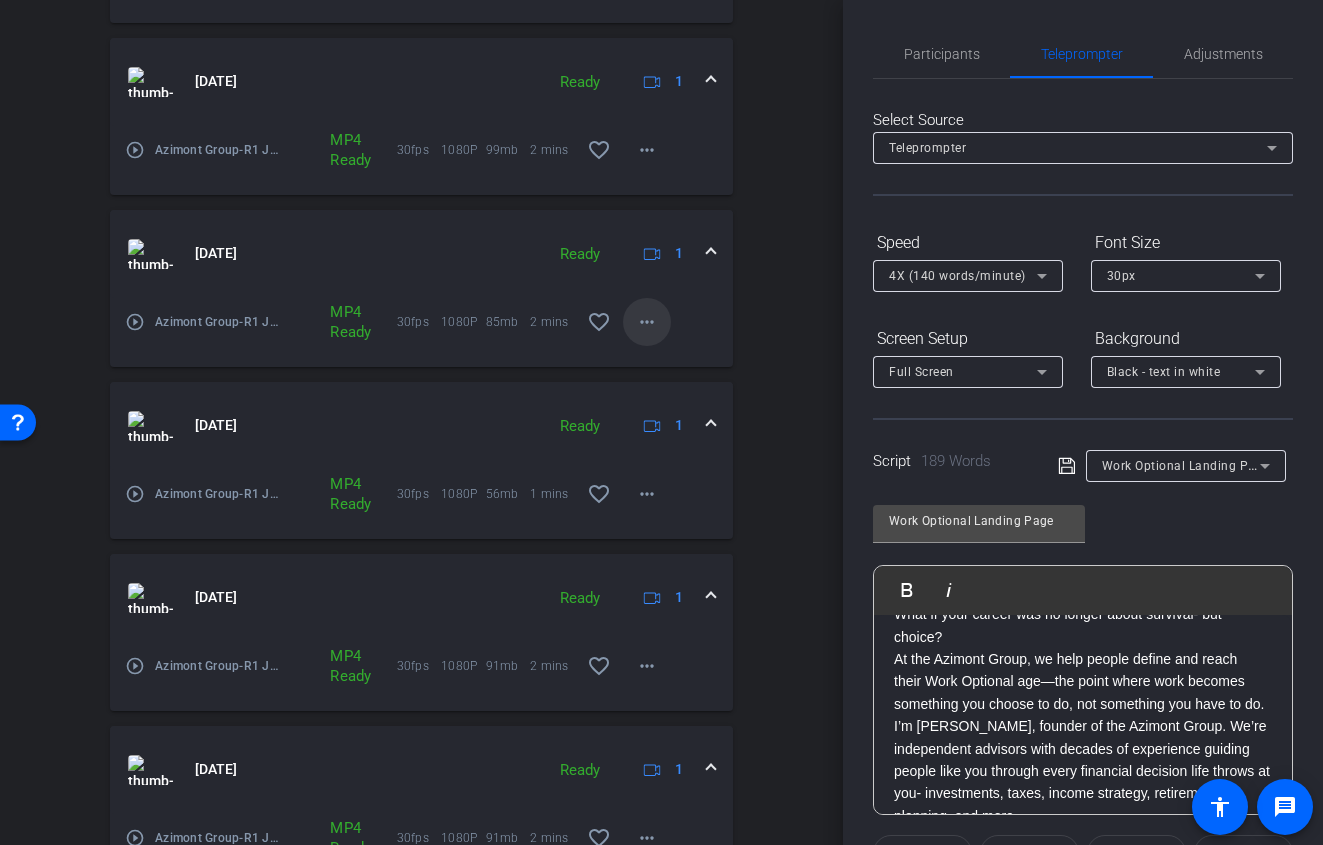click on "more_horiz" at bounding box center (647, 322) 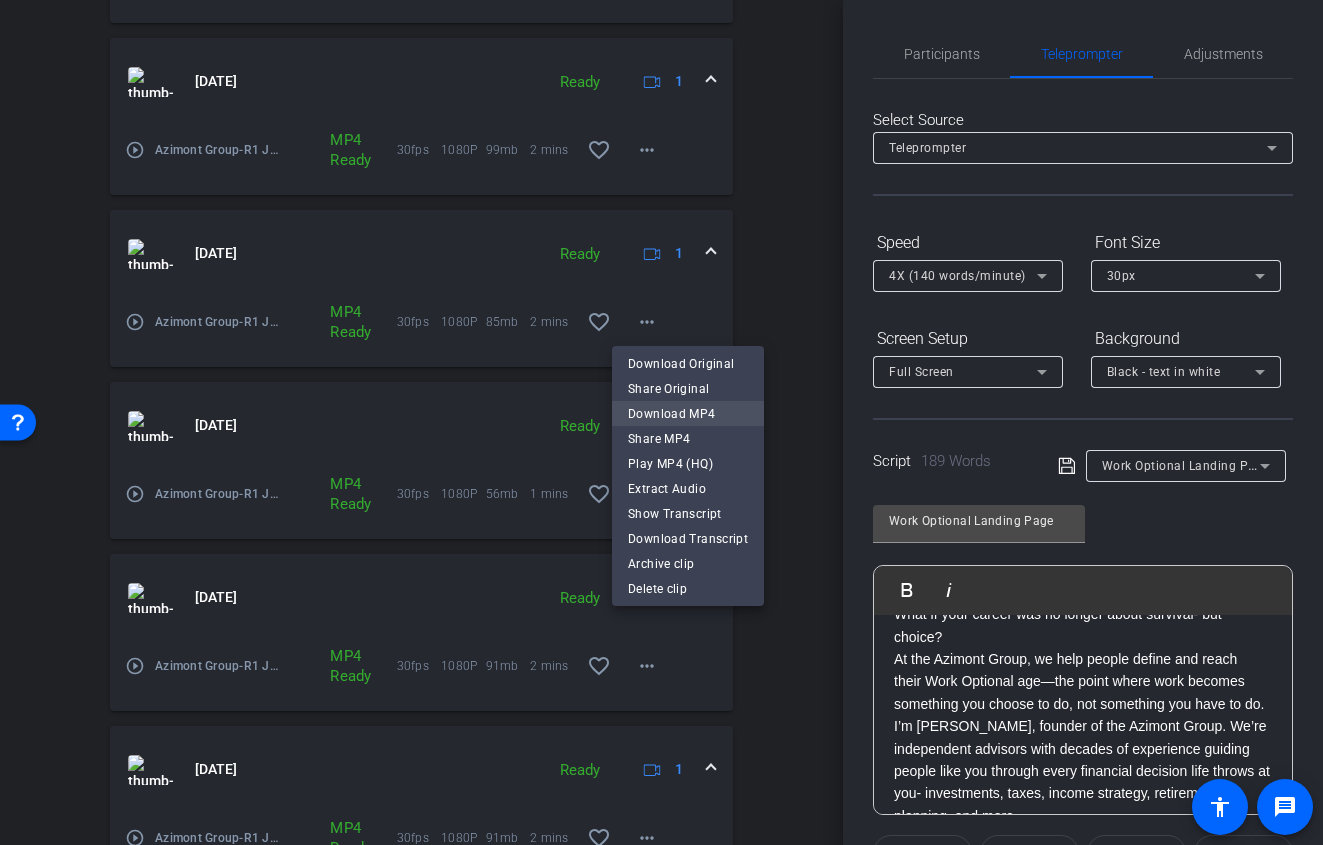 click on "Download MP4" at bounding box center [688, 413] 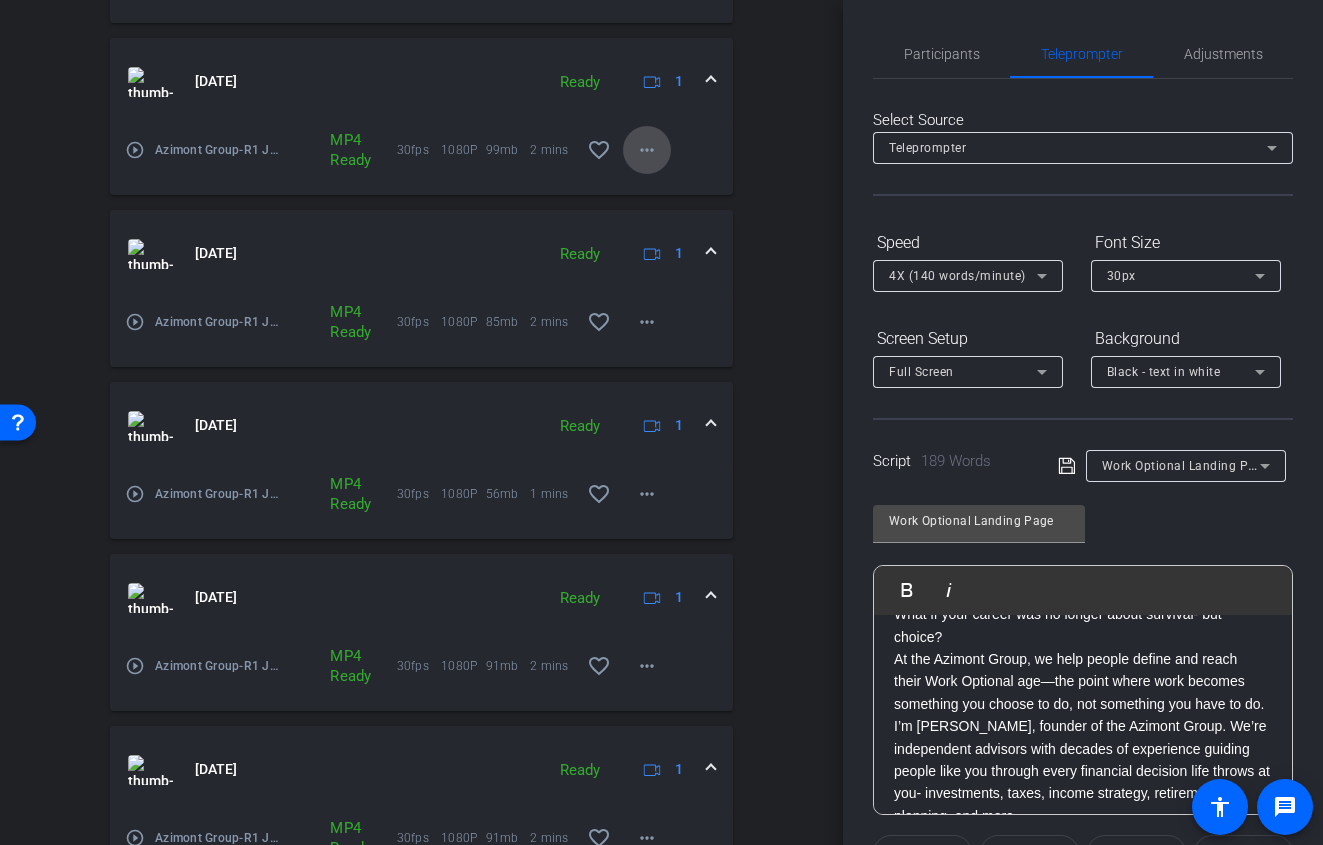click on "more_horiz" at bounding box center [647, 150] 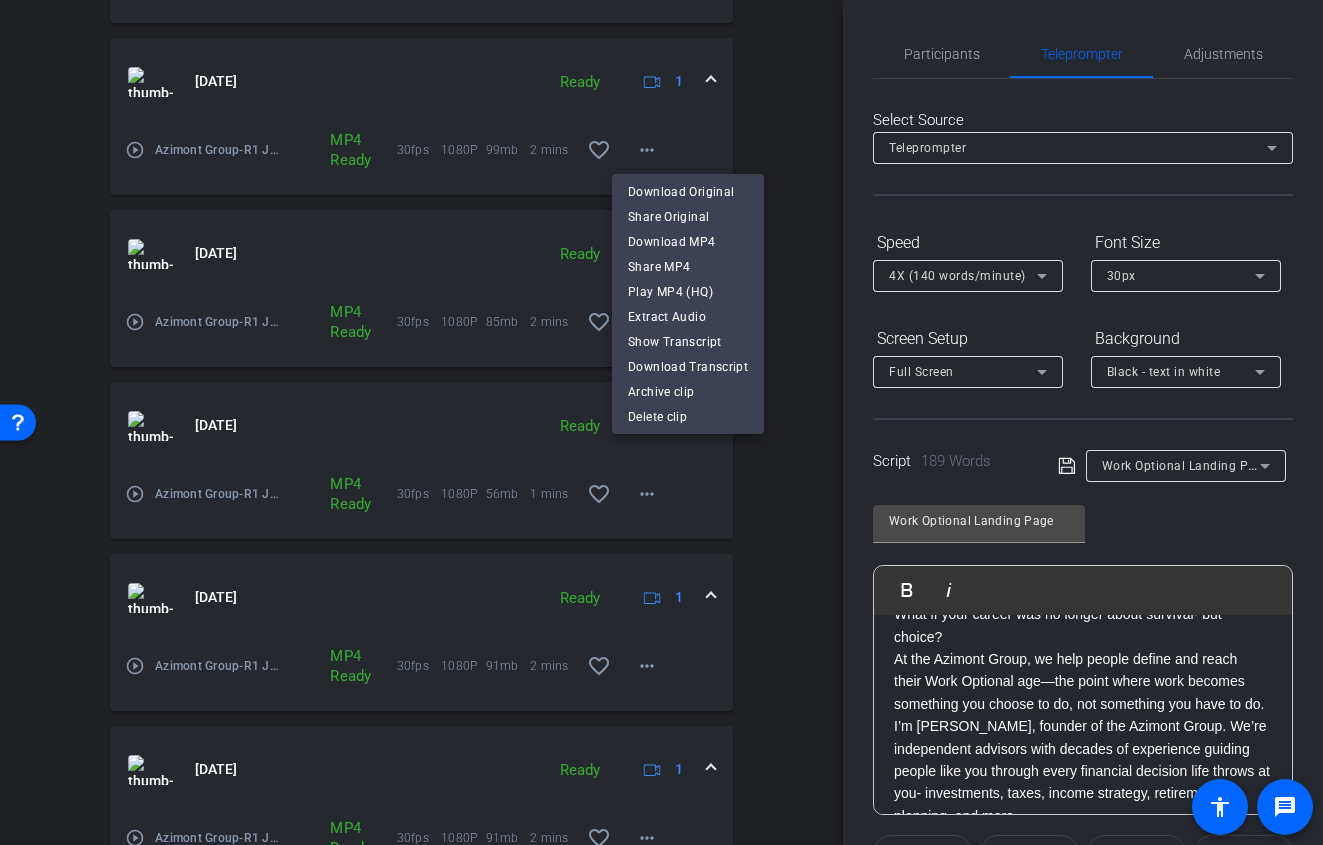 click at bounding box center [661, 422] 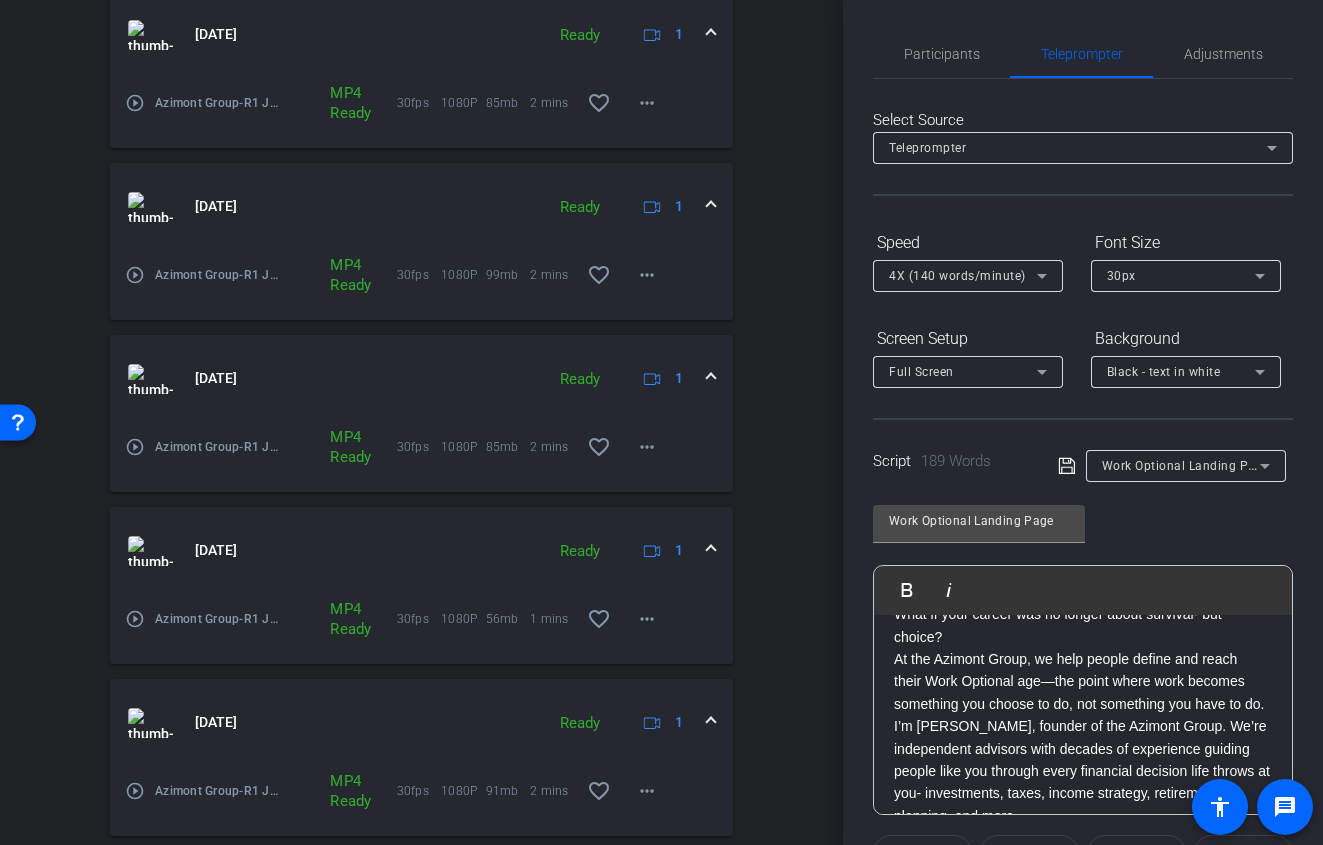 scroll, scrollTop: 563, scrollLeft: 0, axis: vertical 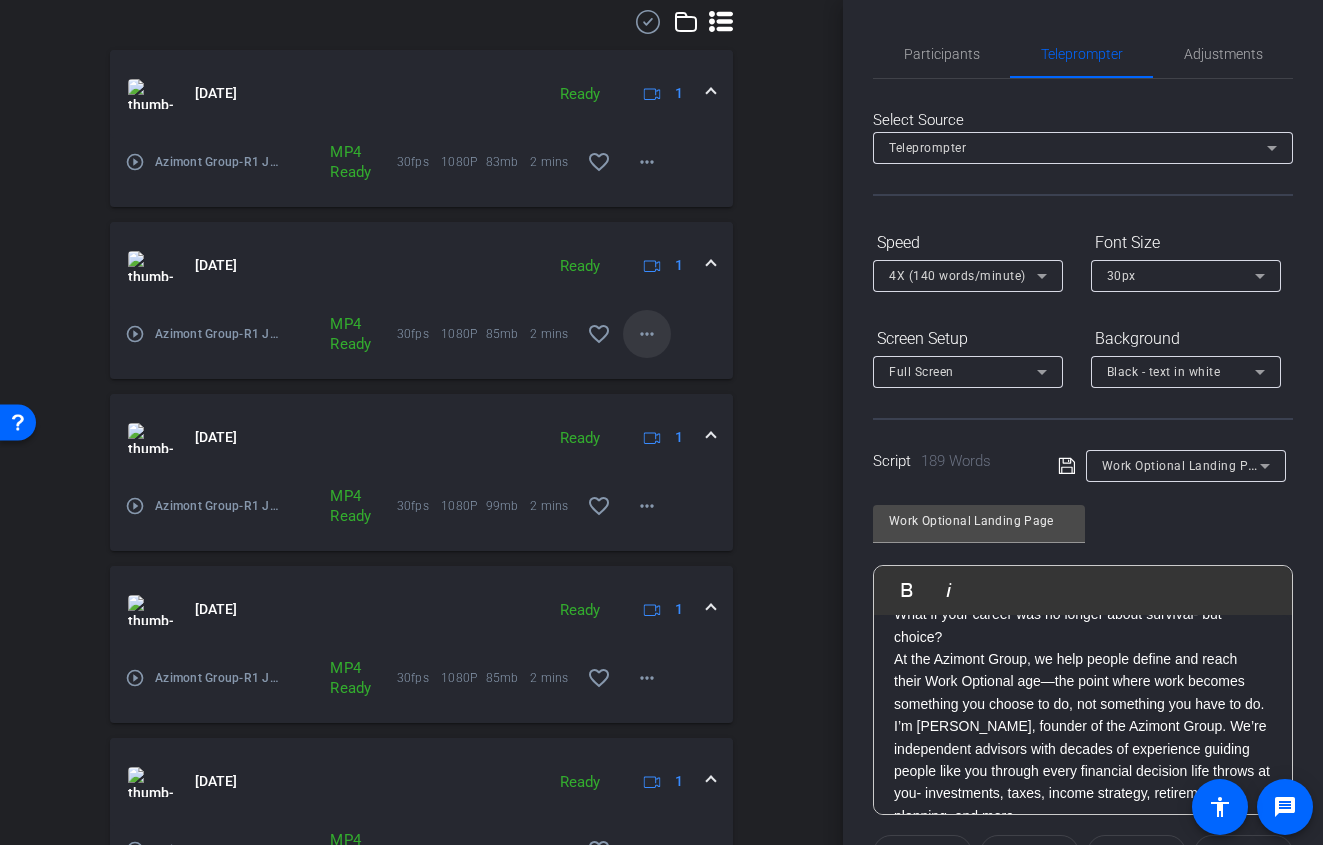 click on "more_horiz" at bounding box center [647, 334] 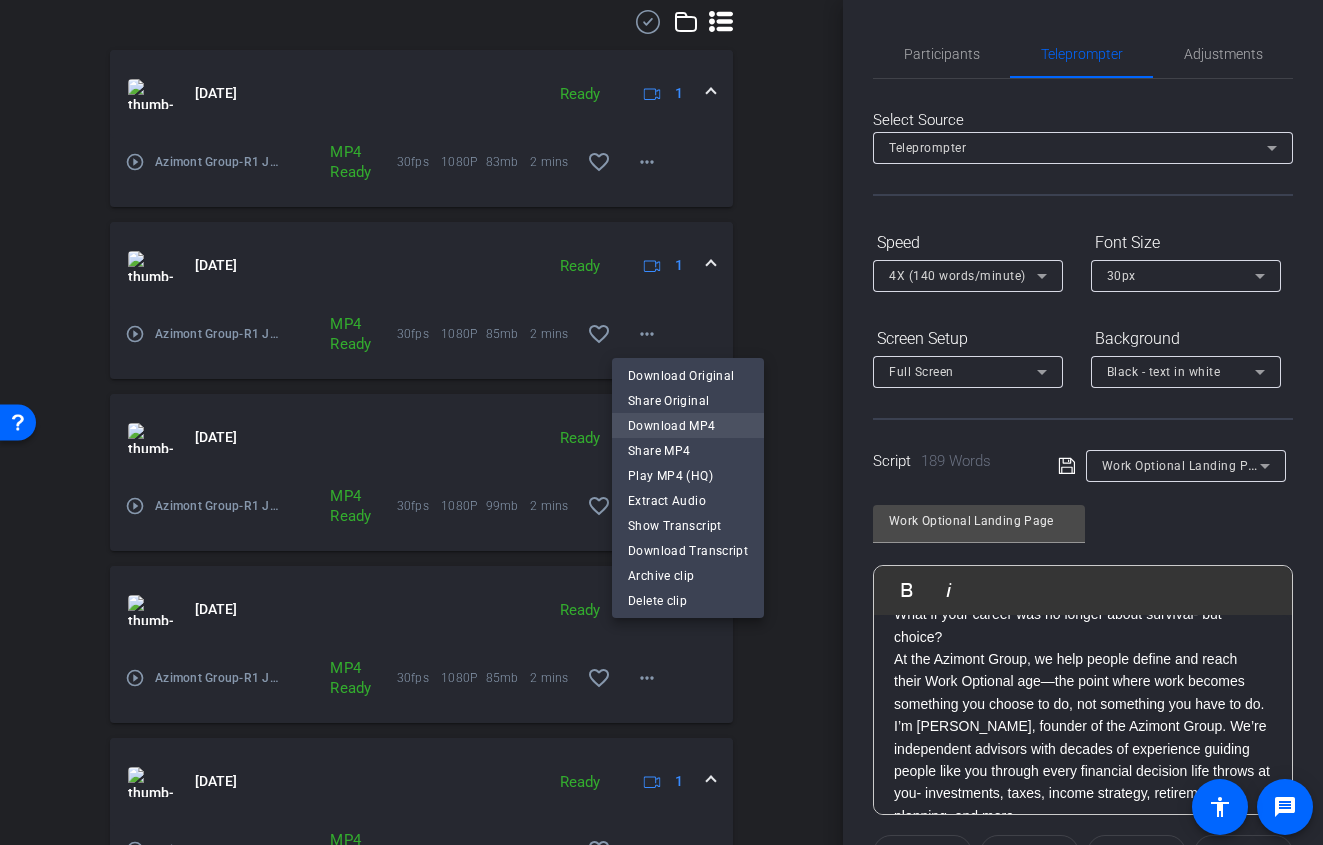 click on "Download MP4" at bounding box center (688, 426) 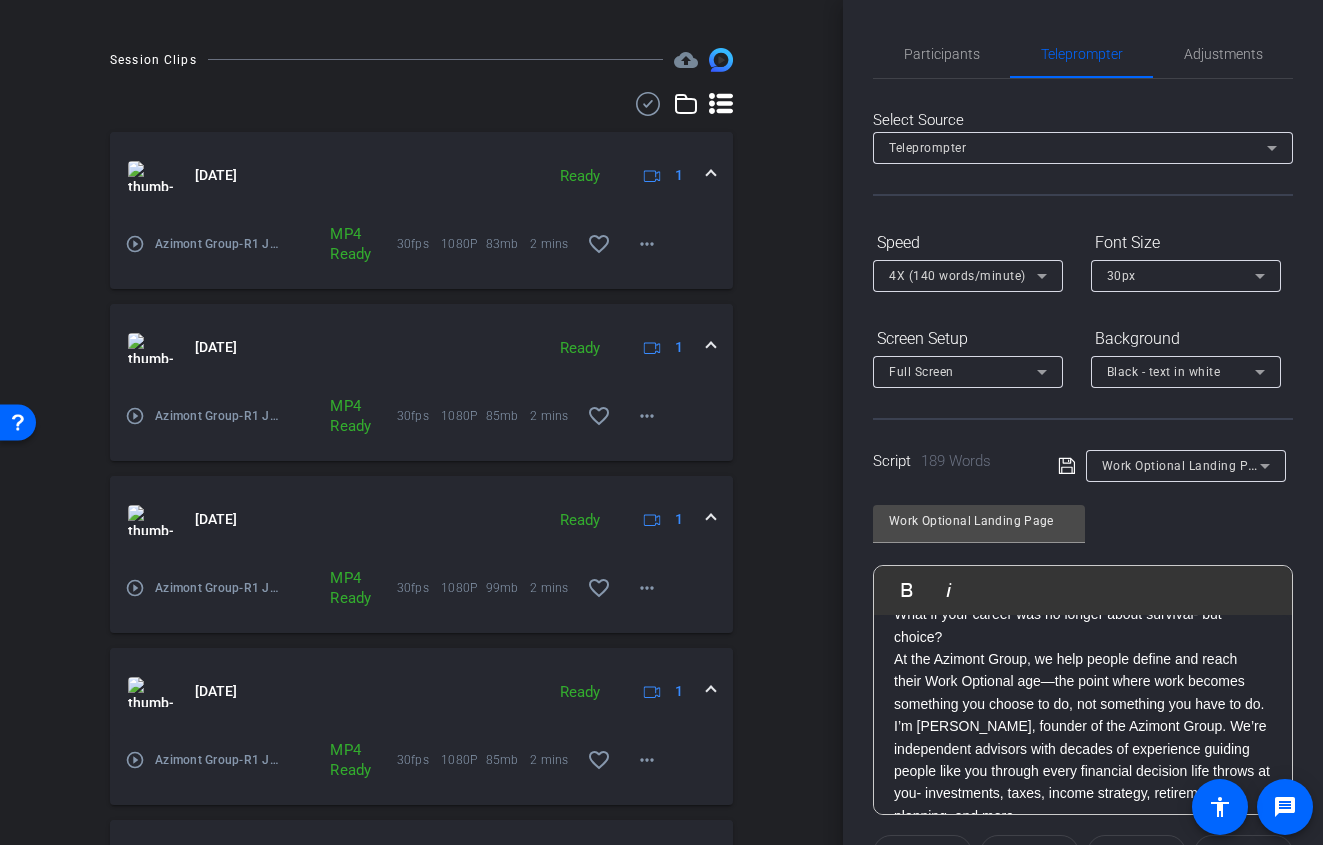 scroll, scrollTop: 465, scrollLeft: 0, axis: vertical 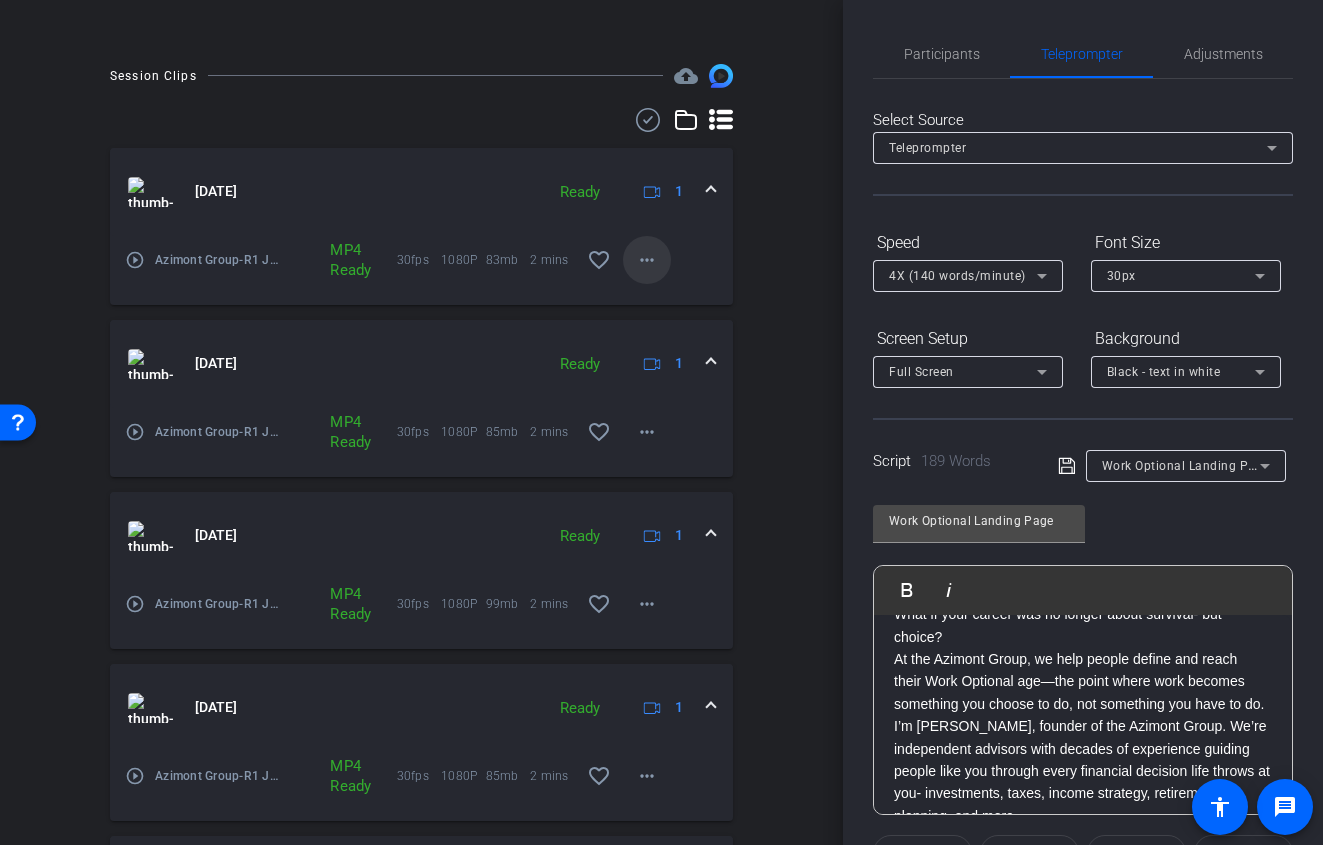 click on "more_horiz" at bounding box center [647, 260] 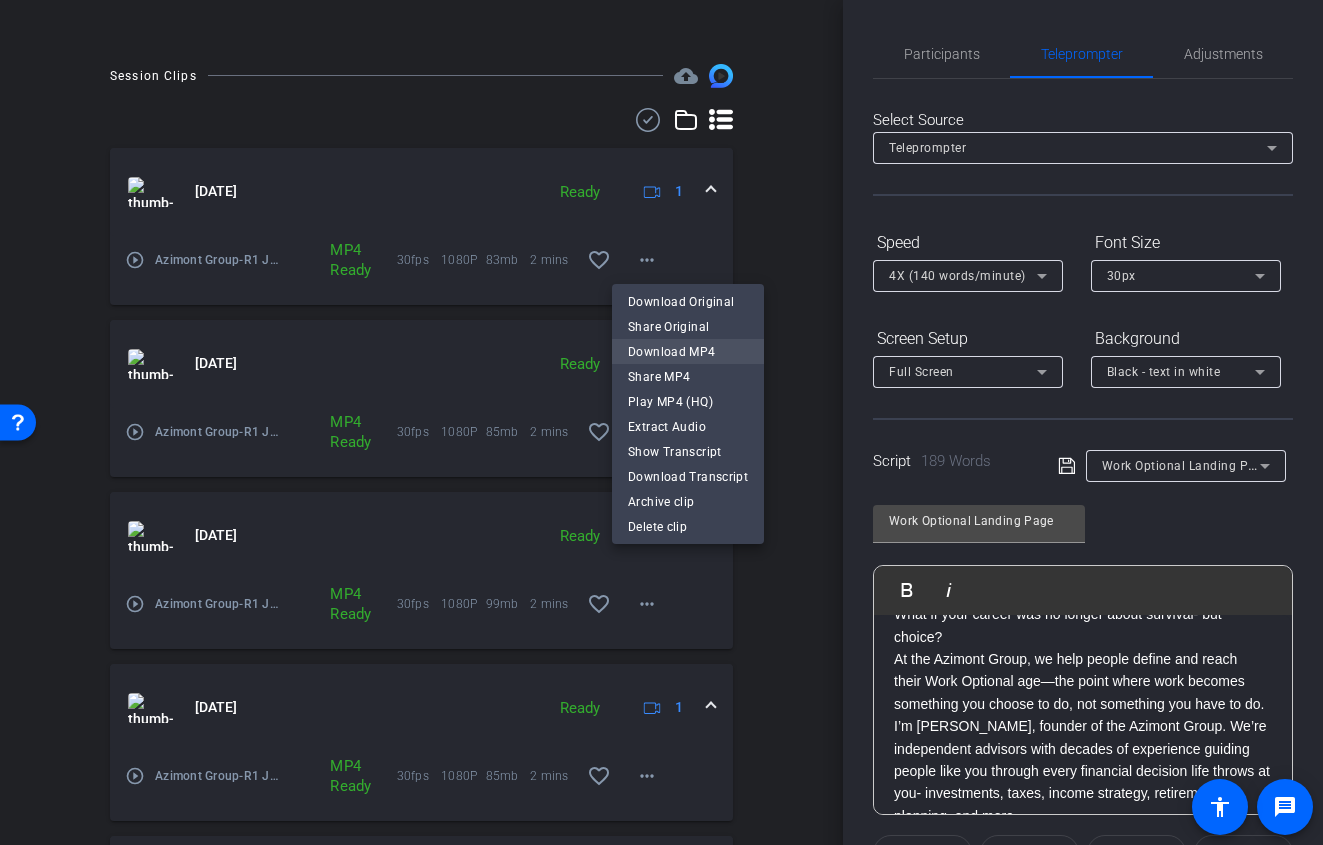 click on "Download MP4" at bounding box center (688, 351) 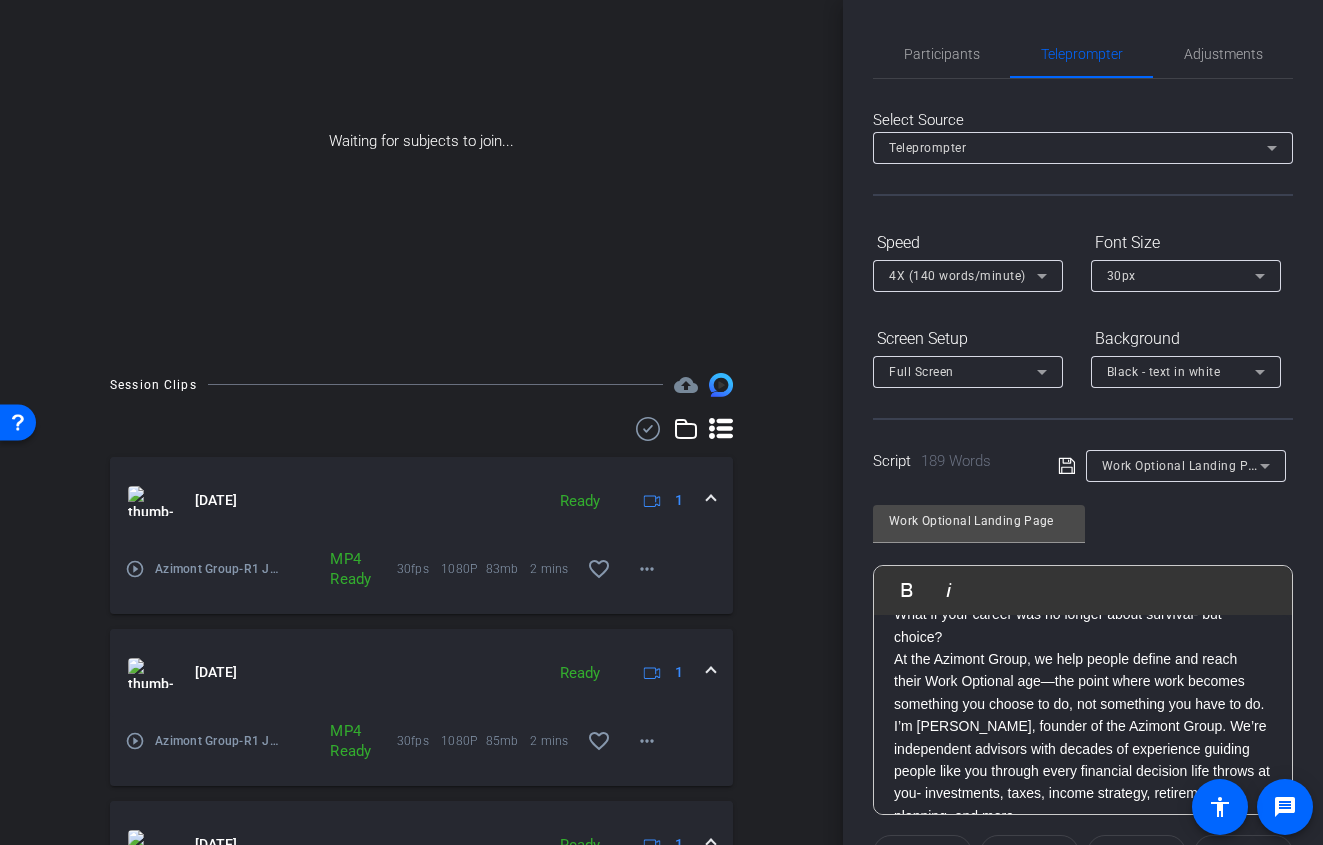 scroll, scrollTop: 0, scrollLeft: 0, axis: both 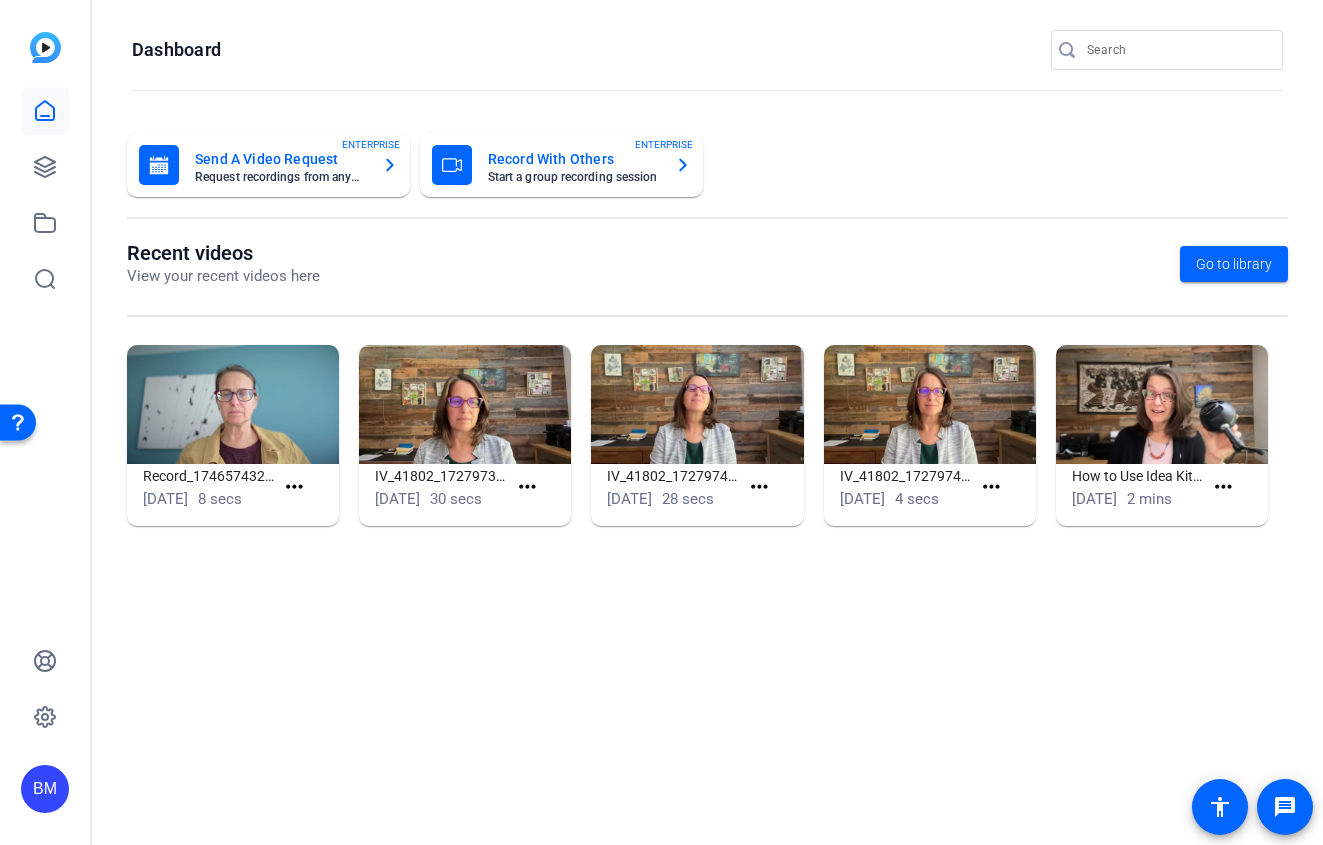 click 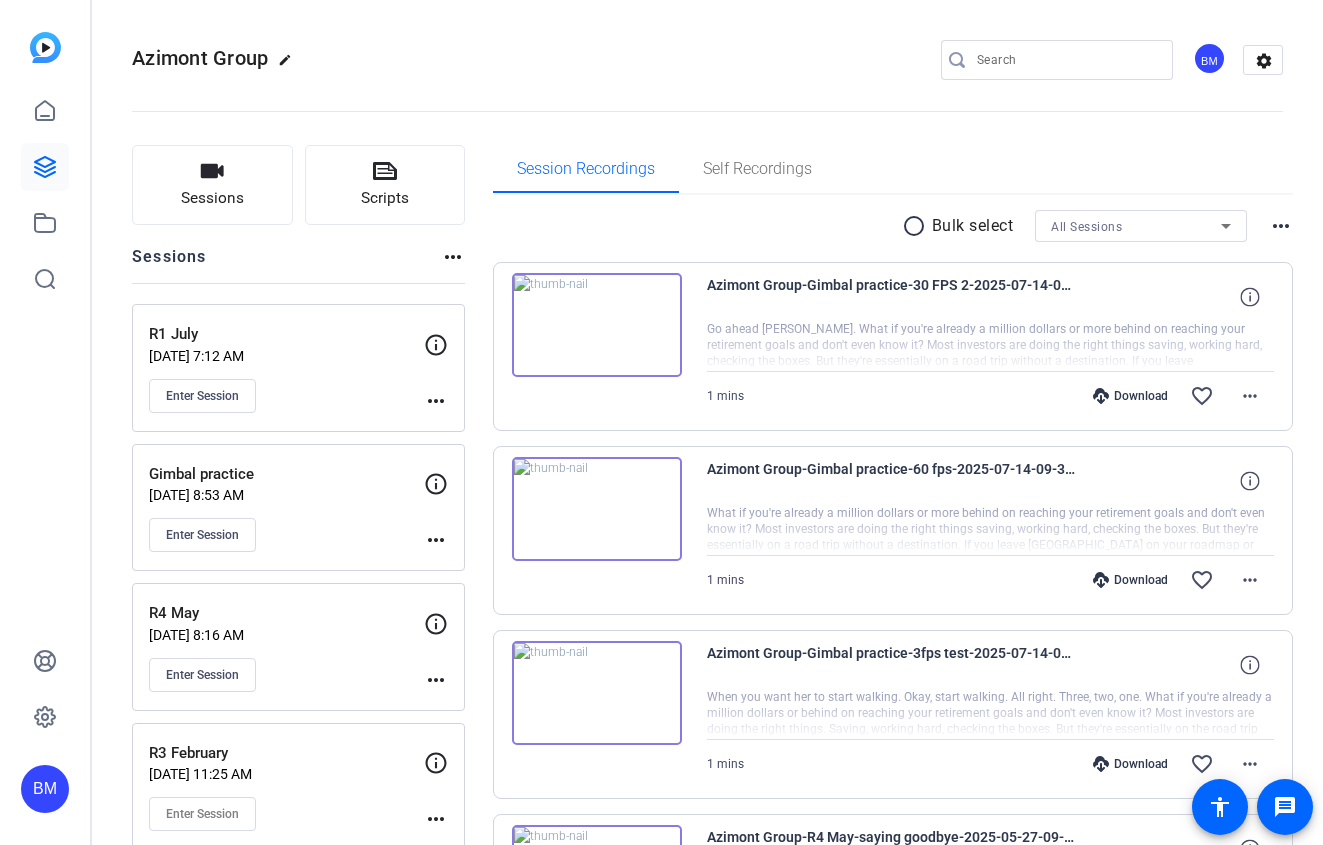 scroll, scrollTop: 0, scrollLeft: 0, axis: both 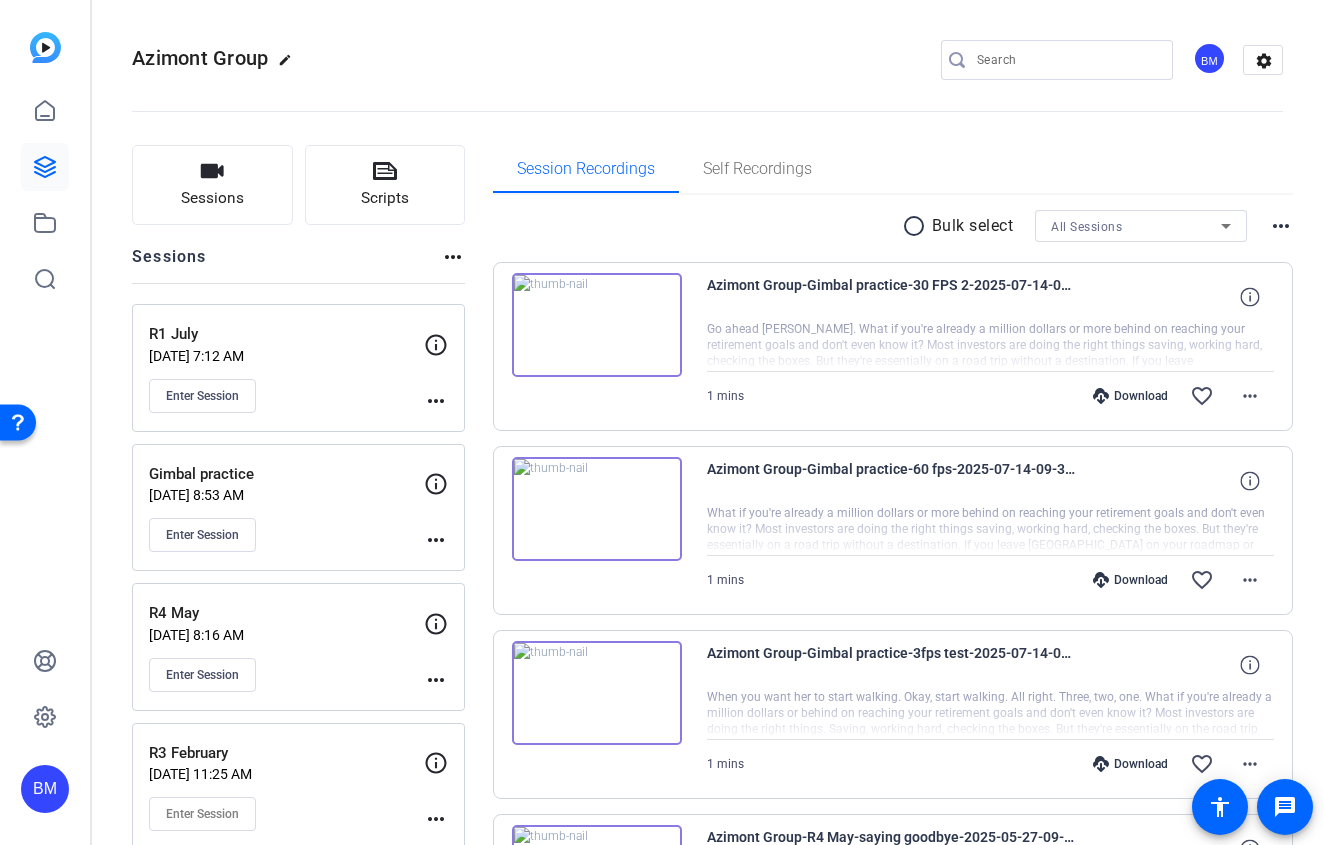 click on "Jul 28, 2025 @ 7:12 AM" 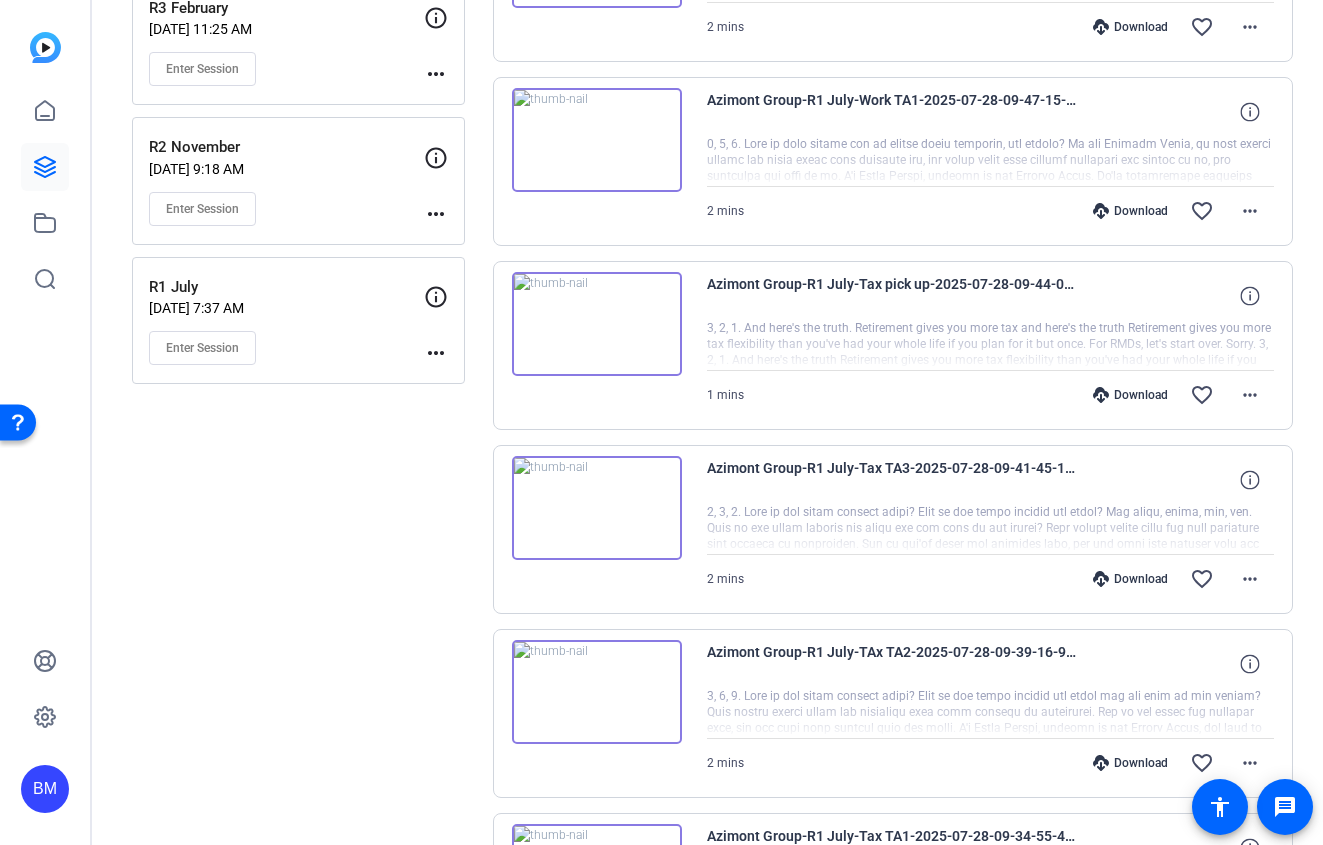 scroll, scrollTop: 0, scrollLeft: 0, axis: both 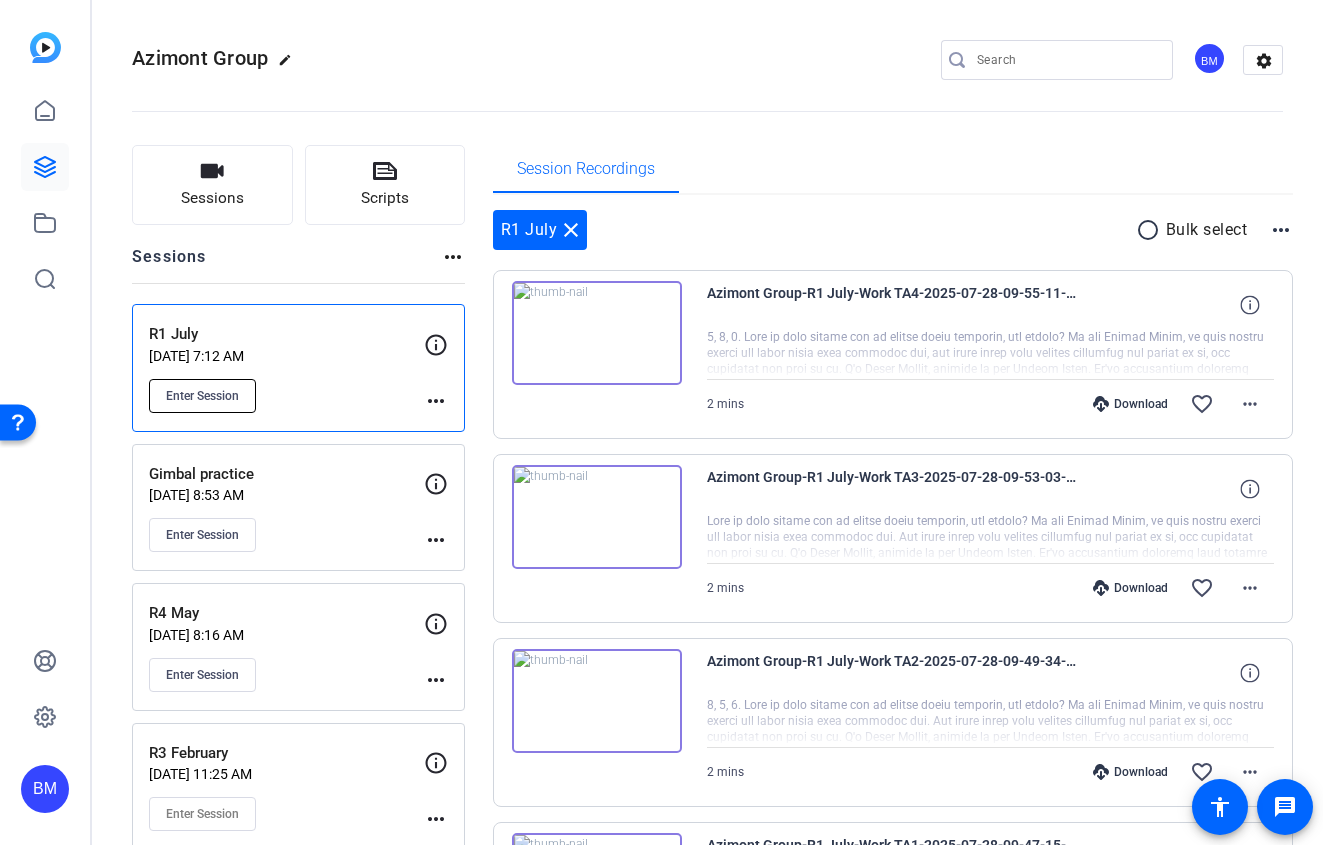 click on "Enter Session" 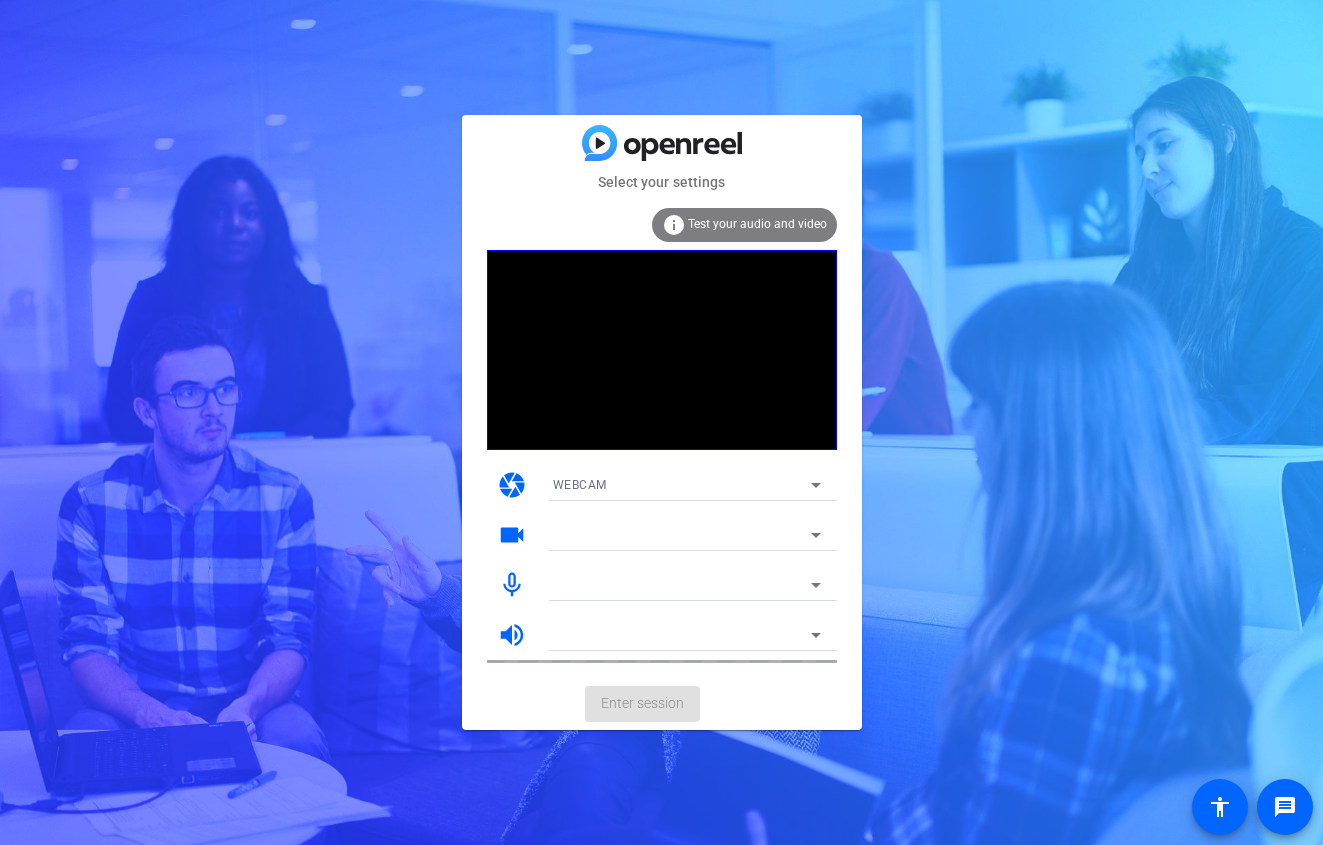 scroll, scrollTop: 0, scrollLeft: 0, axis: both 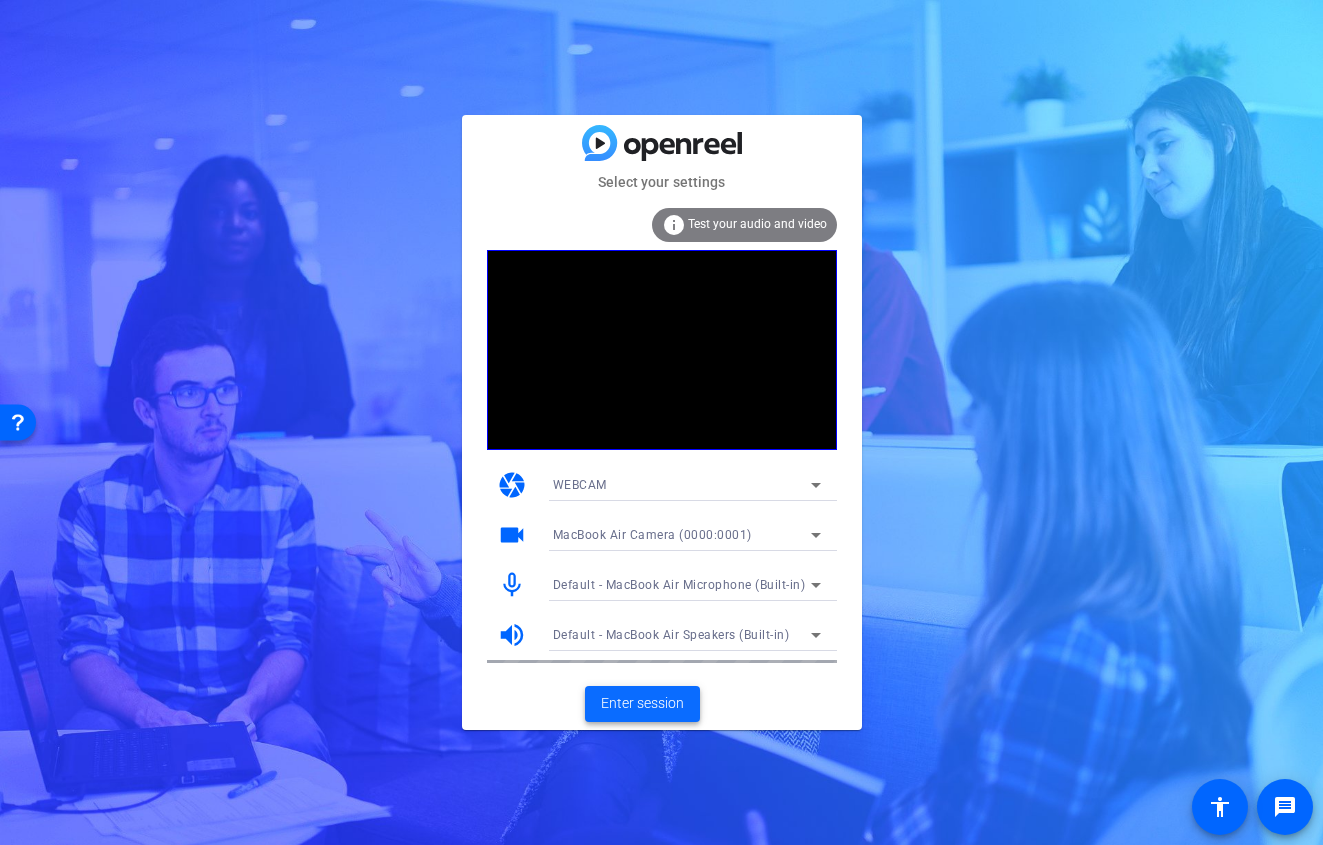 click on "Enter session" 